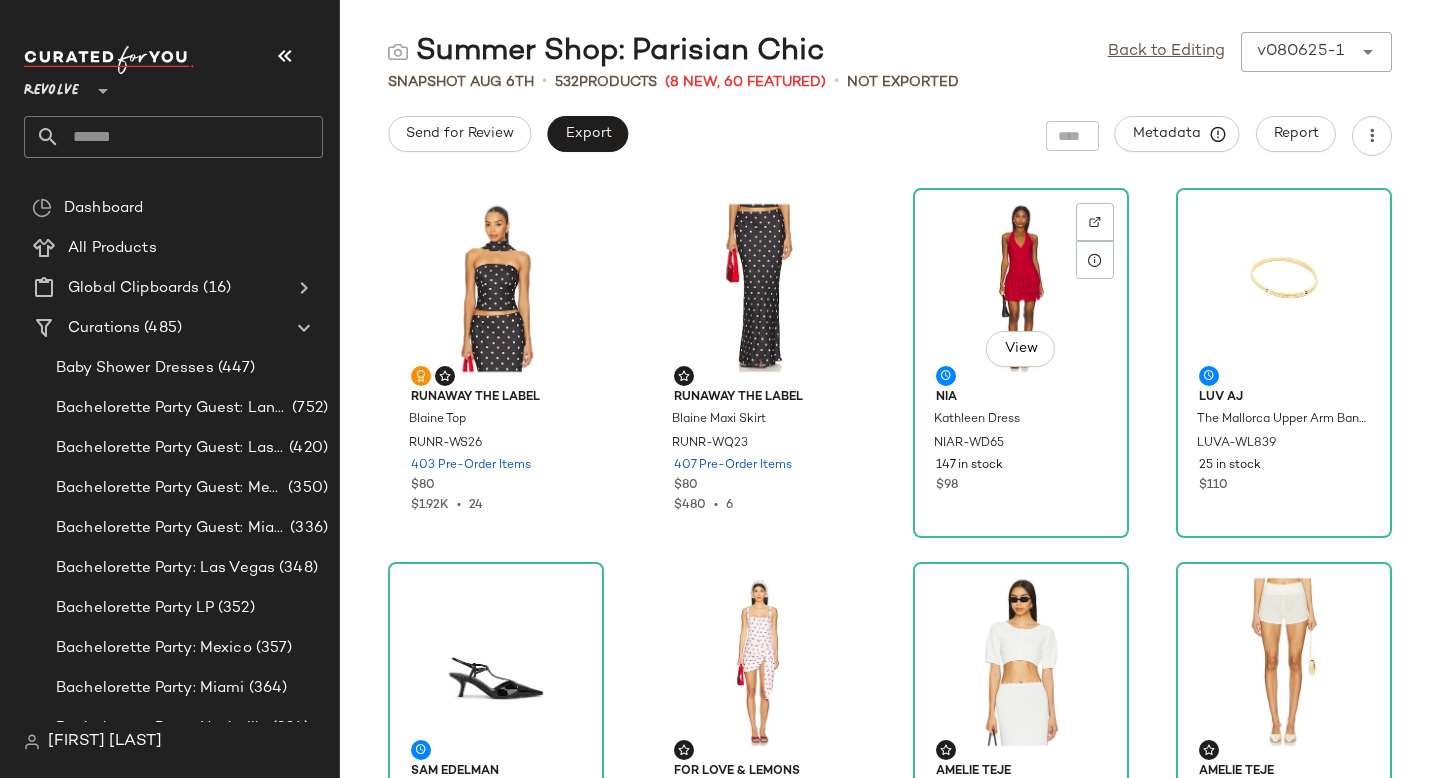 scroll, scrollTop: 0, scrollLeft: 0, axis: both 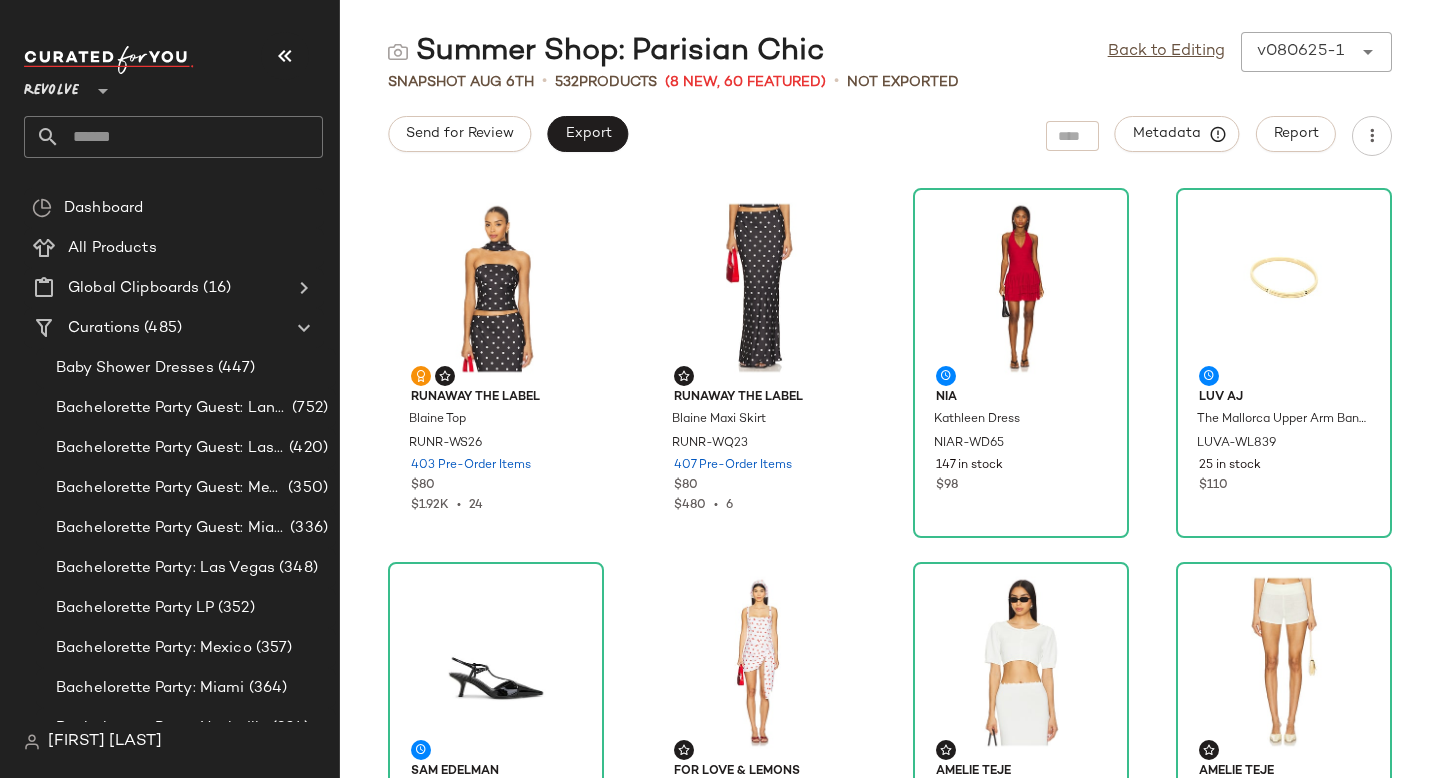 click 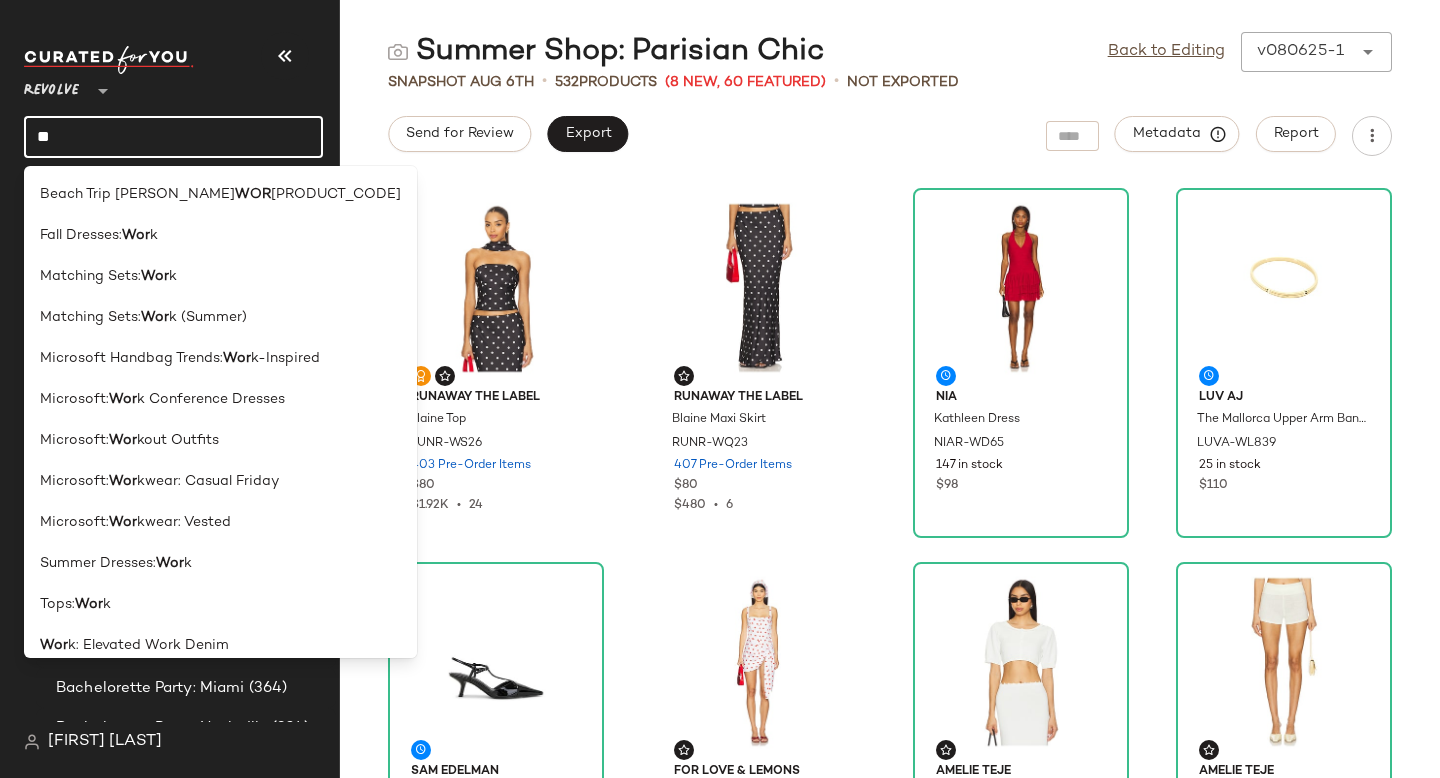 type on "*" 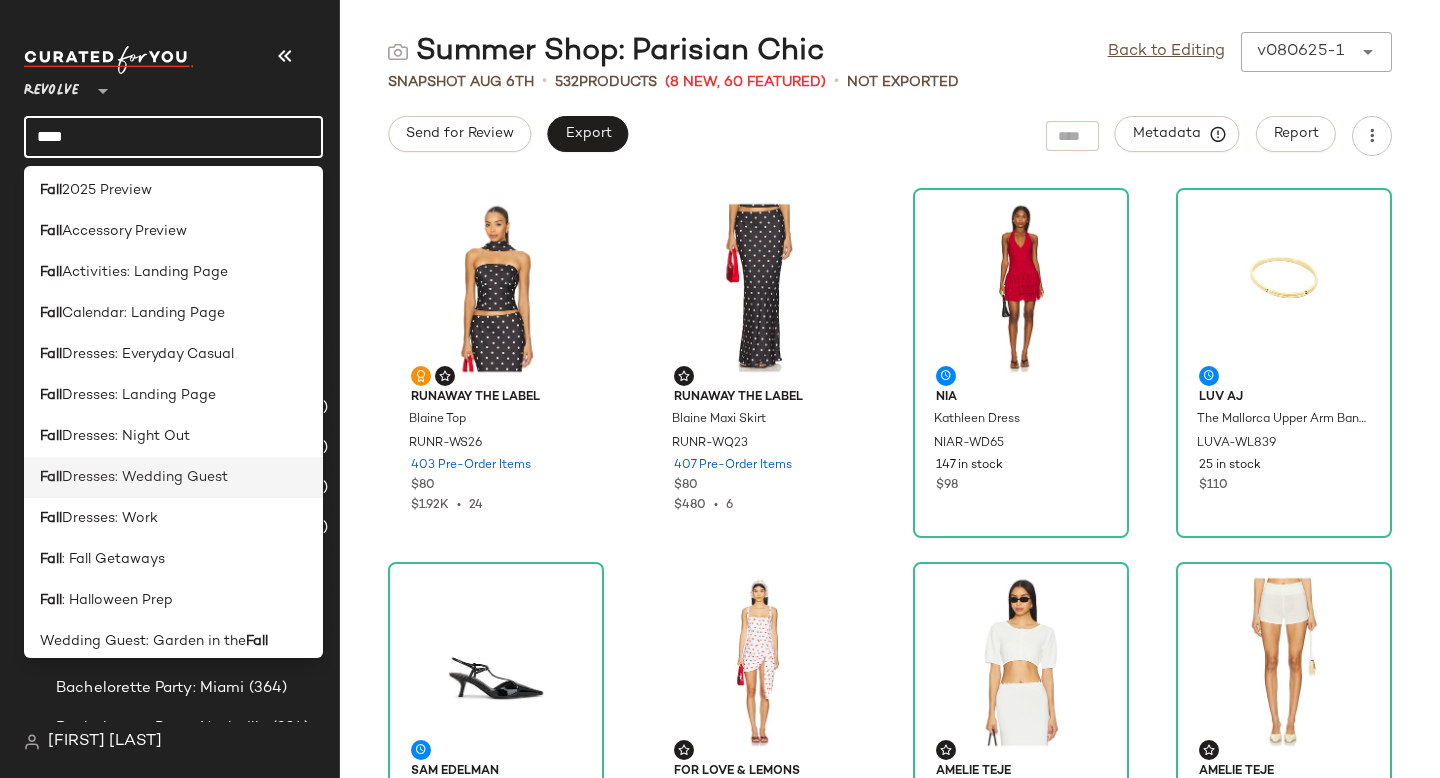 scroll, scrollTop: 0, scrollLeft: 0, axis: both 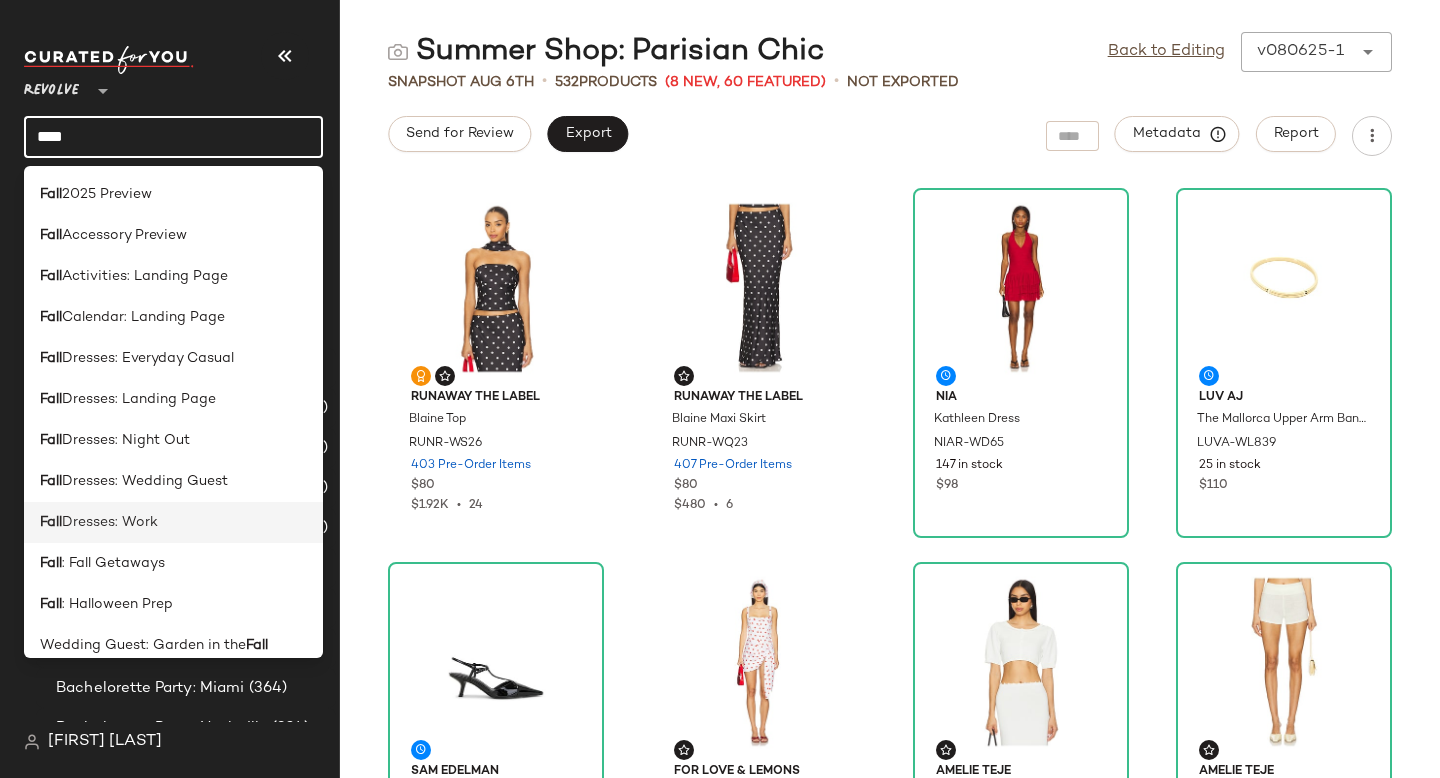 type on "****" 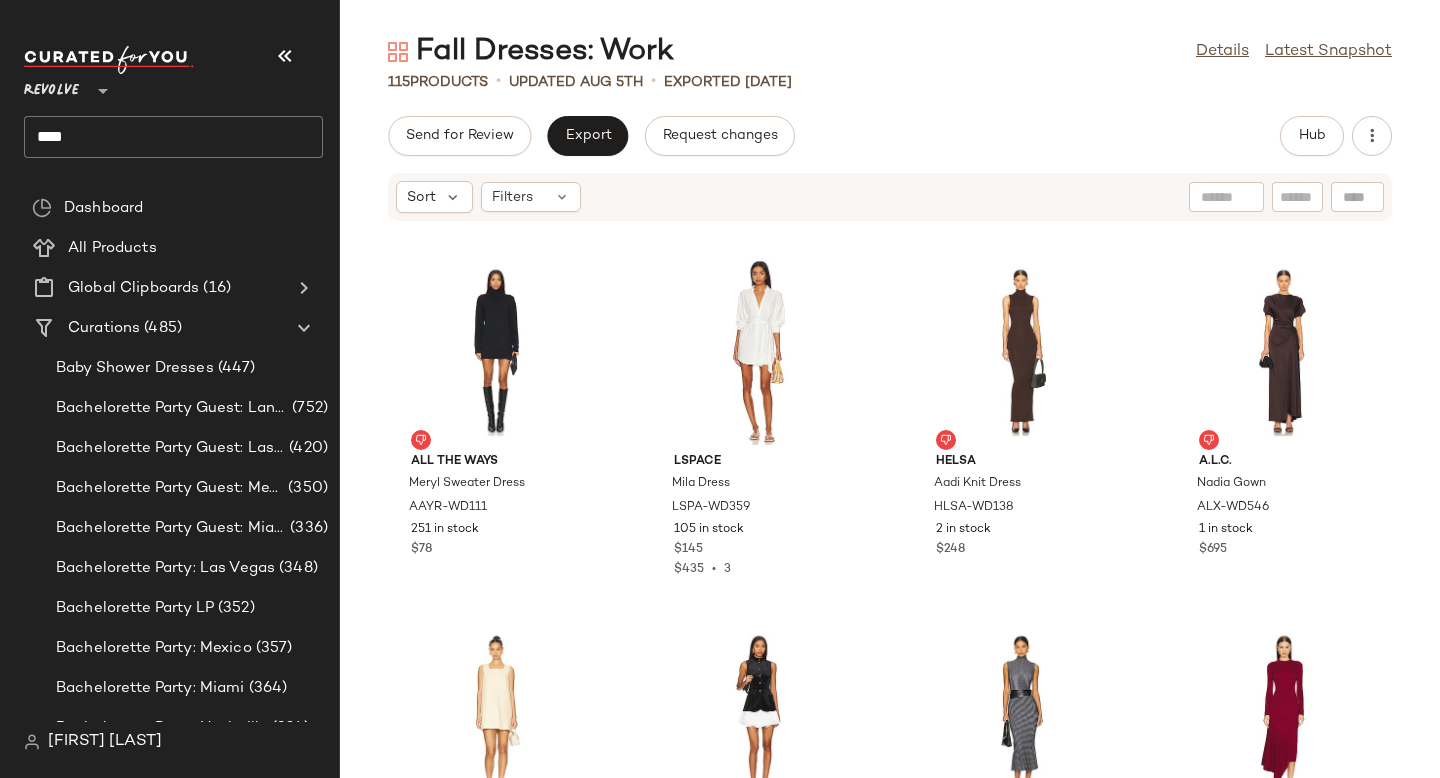 scroll, scrollTop: 0, scrollLeft: 0, axis: both 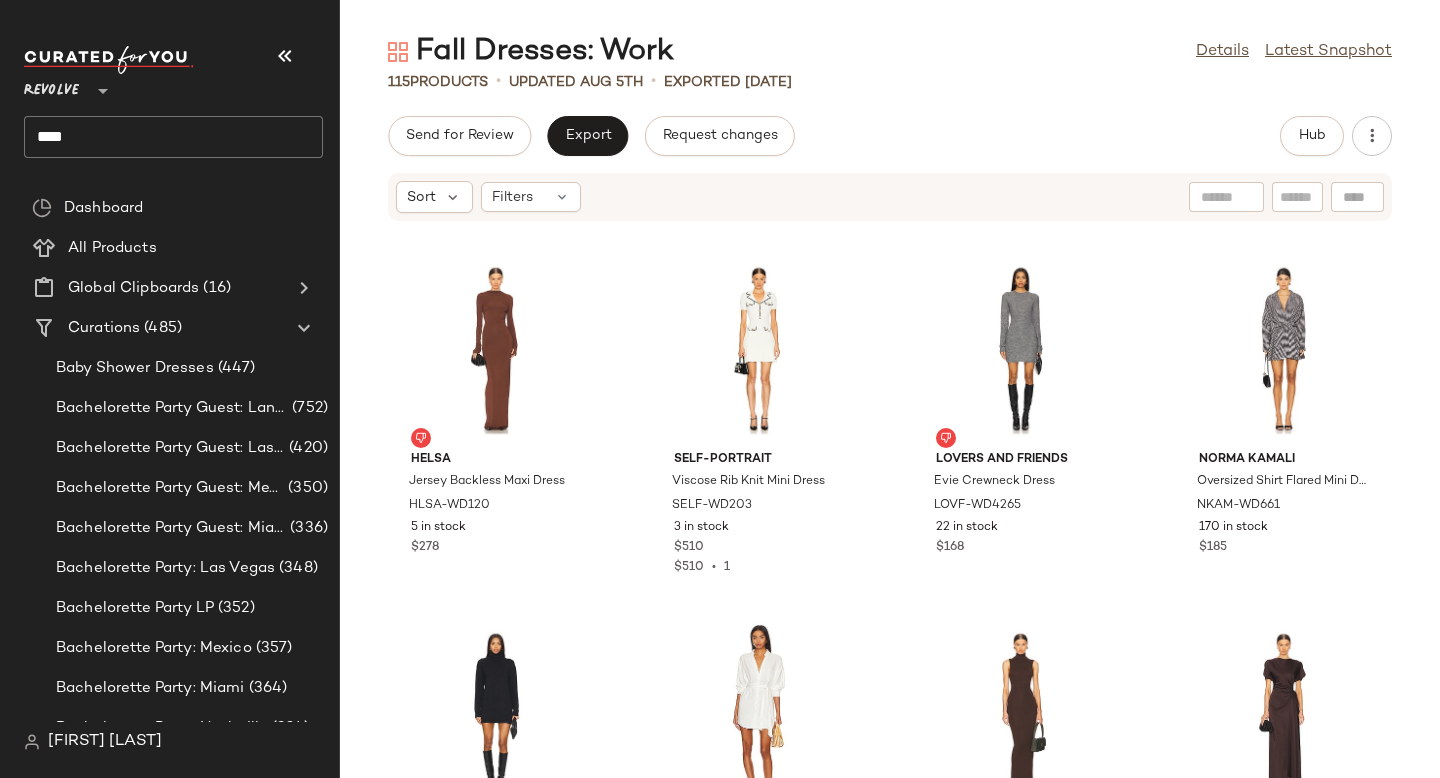click on "Helsa Jersey Backless Maxi Dress HLSA-WD120 5 in stock $278 self-portrait Viscose Rib Knit Mini Dress SELF-WD203 3 in stock $510 $510  •  1 Lovers and Friends Evie Crewneck Dress LOVF-WD4265 22 in stock $168 Norma Kamali Oversized Shirt Flared Mini Dress NKAM-WD661 170 in stock $185 ALL THE WAYS Meryl Sweater Dress AAYR-WD111 251 in stock $78 LSPACE Mila Dress LSPA-WD359 105 in stock $145 $435  •  3 Helsa Aadi Knit Dress HLSA-WD138 2 in stock $248 A.L.C. Nadia Gown ALX-WD546 1 in stock $695 Posse Rio Mini Dress PSSE-WD19 12 in stock $270 Amanda Uprichard Justine Dress AMAN-WD2223 225 in stock $290 Norma Kamali Sleeveless Turtleneck Fishtail Dress NKAM-WD652 114 in stock $260 L'Academie by Marianna Odelya Asymmetrical Dress LCDE-WD924 135 in stock $228 L'Academie by Marianna Cyra Mini Dress LCDE-WD922 152 in stock $188 $376  •  2 SIMKHAI Maisie Long Sleeve Dress JSKI-WD462 3 in stock $845 SNDYS x REVOLVE Emiliana Dress SDYS-WD304 249 in stock $118 $118  •  1 Line & Dot Dalton Dress LEAX-WD509 $125 $125" 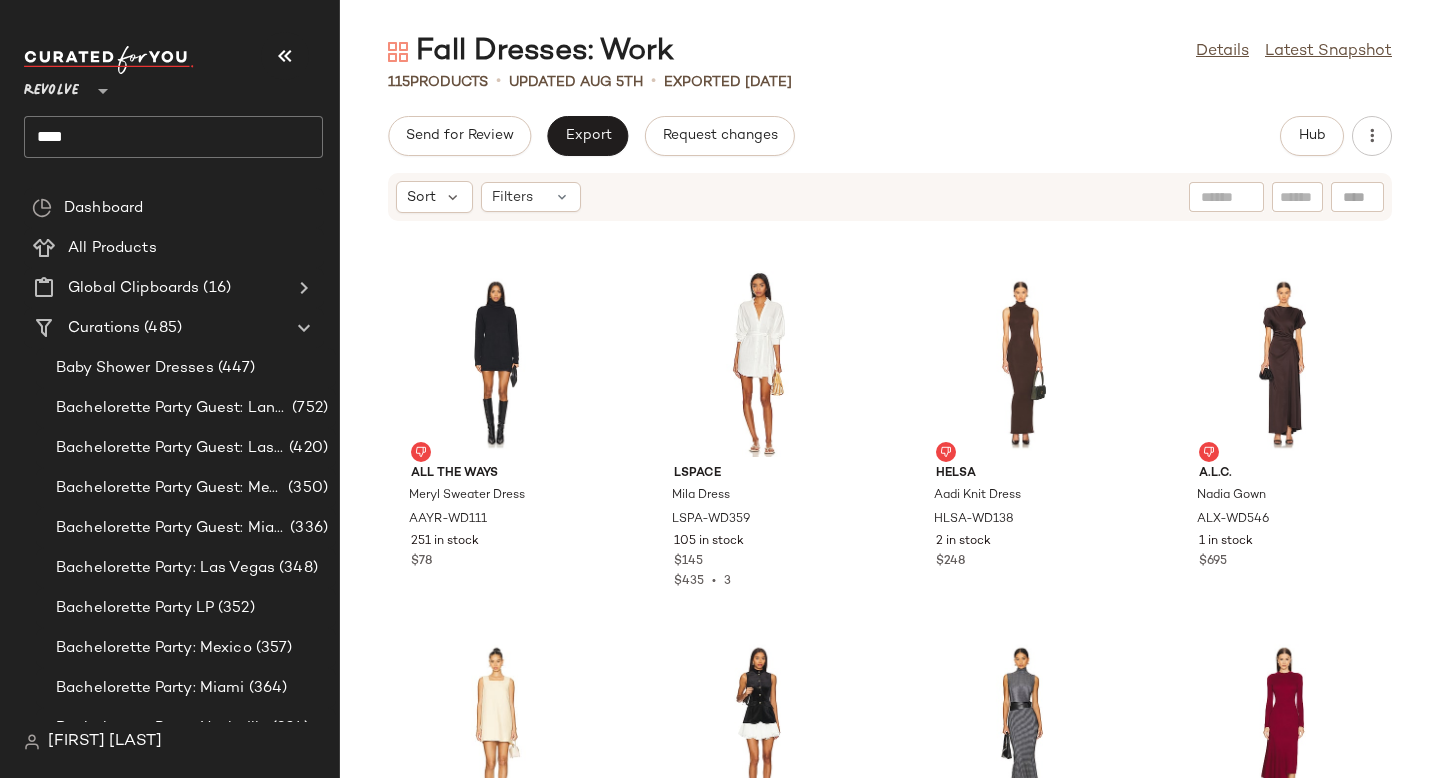 scroll, scrollTop: 349, scrollLeft: 0, axis: vertical 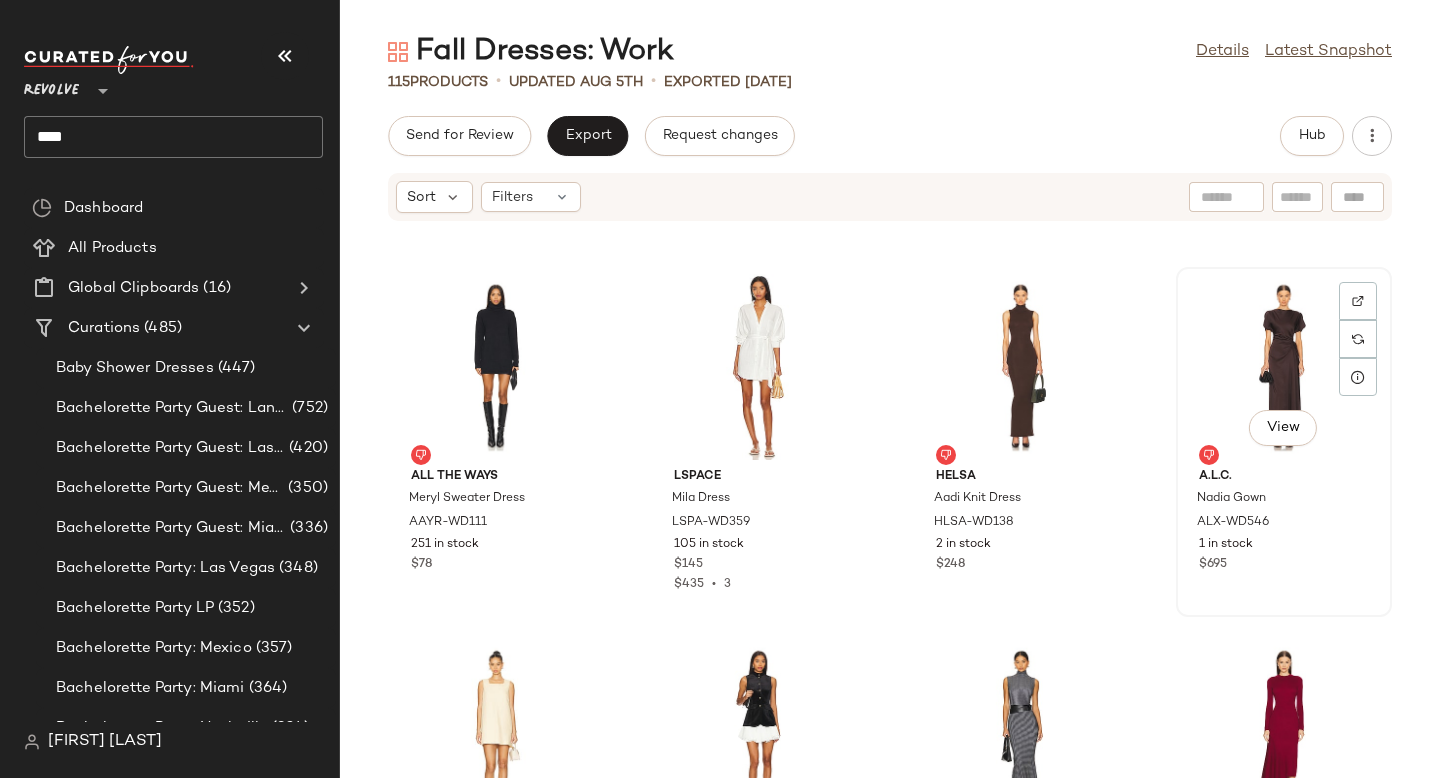 click on "View" 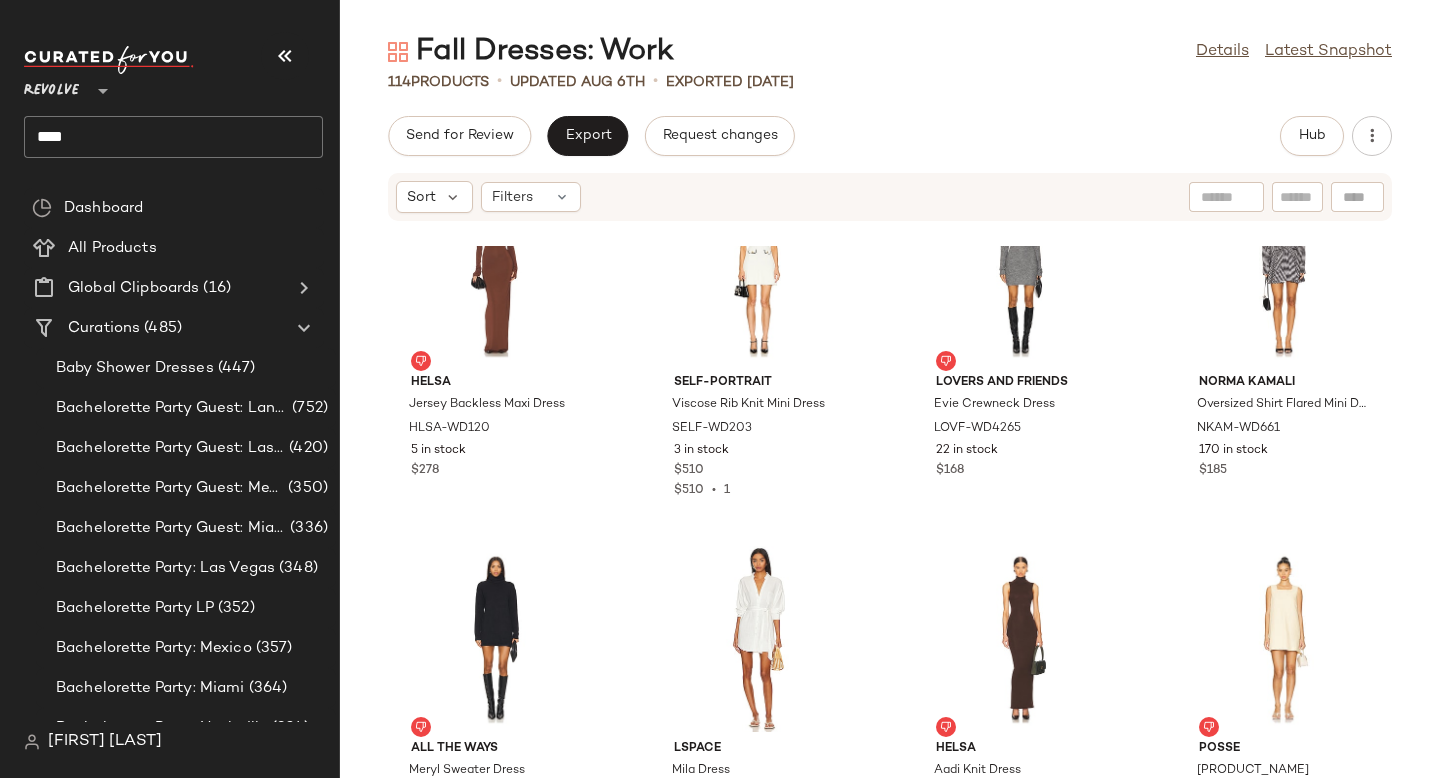 scroll, scrollTop: 0, scrollLeft: 0, axis: both 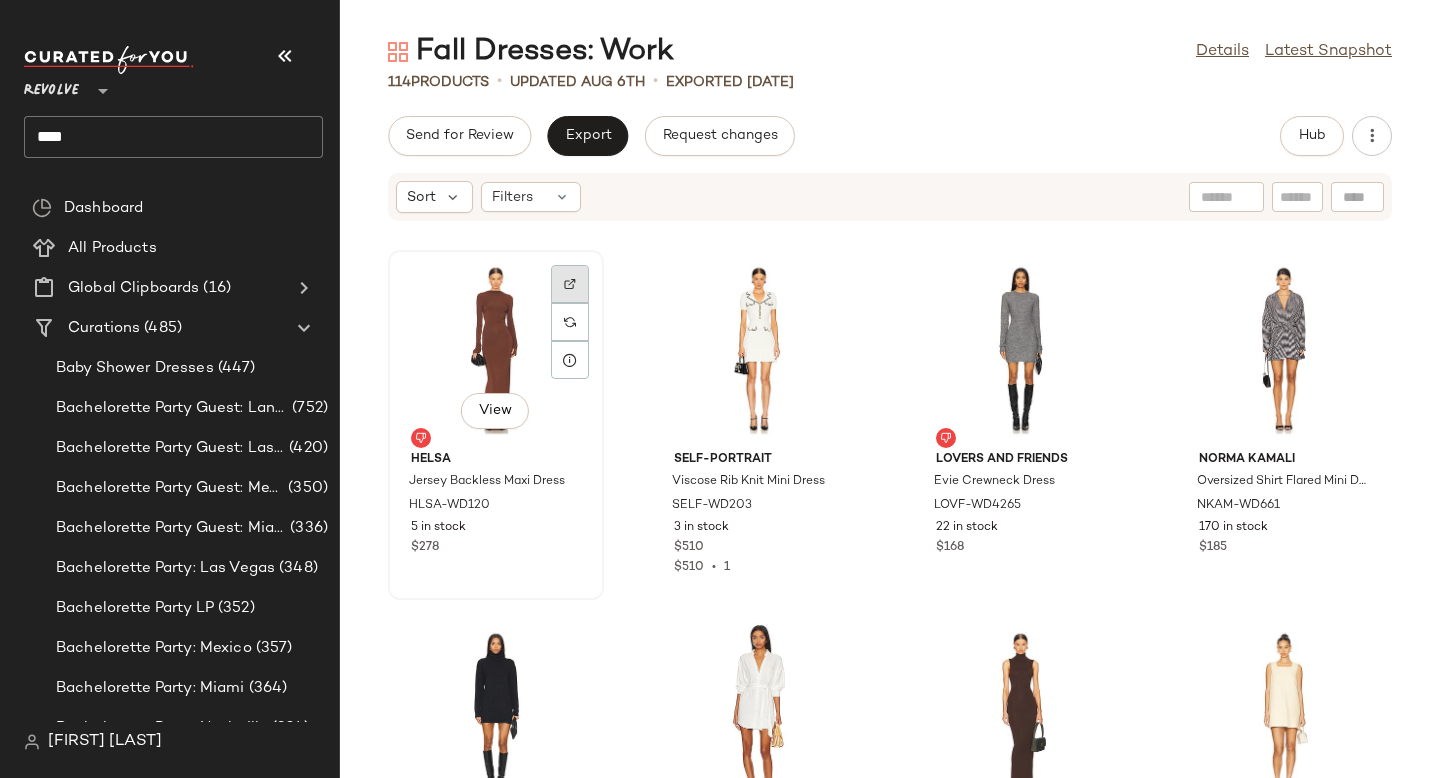 click 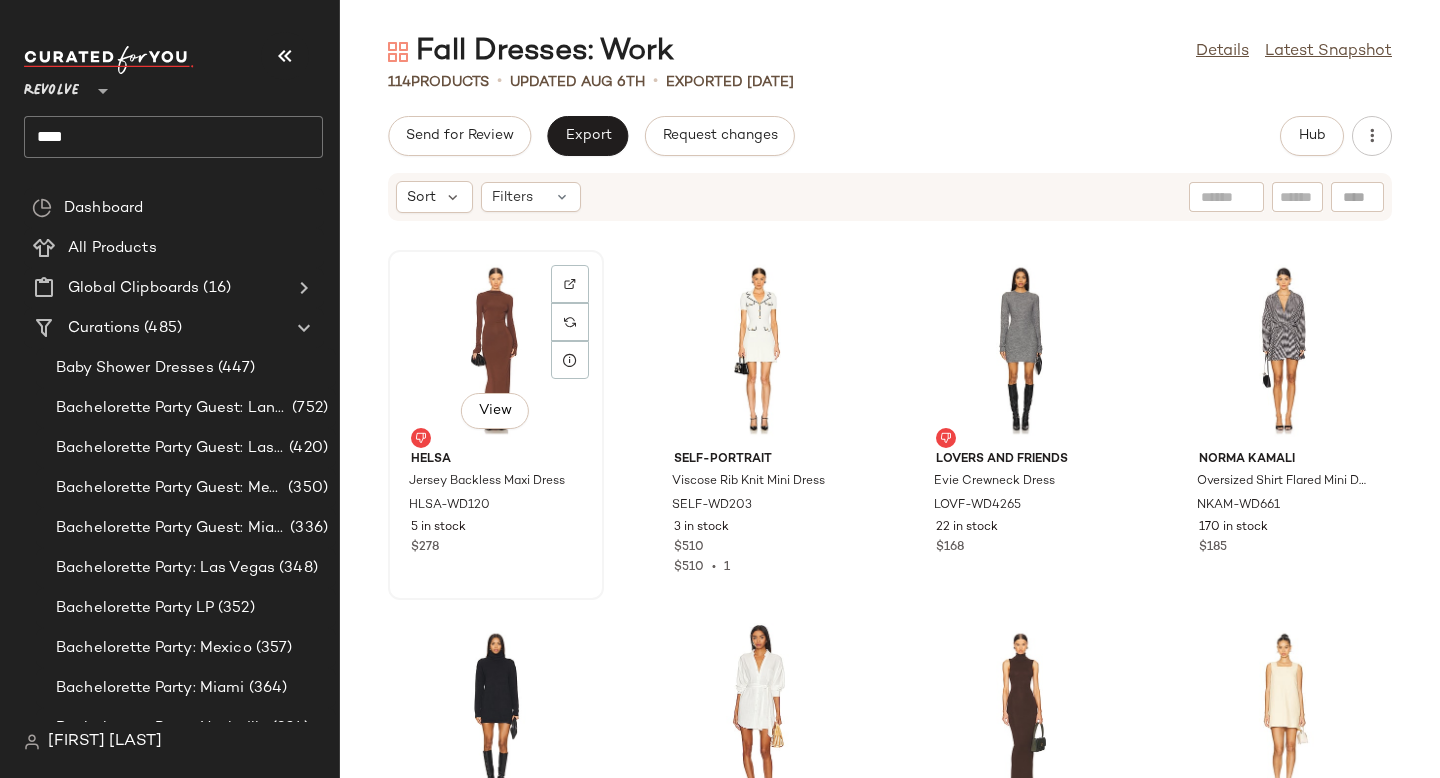 click on "View" 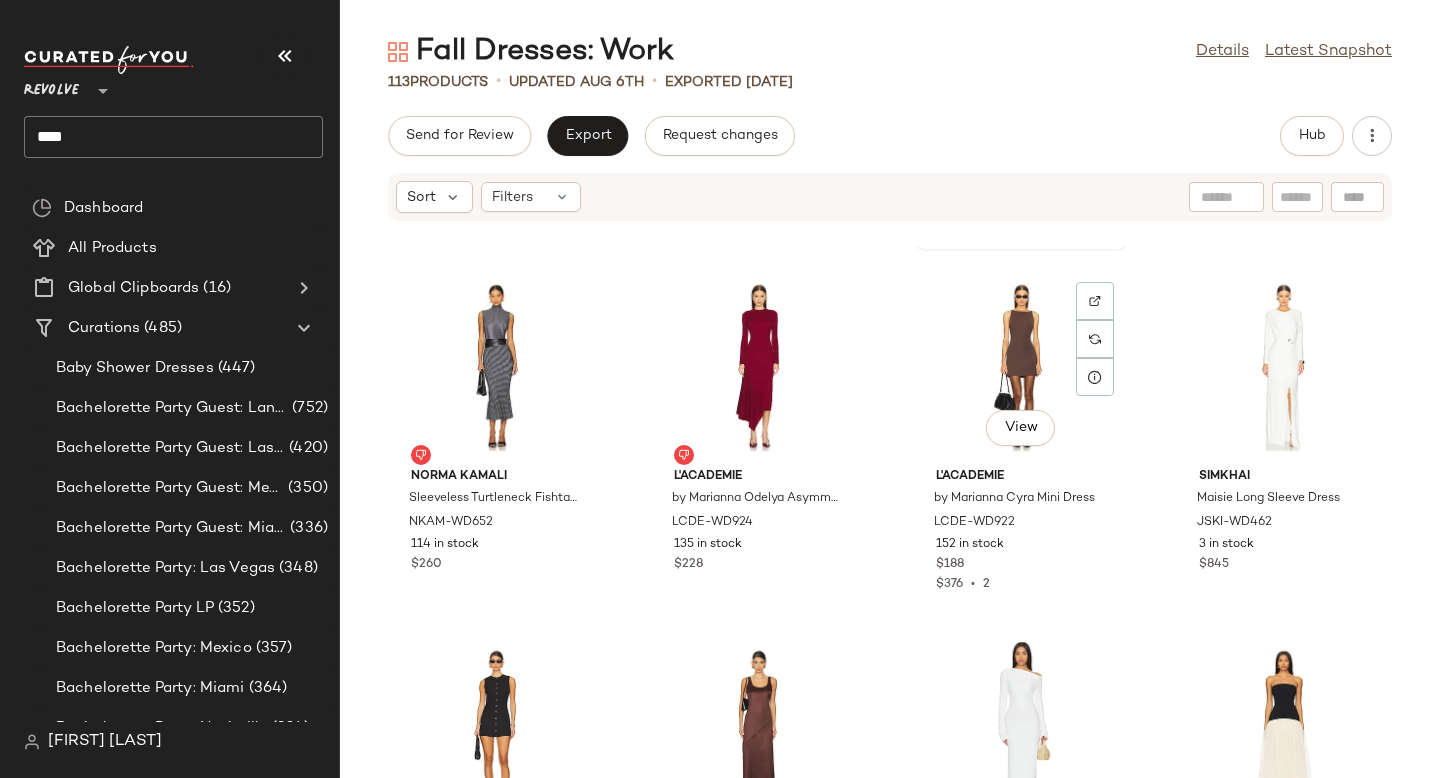 scroll, scrollTop: 728, scrollLeft: 0, axis: vertical 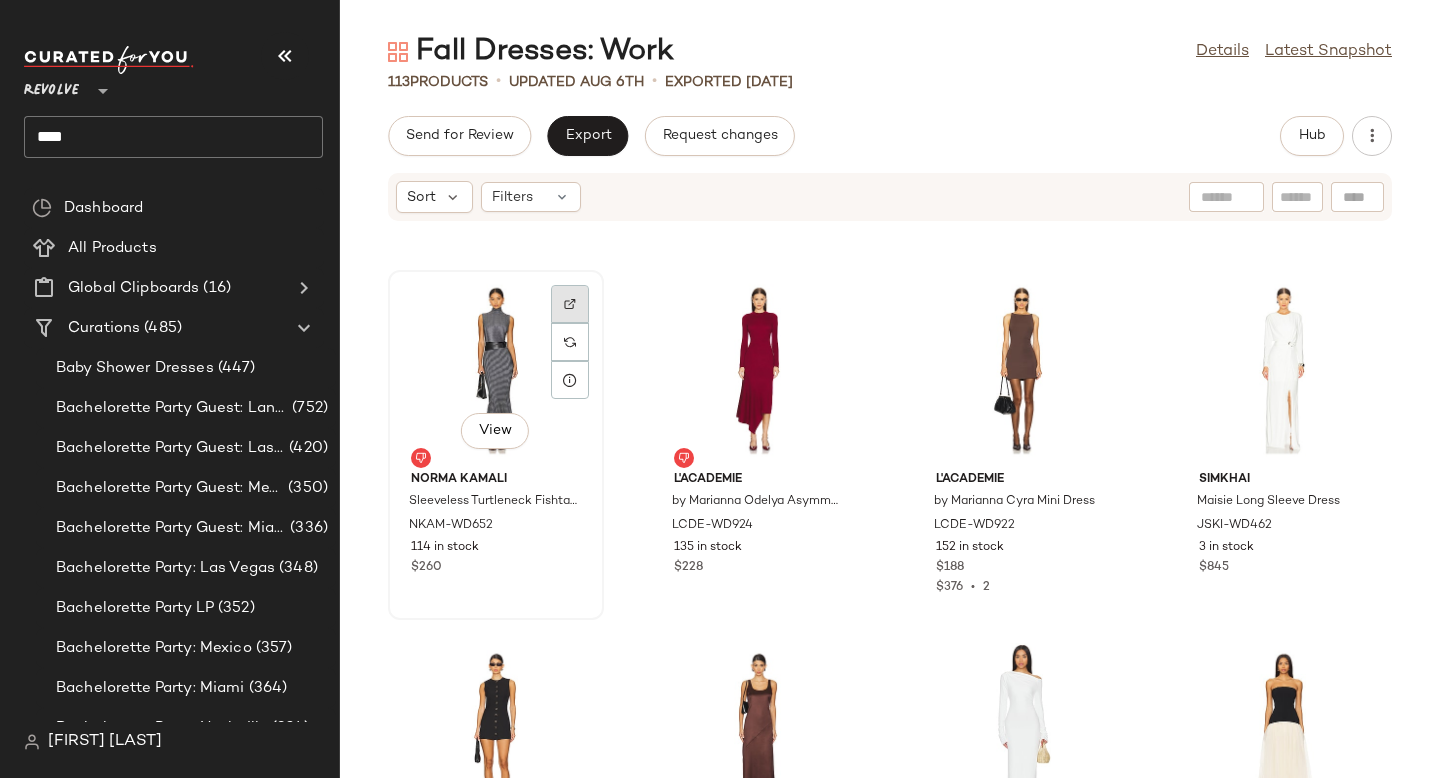 click 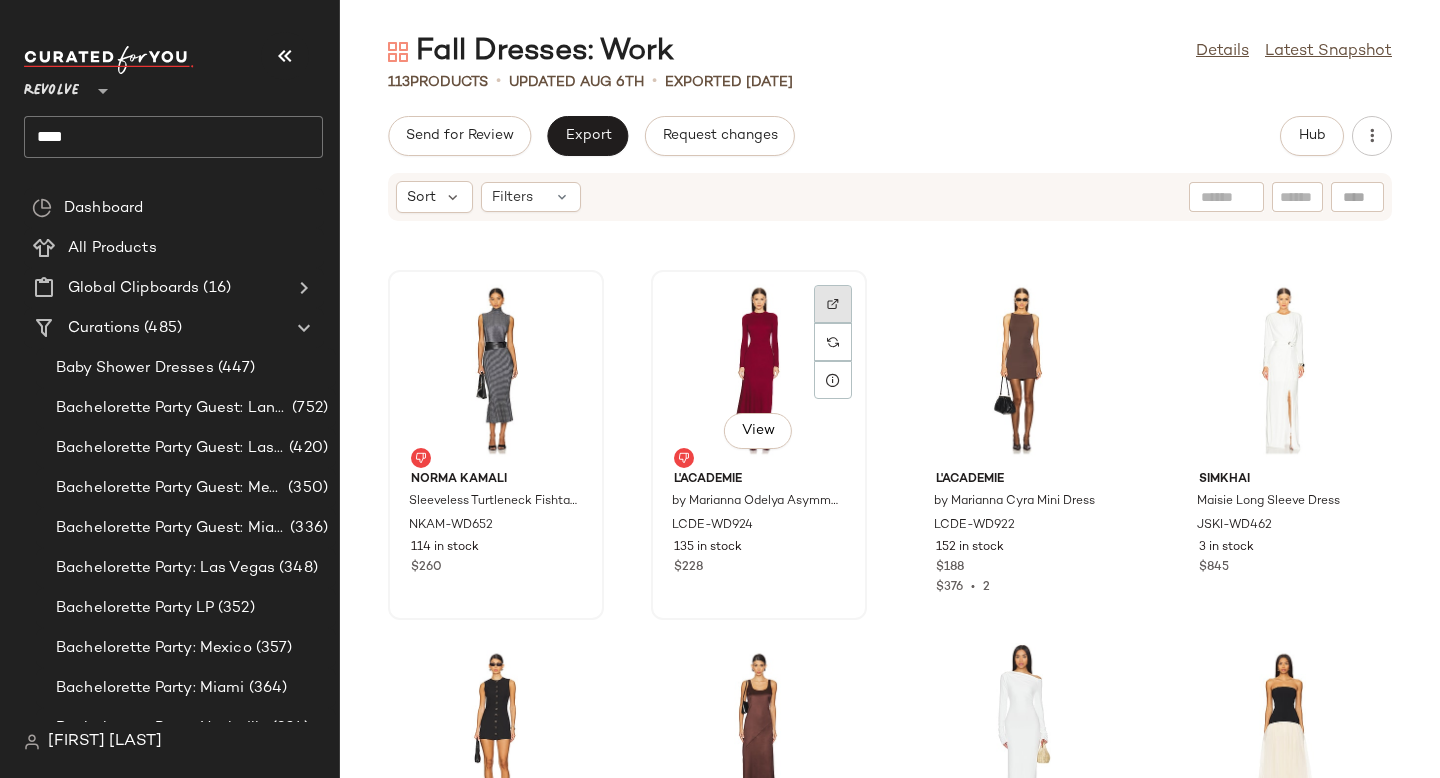 click 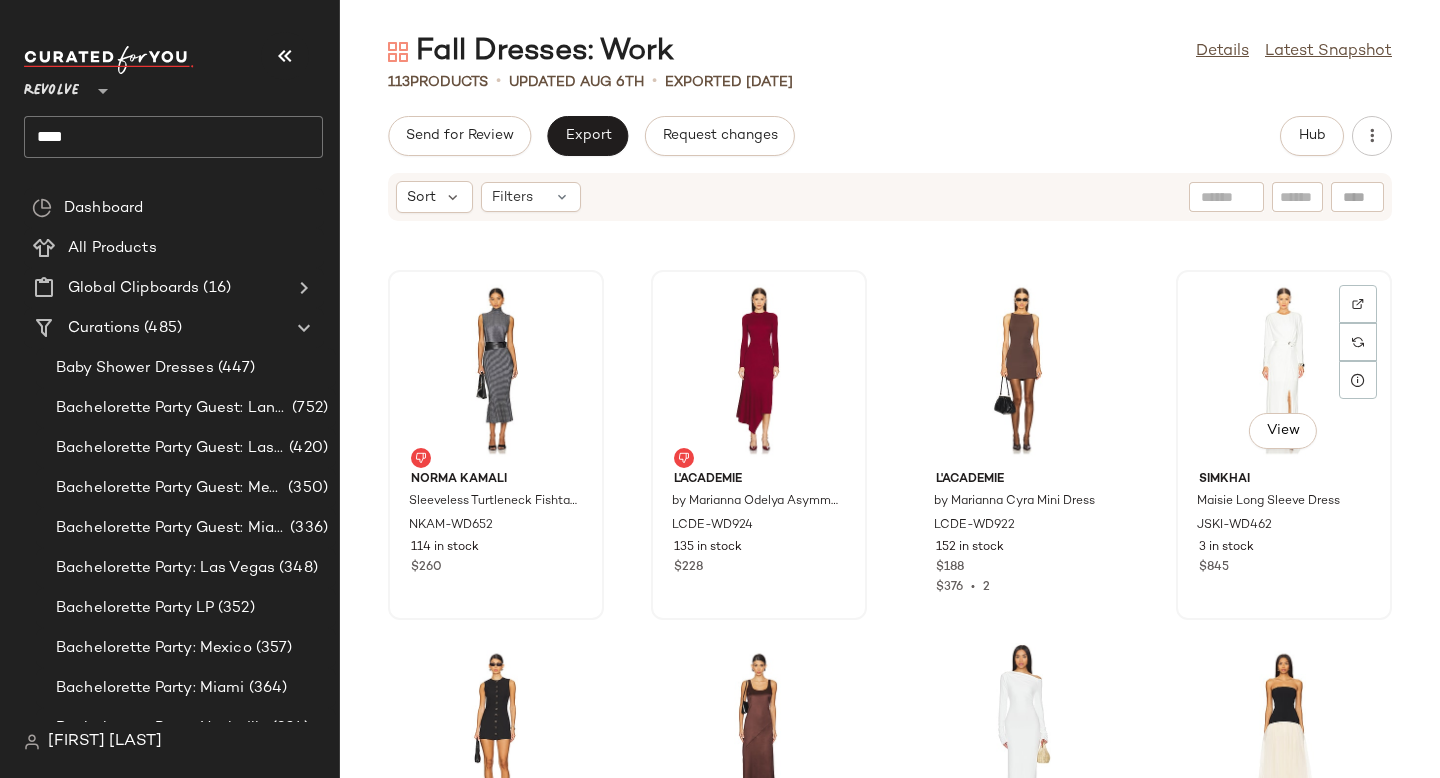 scroll, scrollTop: 743, scrollLeft: 0, axis: vertical 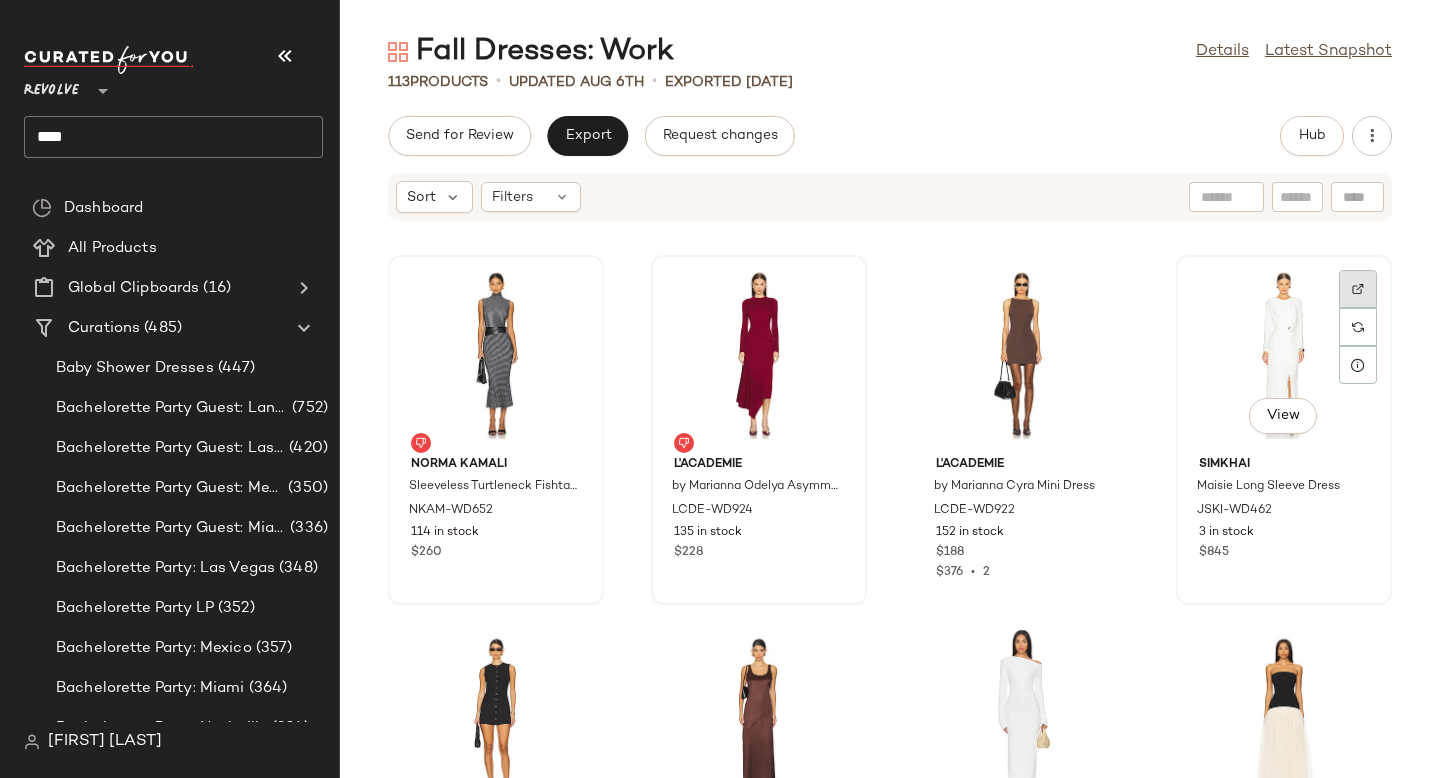 click 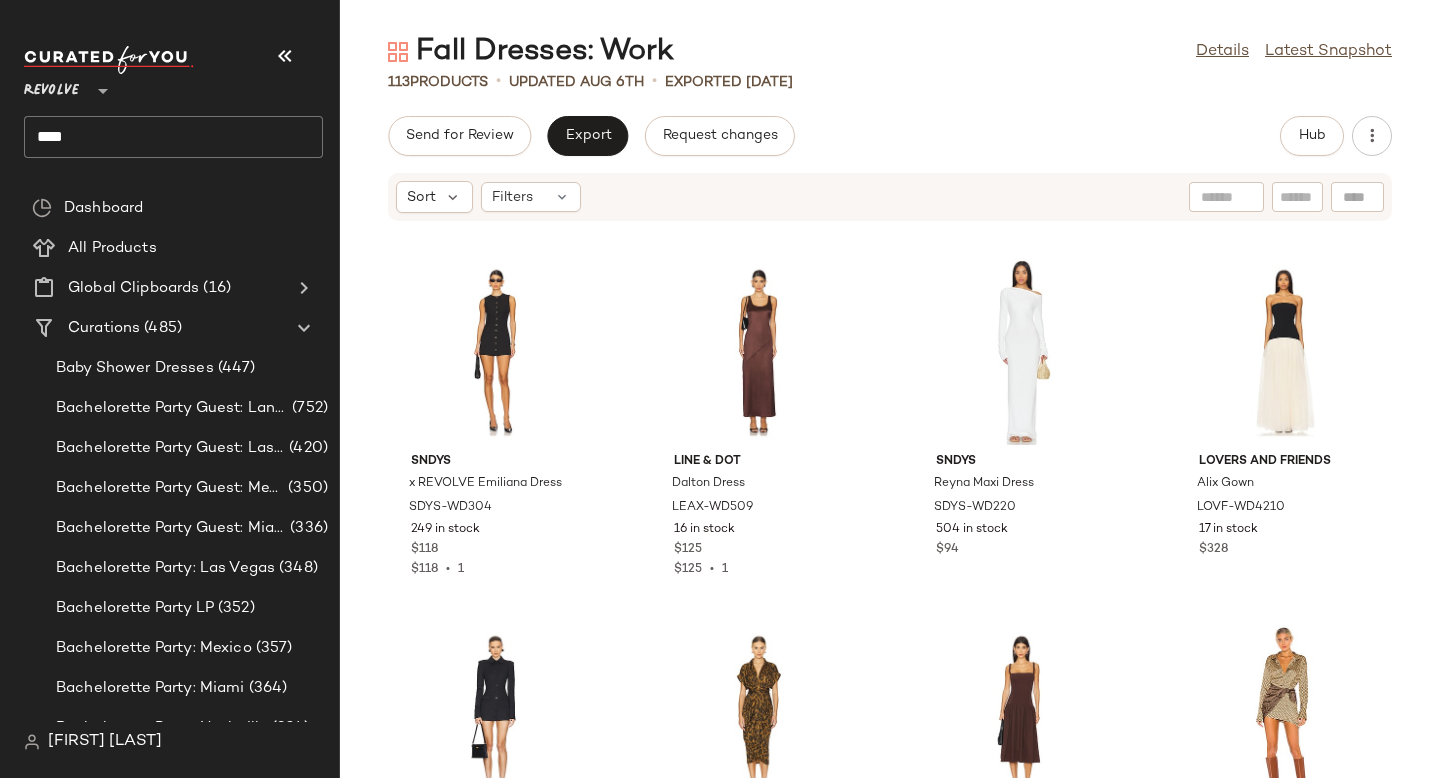 scroll, scrollTop: 1086, scrollLeft: 0, axis: vertical 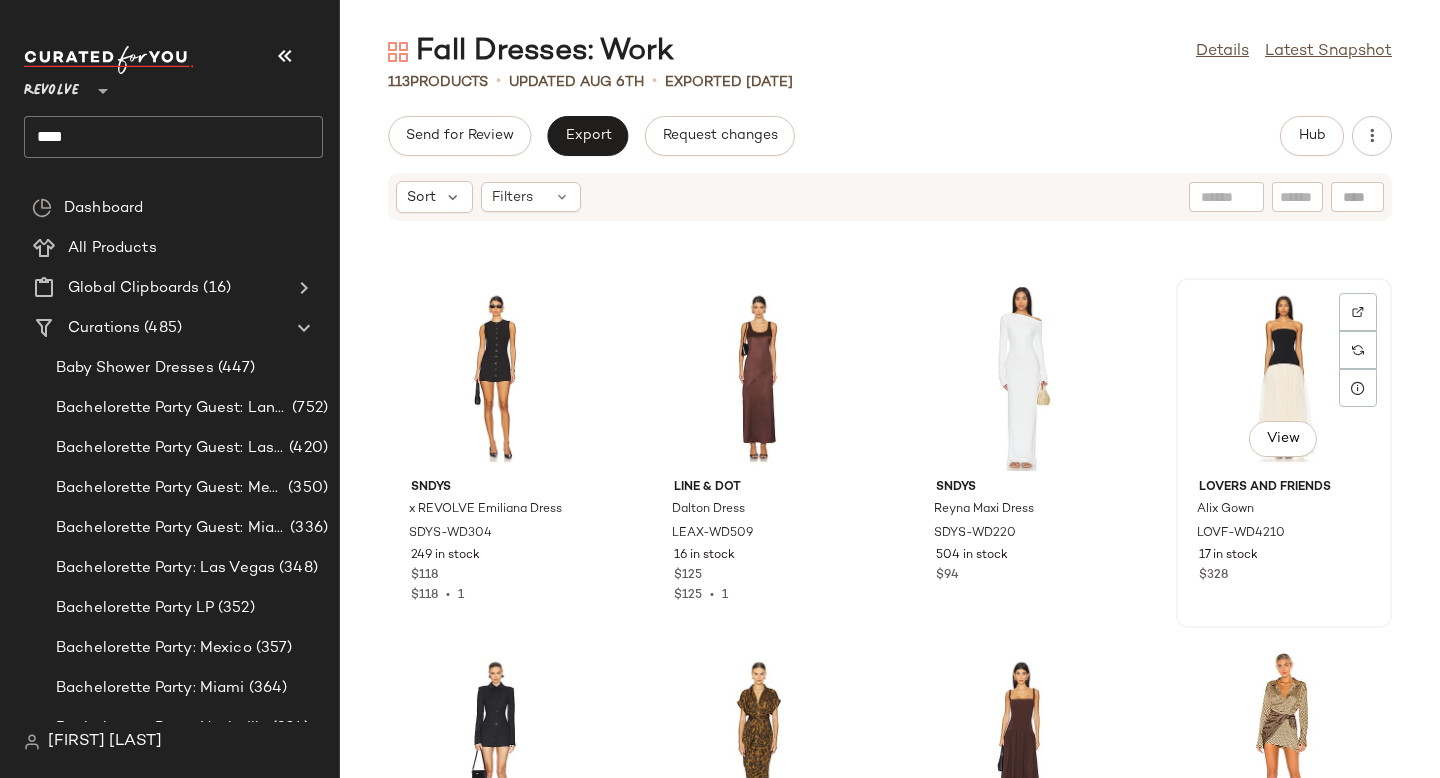 click on "View" 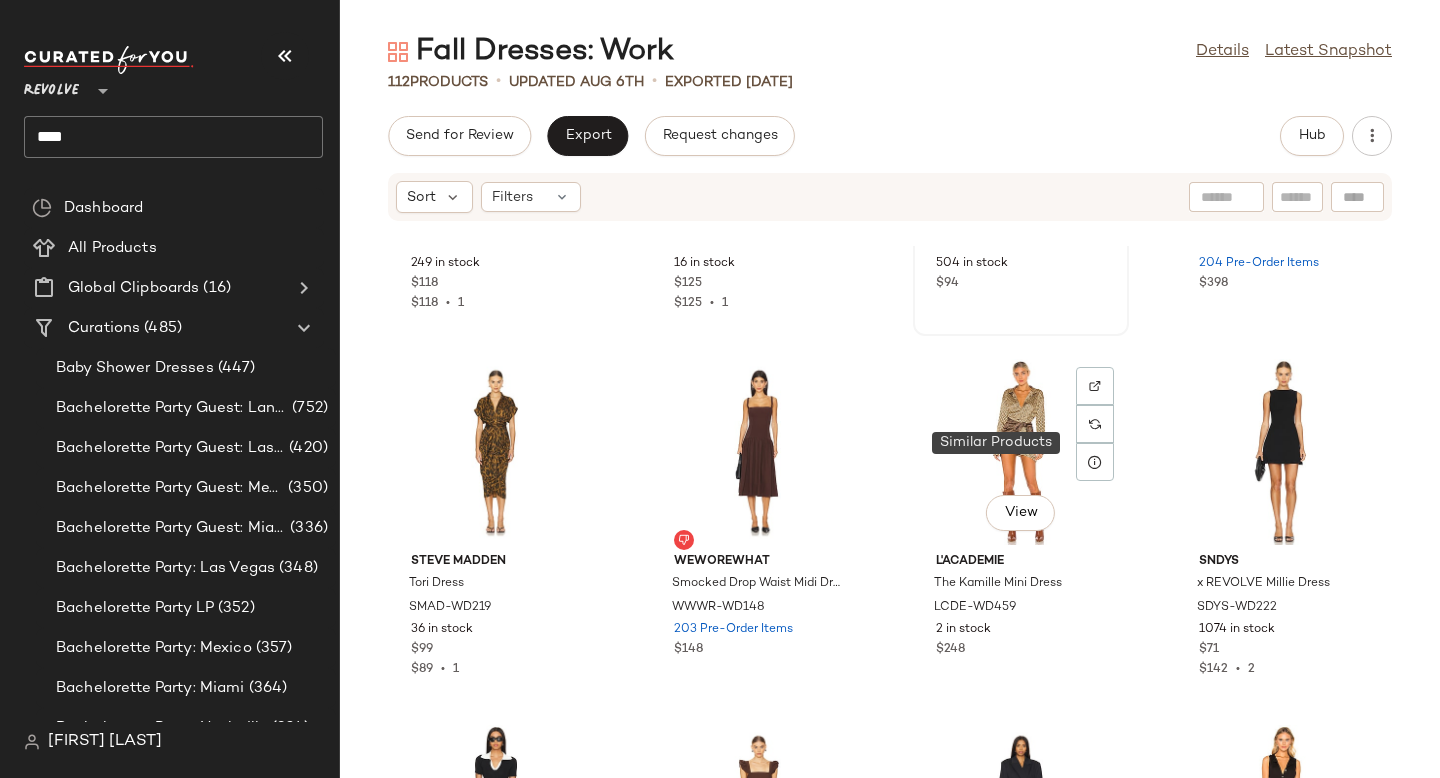 scroll, scrollTop: 1382, scrollLeft: 0, axis: vertical 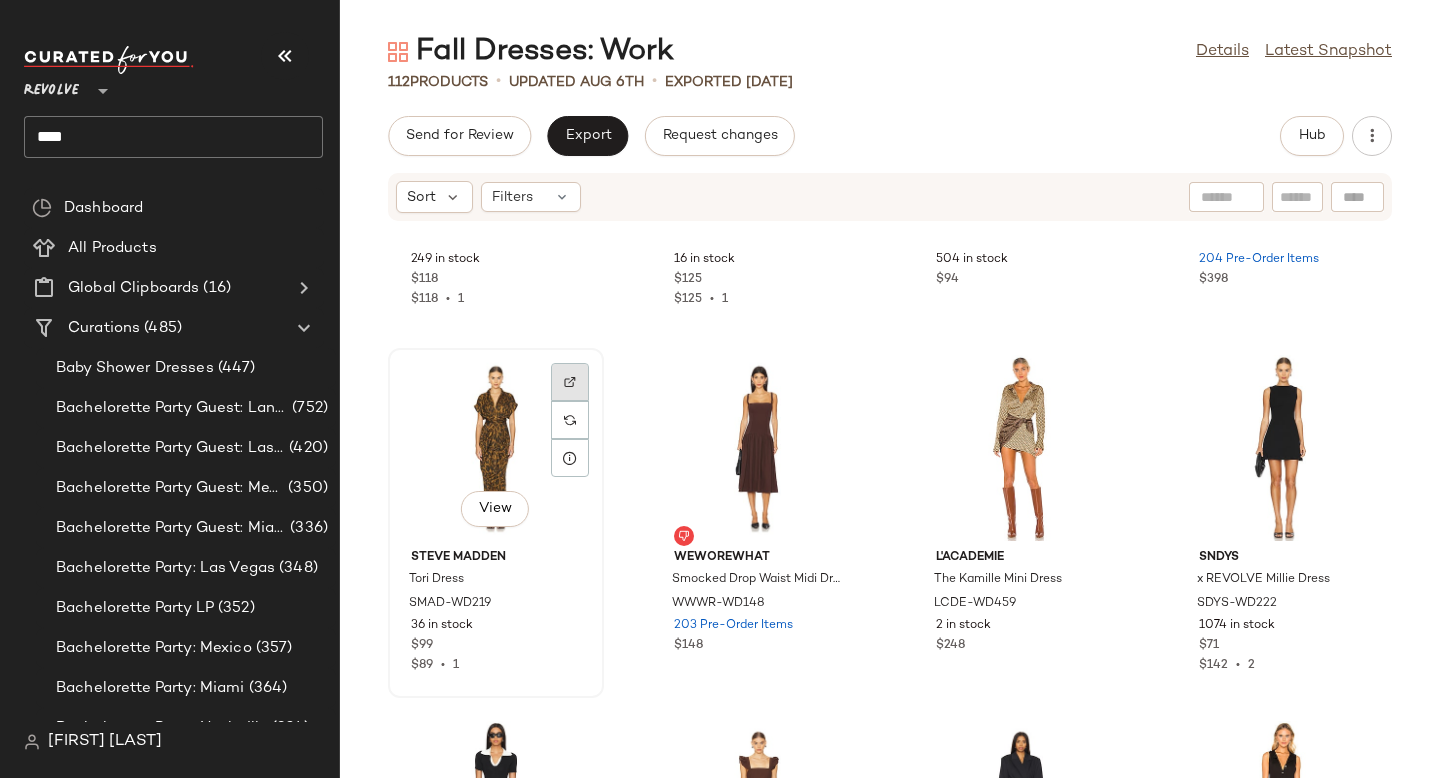 click 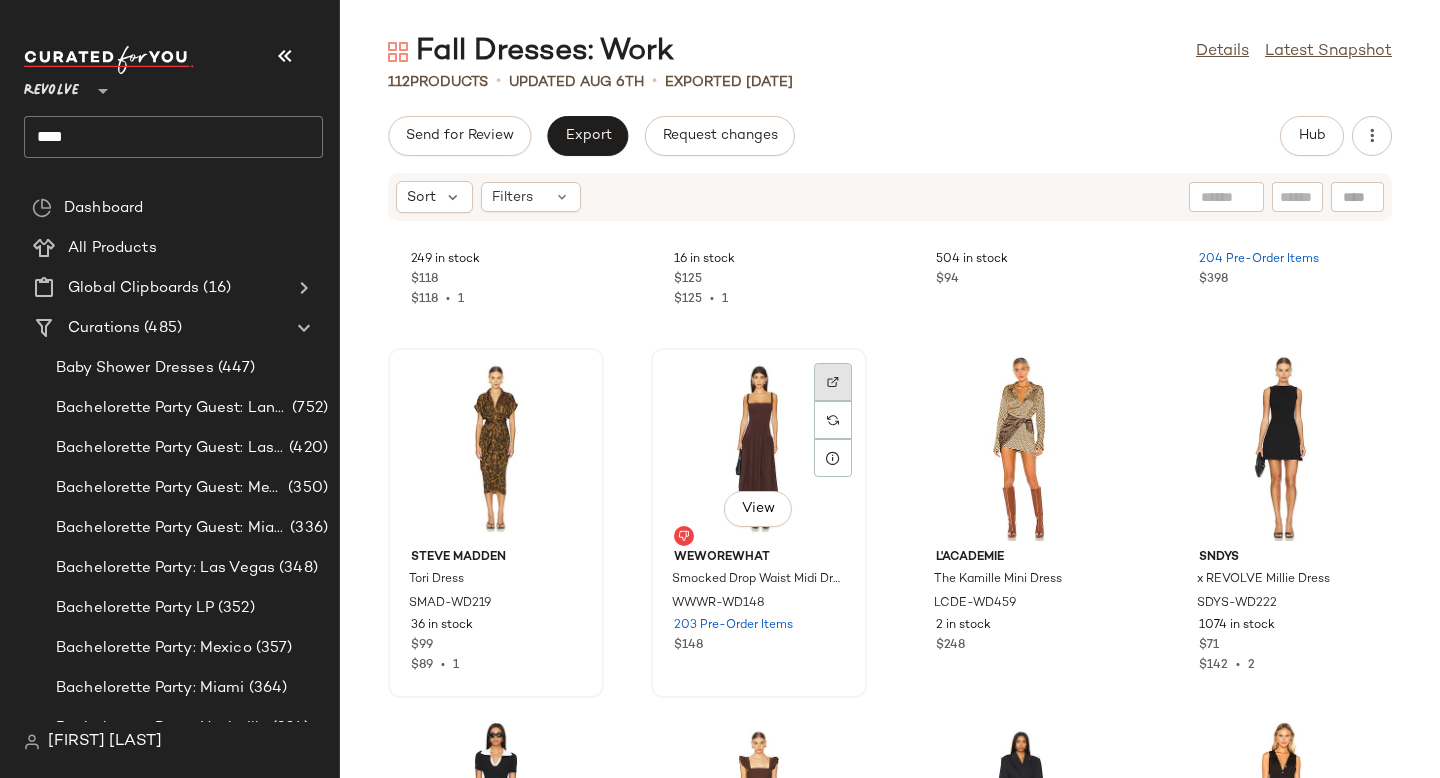 click 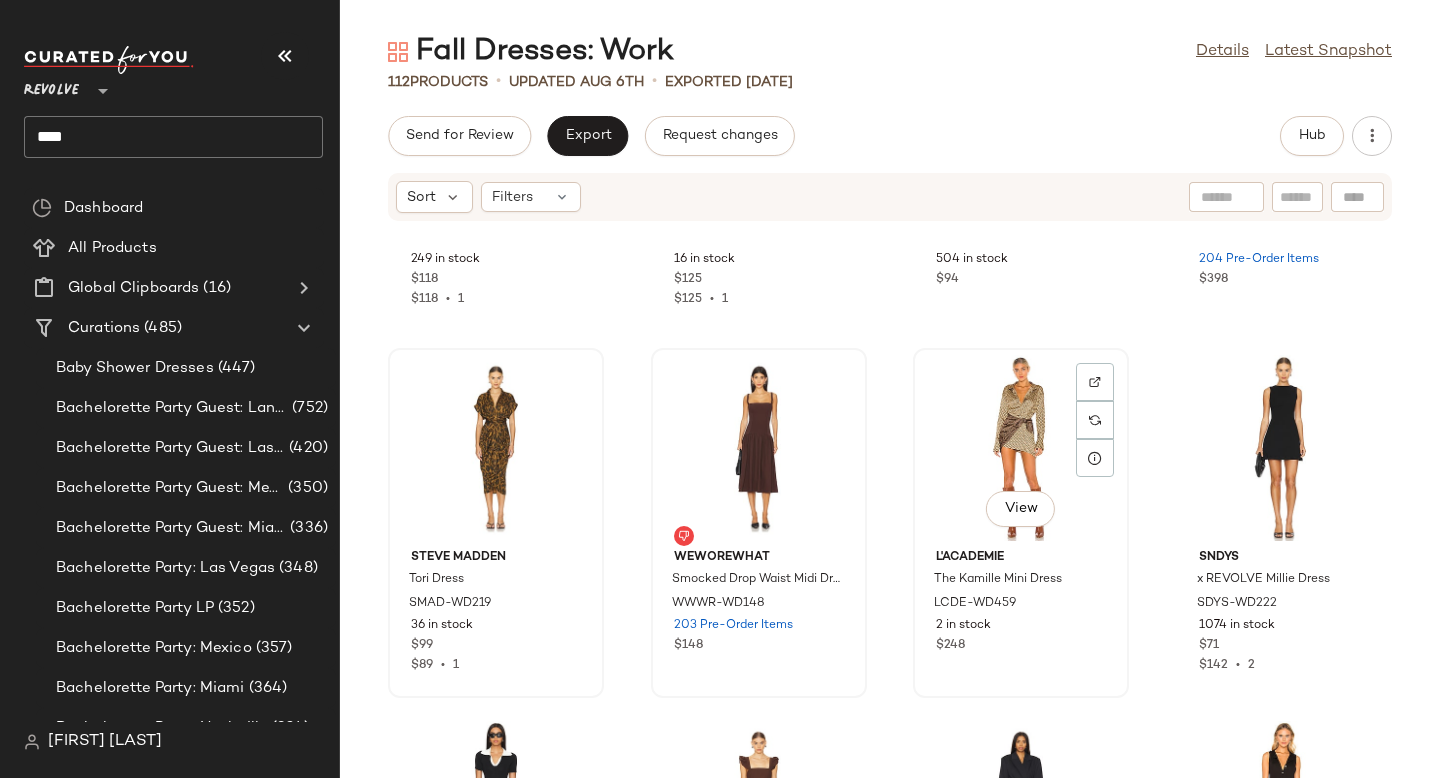 click 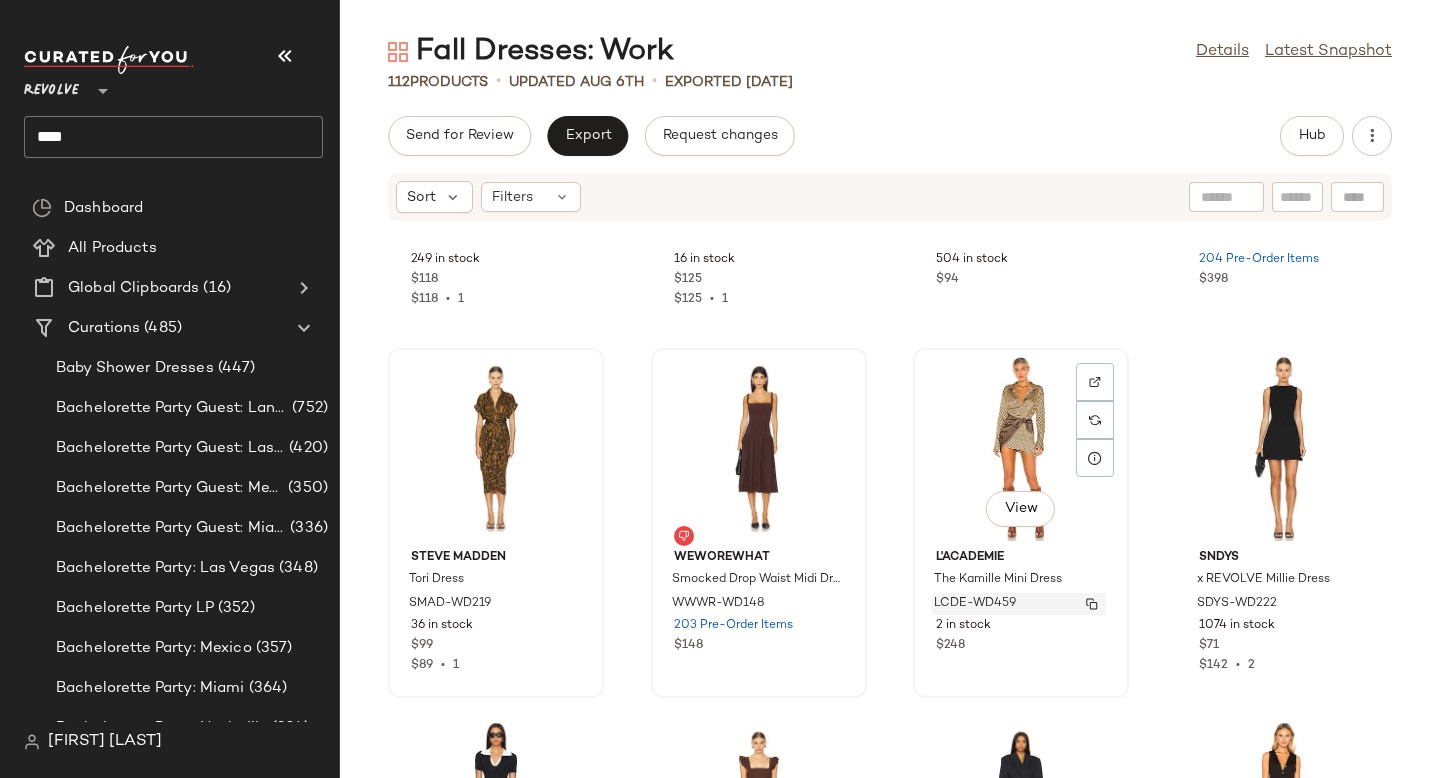 click on "LCDE-WD459" at bounding box center [975, 604] 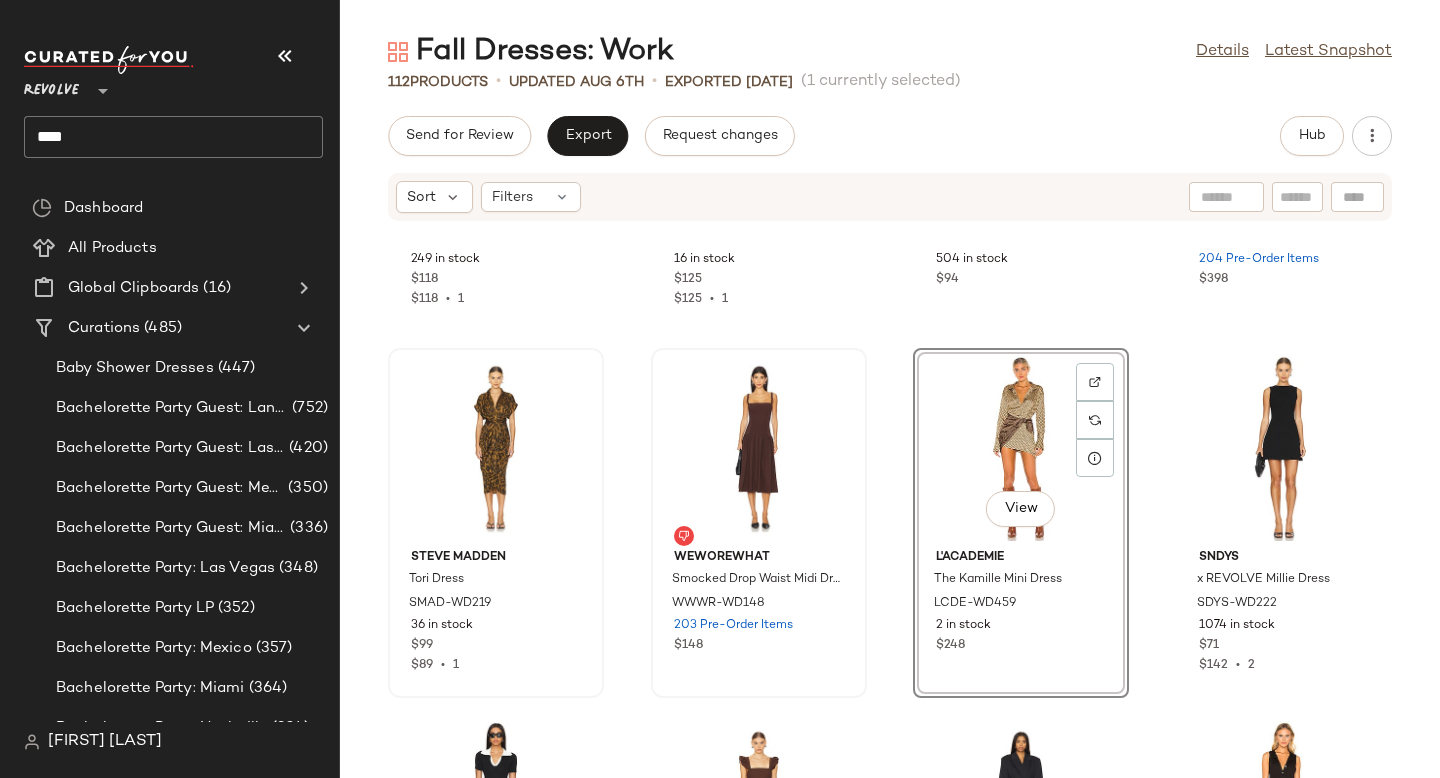 click on "View" 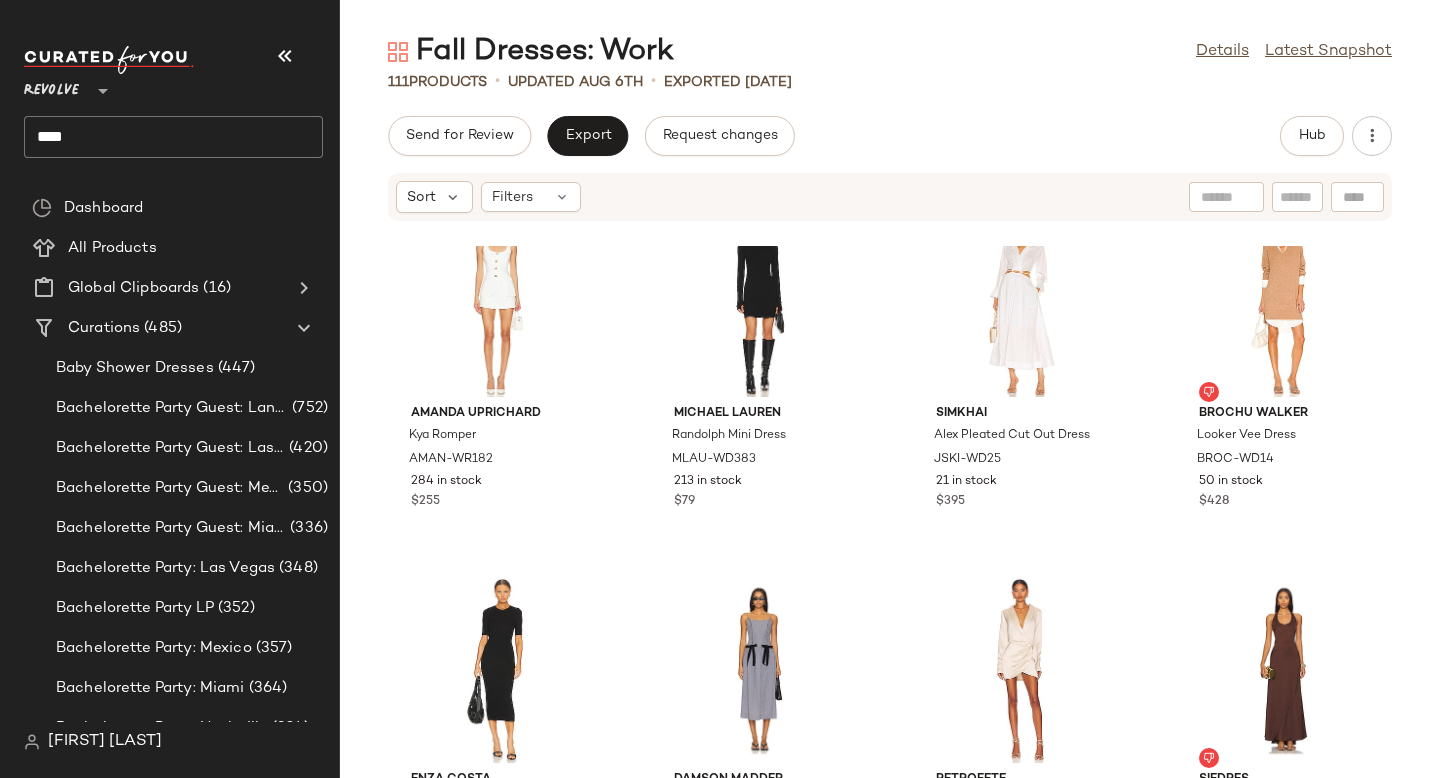scroll, scrollTop: 4754, scrollLeft: 0, axis: vertical 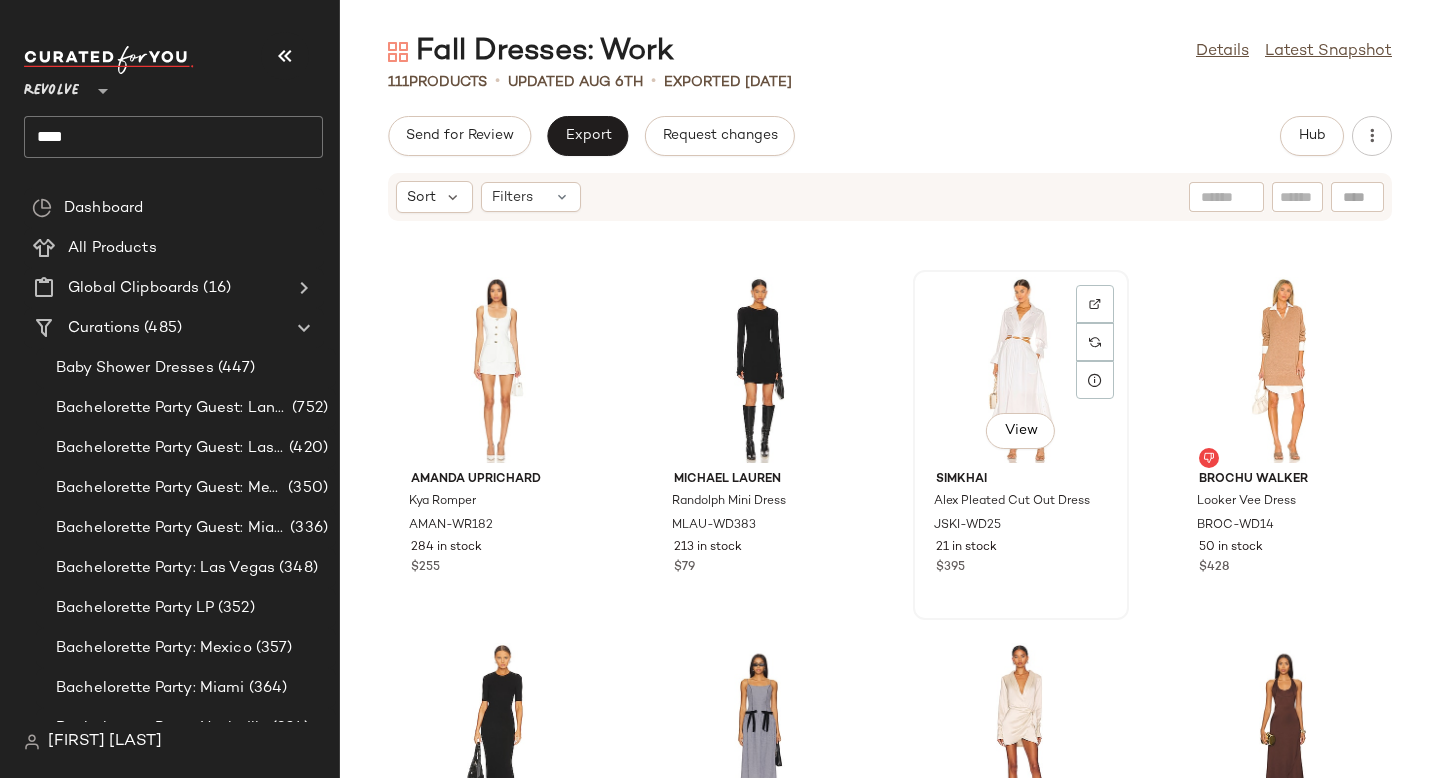 click on "View" 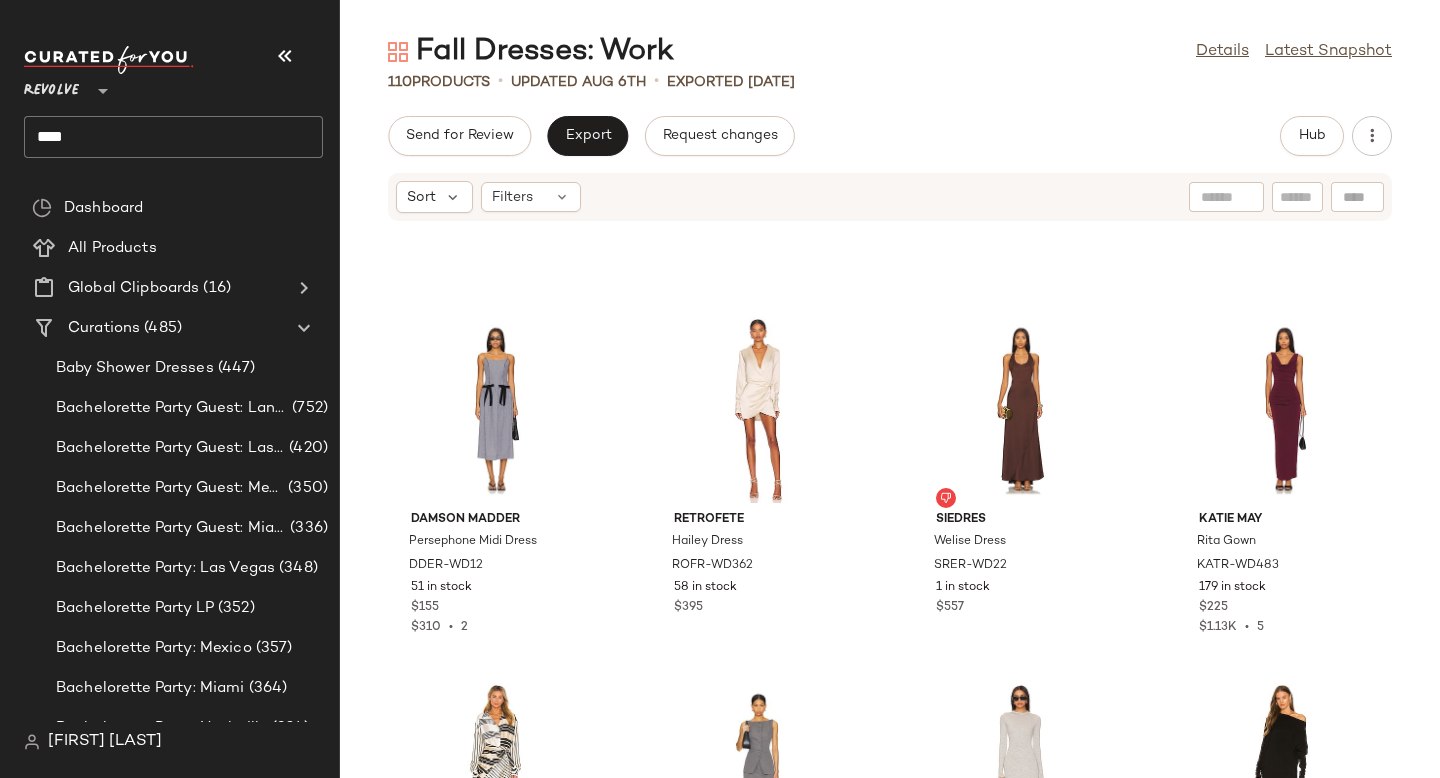 scroll, scrollTop: 5073, scrollLeft: 0, axis: vertical 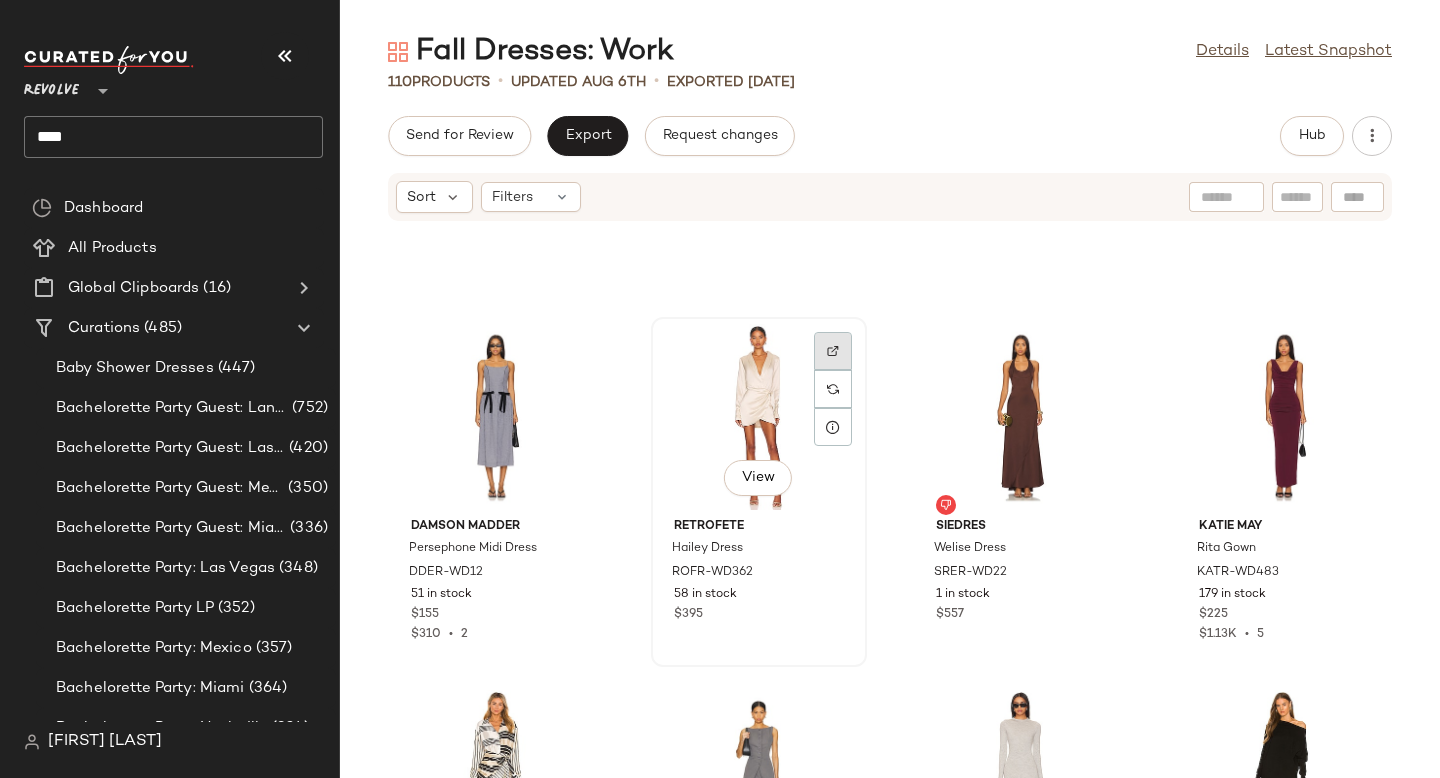 click 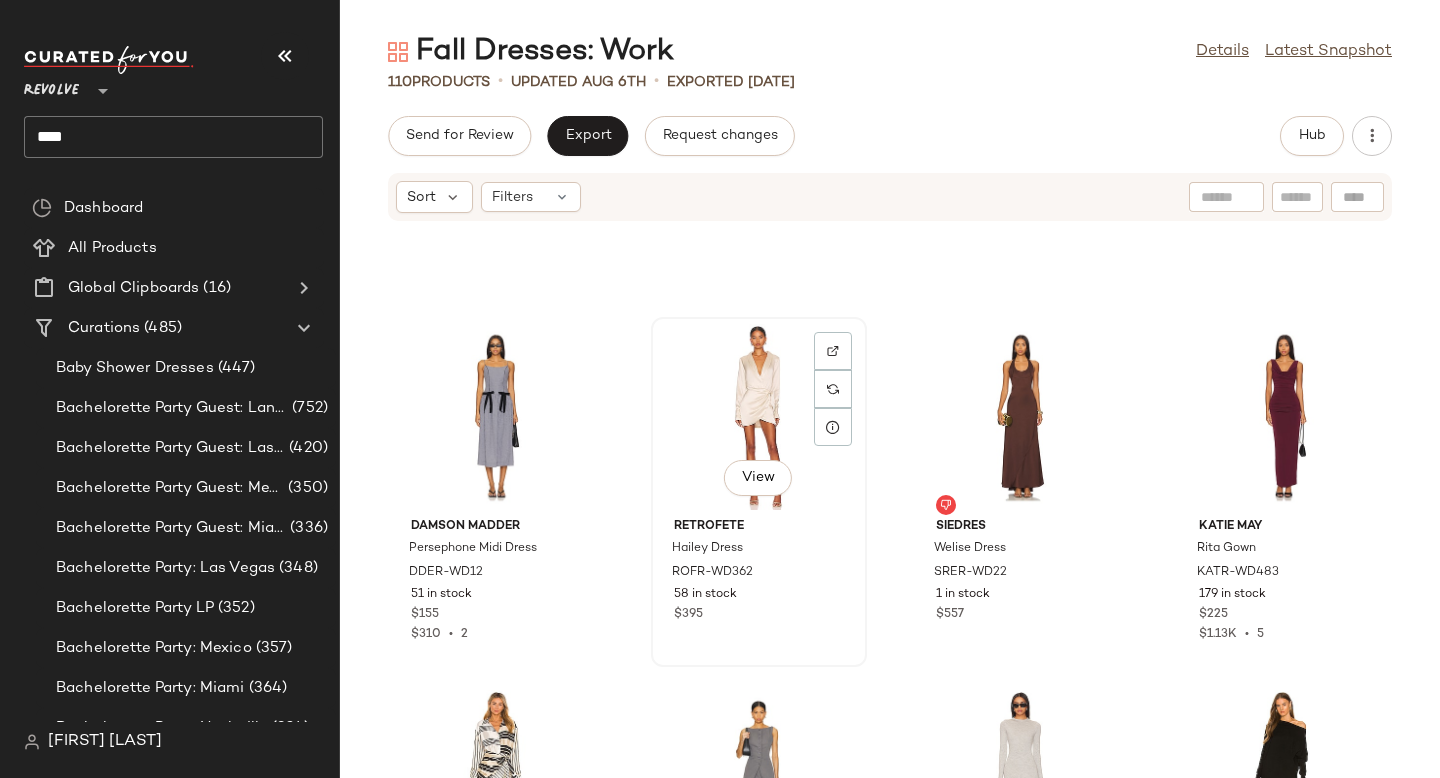 click on "View" 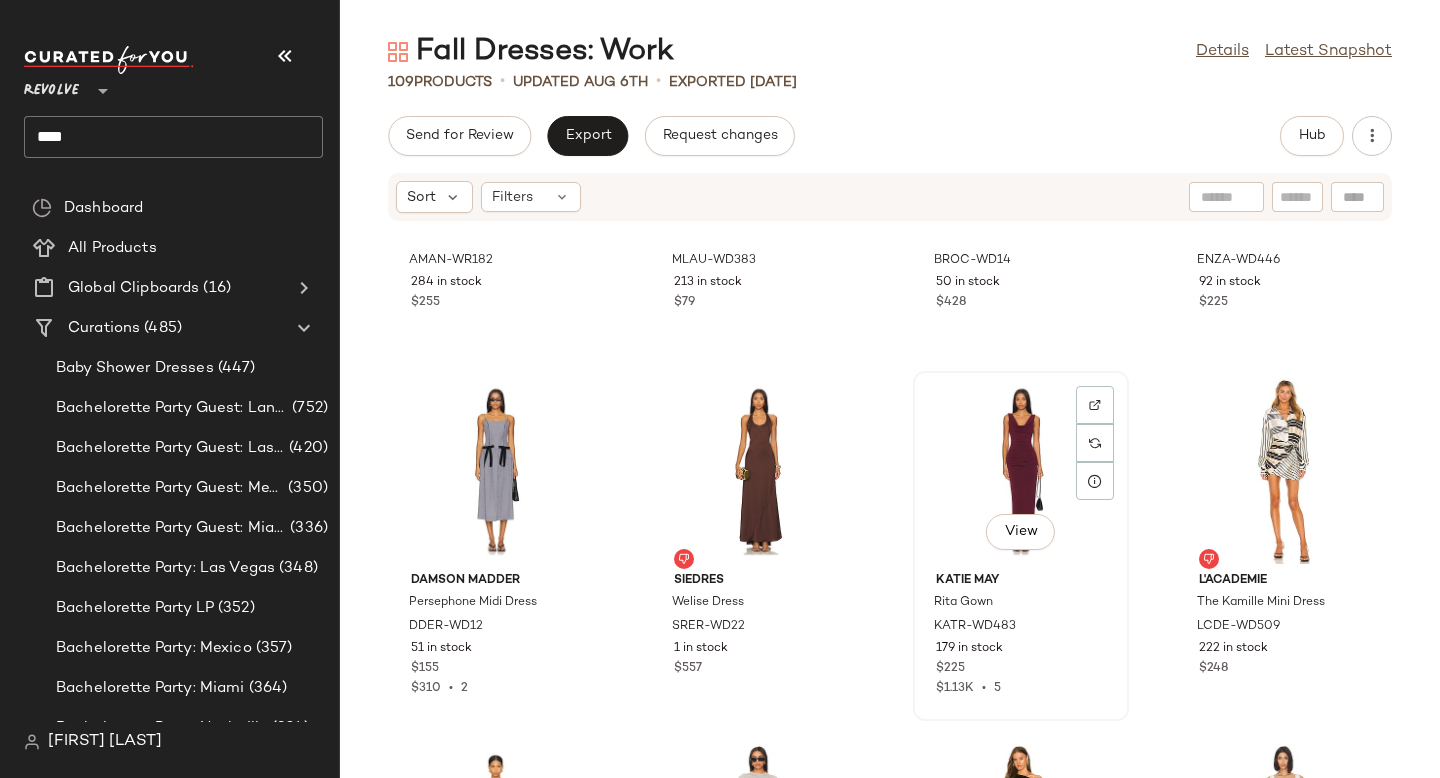 scroll, scrollTop: 4973, scrollLeft: 0, axis: vertical 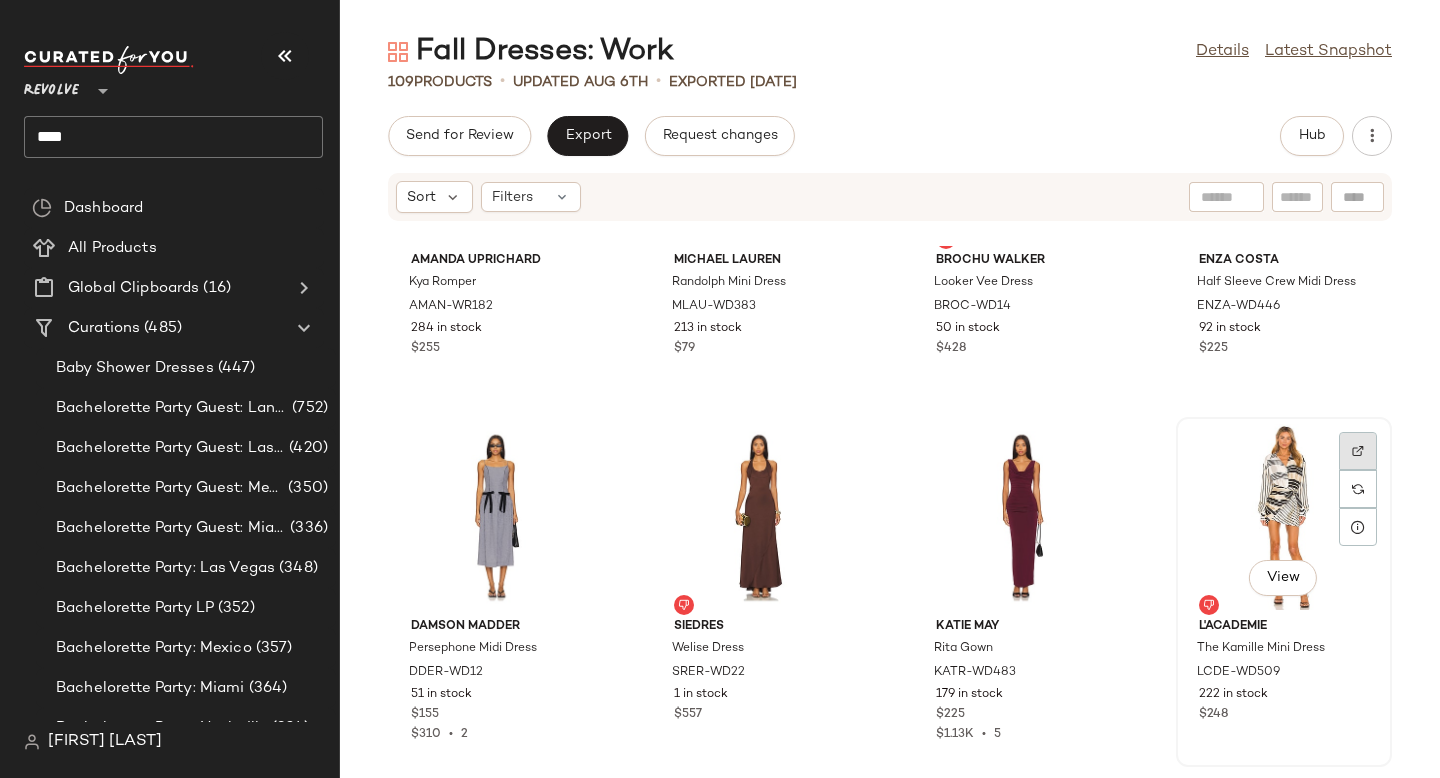 click 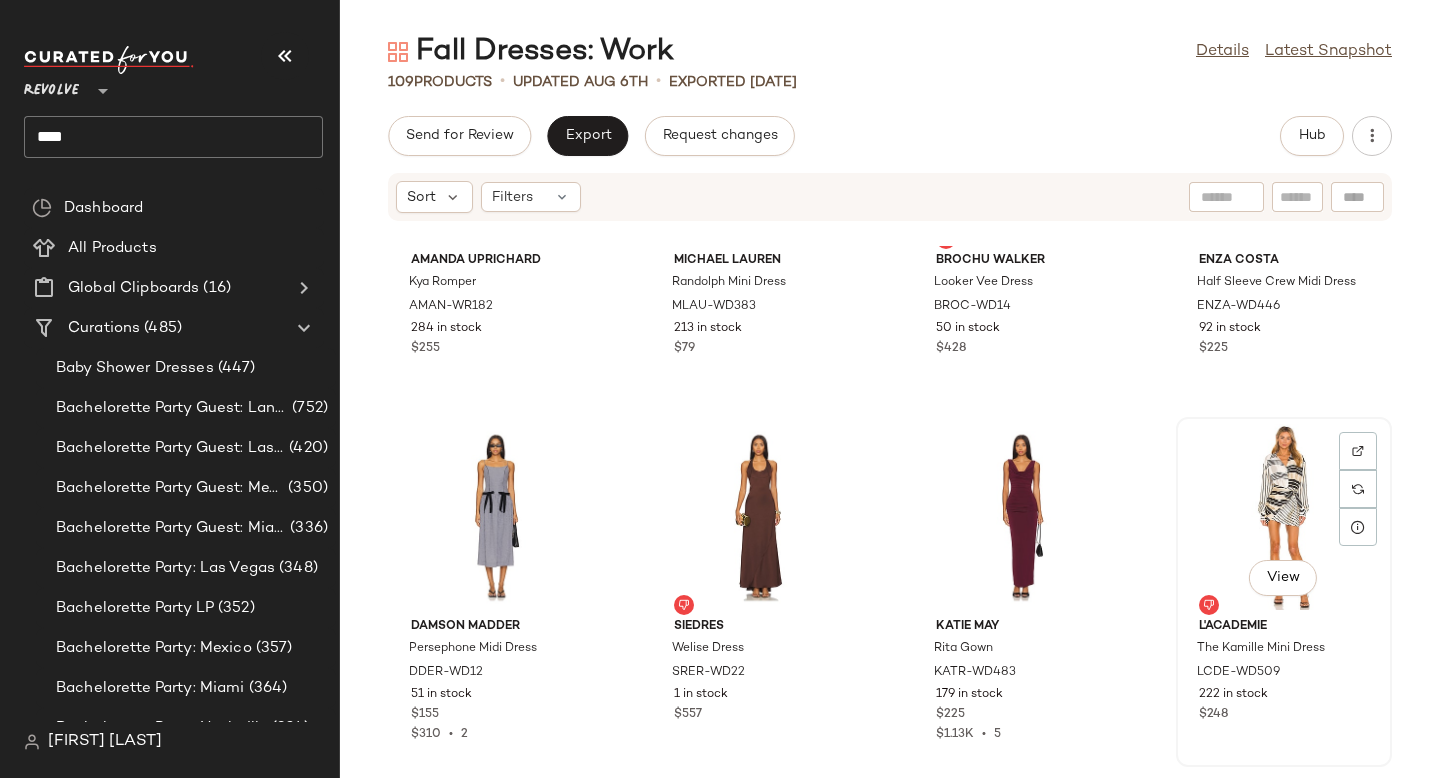 click on "View" 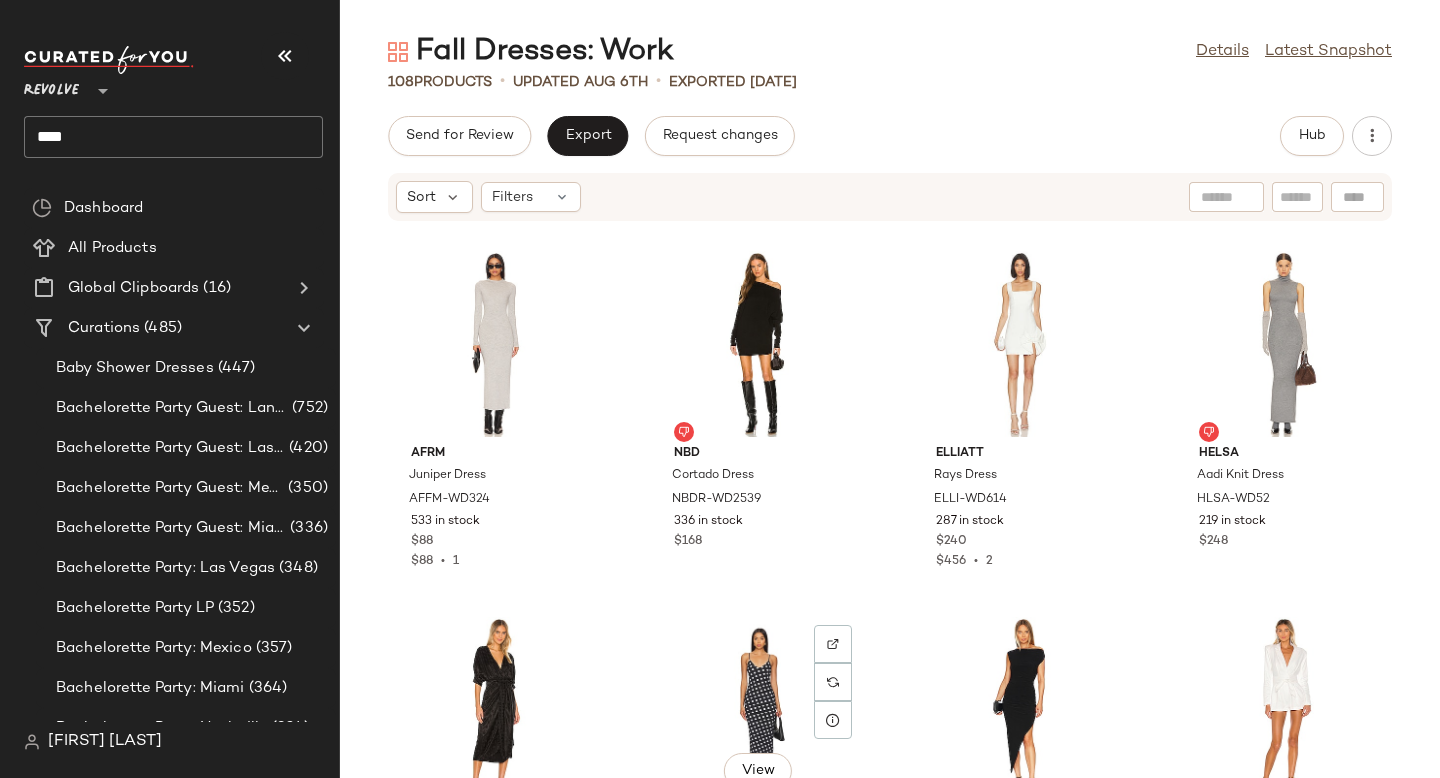 scroll, scrollTop: 5500, scrollLeft: 0, axis: vertical 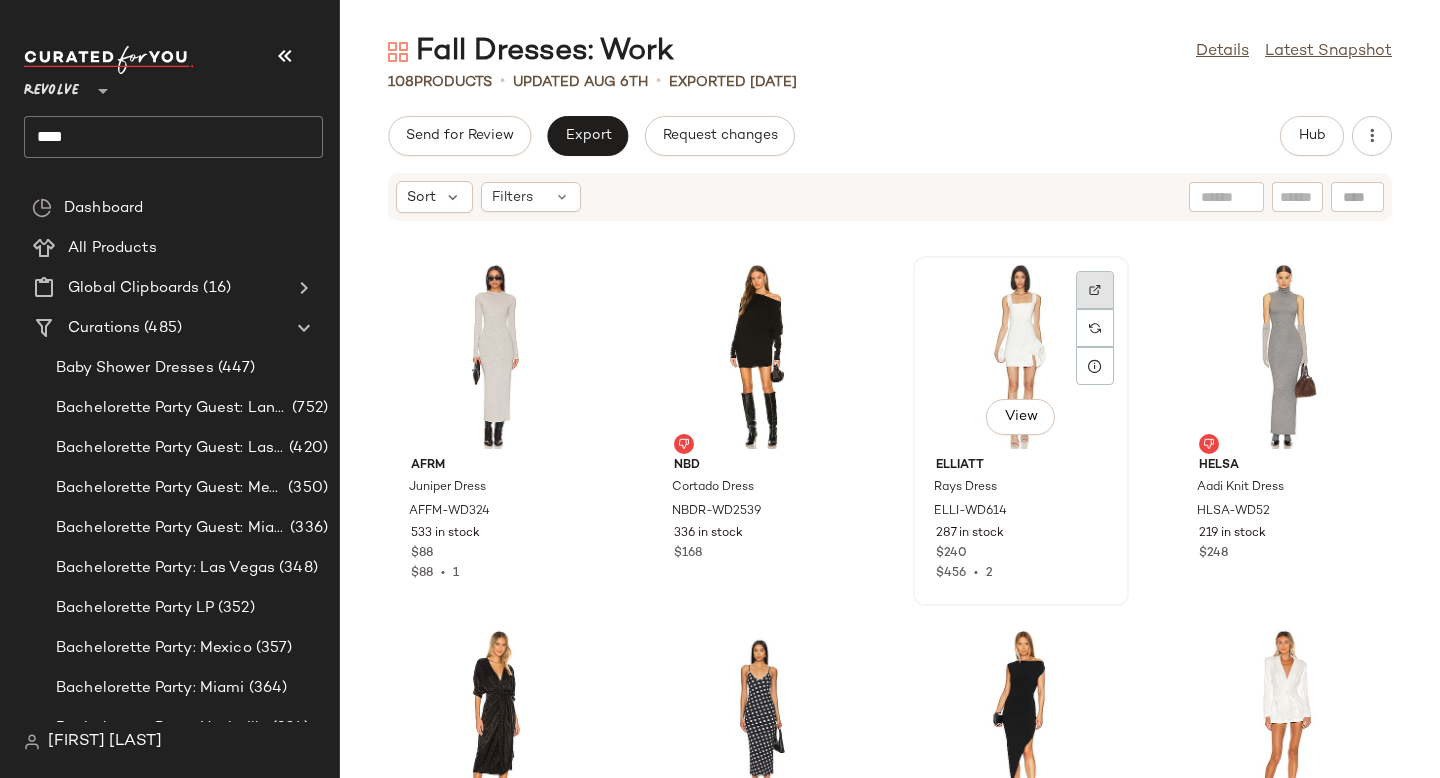 click 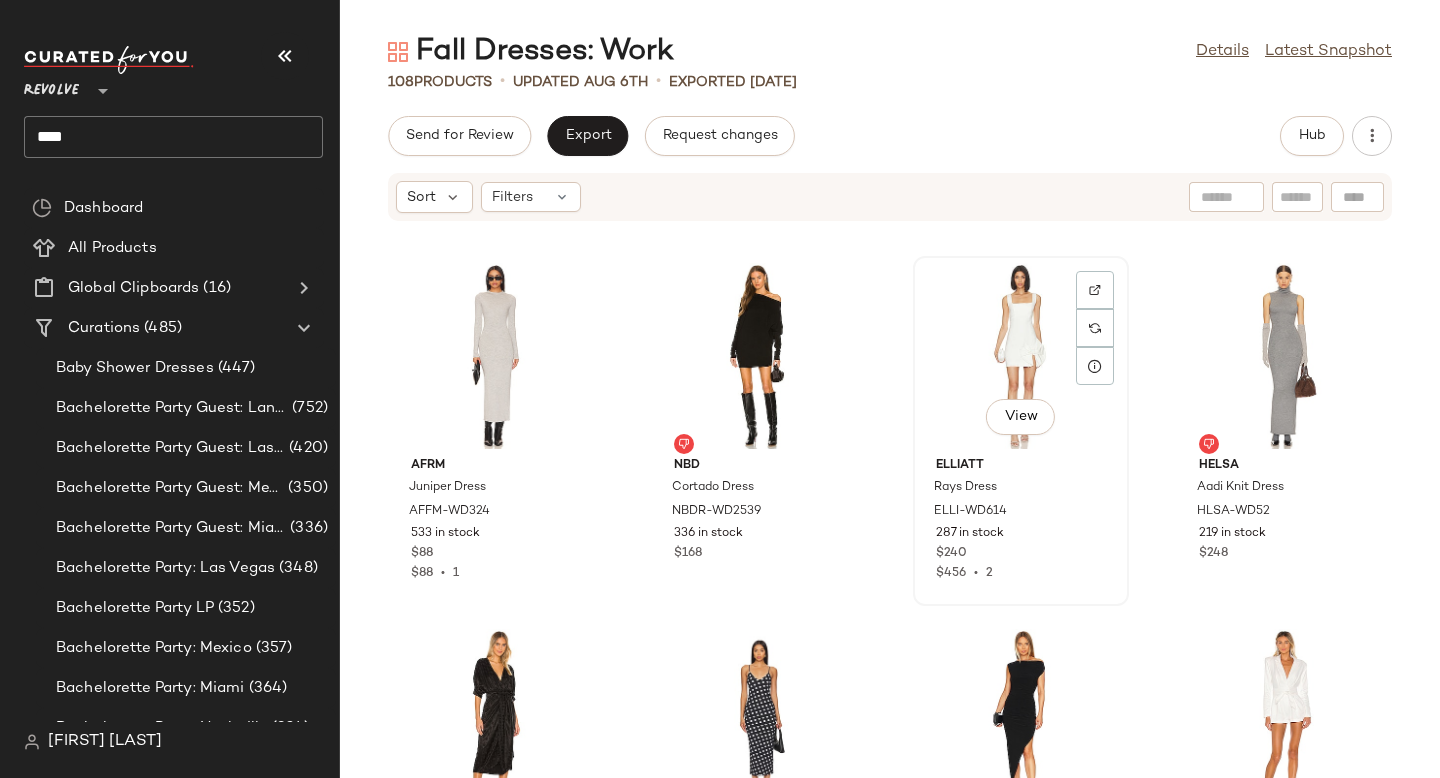 click on "View" 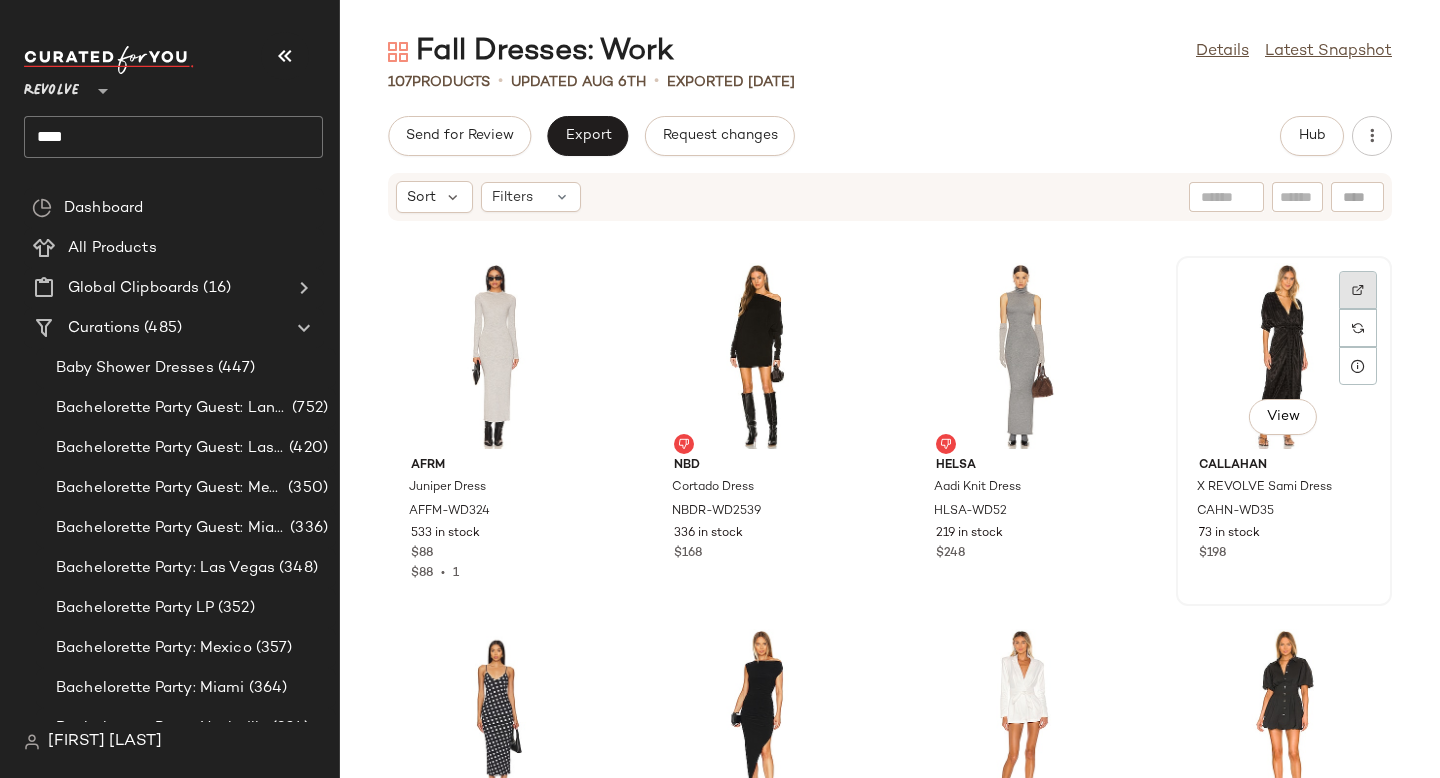 click 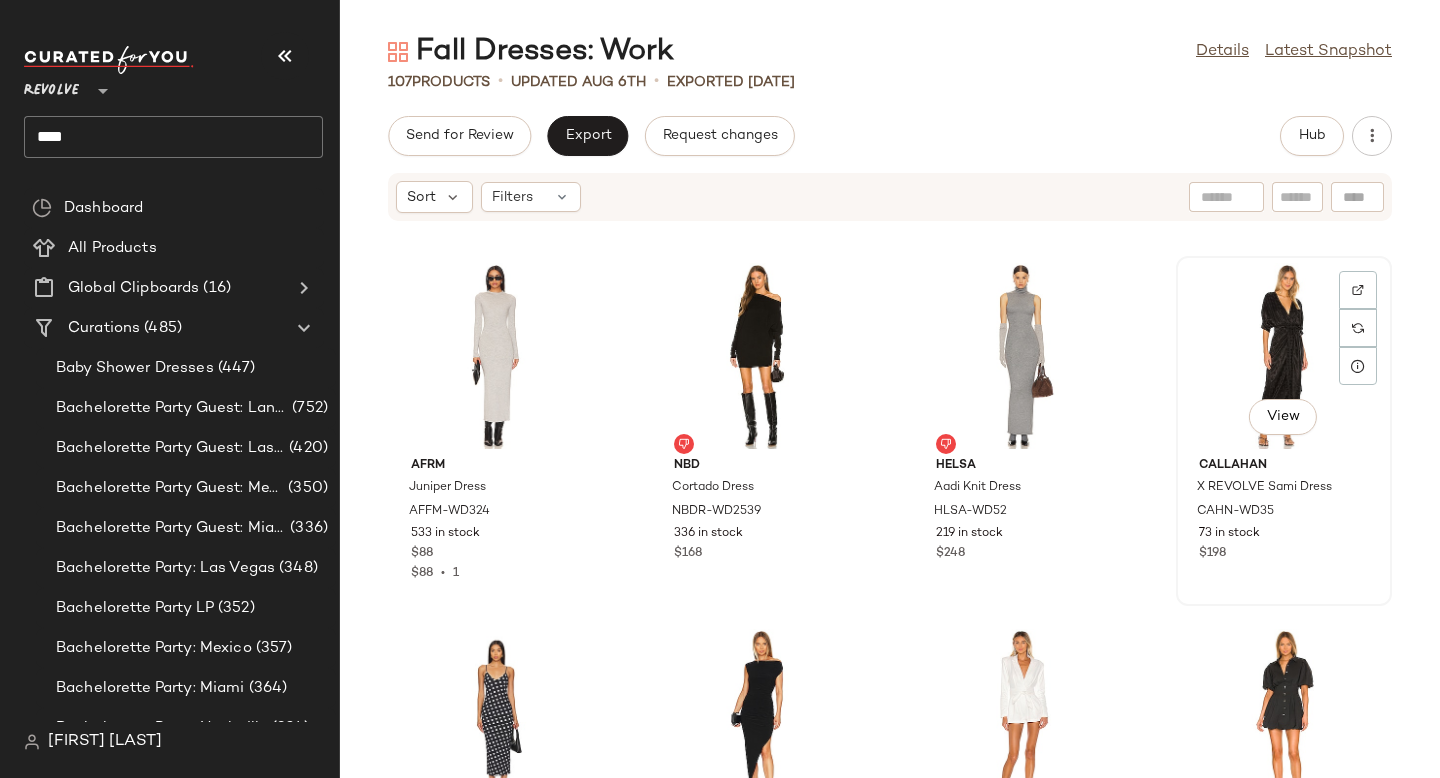 click on "View" 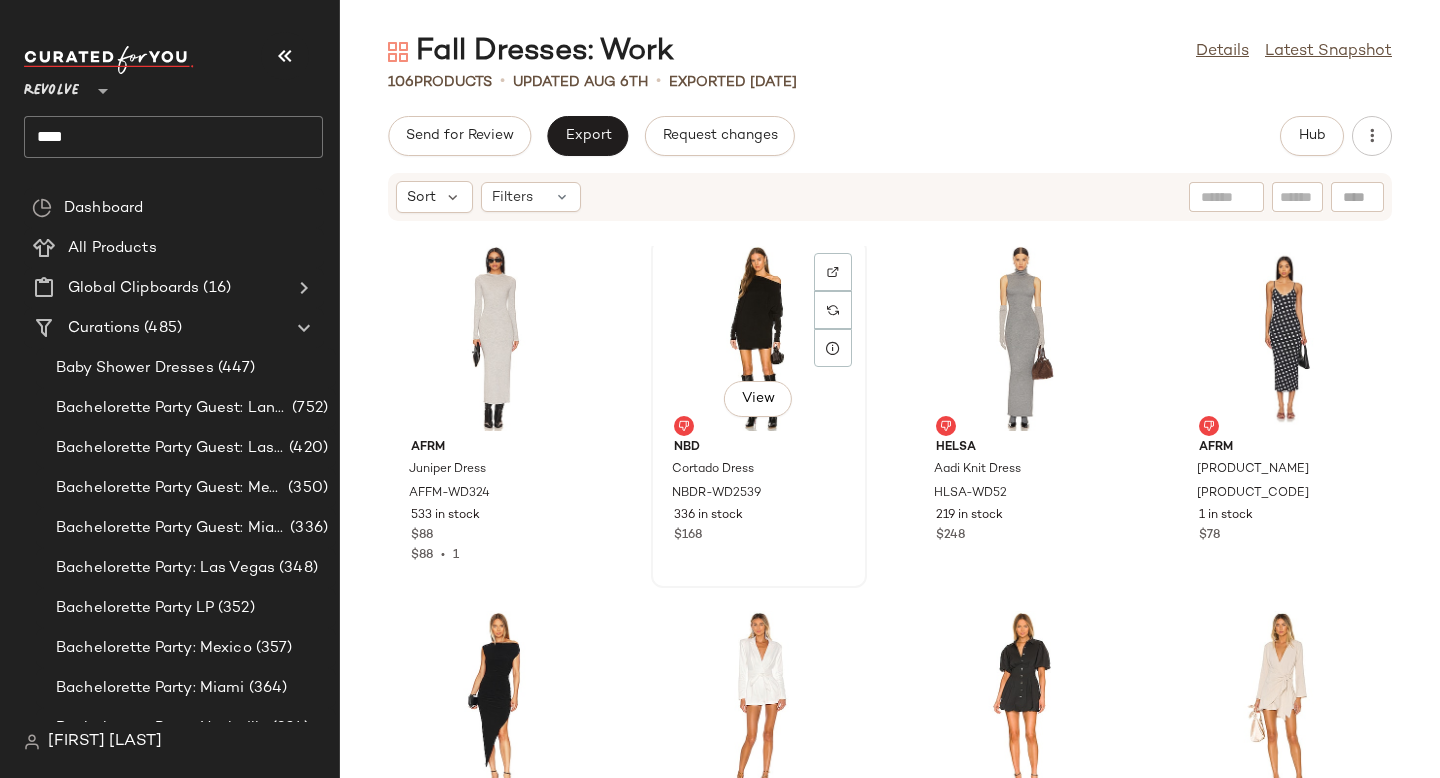 scroll, scrollTop: 5521, scrollLeft: 0, axis: vertical 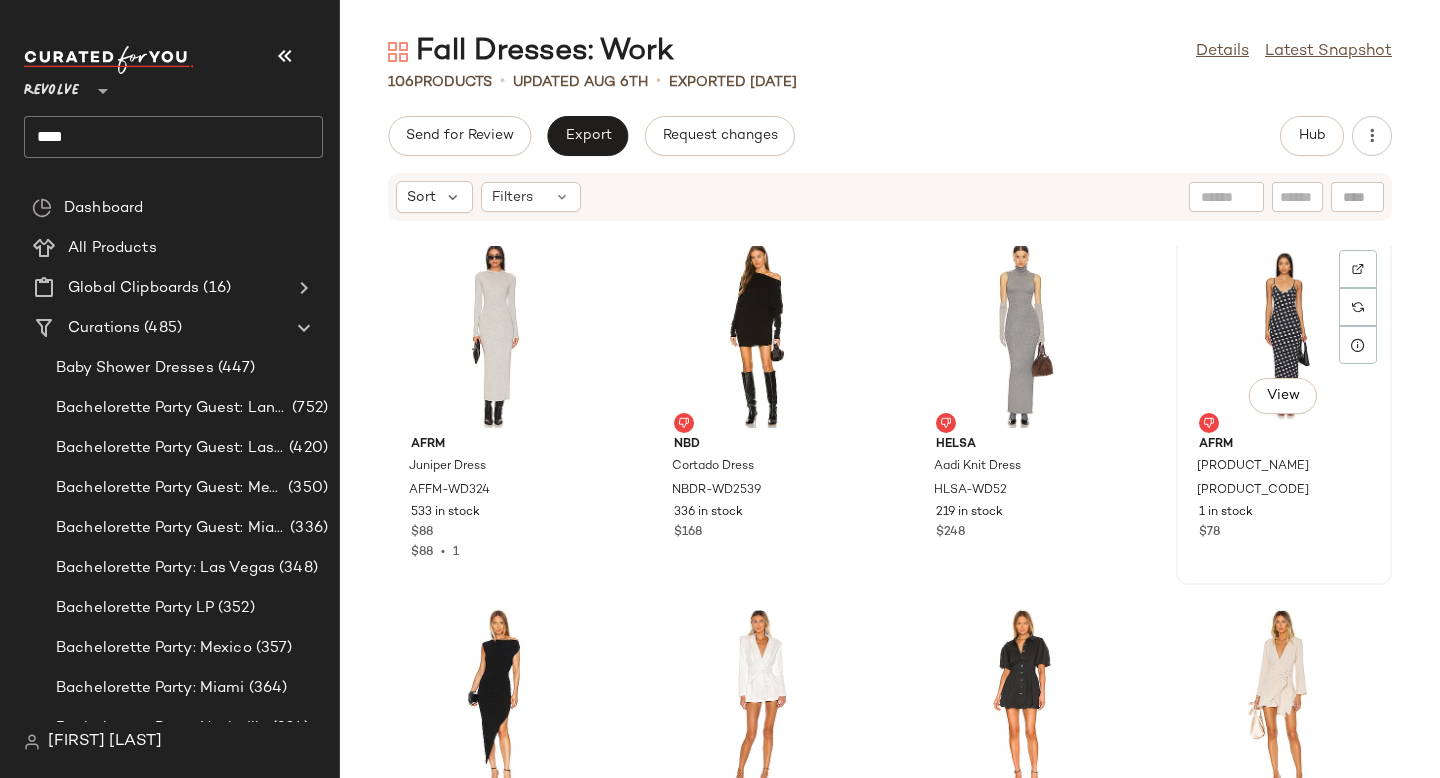 click 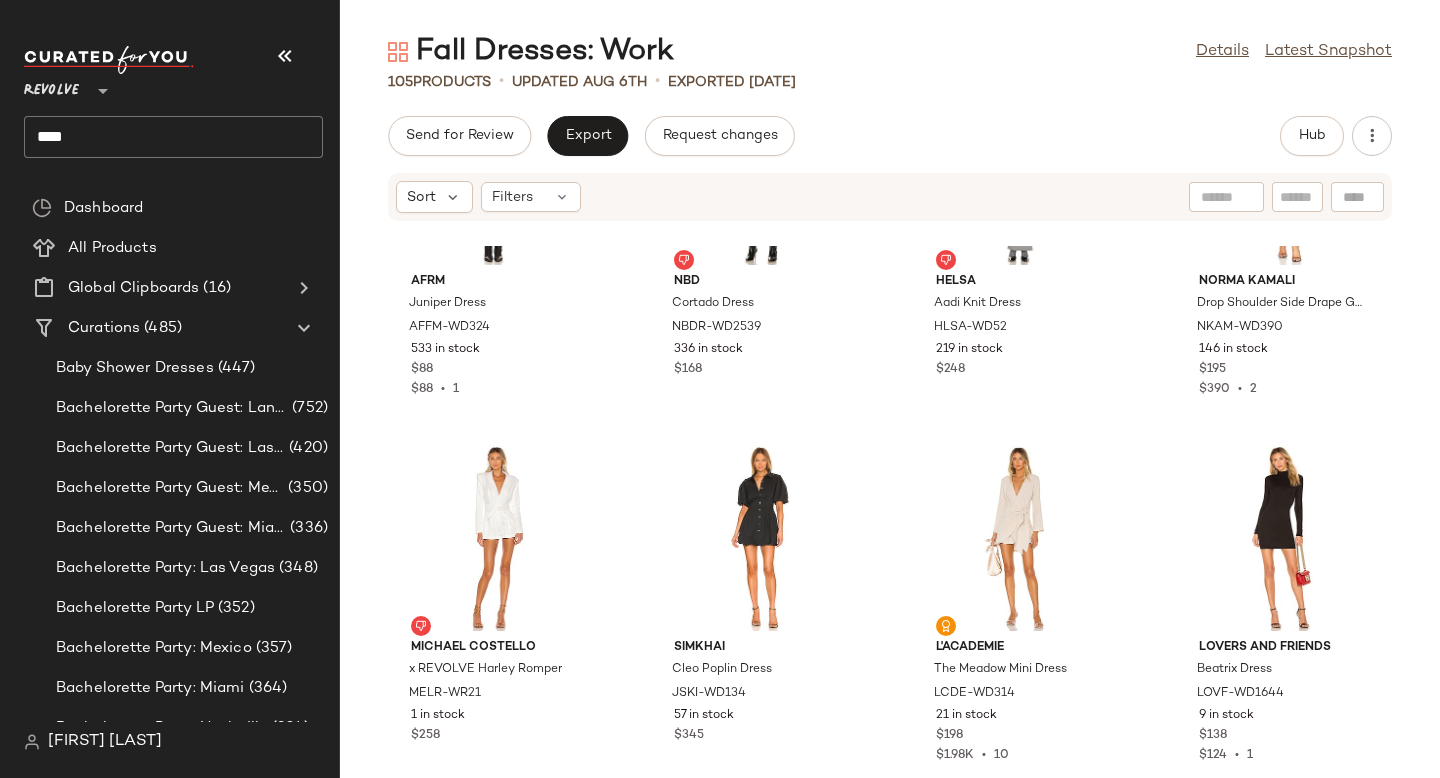 scroll, scrollTop: 5716, scrollLeft: 0, axis: vertical 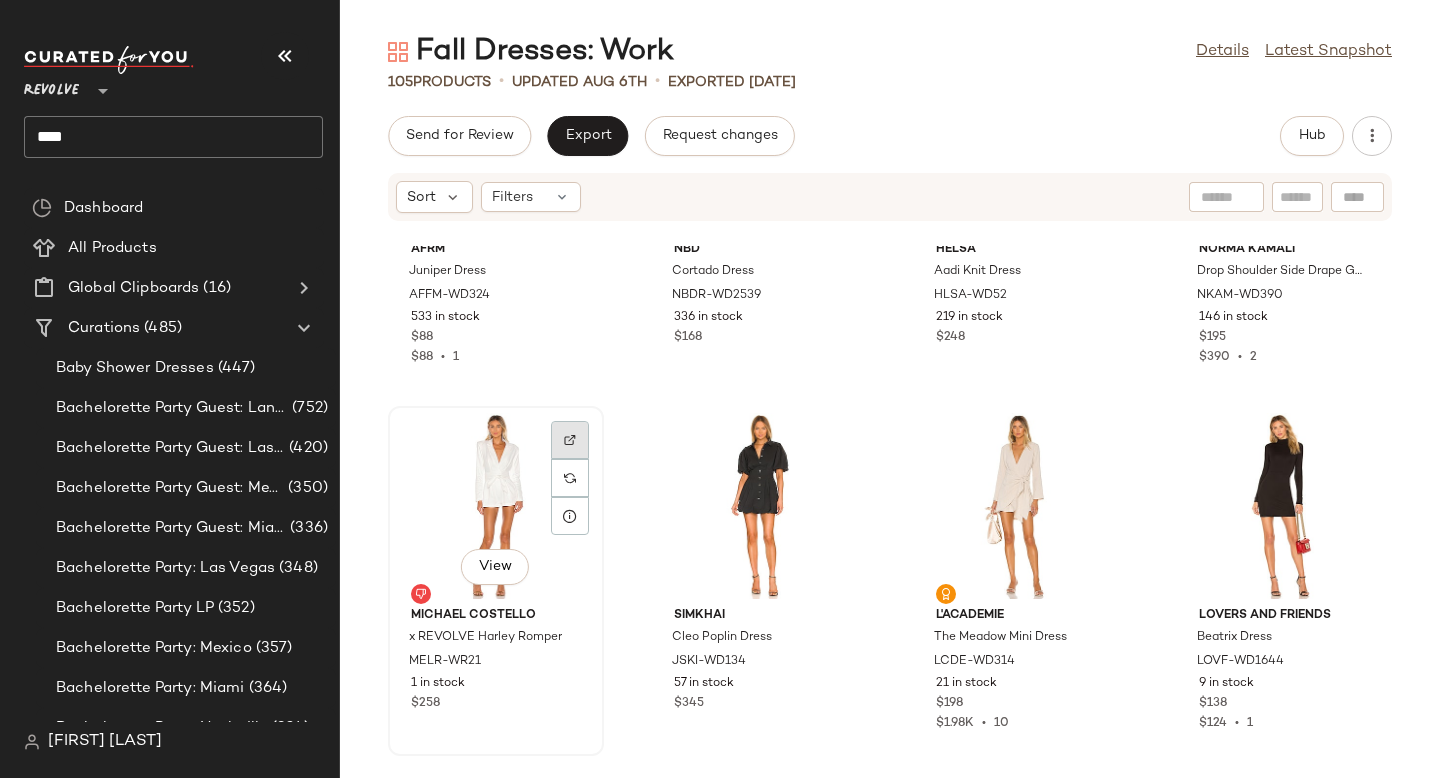 click 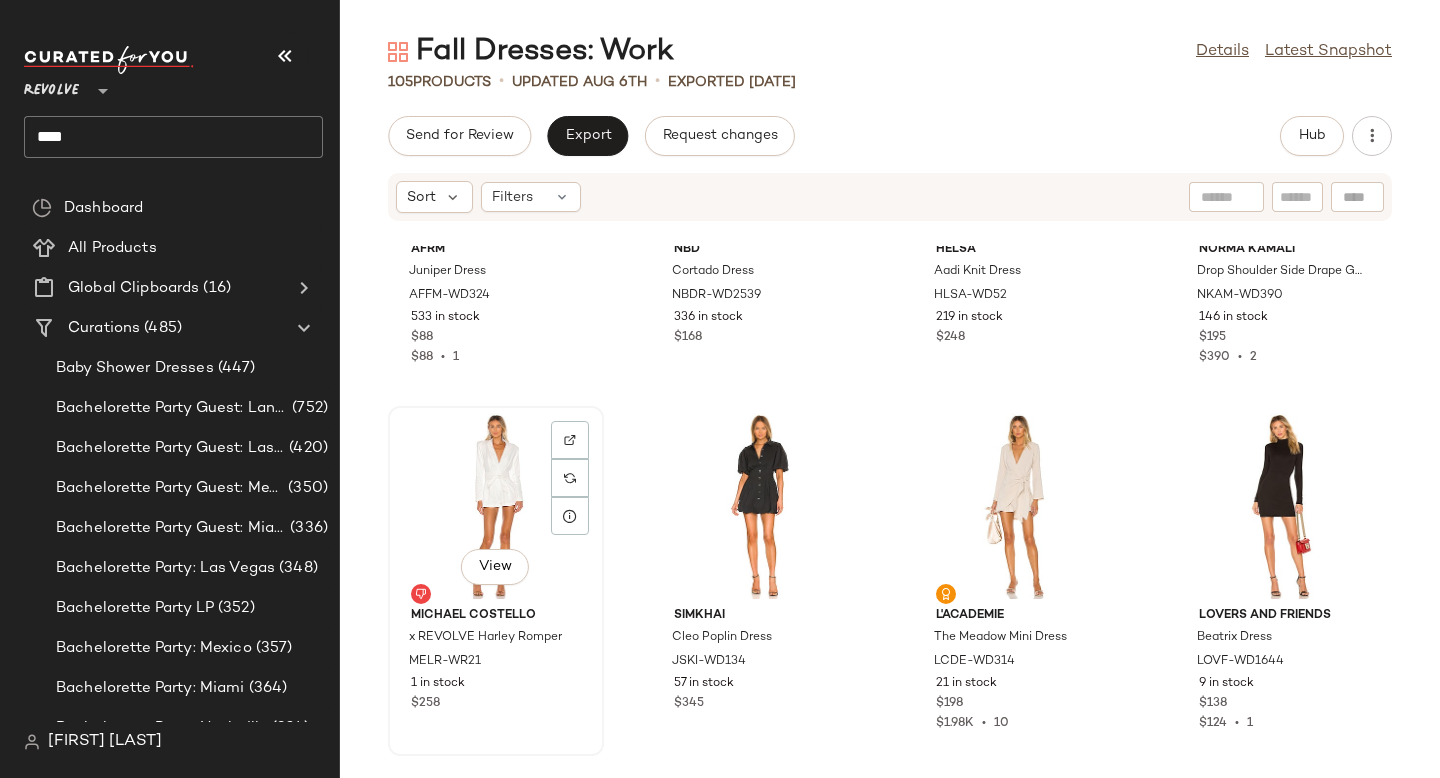 click on "View" 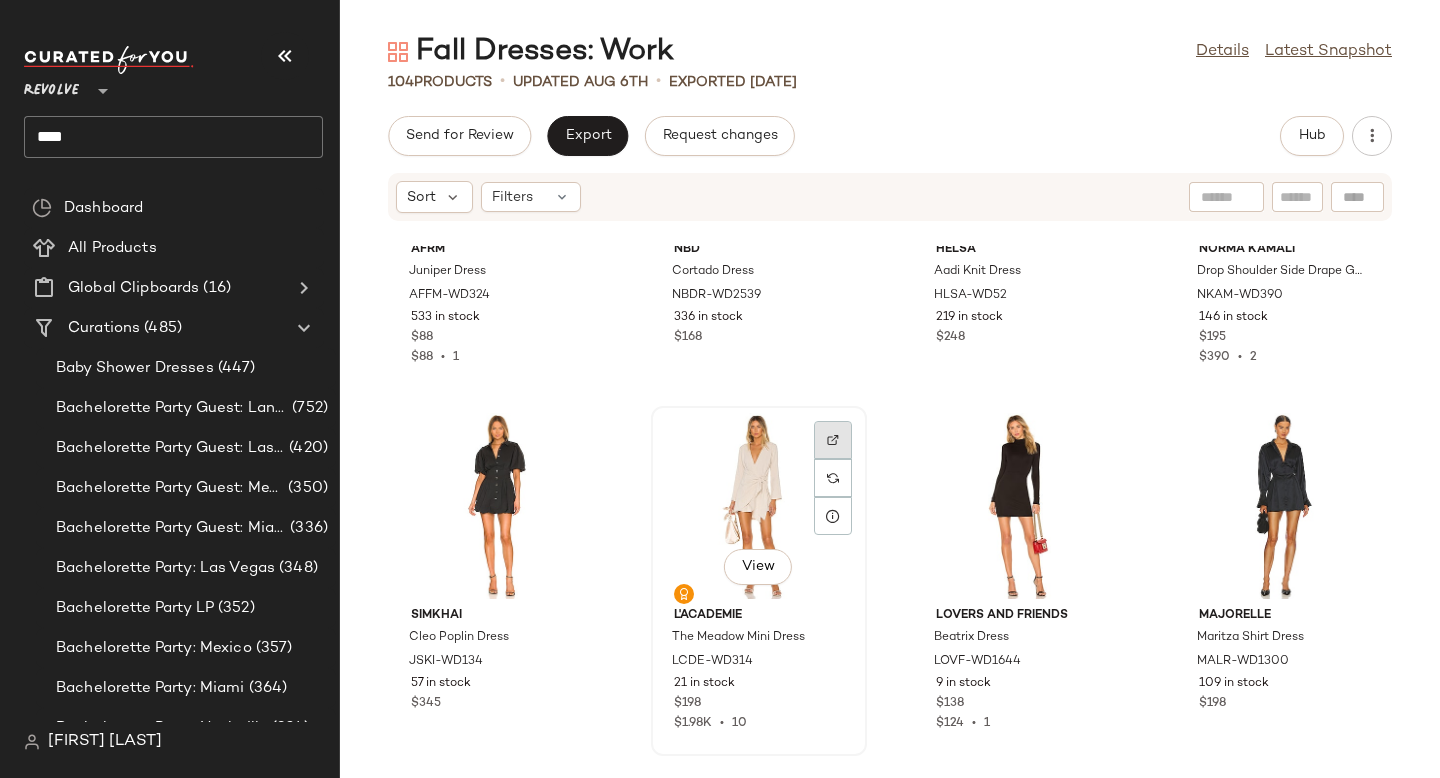 click 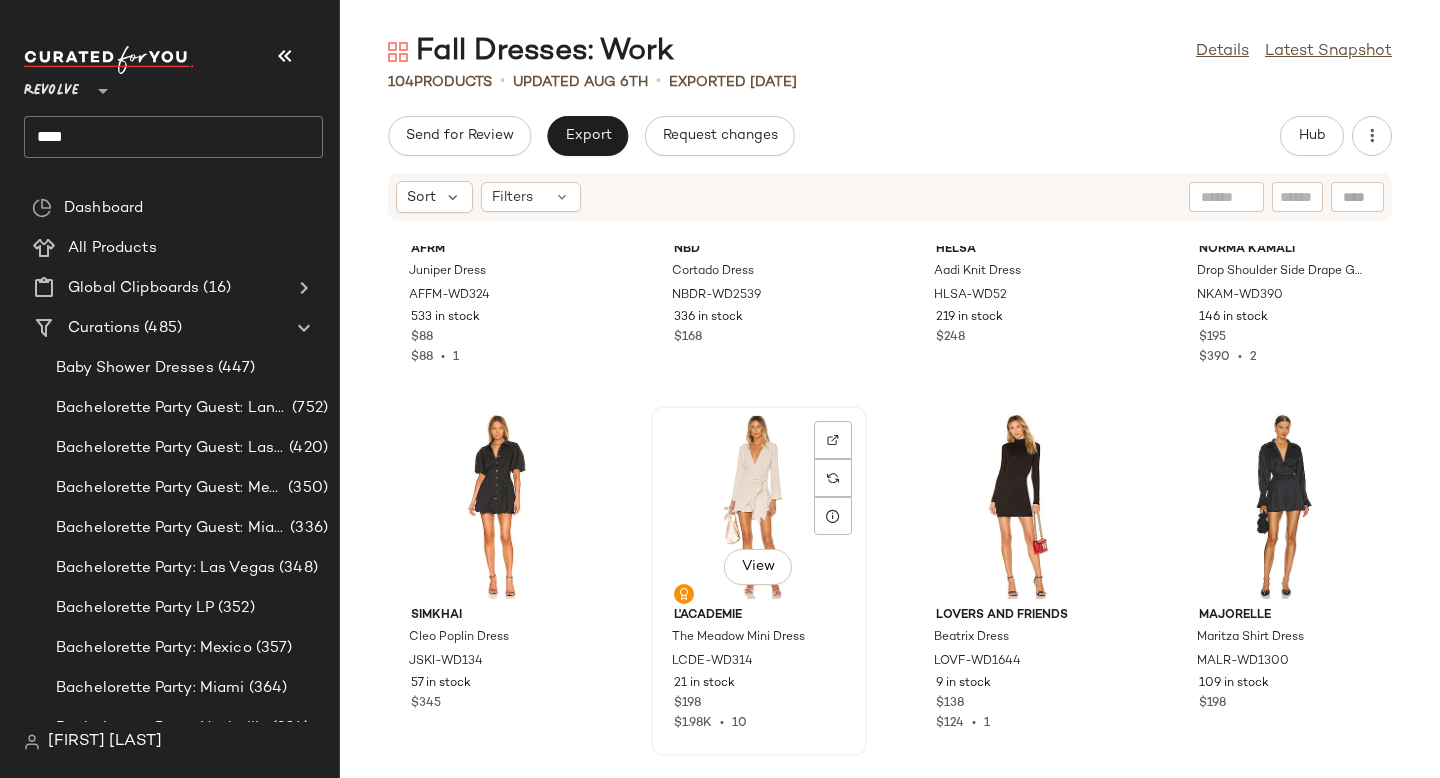 click on "View" 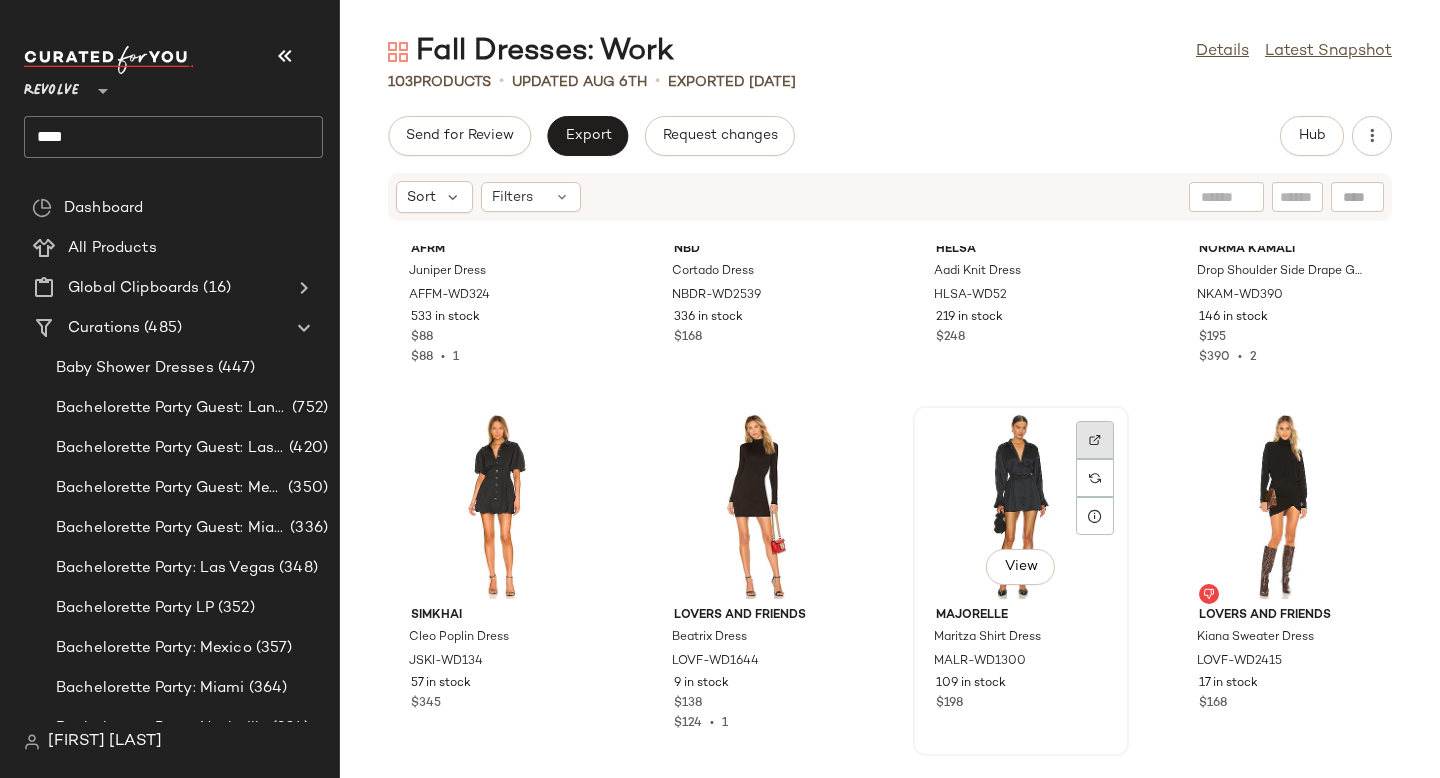 click 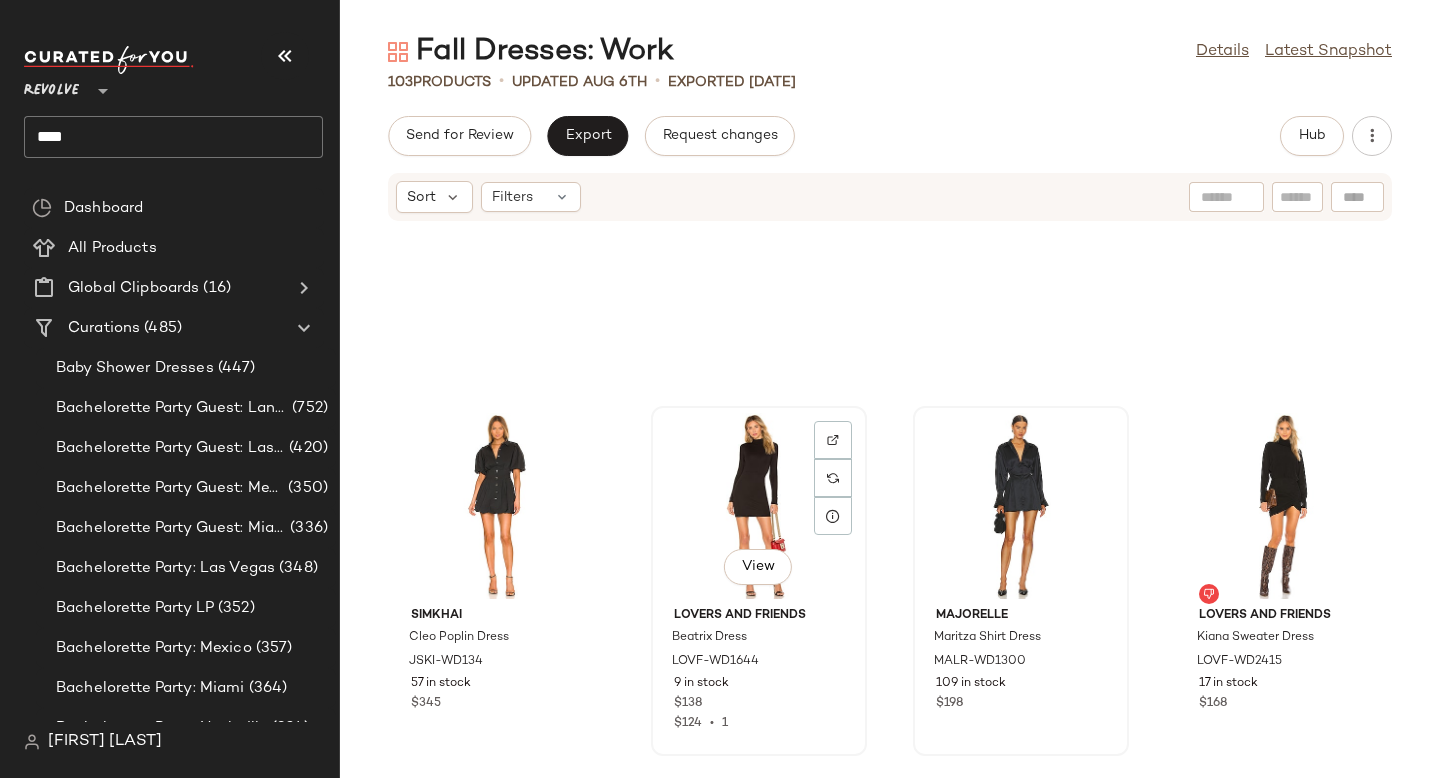 scroll, scrollTop: 6247, scrollLeft: 0, axis: vertical 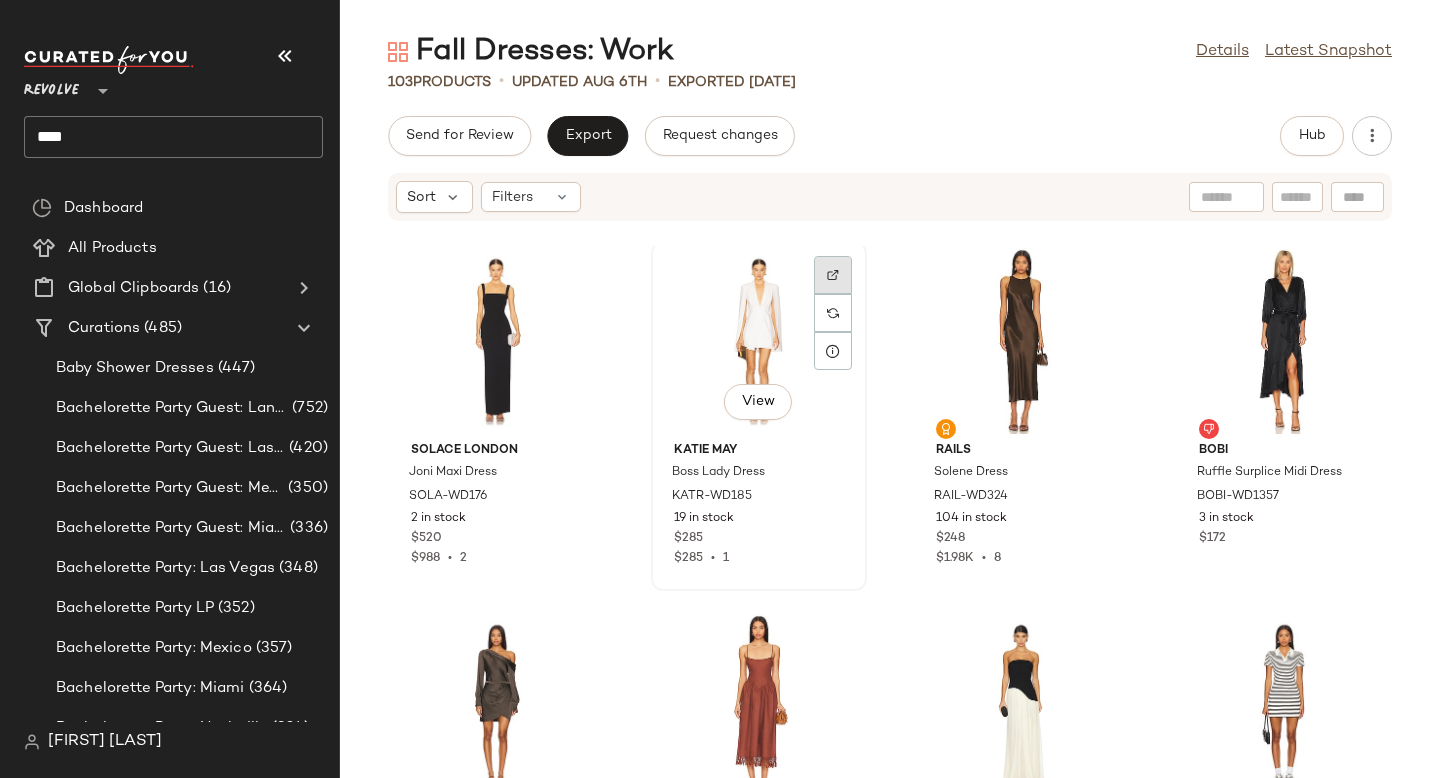 click 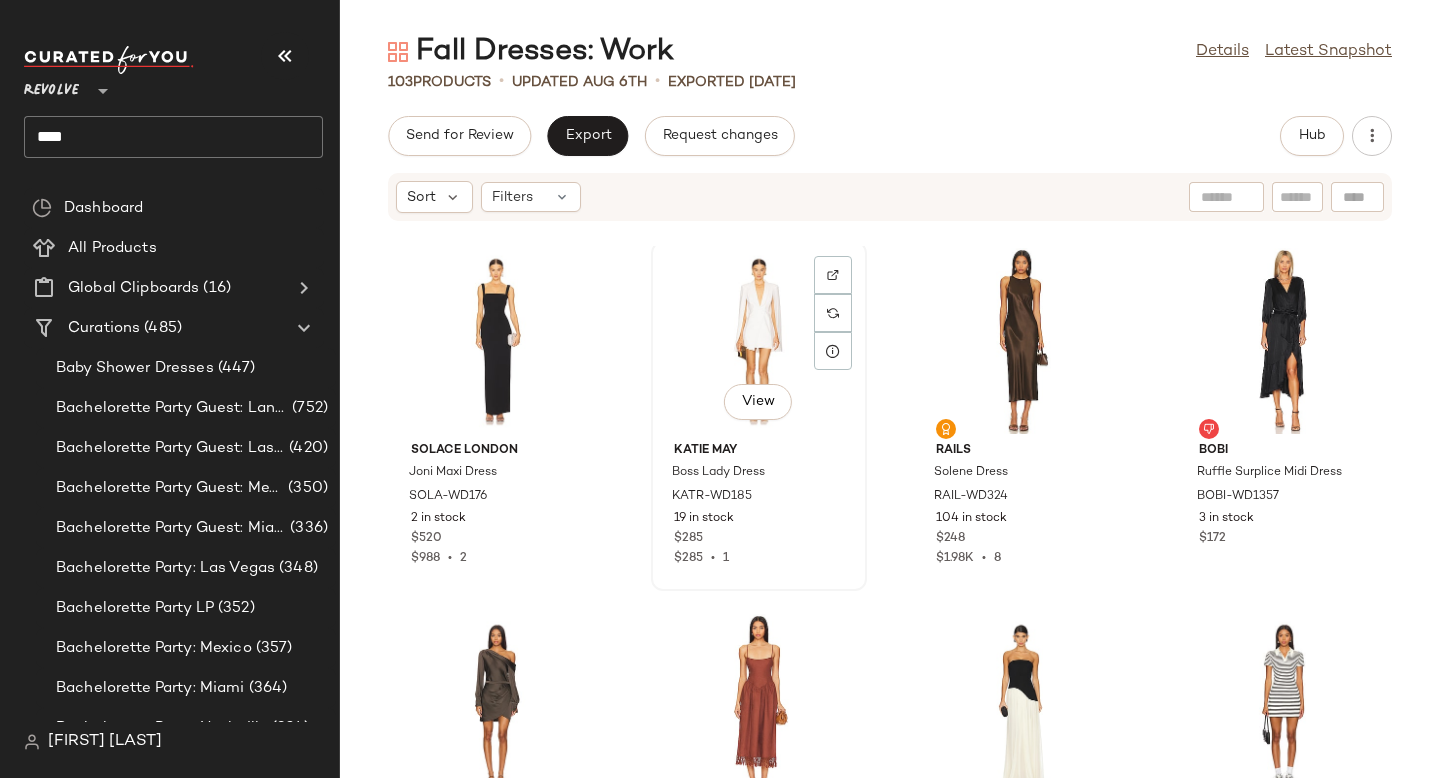 click on "View" 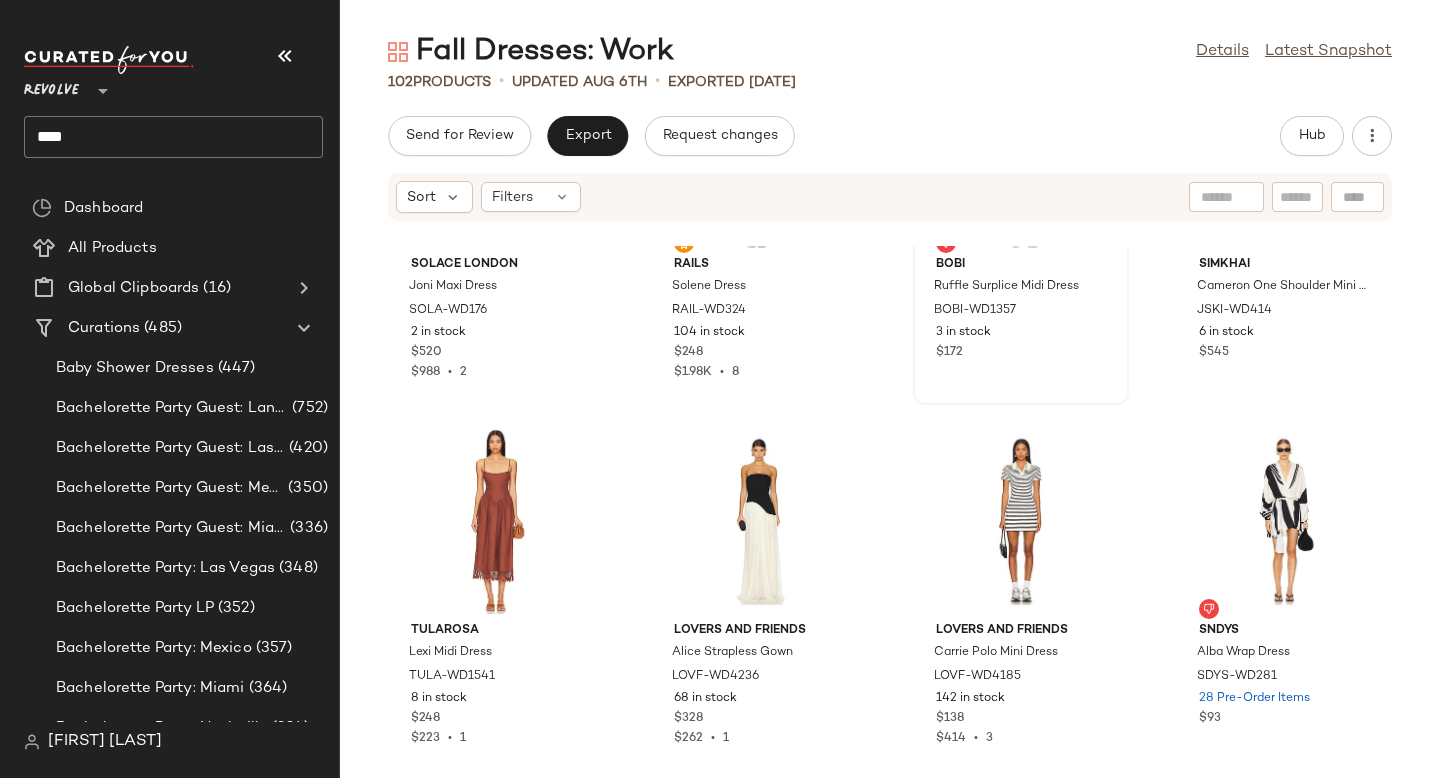 scroll, scrollTop: 6435, scrollLeft: 0, axis: vertical 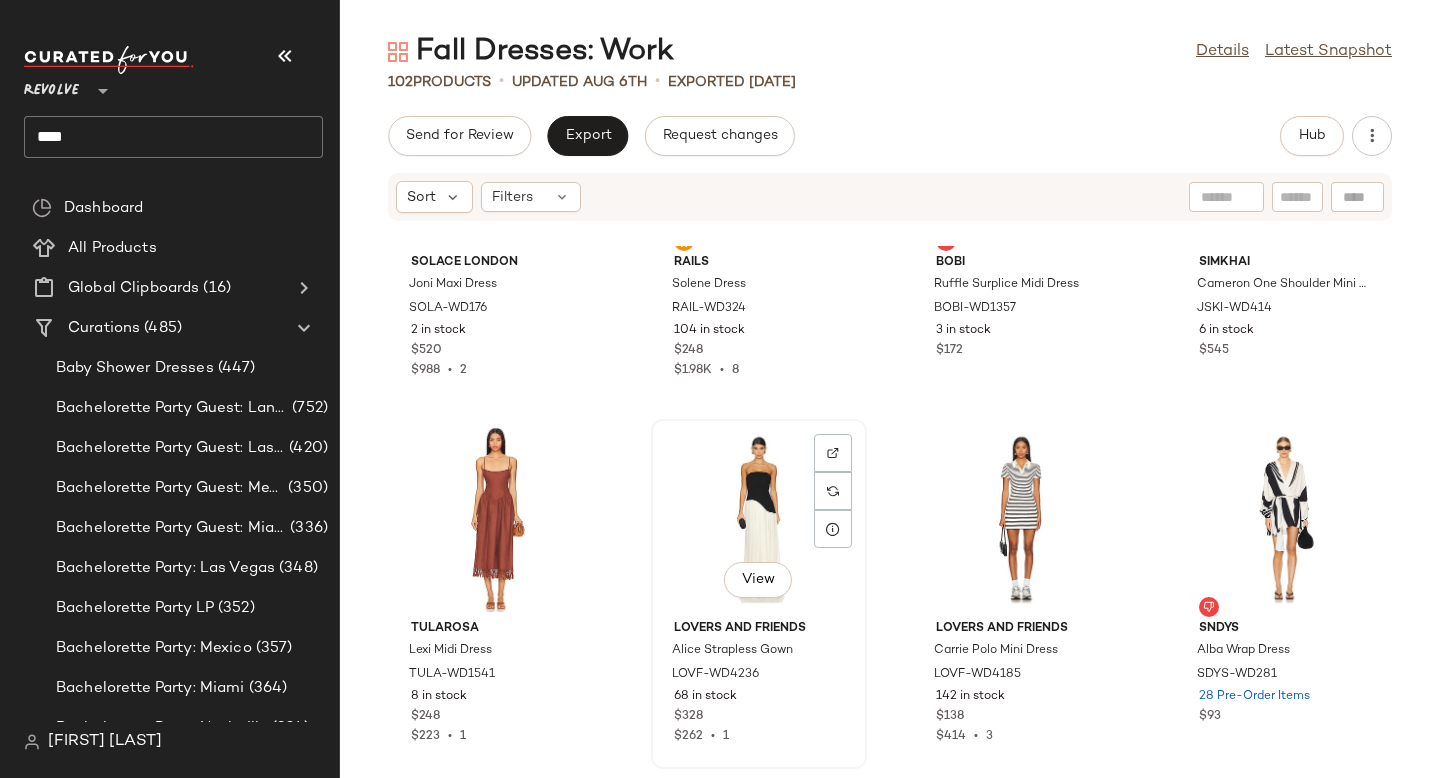 click on "View" 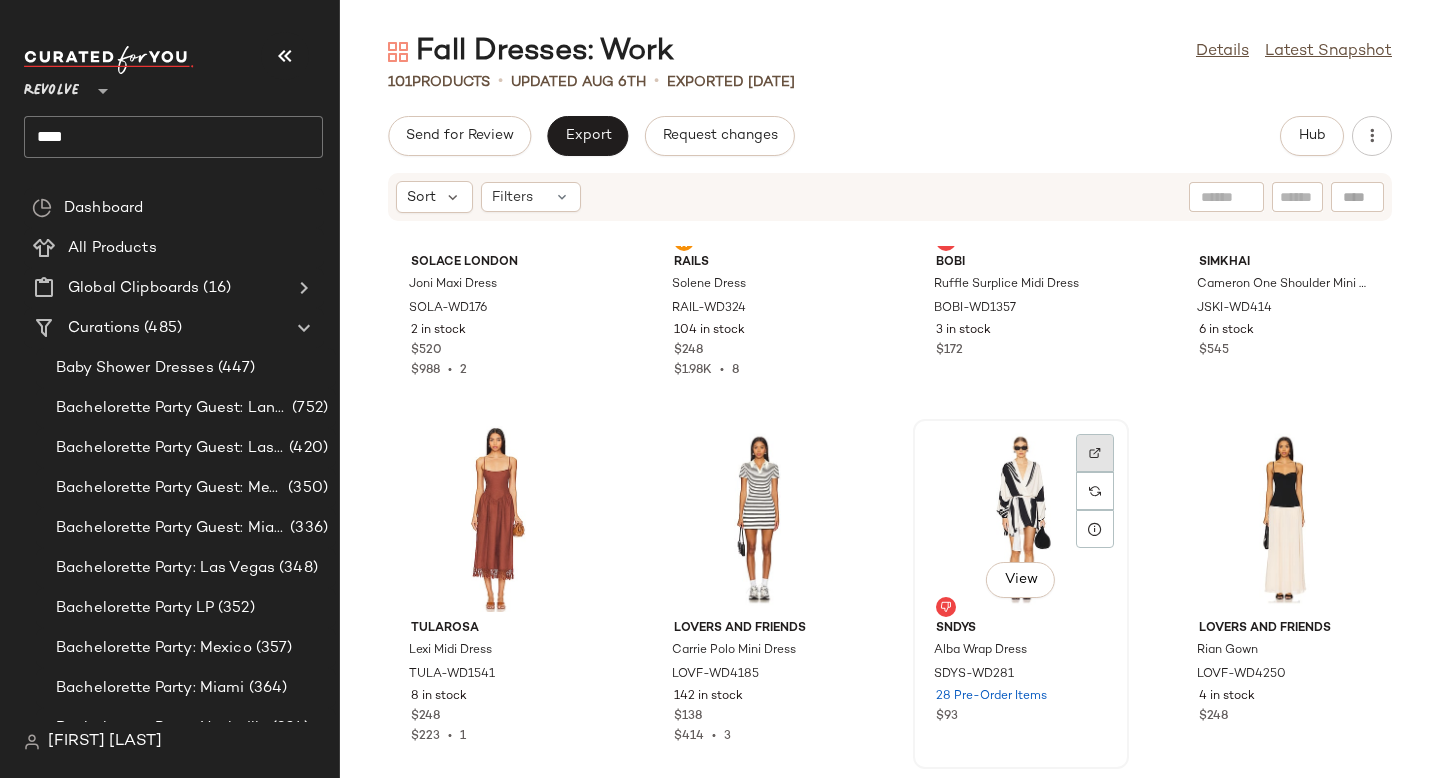 click 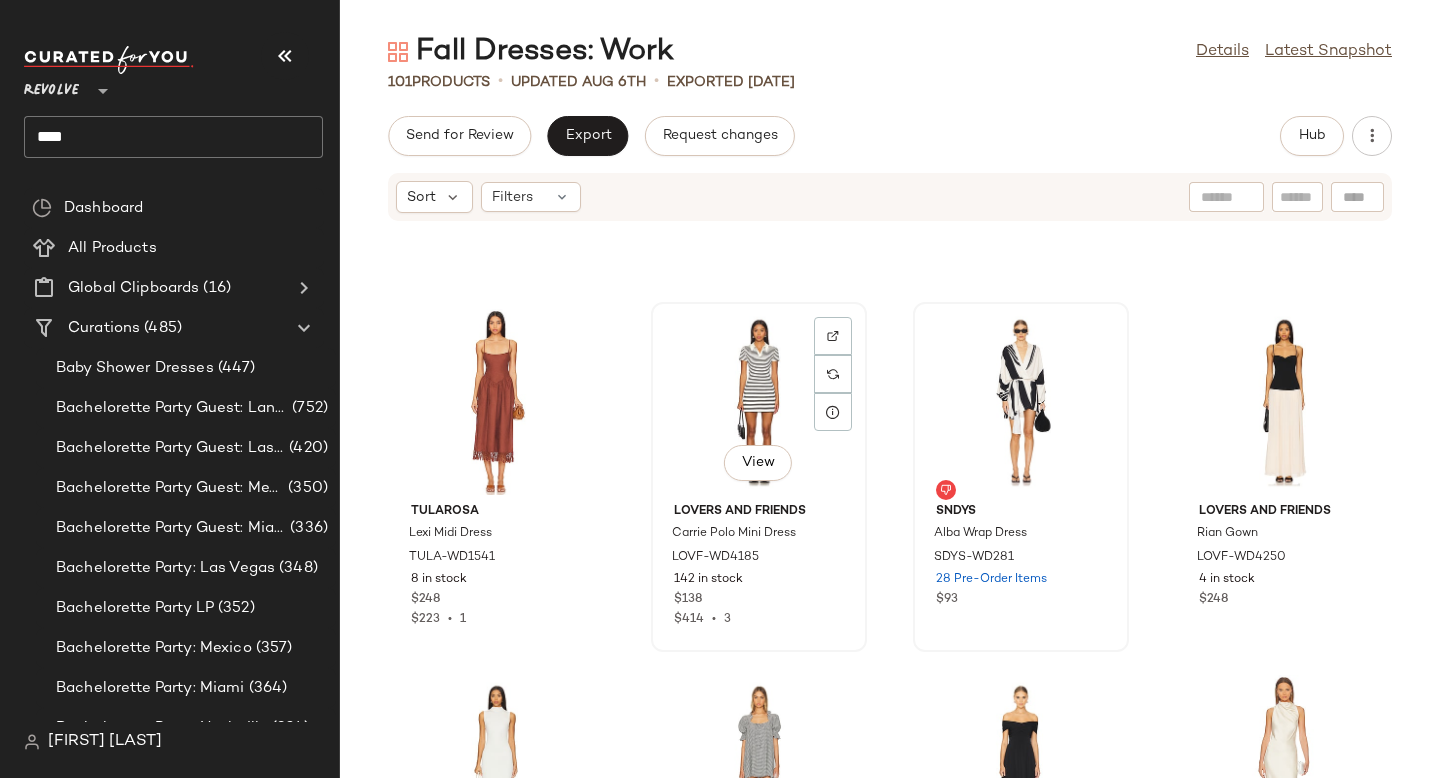 scroll, scrollTop: 6534, scrollLeft: 0, axis: vertical 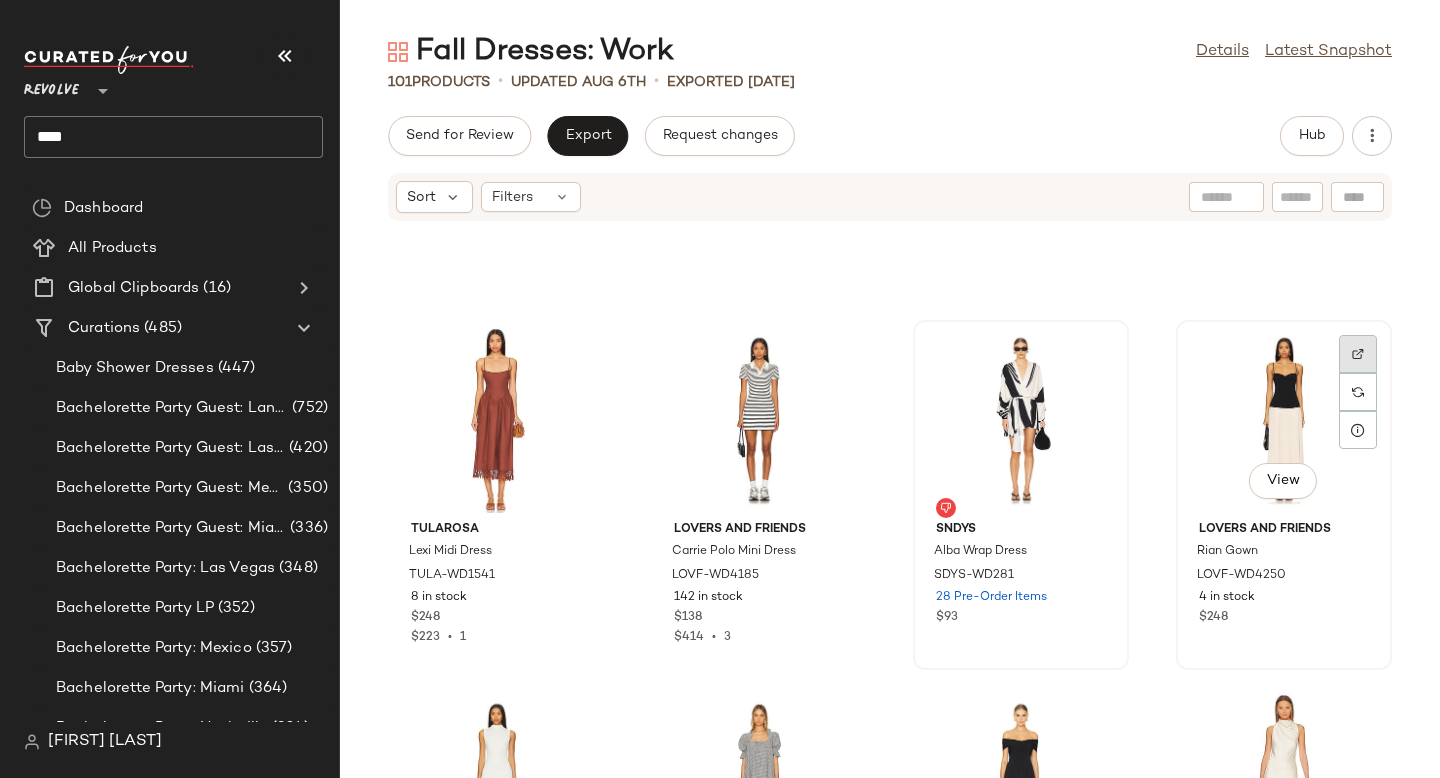 click 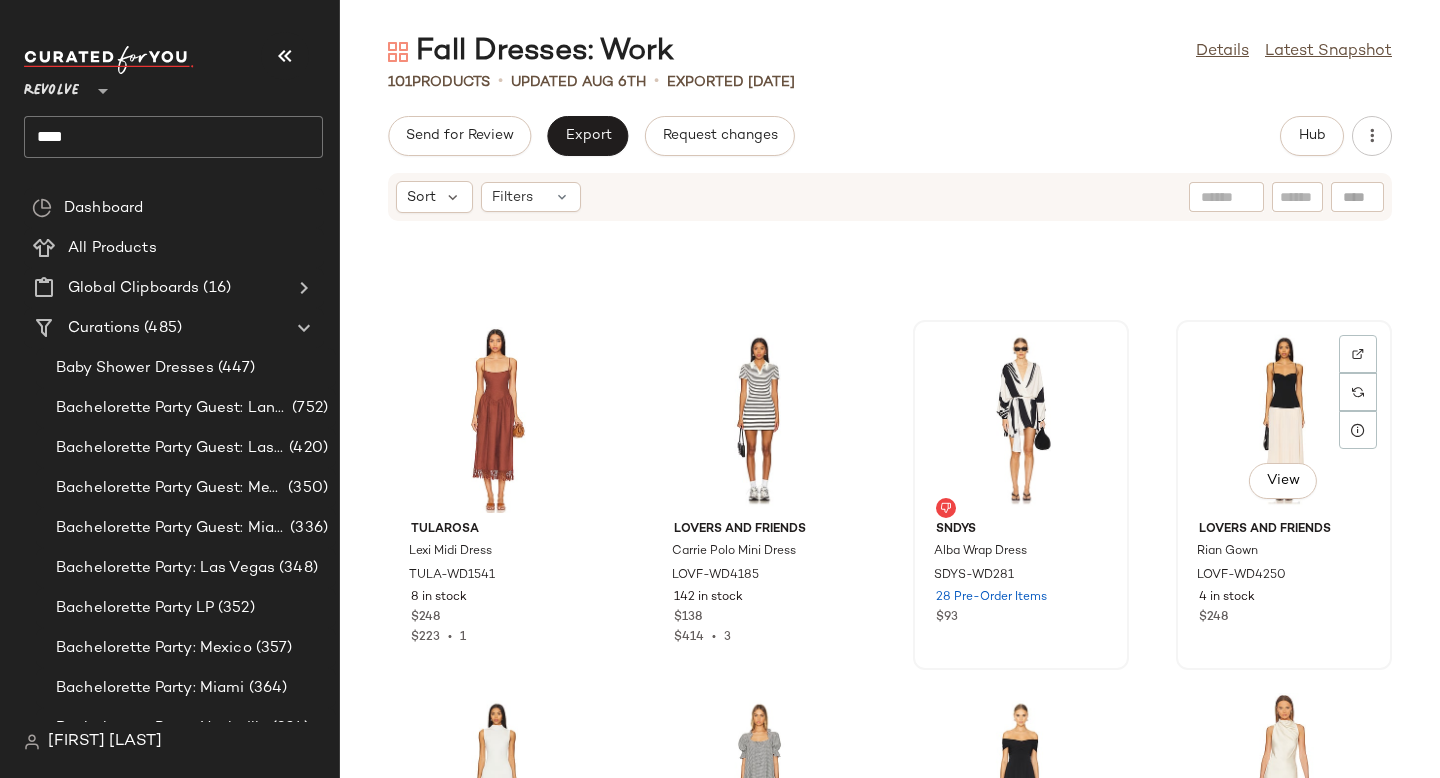 click on "View" 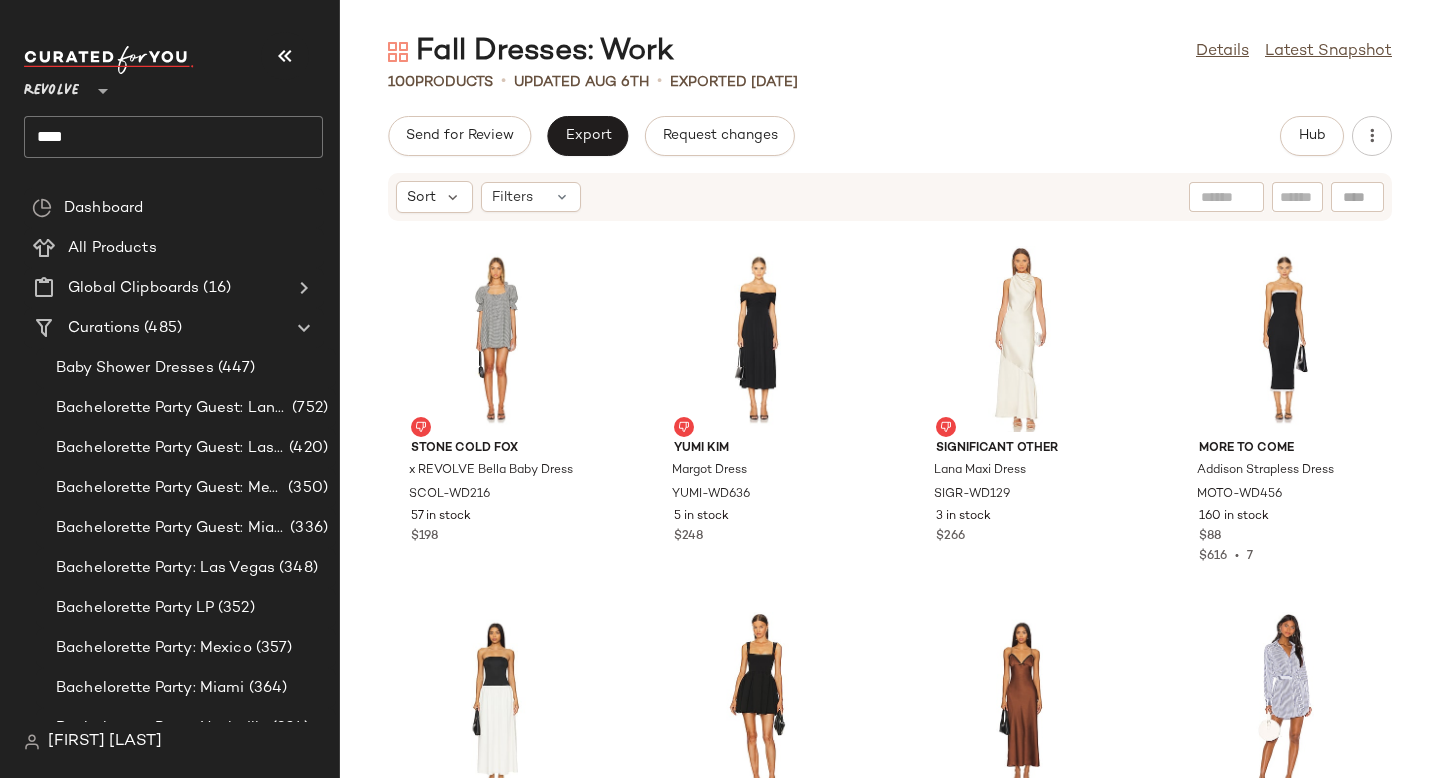 scroll, scrollTop: 6983, scrollLeft: 0, axis: vertical 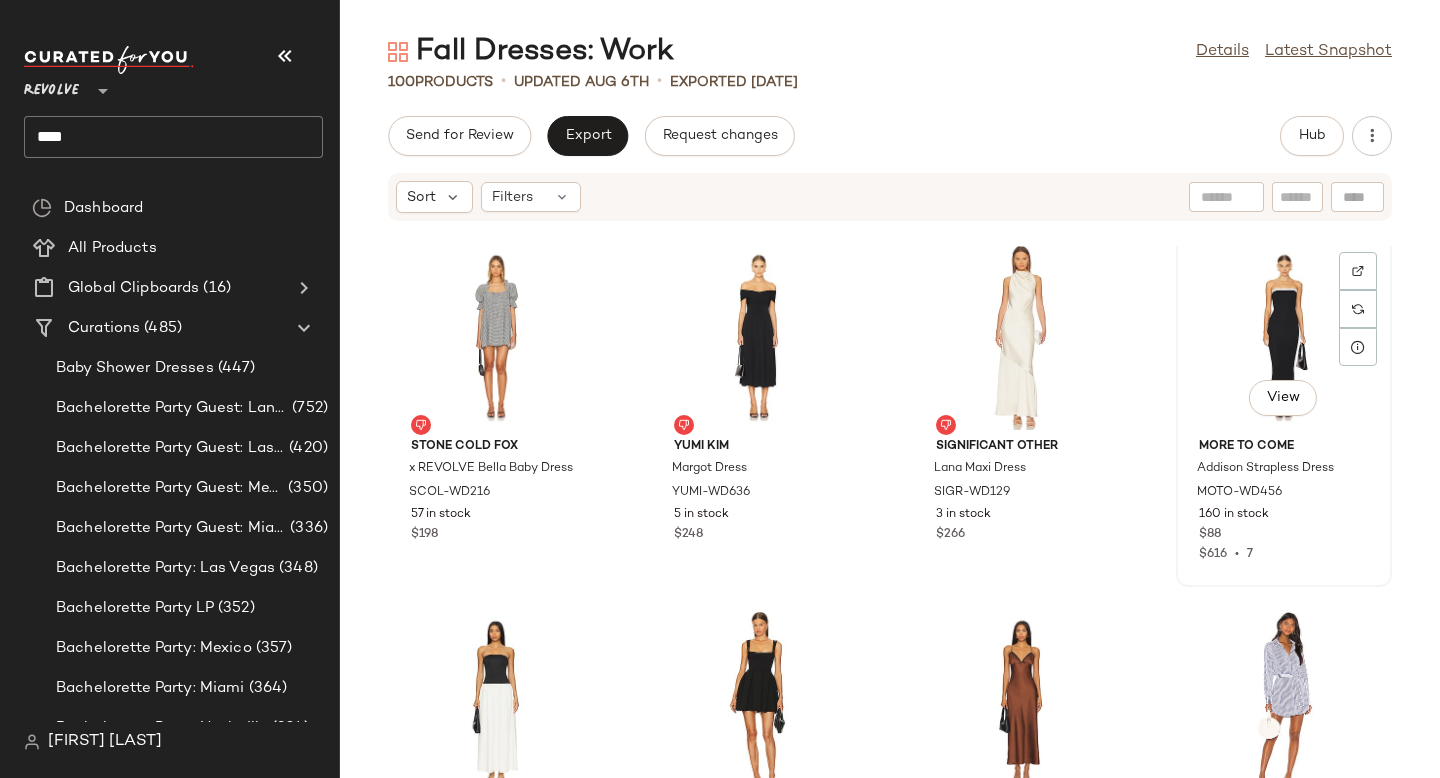 click on "View" 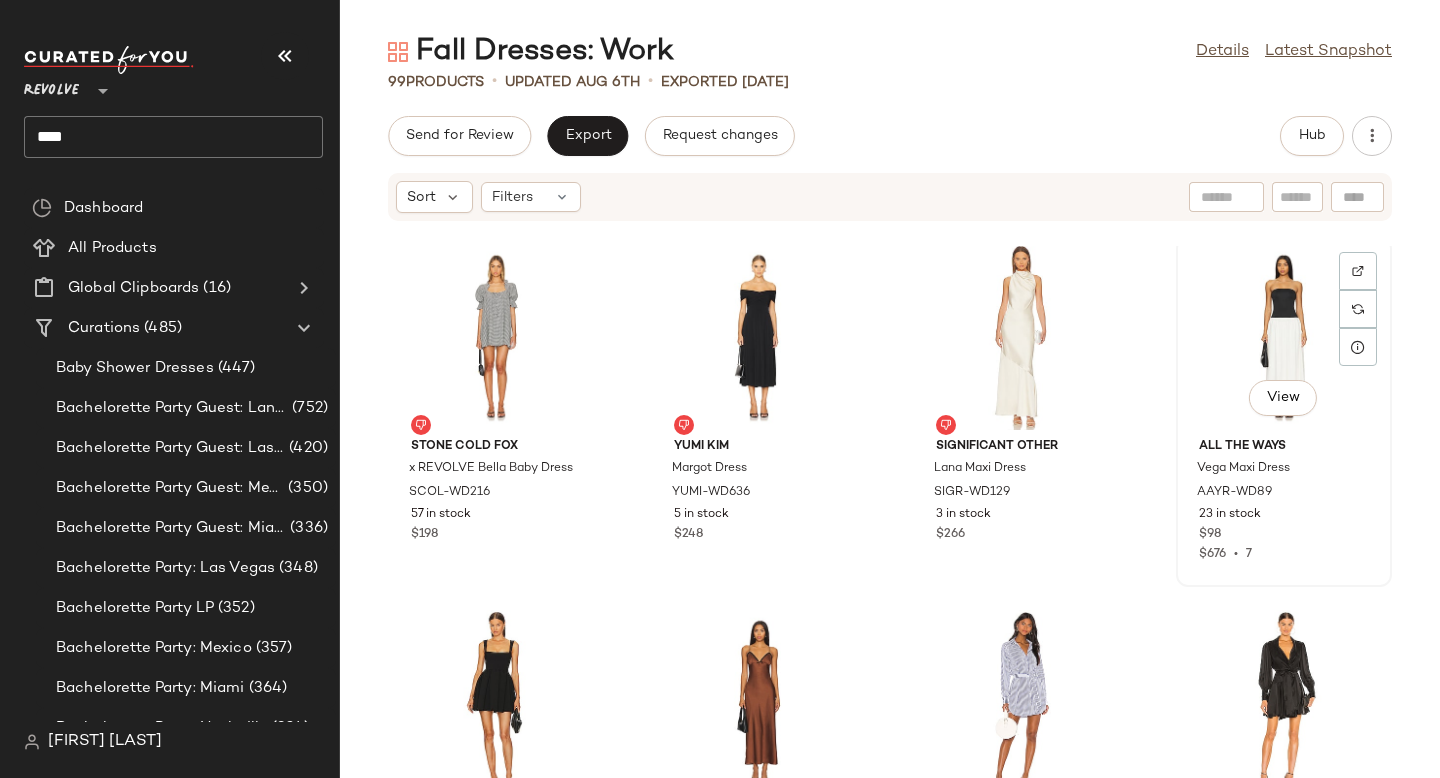 click on "View" 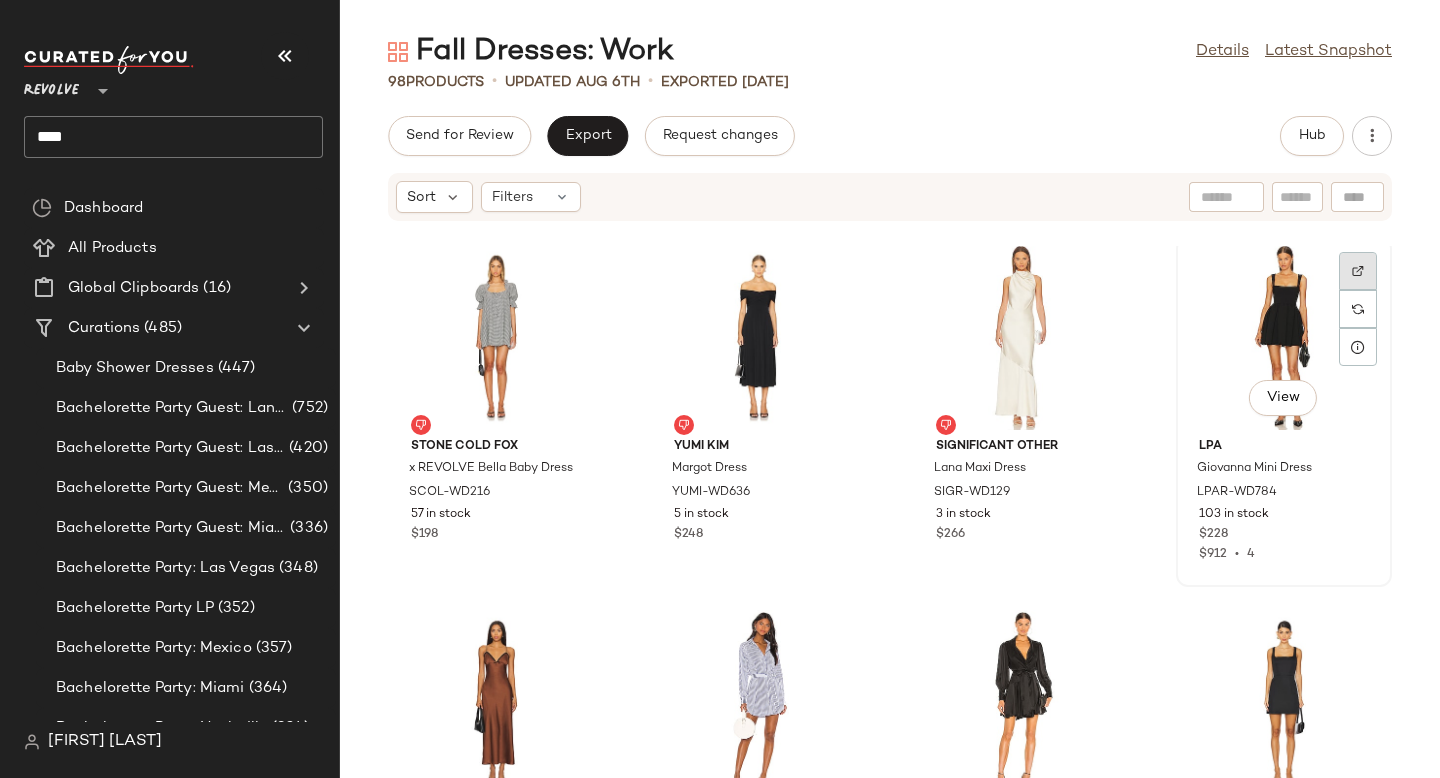 click 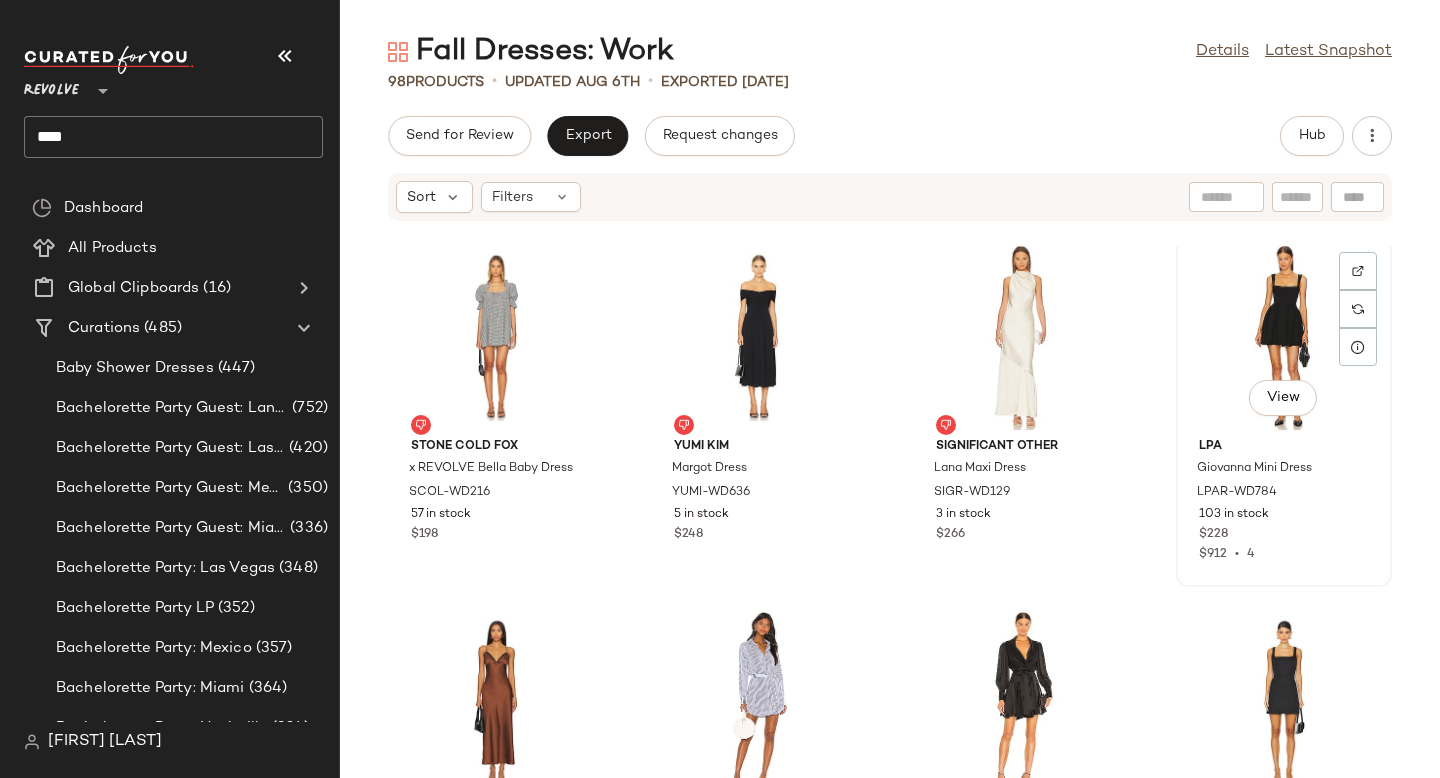 click on "View" 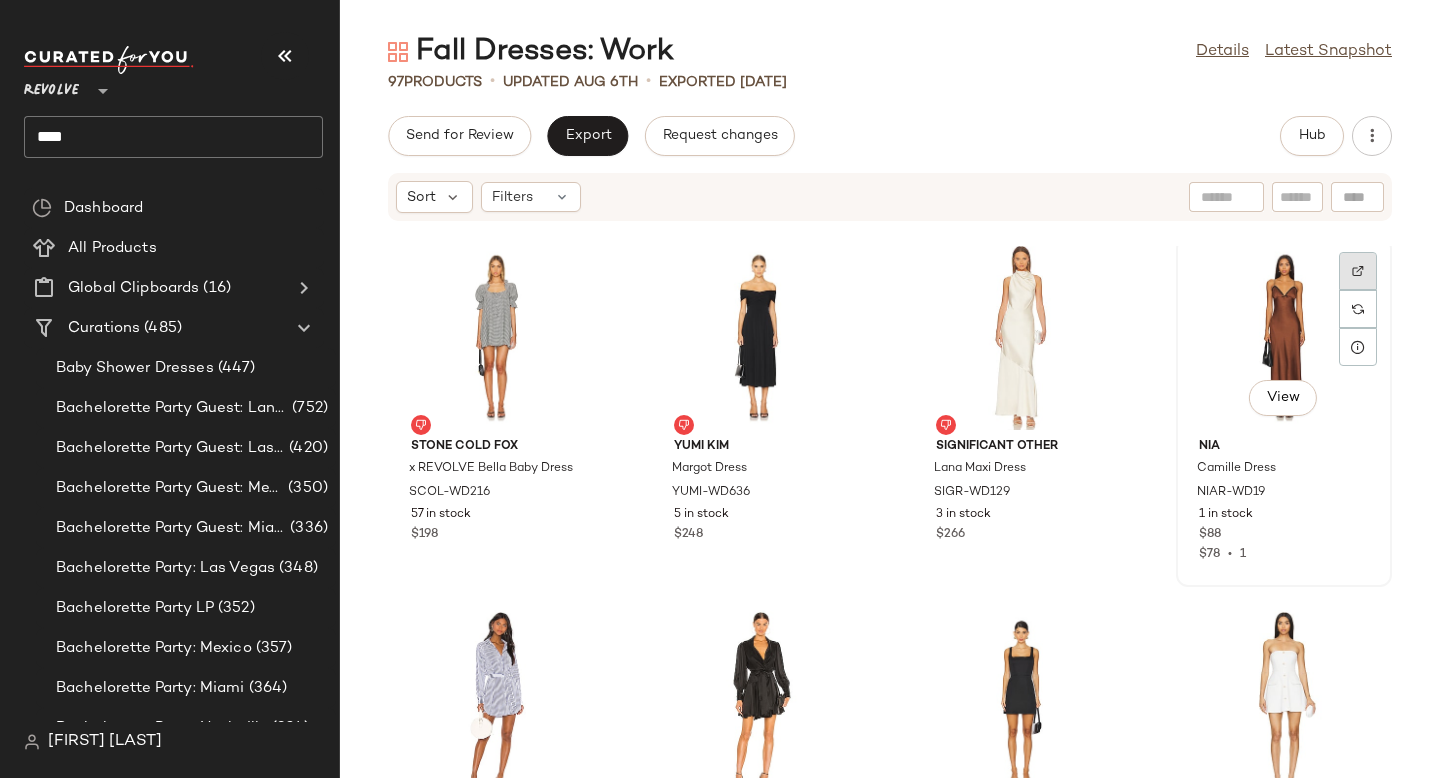 click 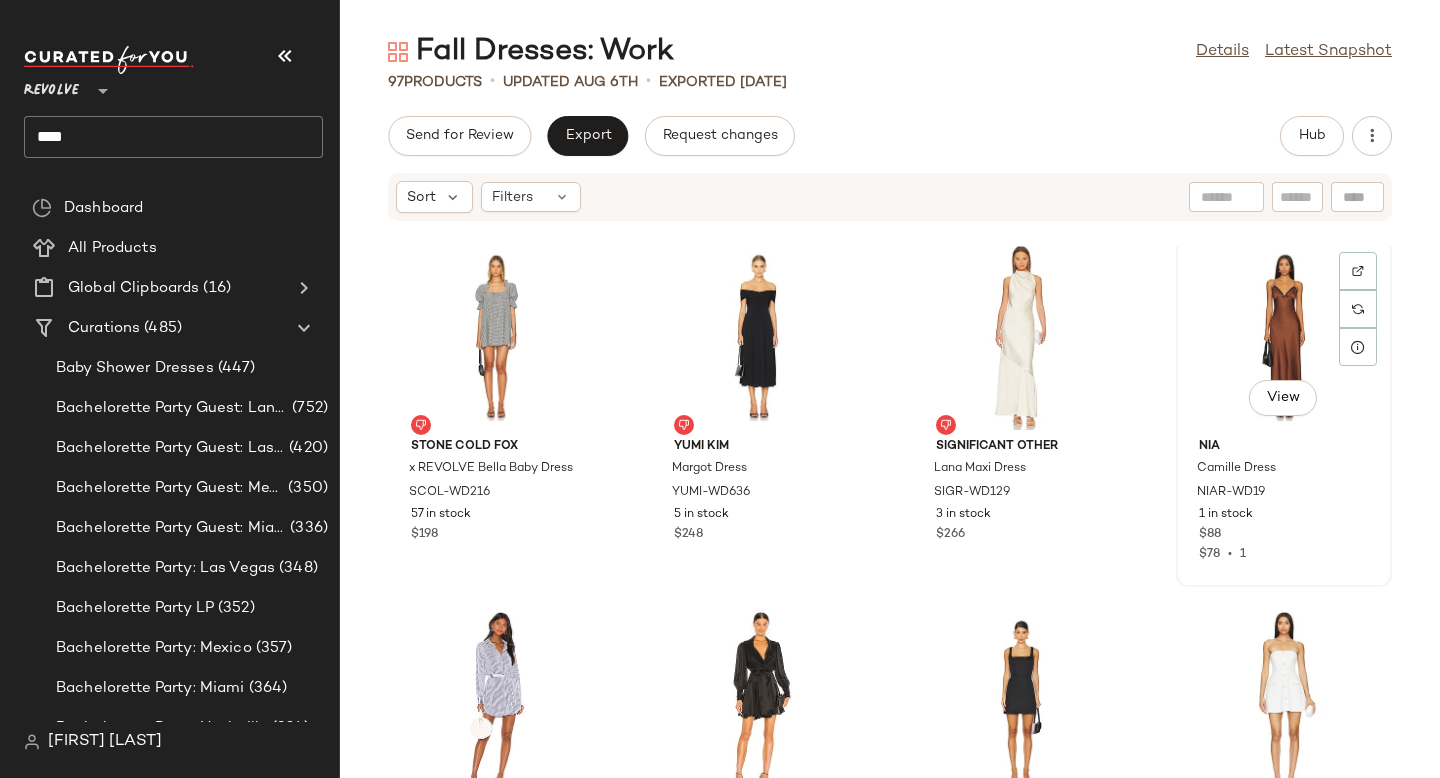 click on "View" 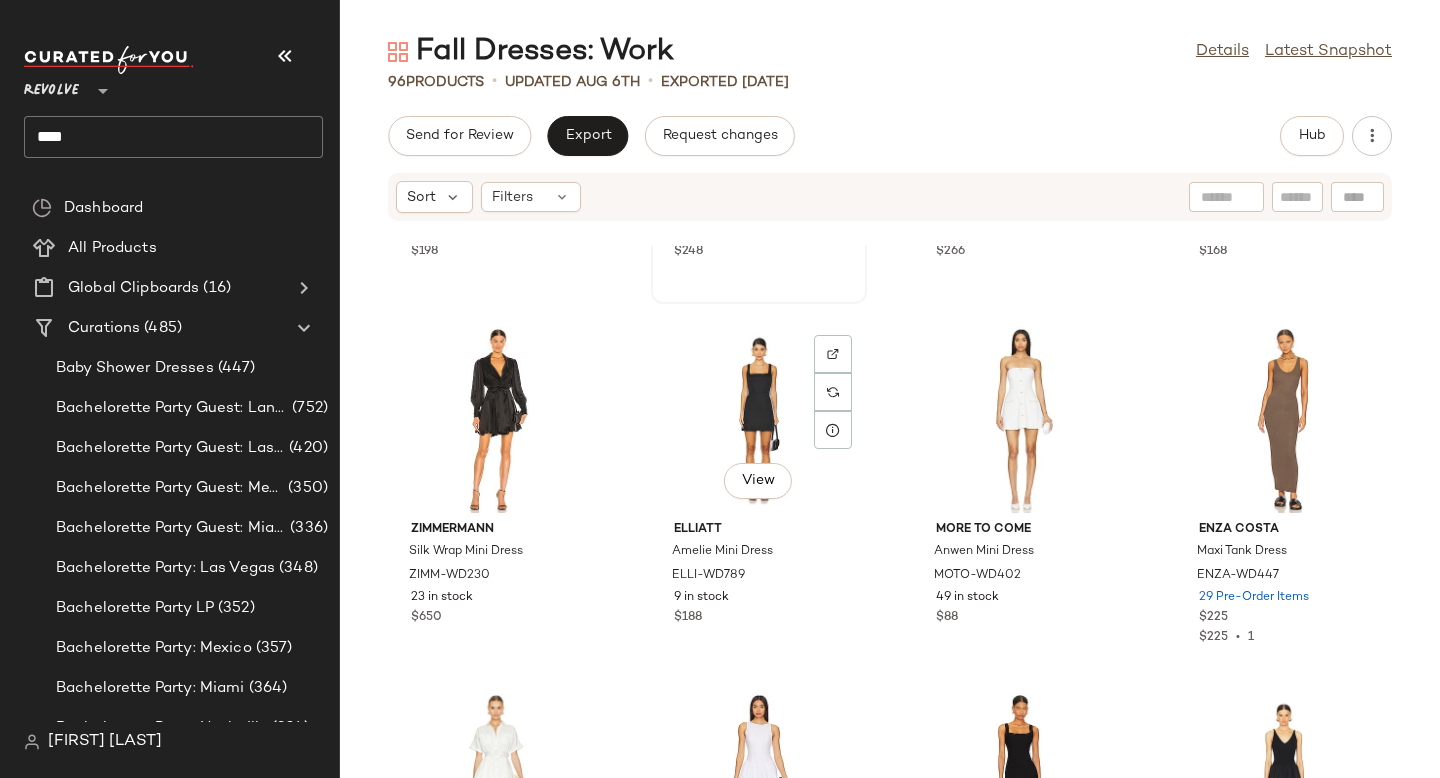scroll, scrollTop: 7265, scrollLeft: 0, axis: vertical 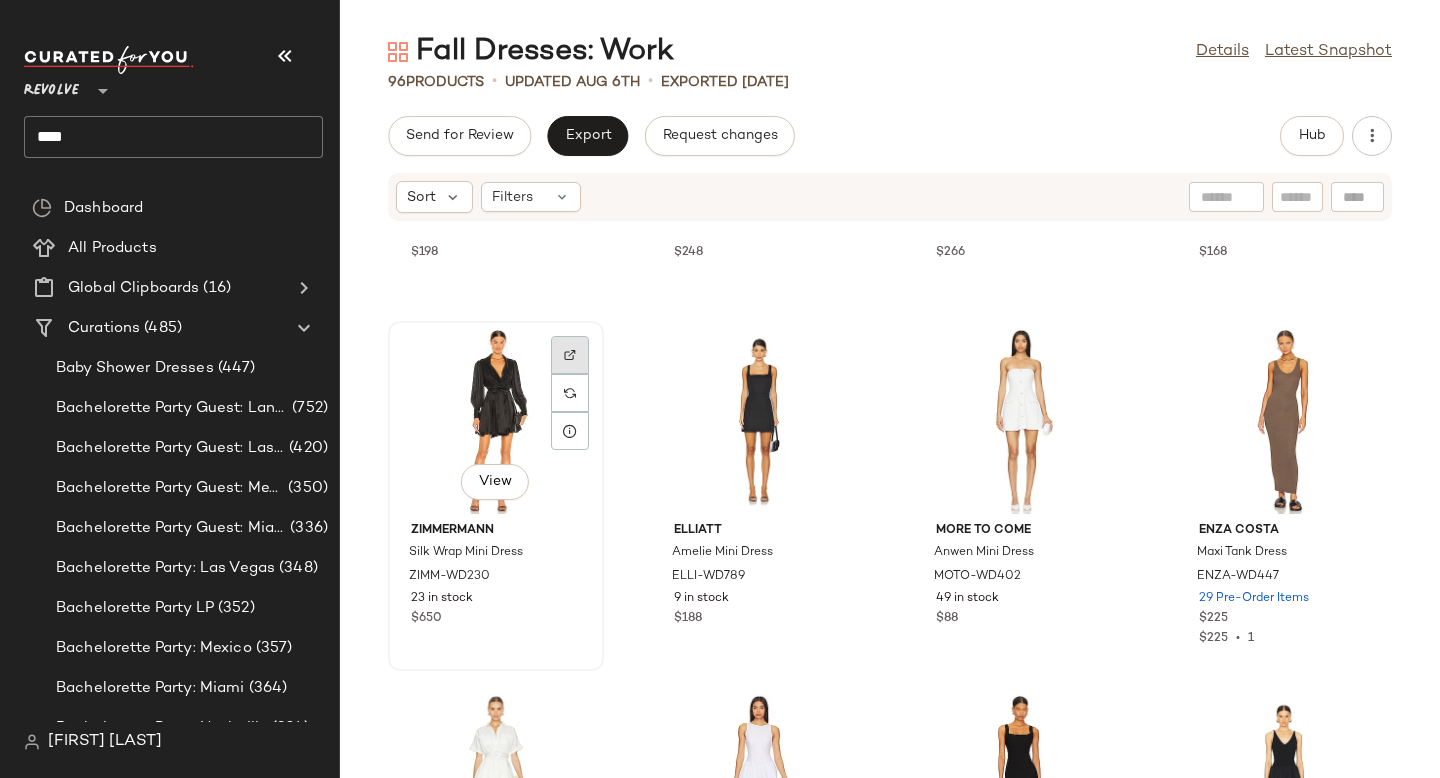 click 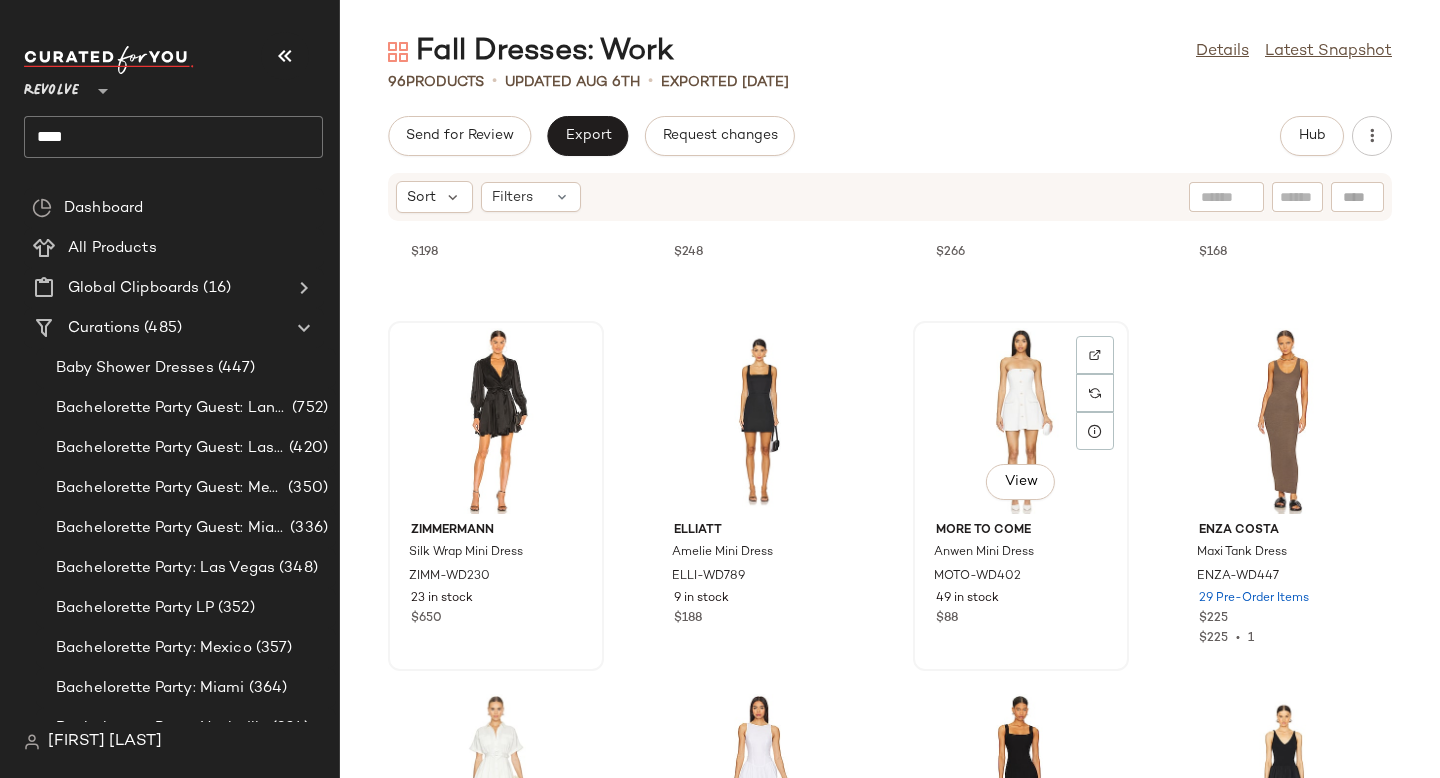 click on "View" 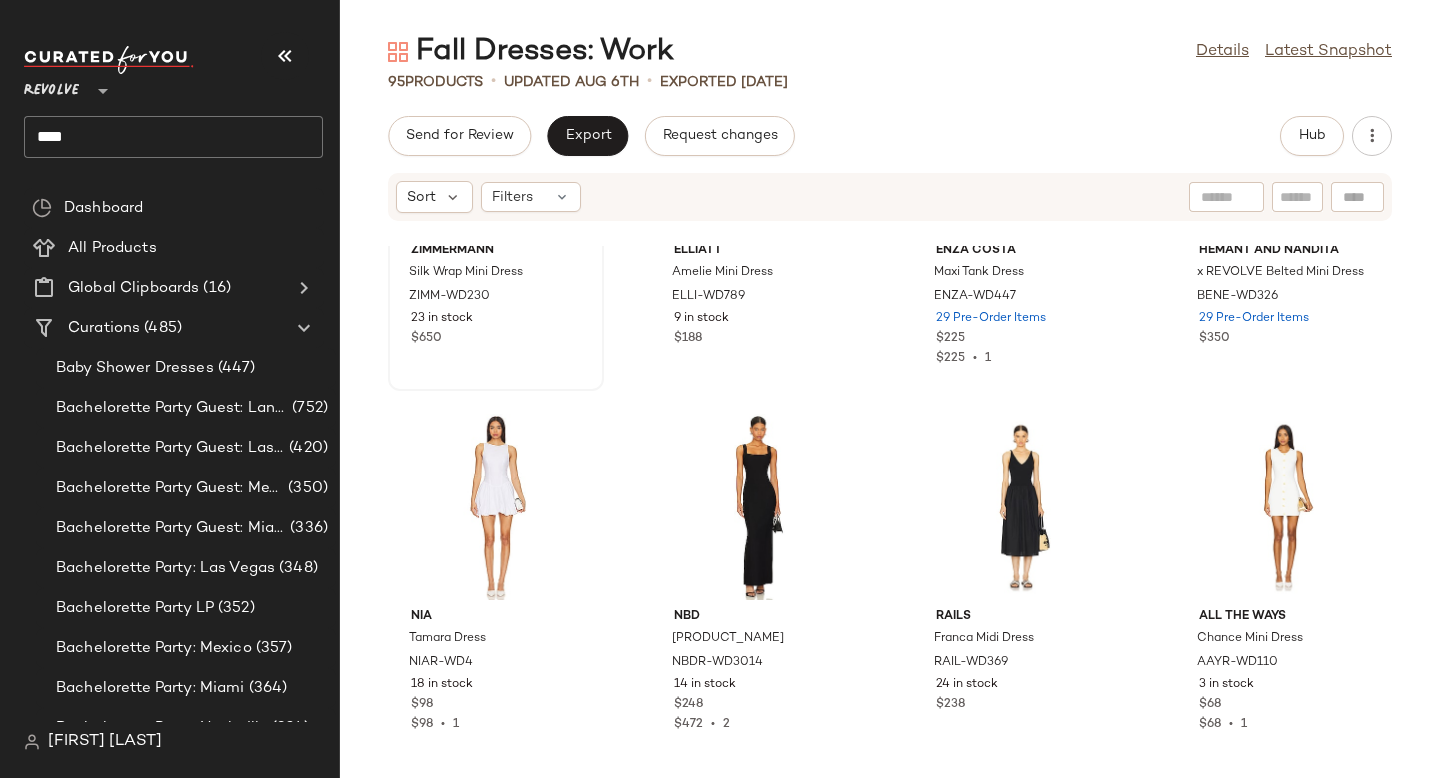 scroll, scrollTop: 7547, scrollLeft: 0, axis: vertical 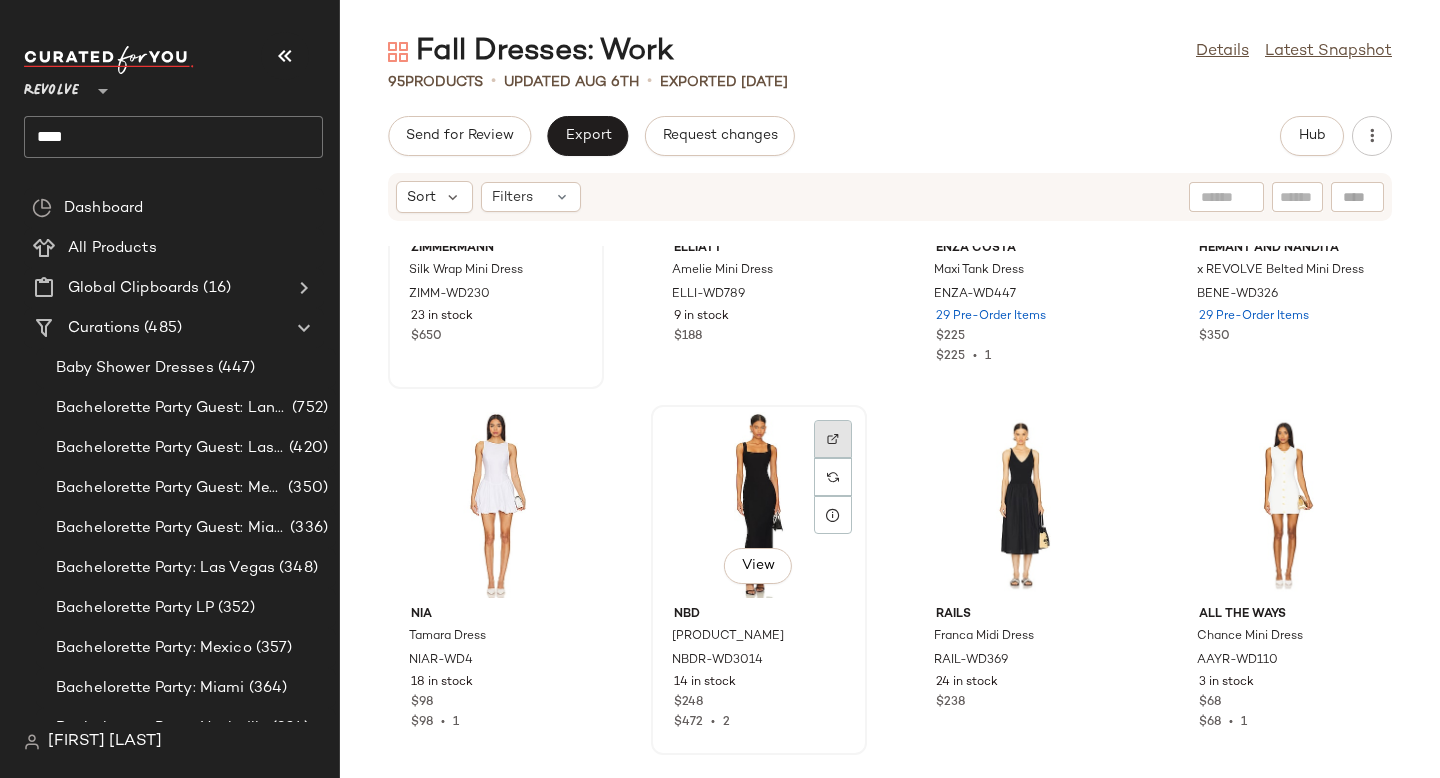 click 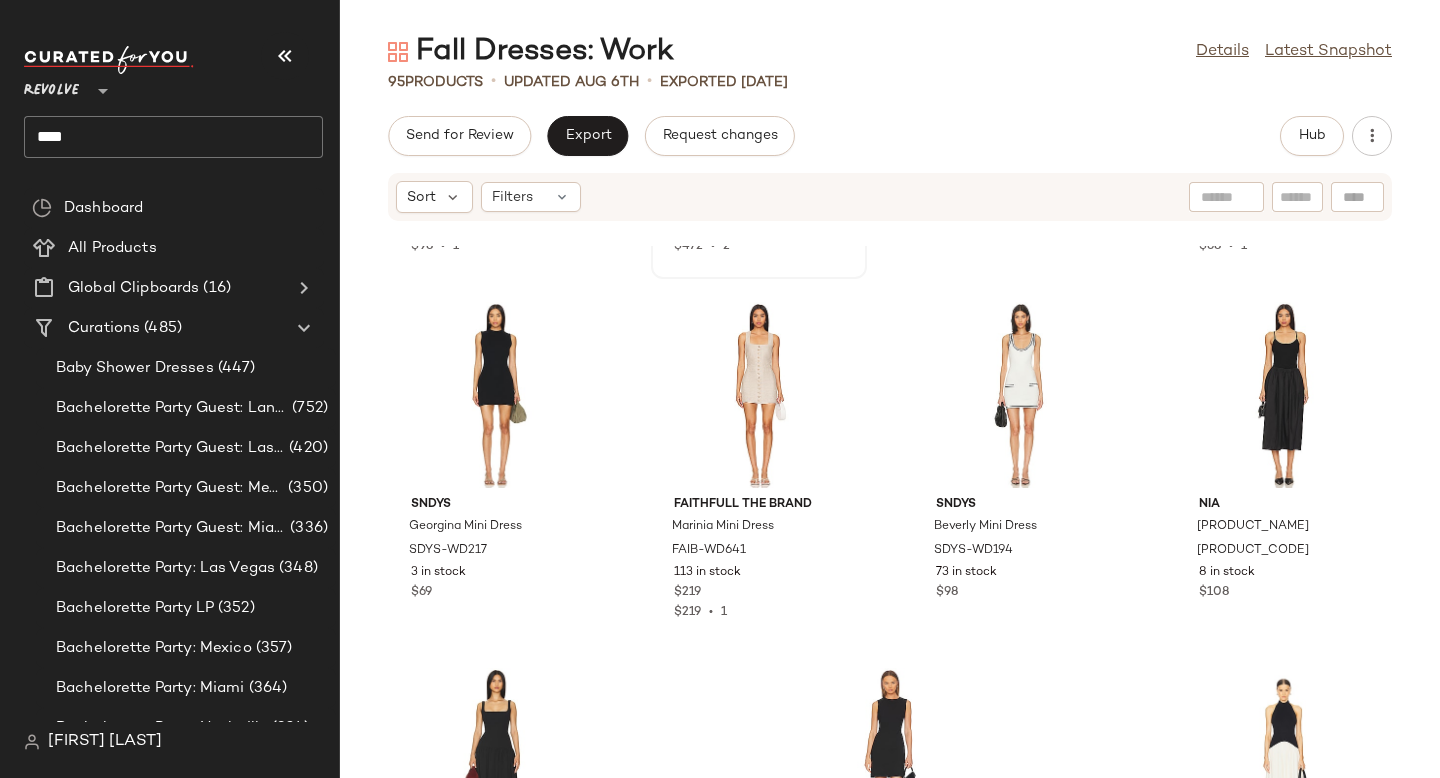 scroll, scrollTop: 8256, scrollLeft: 0, axis: vertical 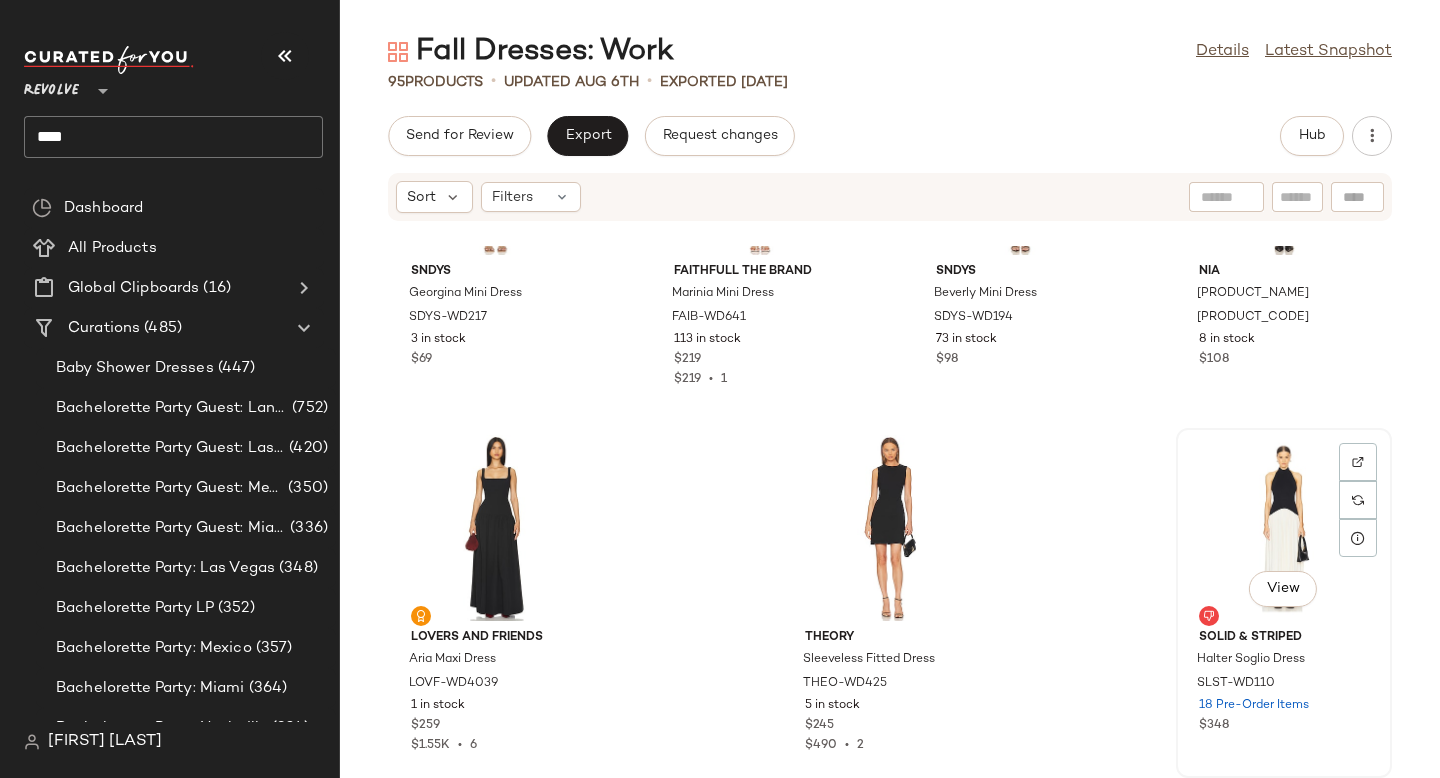 click on "View" 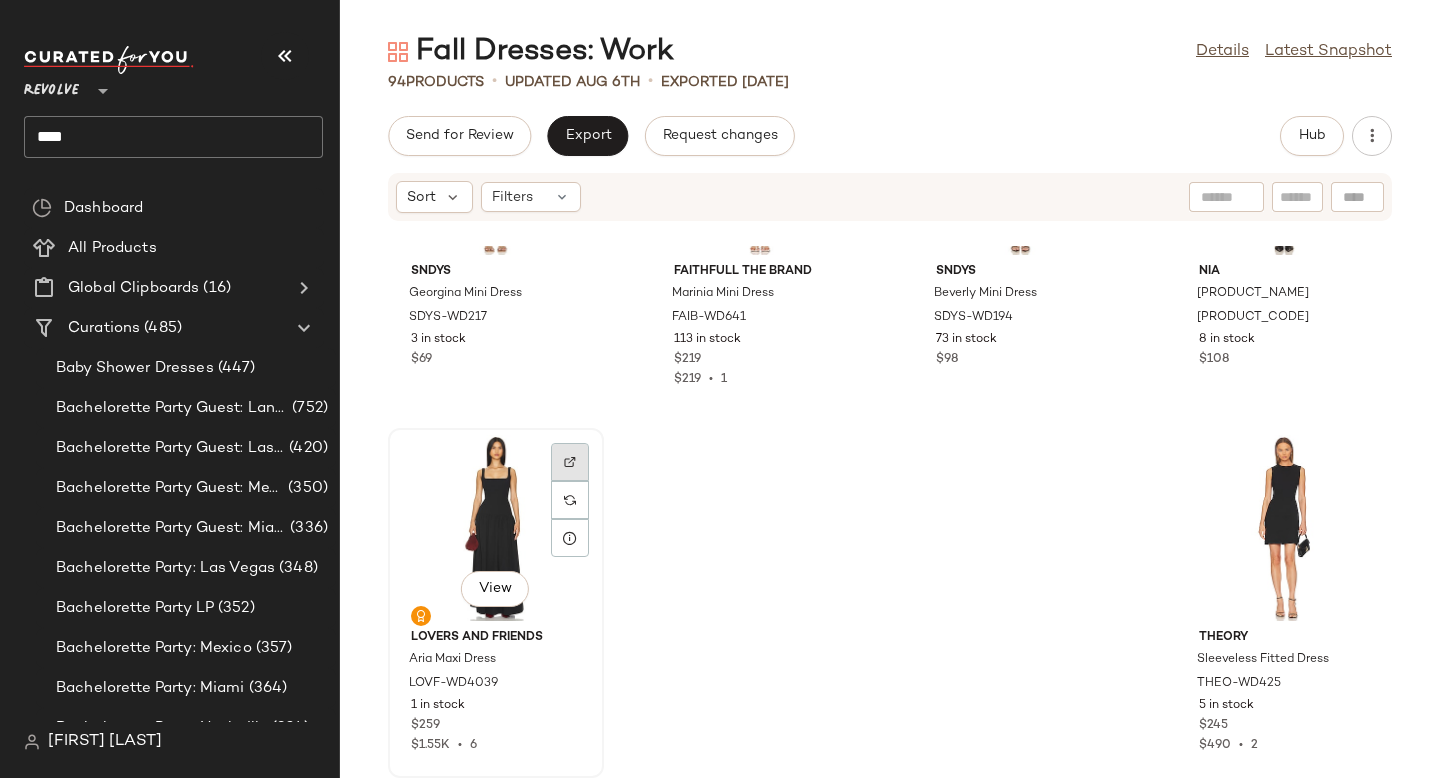 click 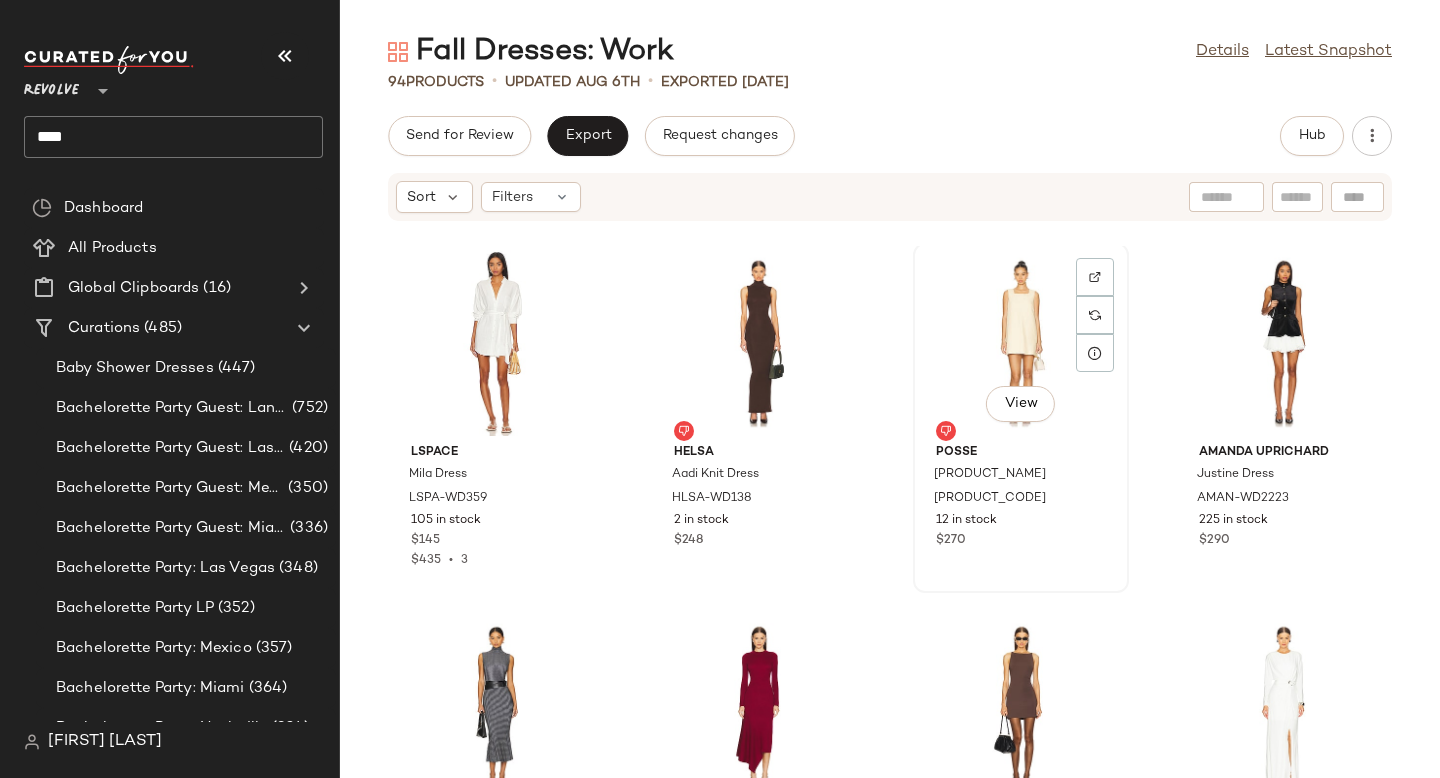 scroll, scrollTop: 392, scrollLeft: 0, axis: vertical 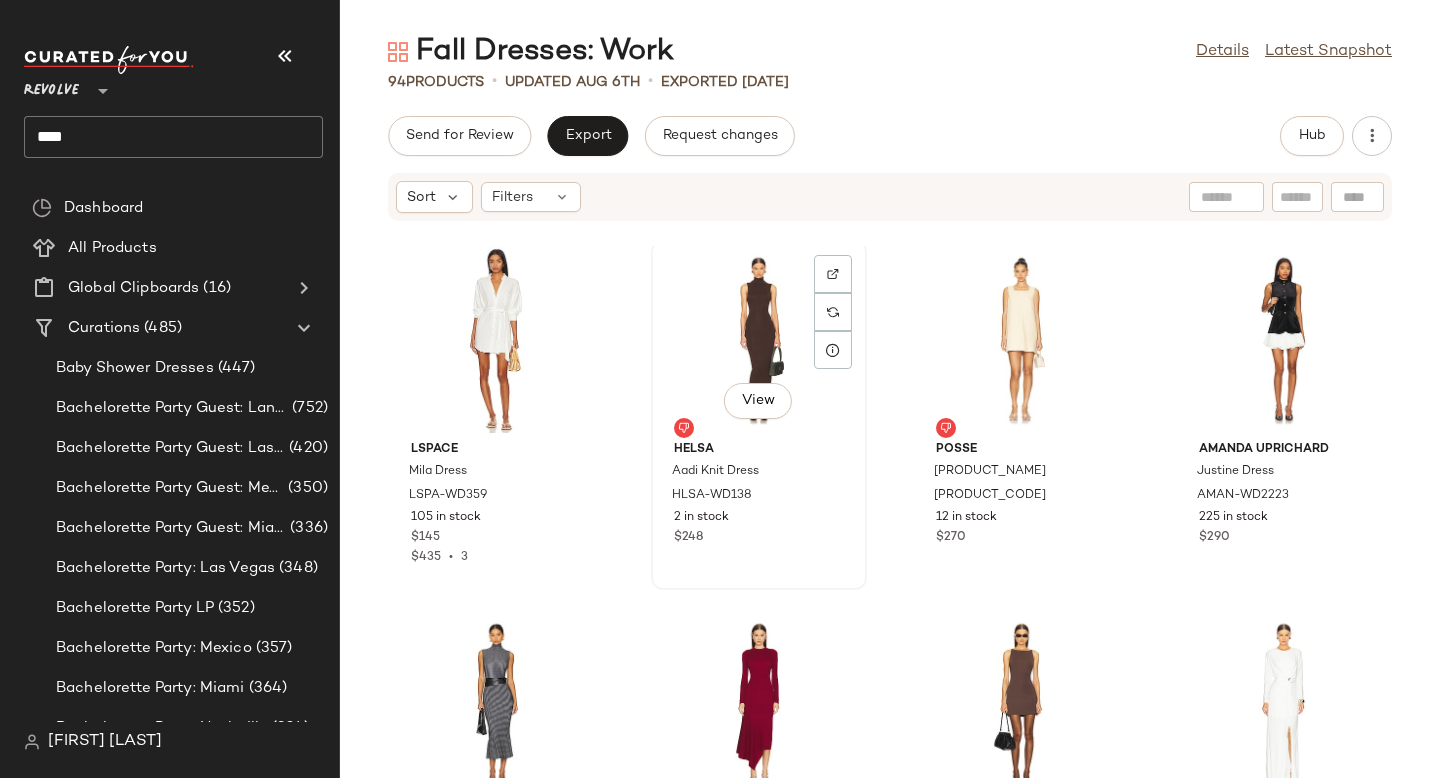 click on "View" 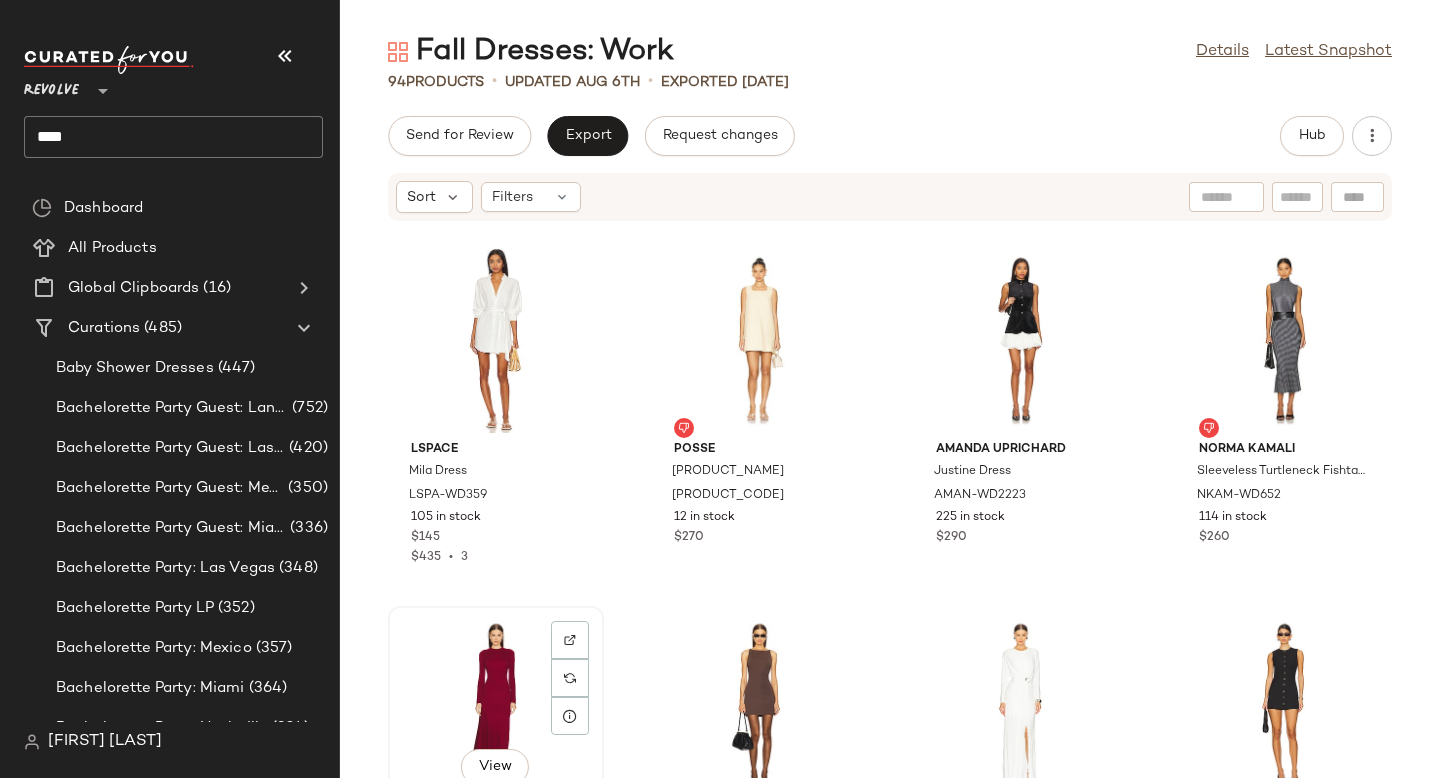 click on "View" 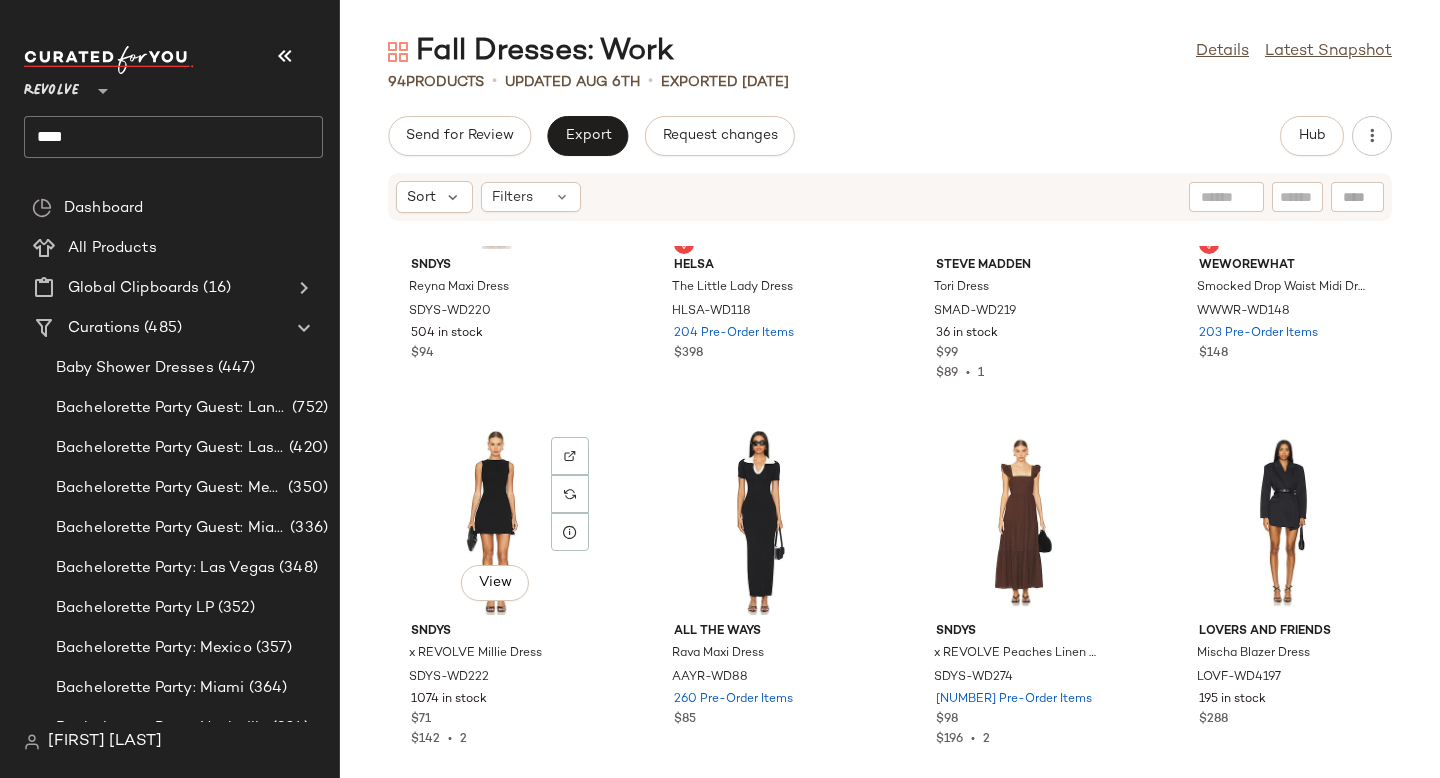 scroll, scrollTop: 1348, scrollLeft: 0, axis: vertical 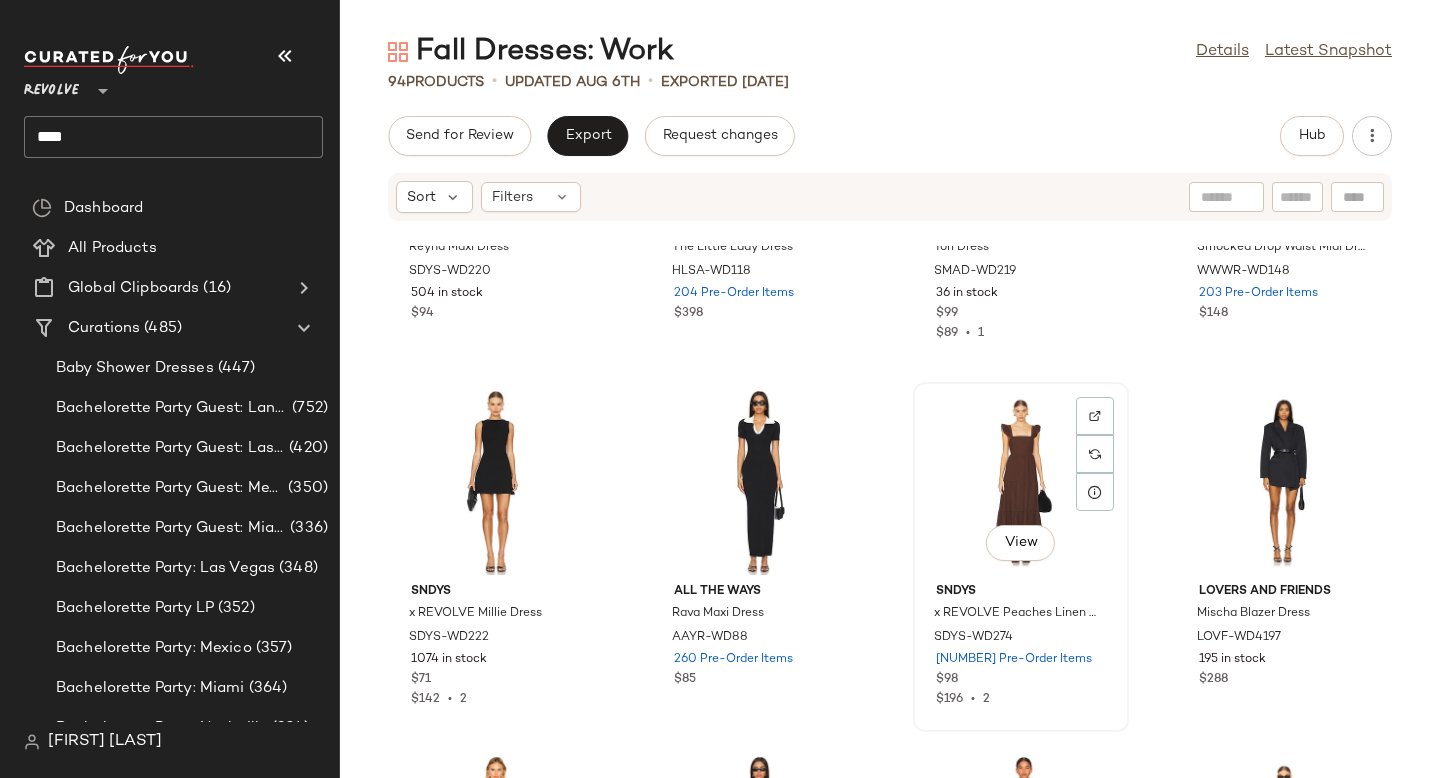 click on "View" 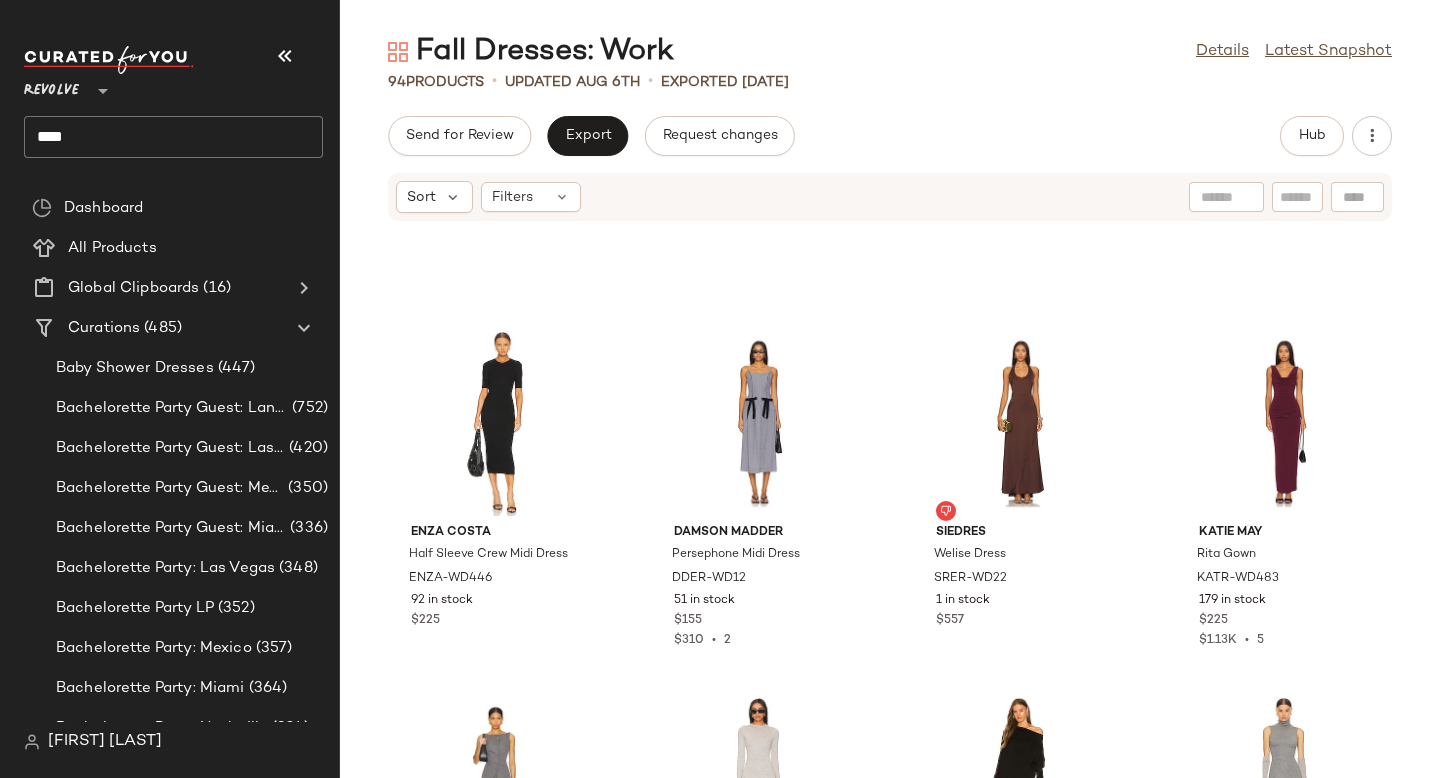 scroll, scrollTop: 4691, scrollLeft: 0, axis: vertical 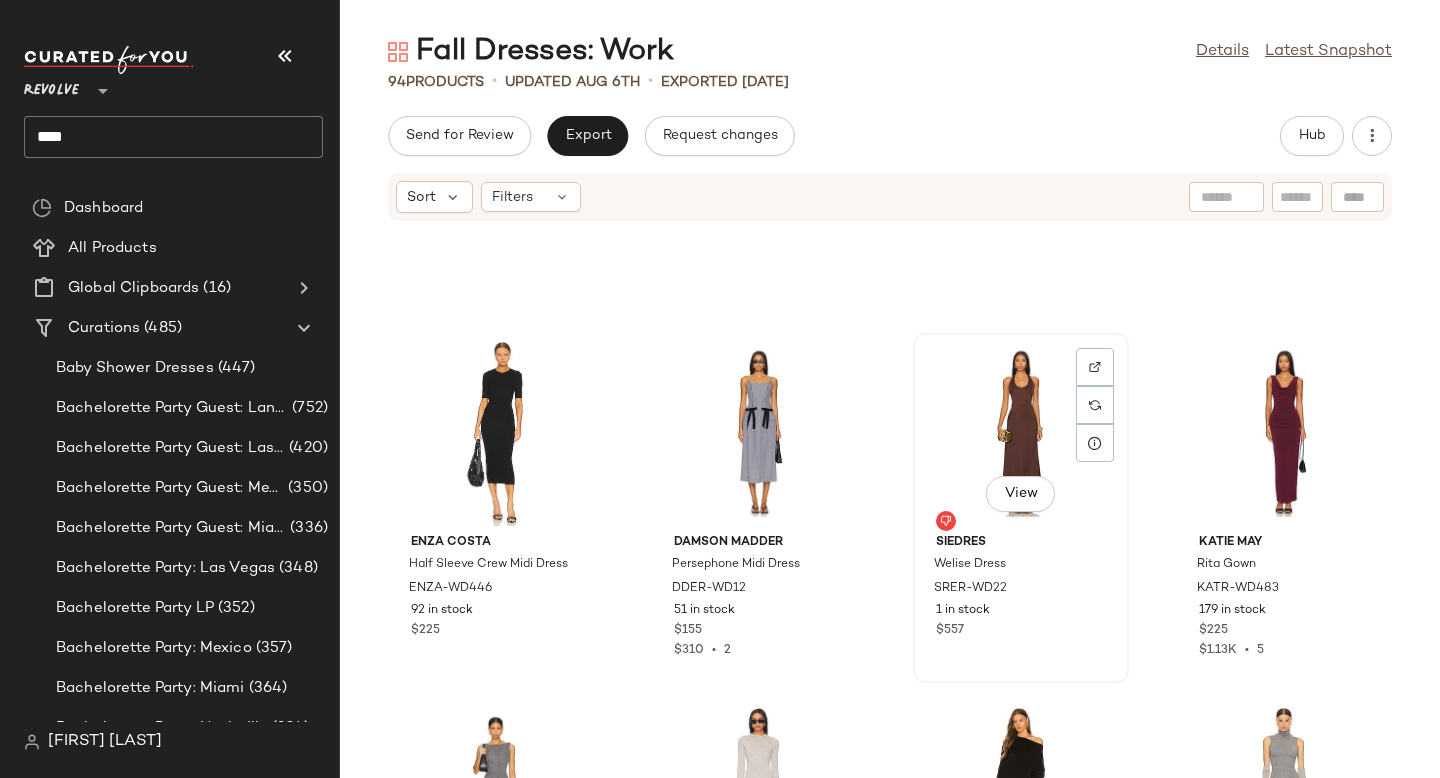click on "View" 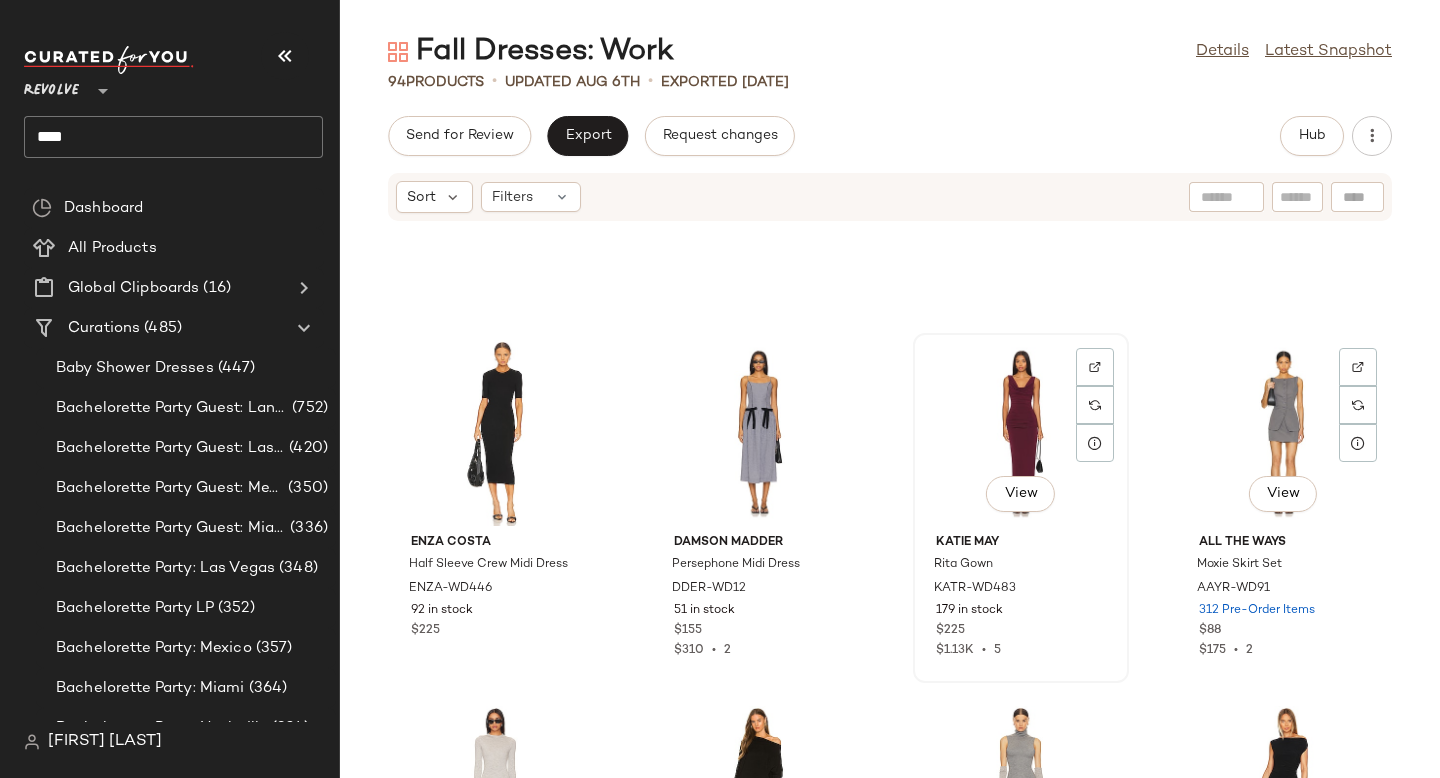 click on "View" 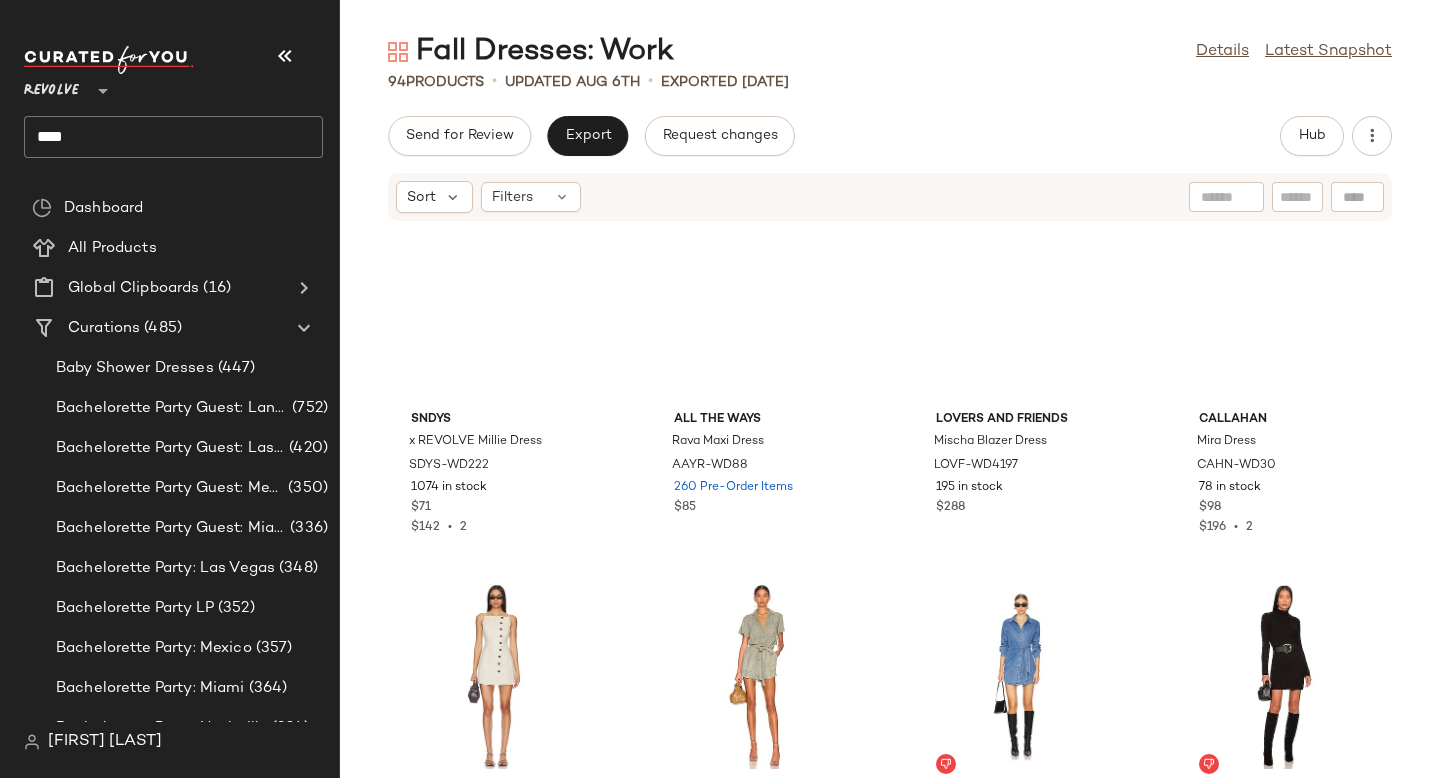scroll, scrollTop: 0, scrollLeft: 0, axis: both 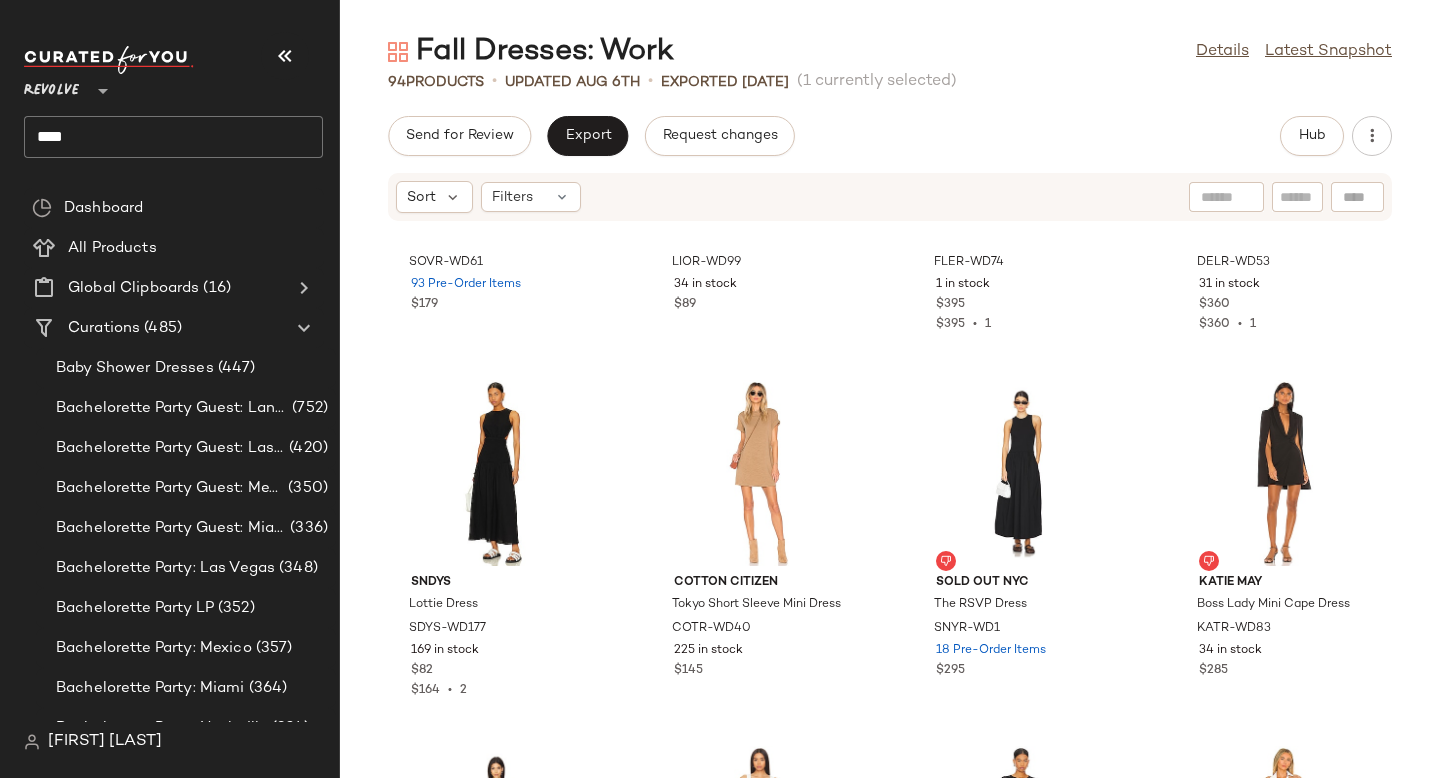 drag, startPoint x: 824, startPoint y: 558, endPoint x: 727, endPoint y: 572, distance: 98.005104 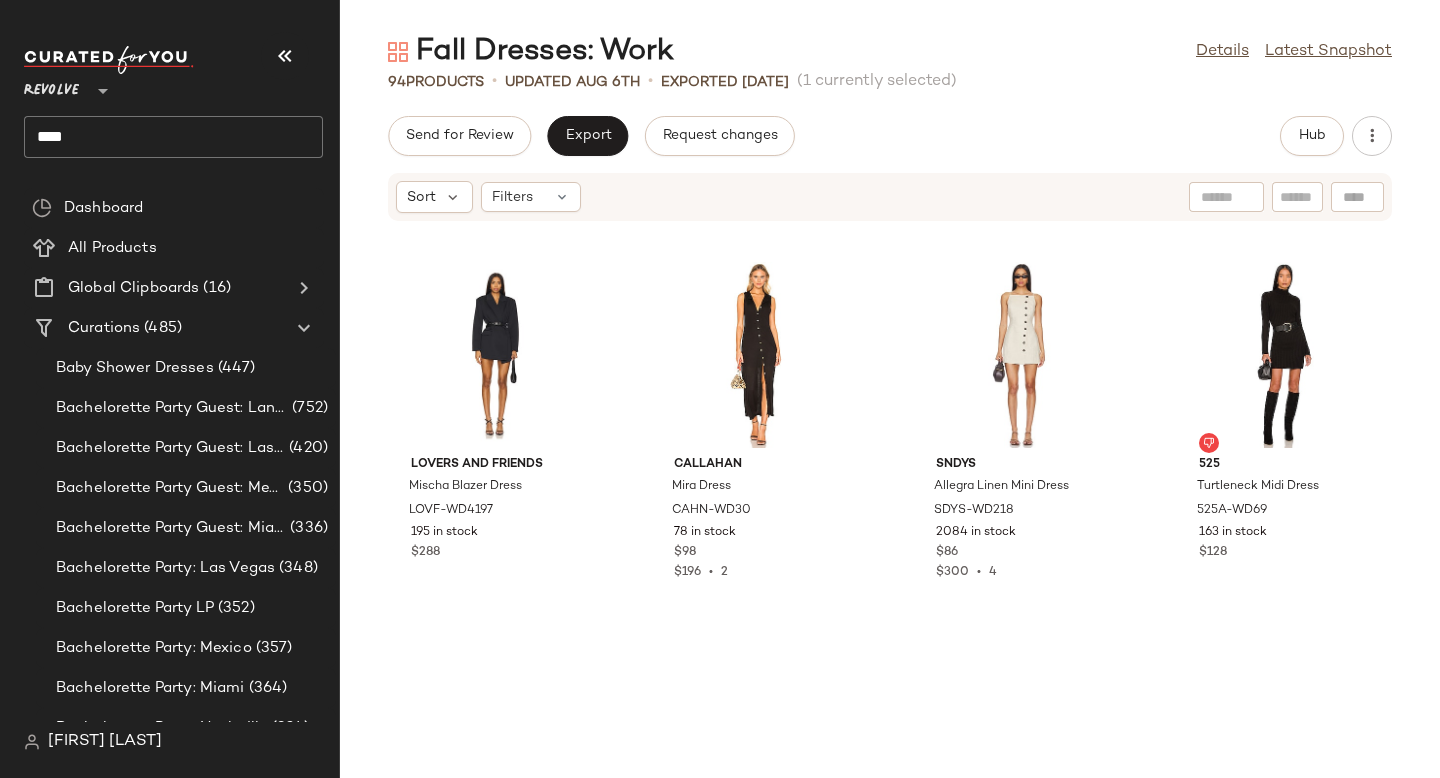 scroll, scrollTop: 0, scrollLeft: 0, axis: both 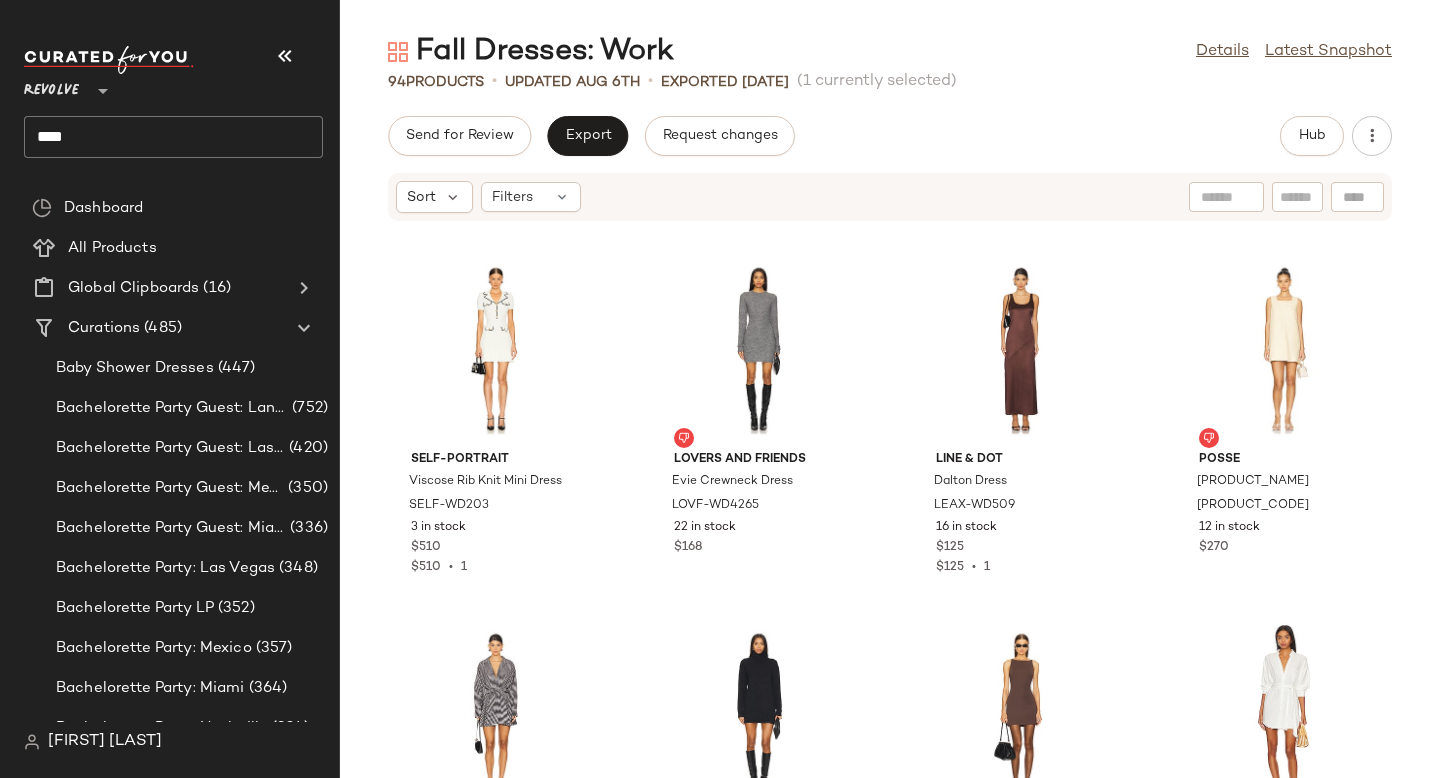 click on "****" 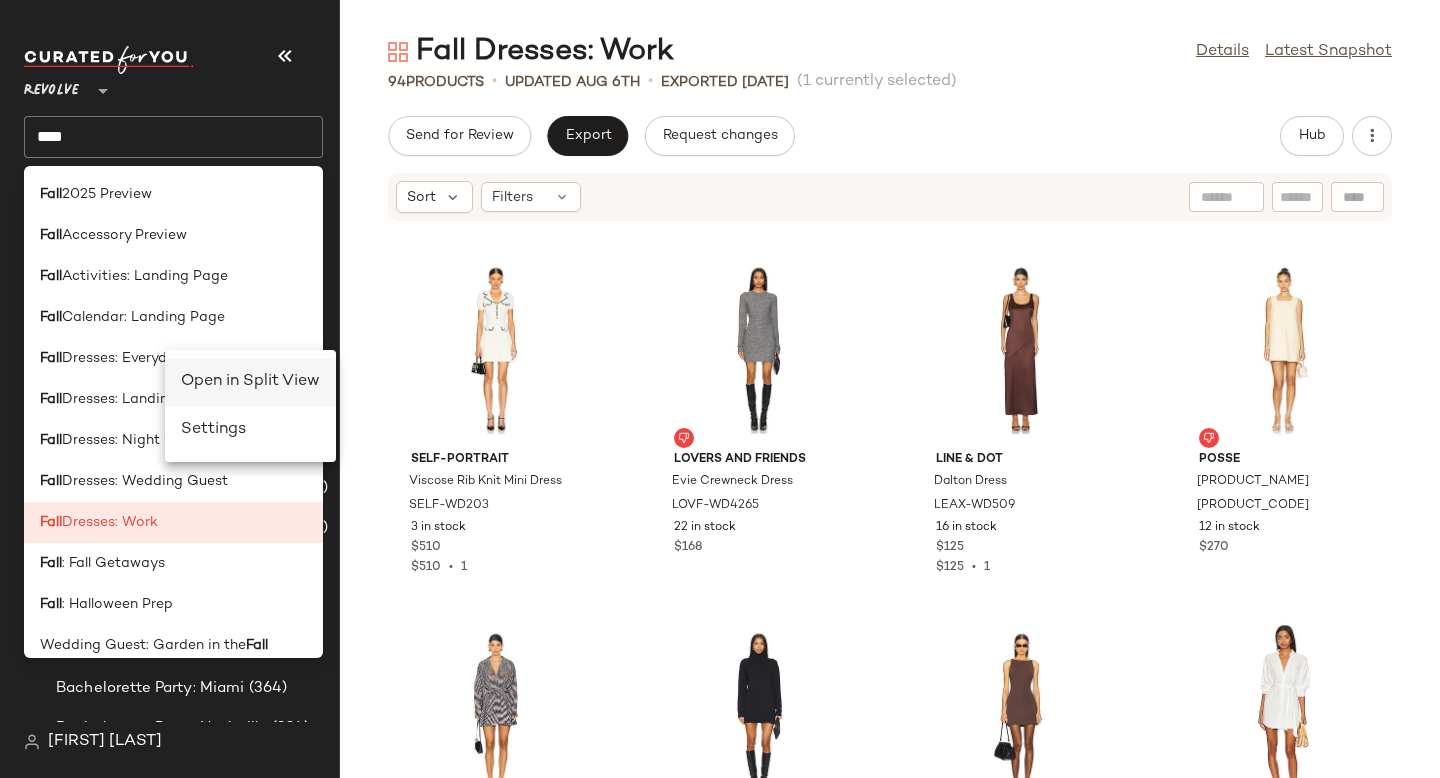 click on "Open in Split View" 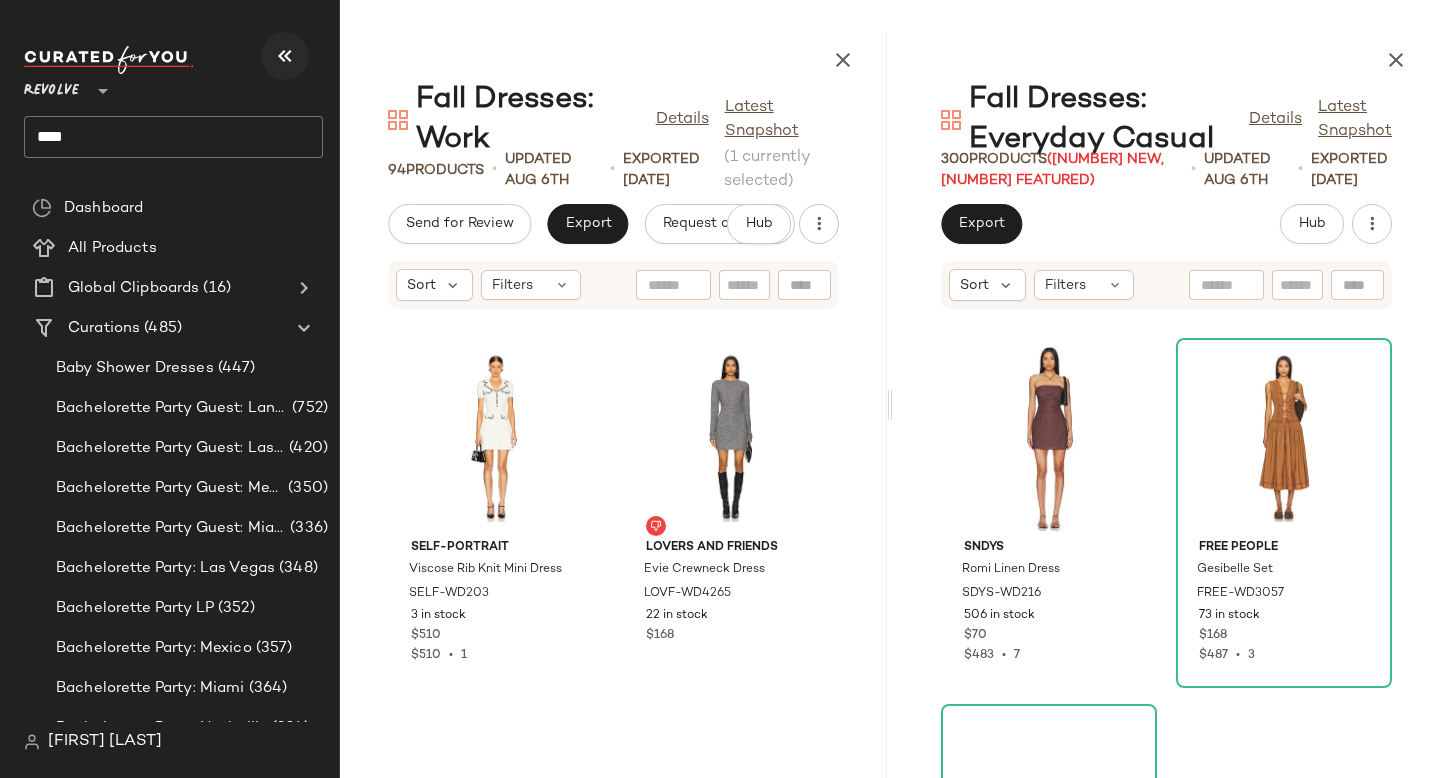 click at bounding box center [285, 56] 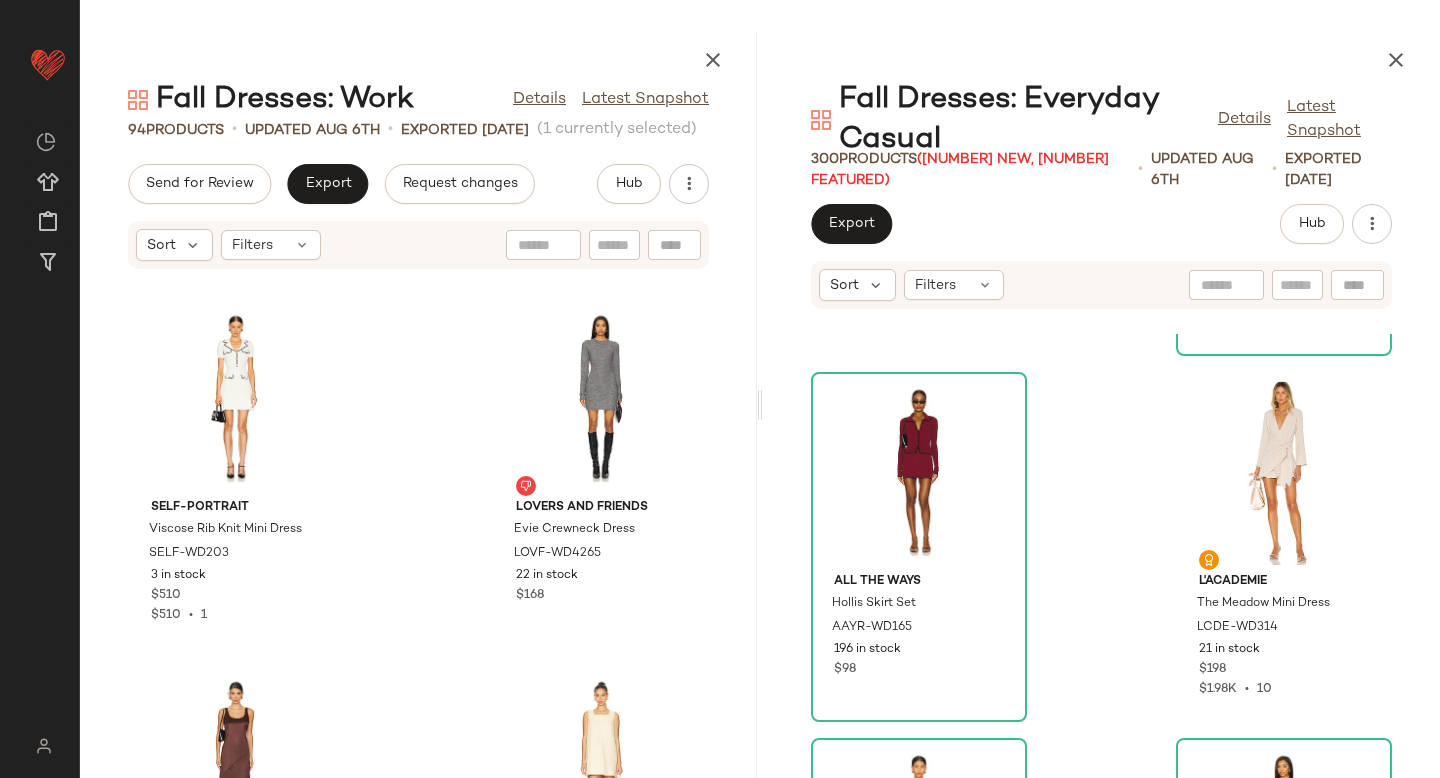 scroll, scrollTop: 339, scrollLeft: 0, axis: vertical 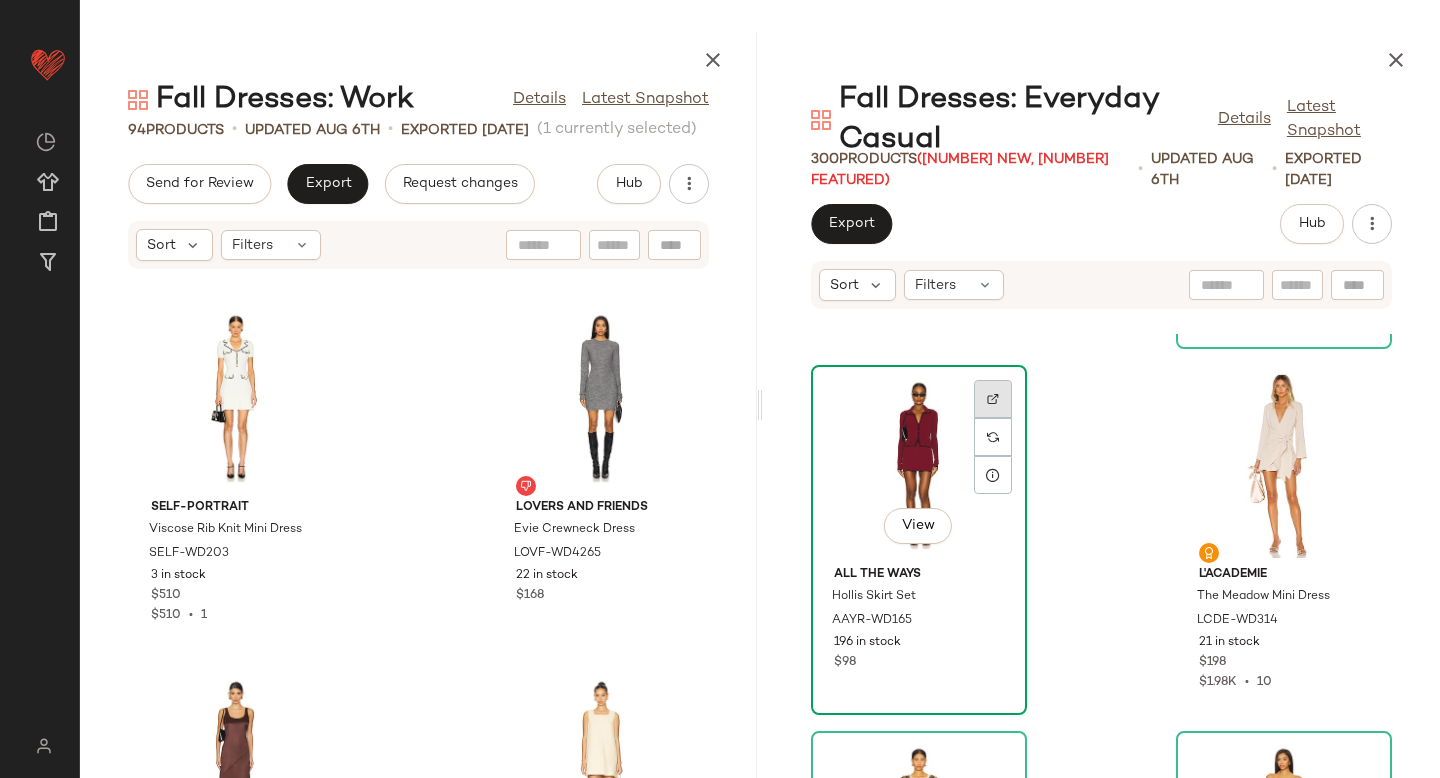 click 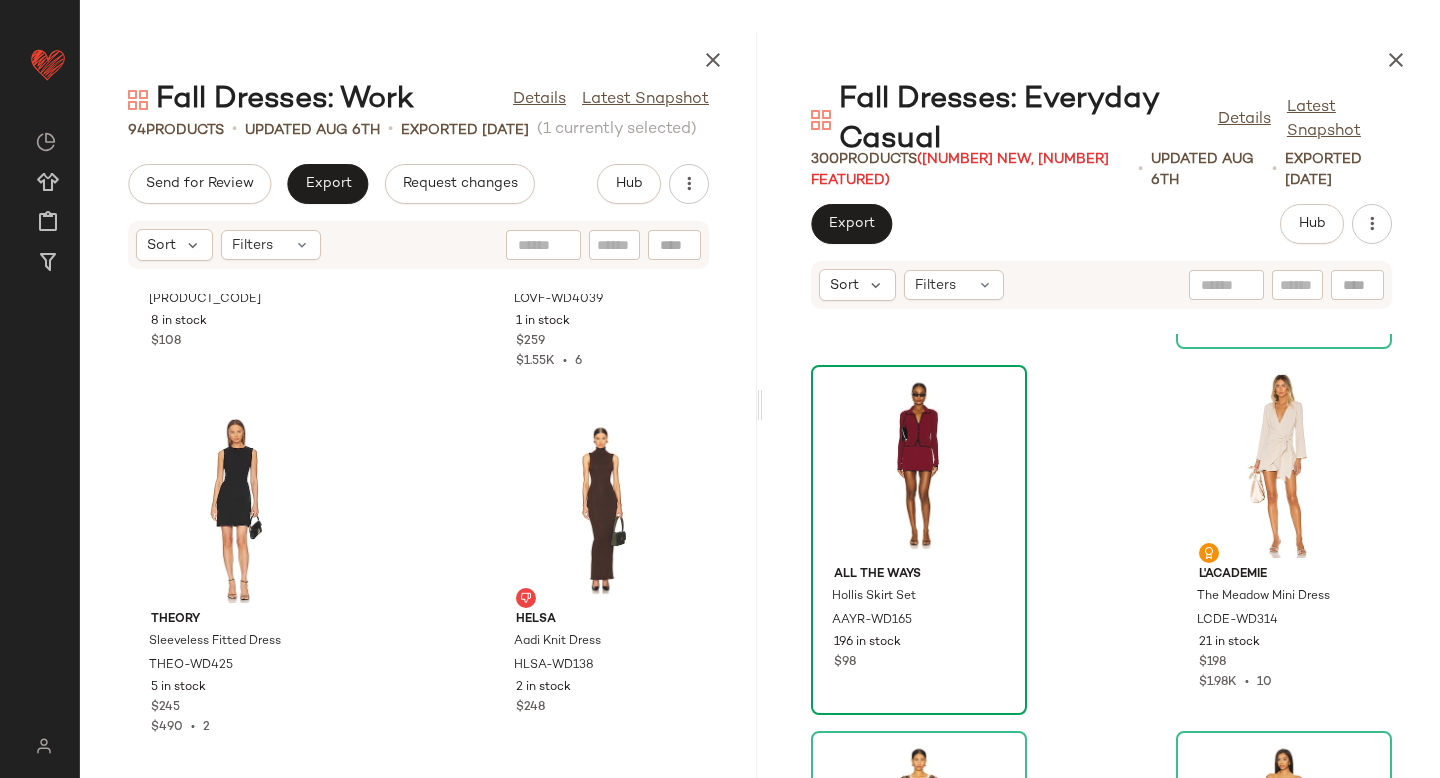 scroll, scrollTop: 16722, scrollLeft: 0, axis: vertical 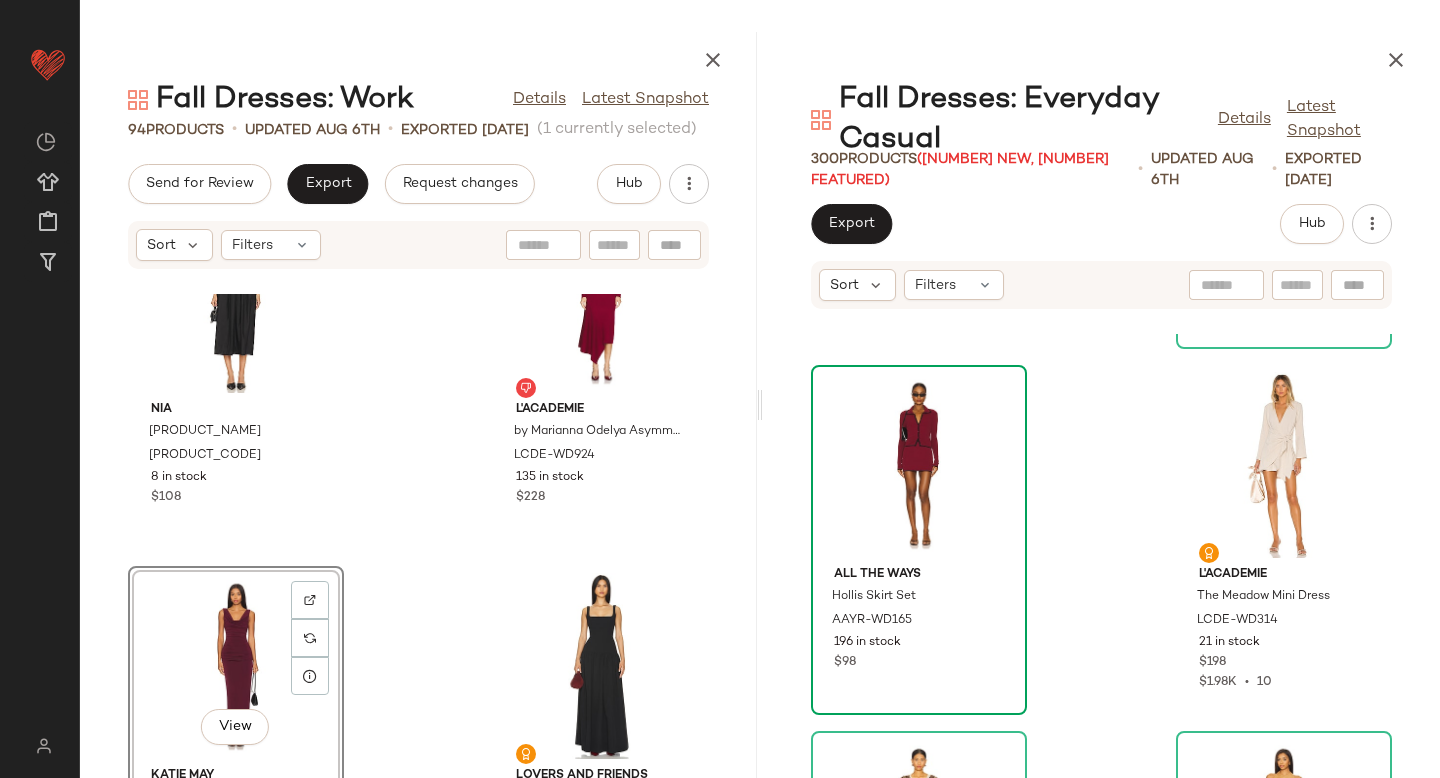 click on "View" 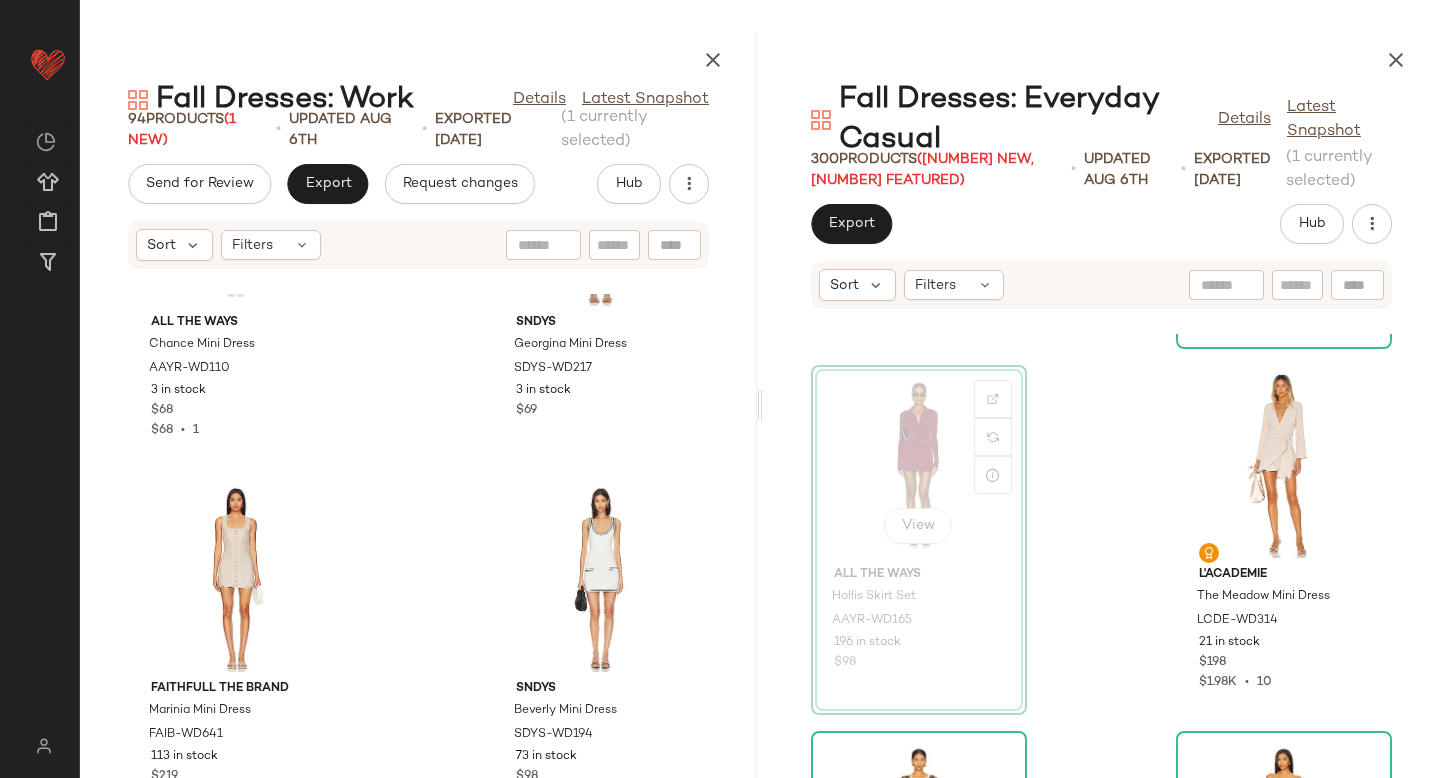 scroll, scrollTop: 14805, scrollLeft: 0, axis: vertical 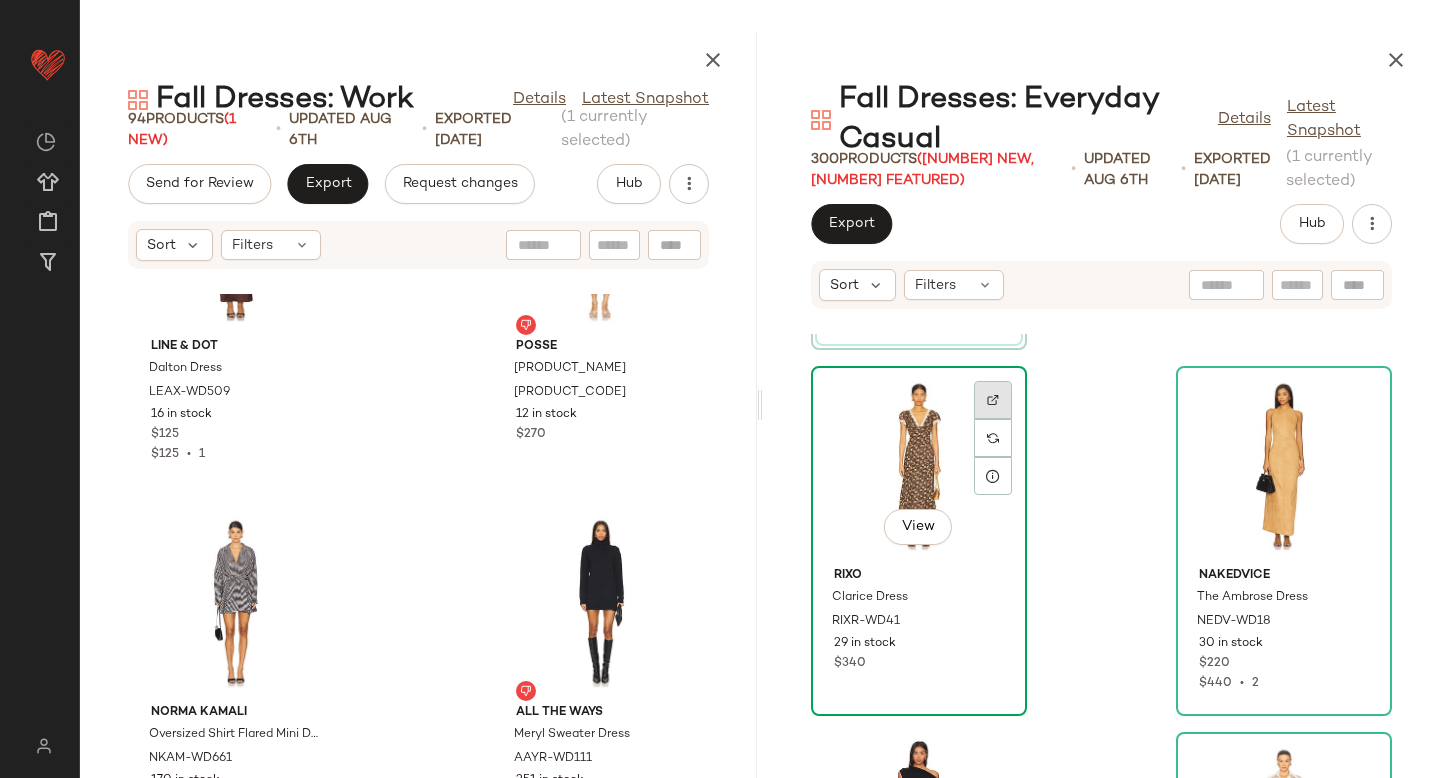click 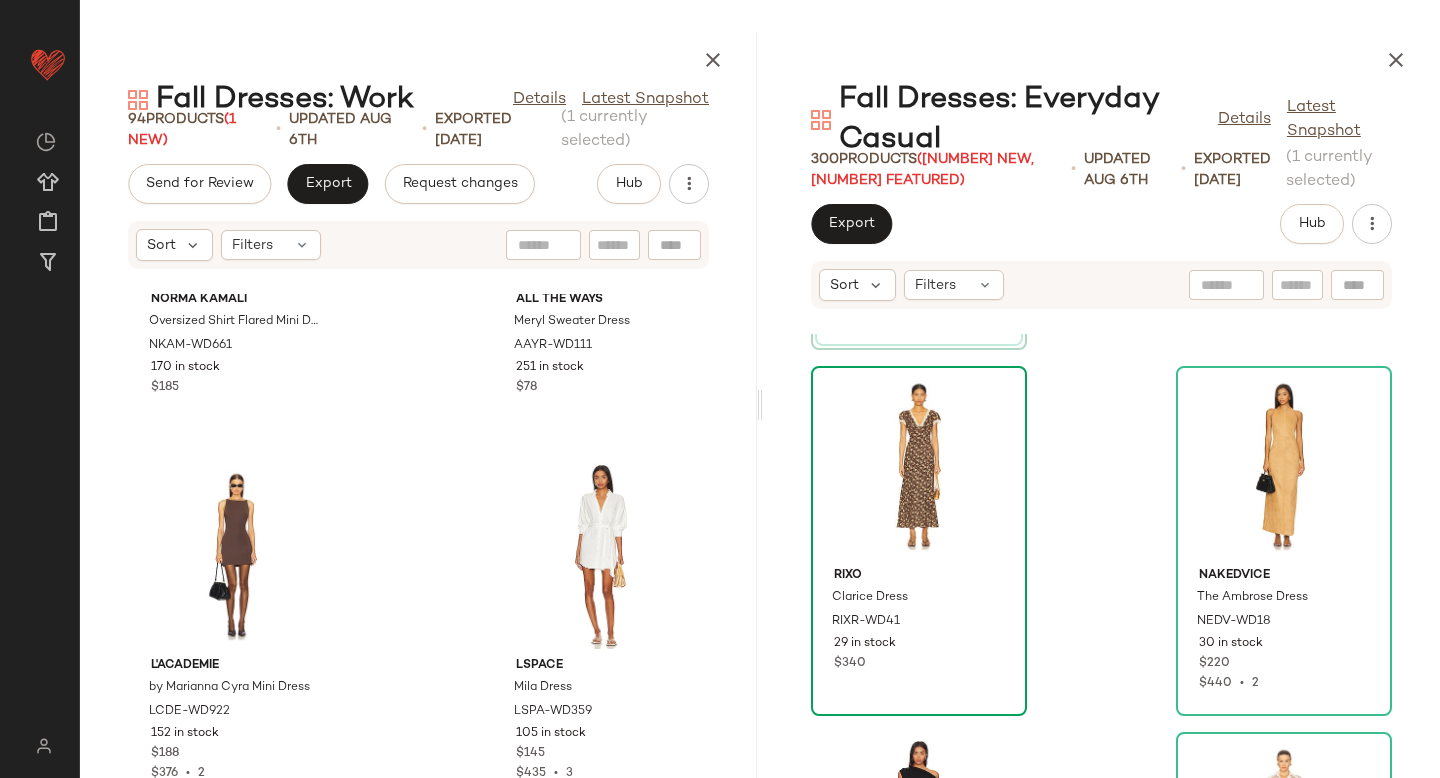 scroll, scrollTop: 1170, scrollLeft: 0, axis: vertical 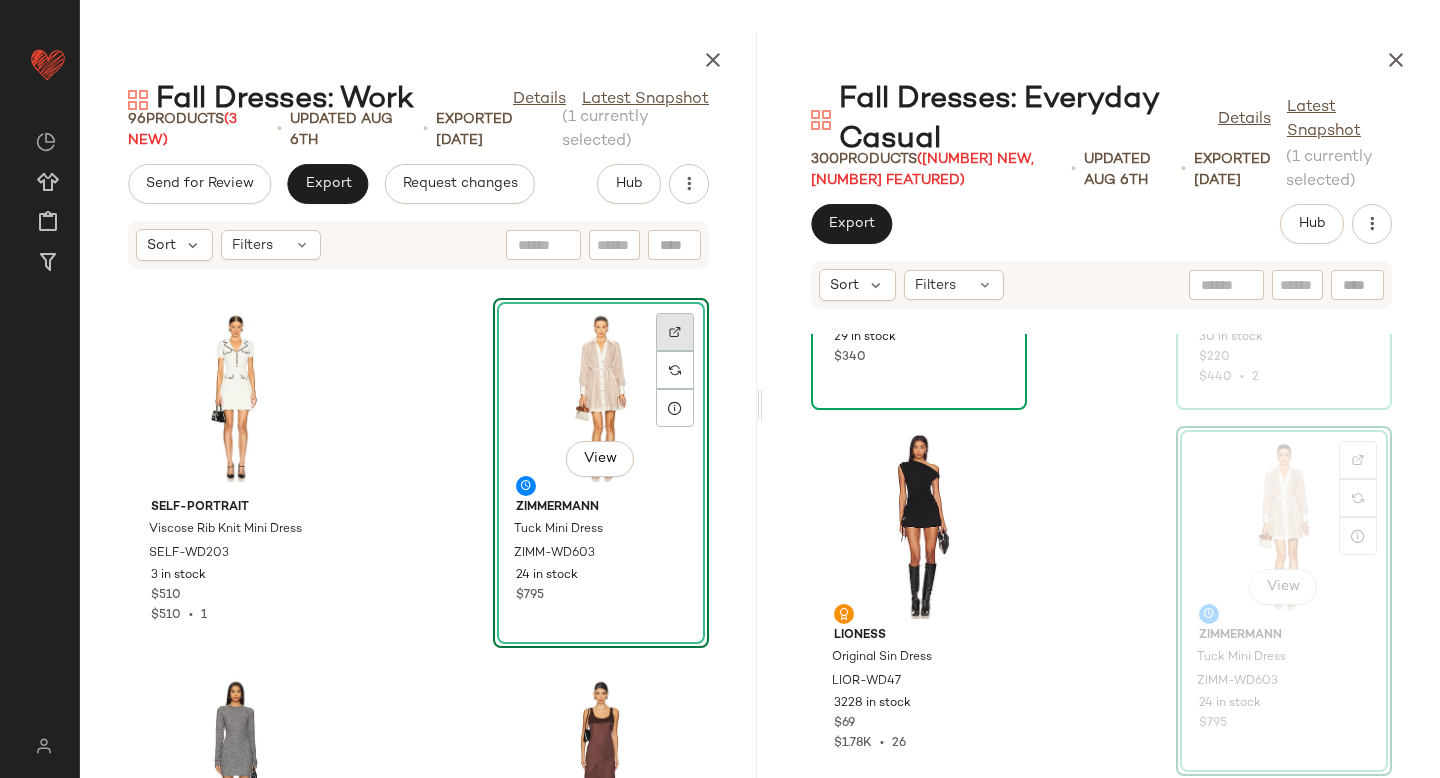 click 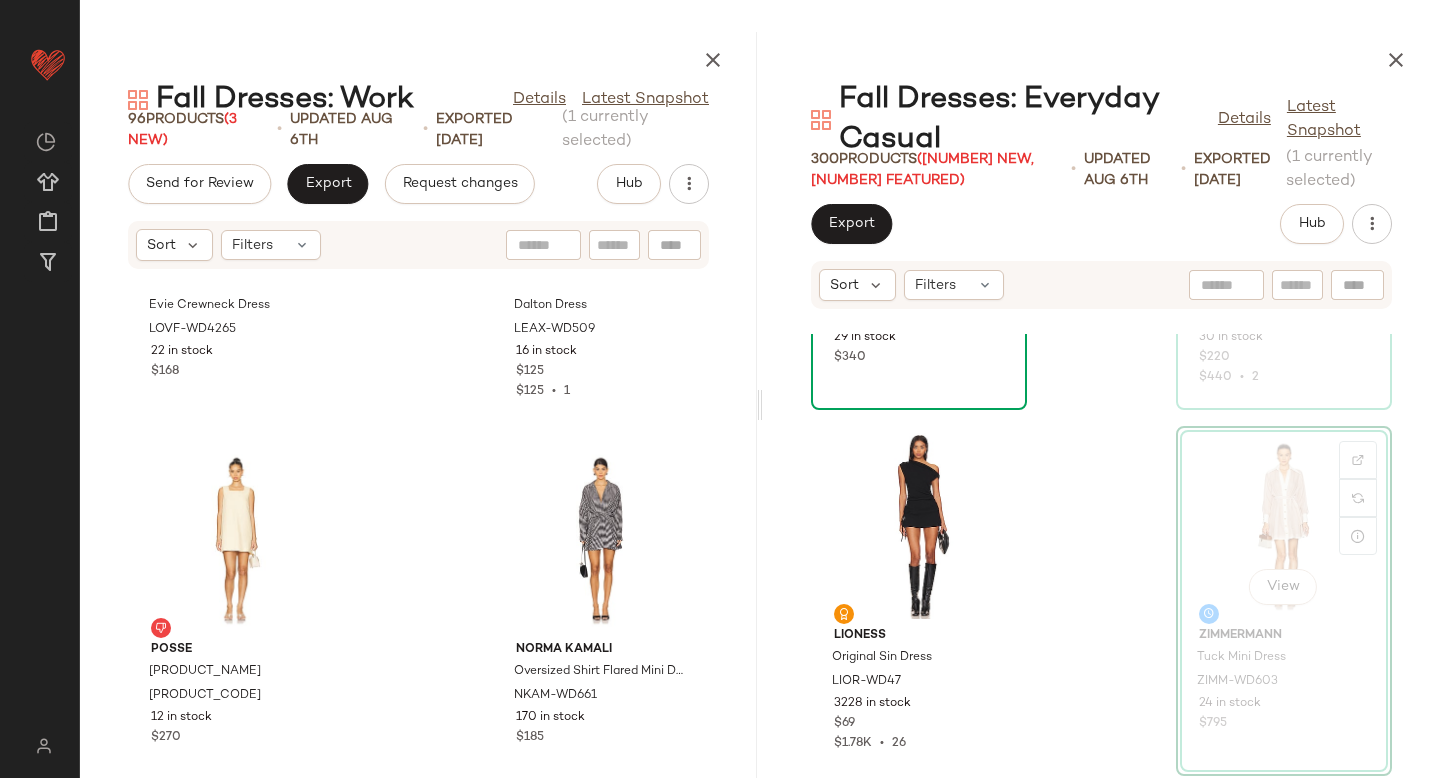 scroll, scrollTop: 620, scrollLeft: 0, axis: vertical 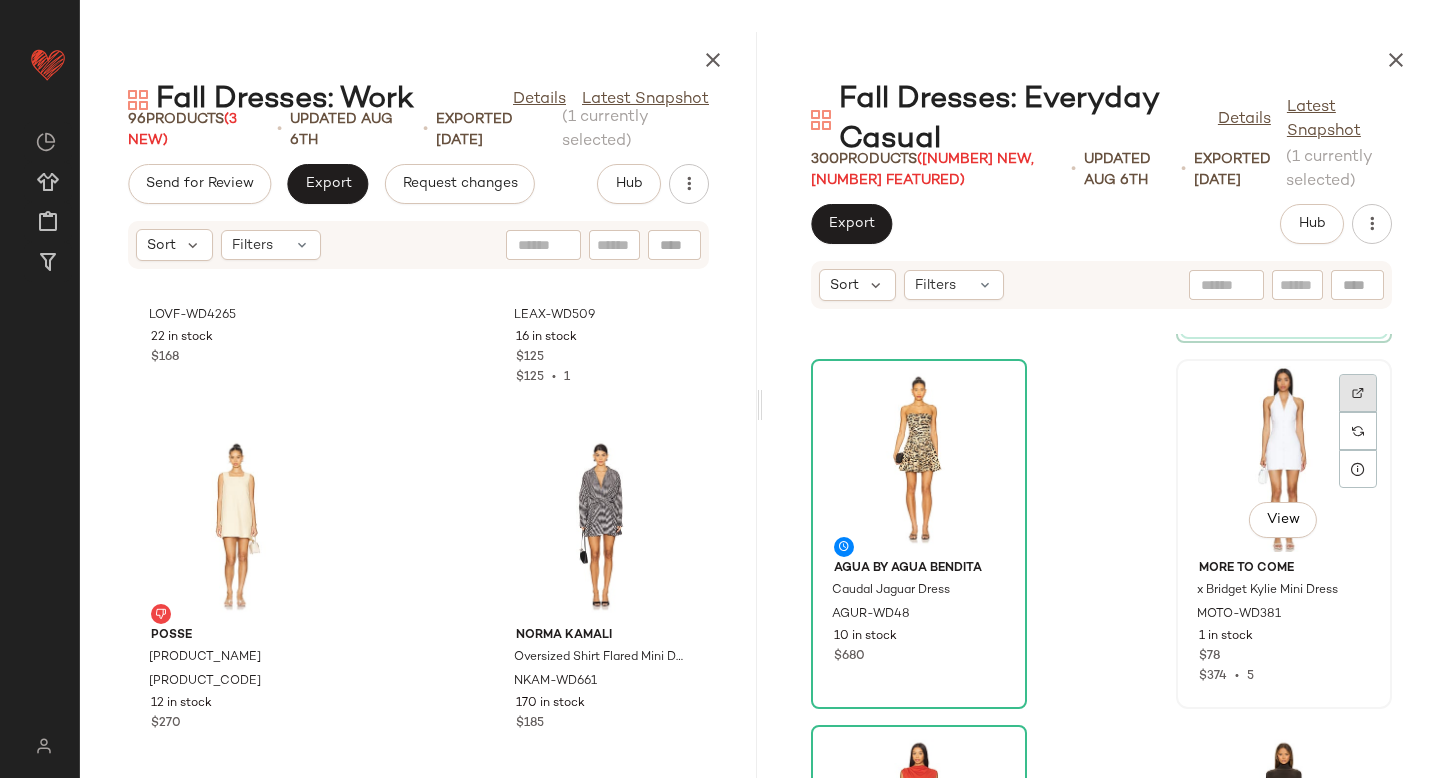 click 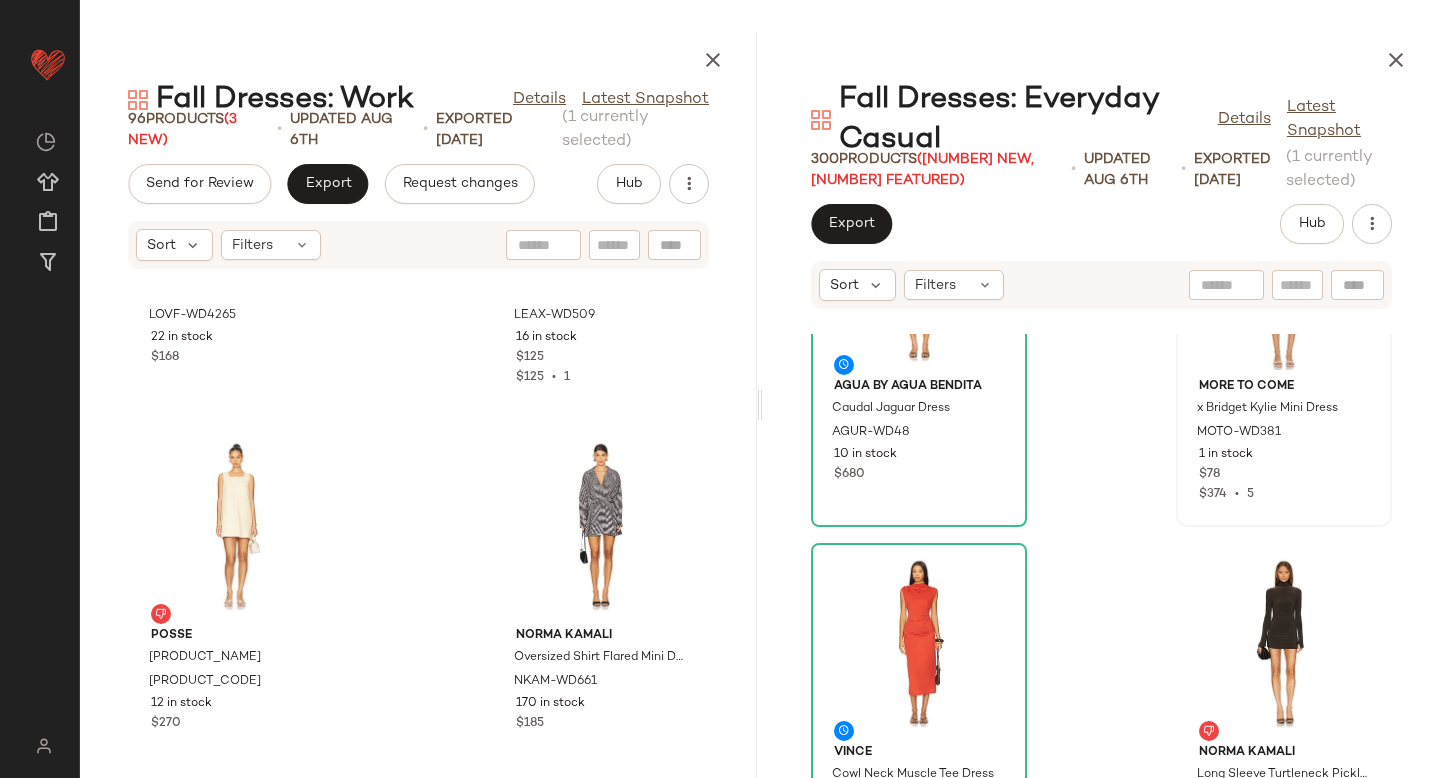 scroll, scrollTop: 1769, scrollLeft: 0, axis: vertical 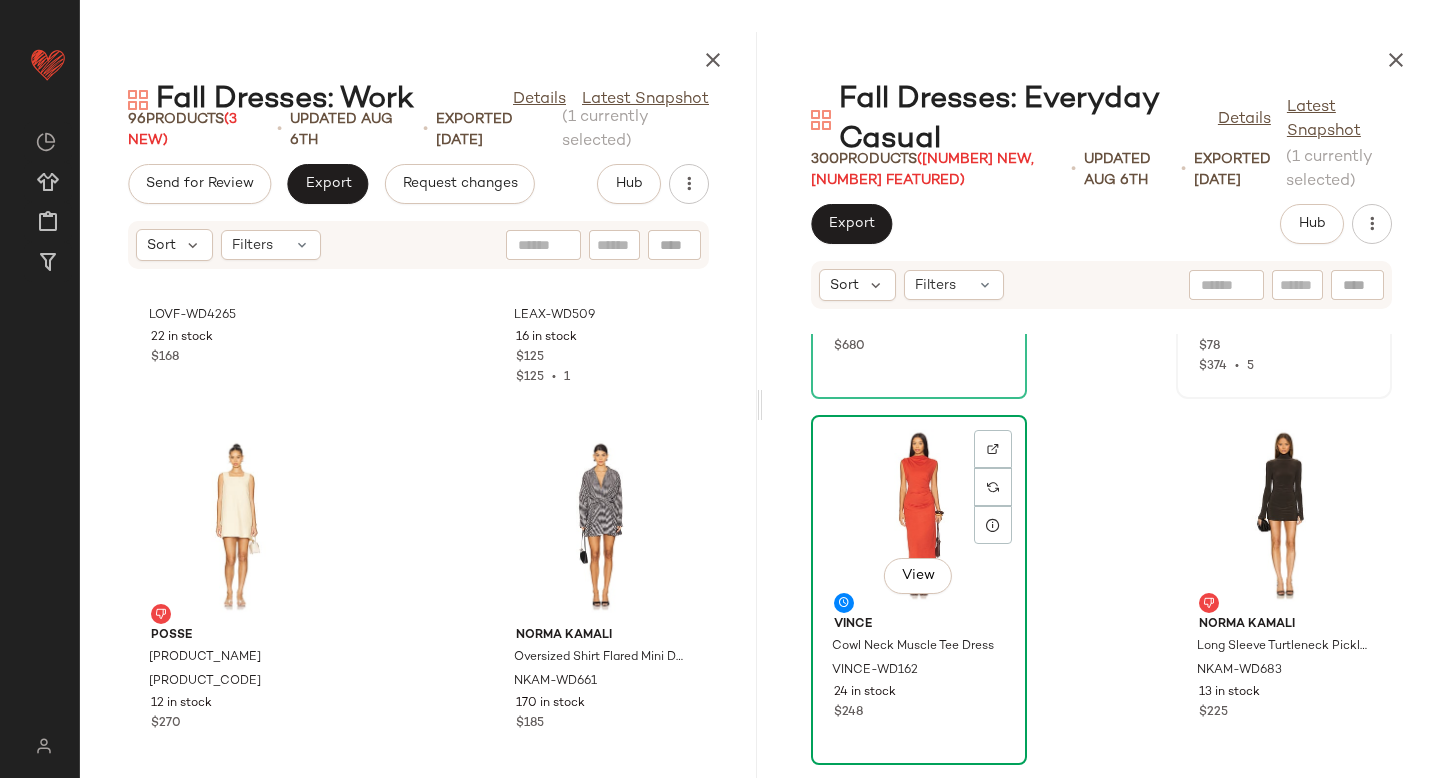 click on "View" 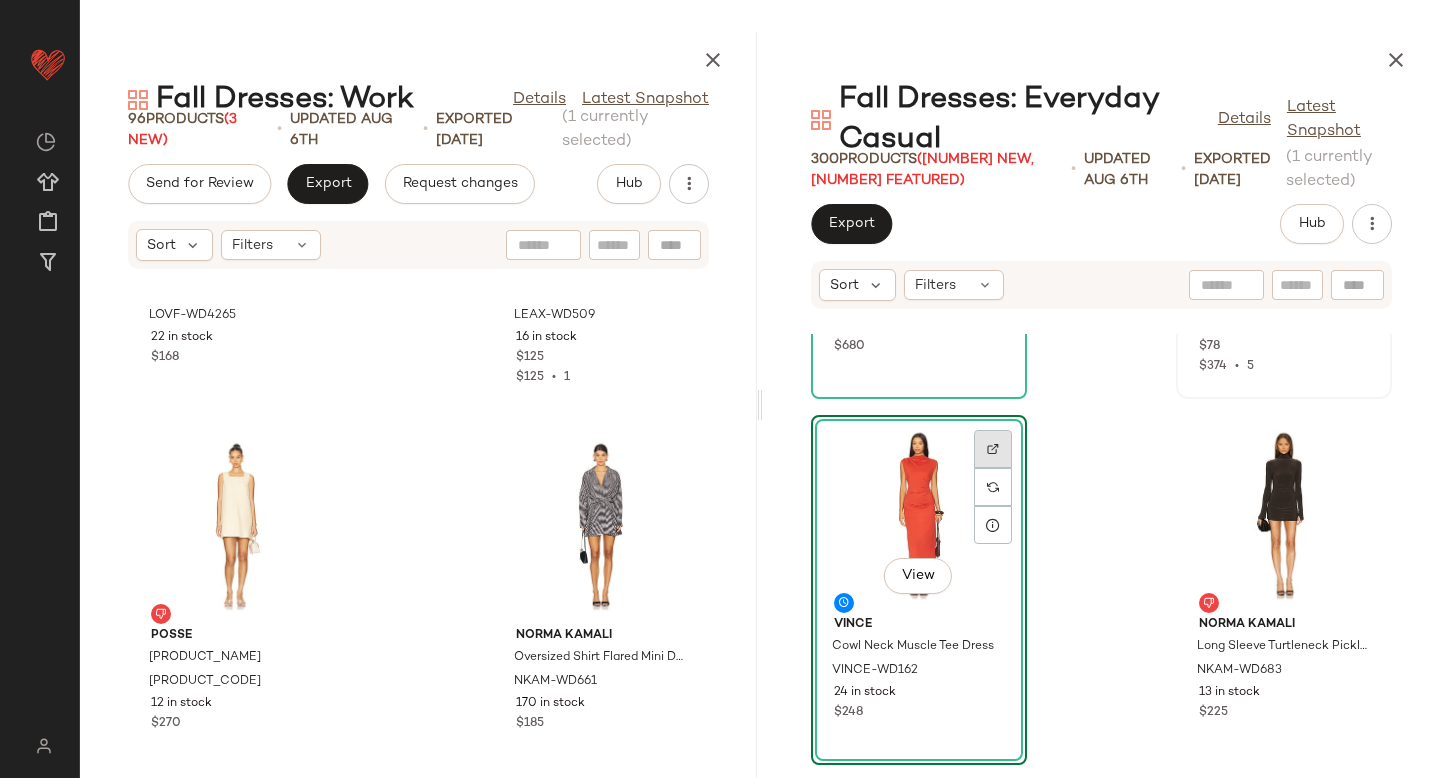 click 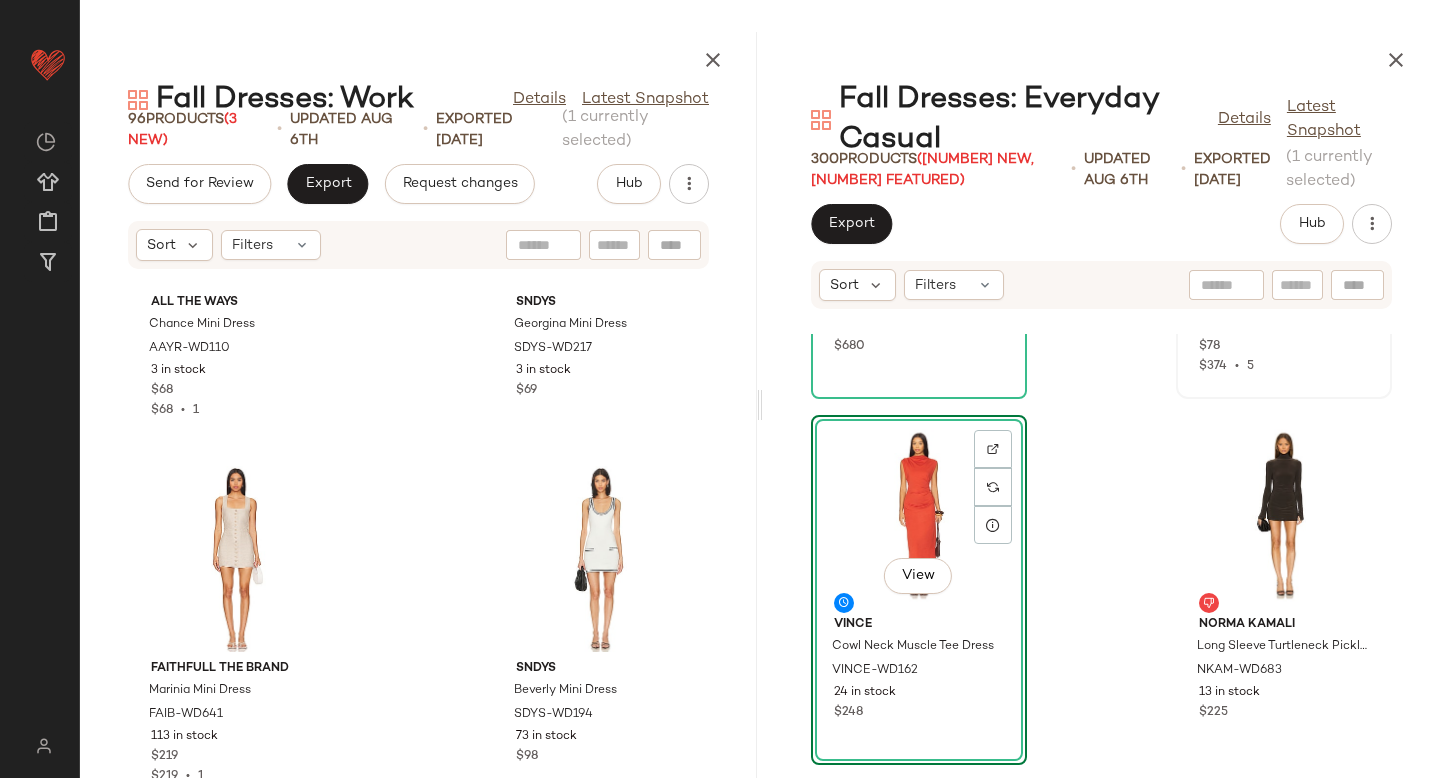 scroll, scrollTop: 16049, scrollLeft: 0, axis: vertical 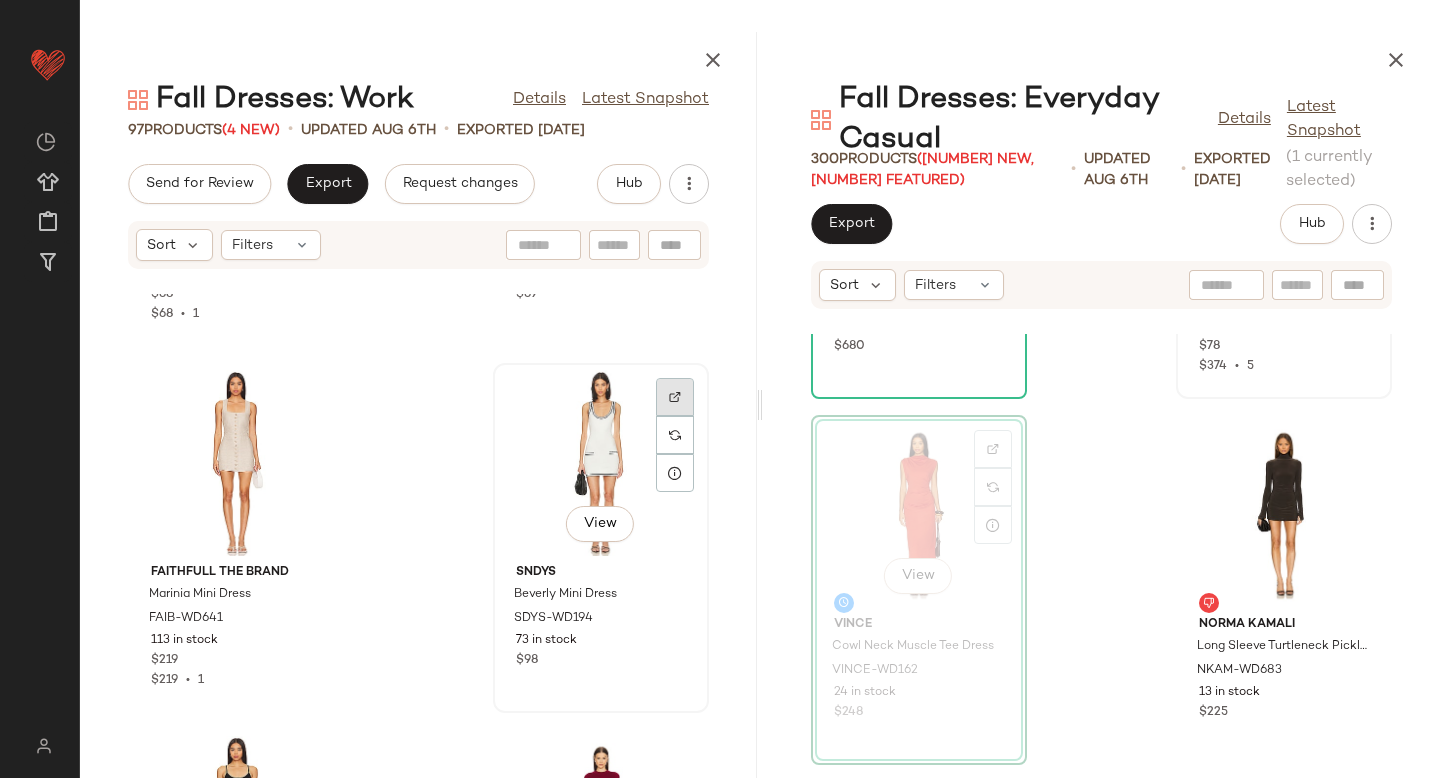 click 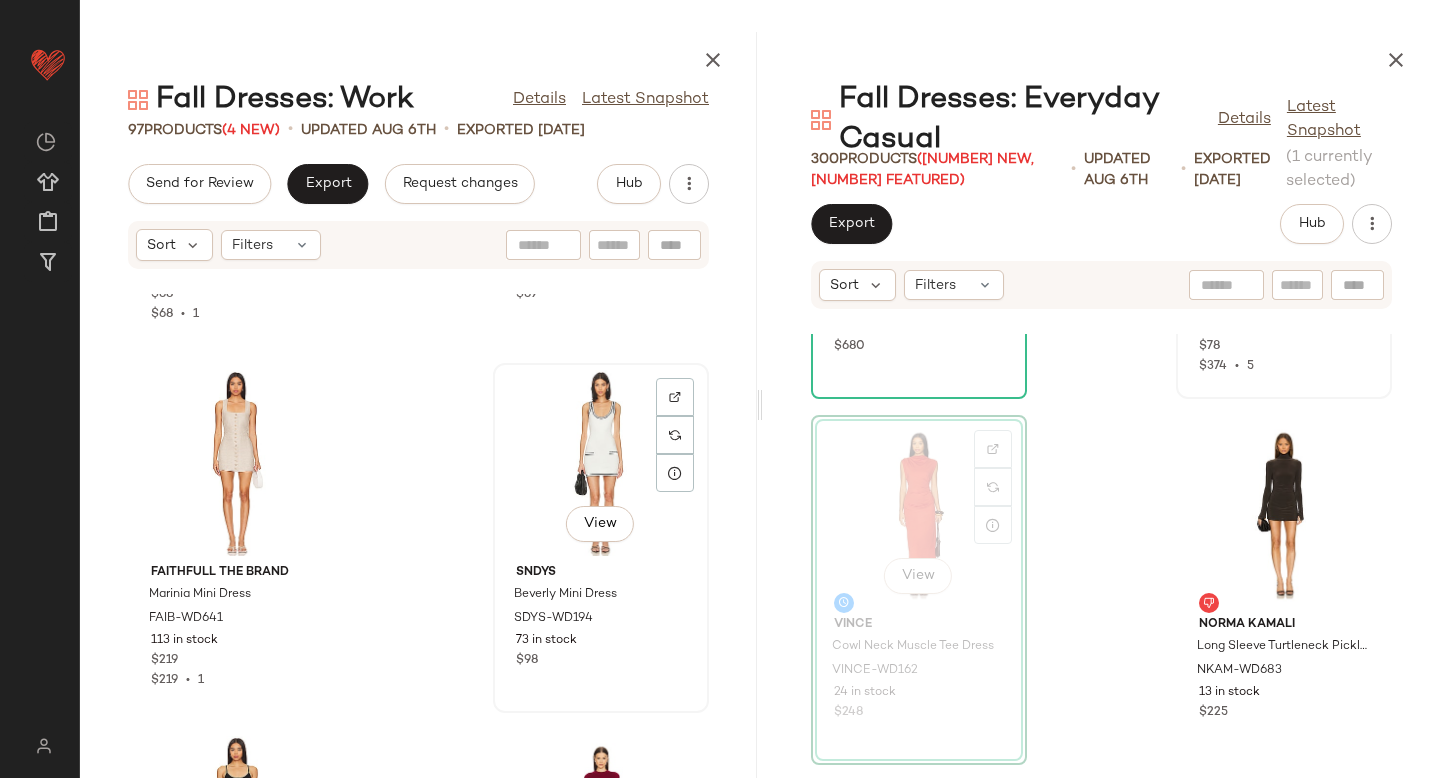 click on "View" 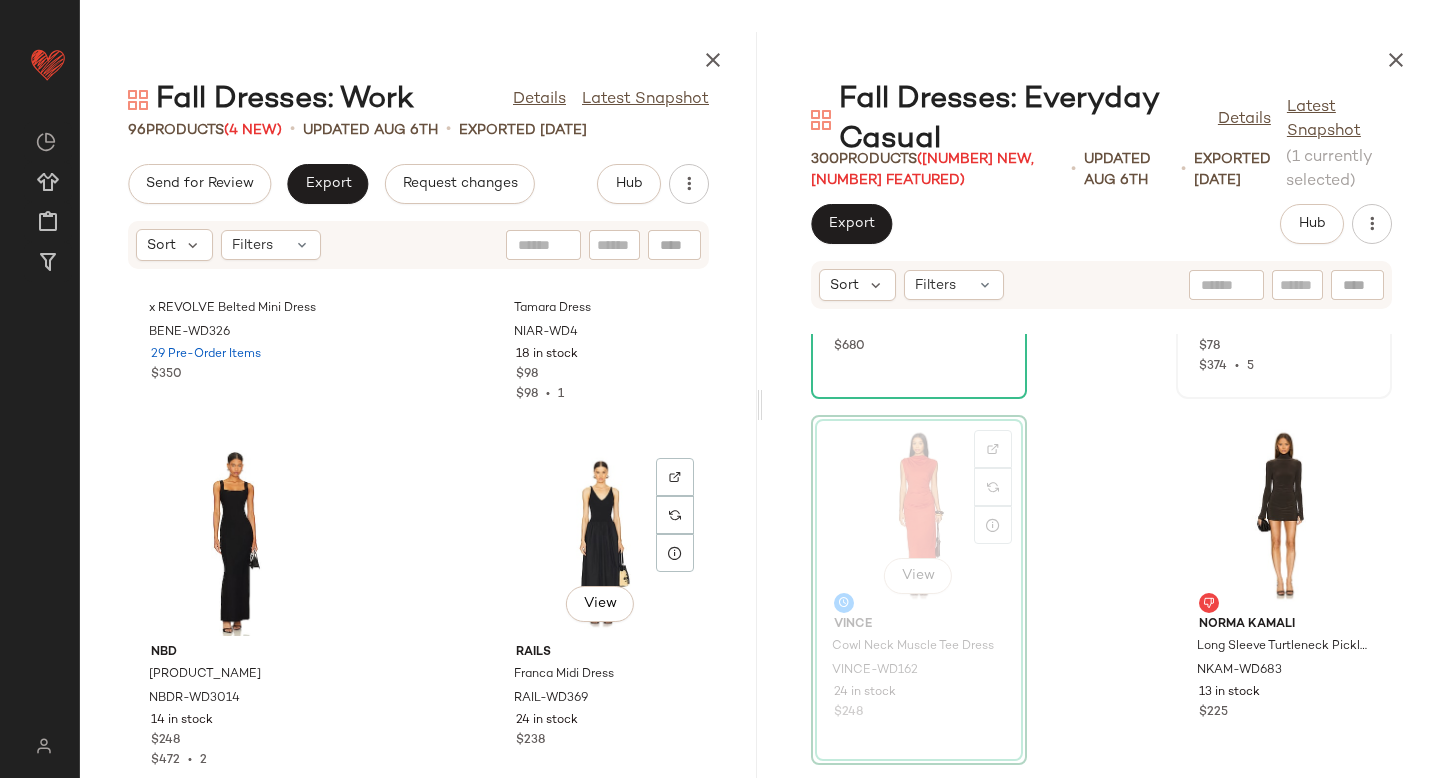 scroll, scrollTop: 14880, scrollLeft: 0, axis: vertical 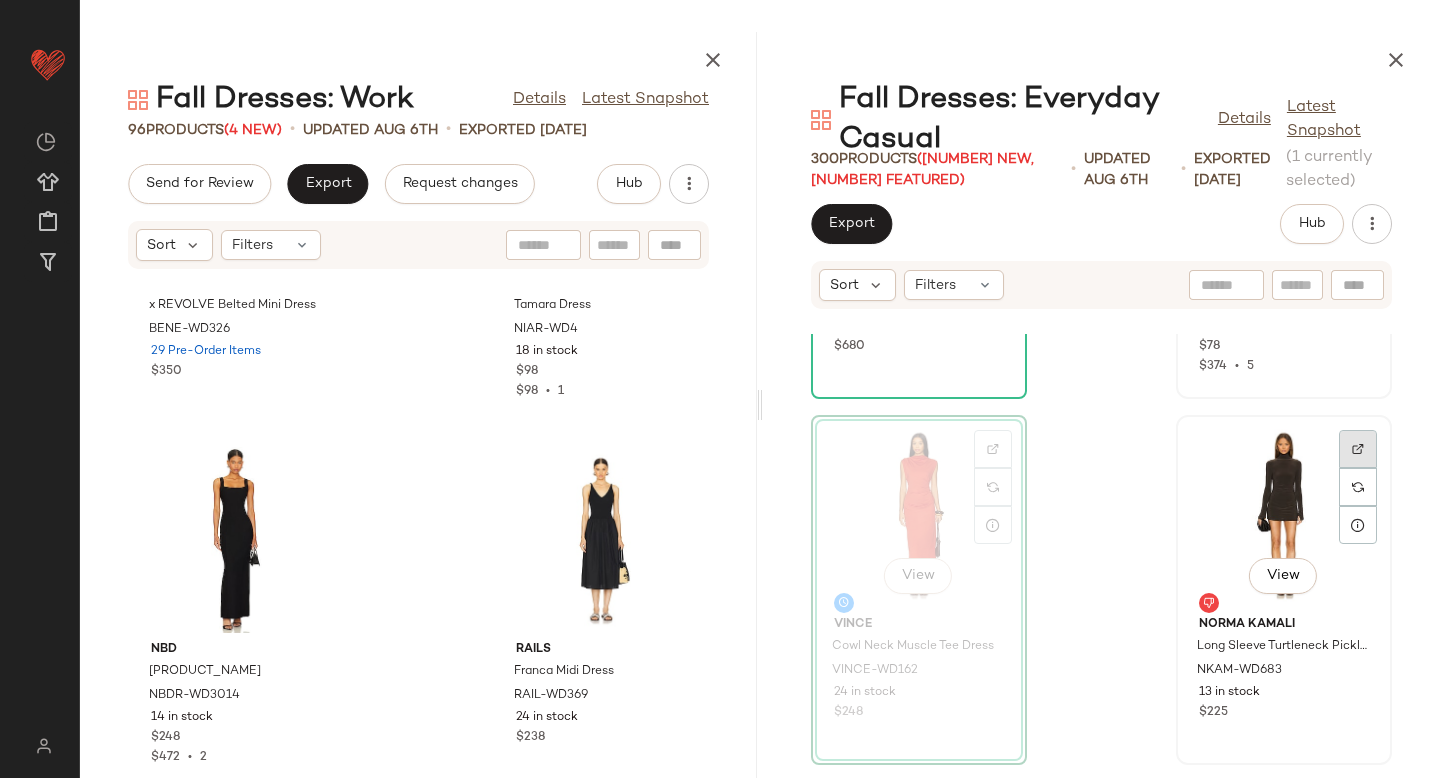 click 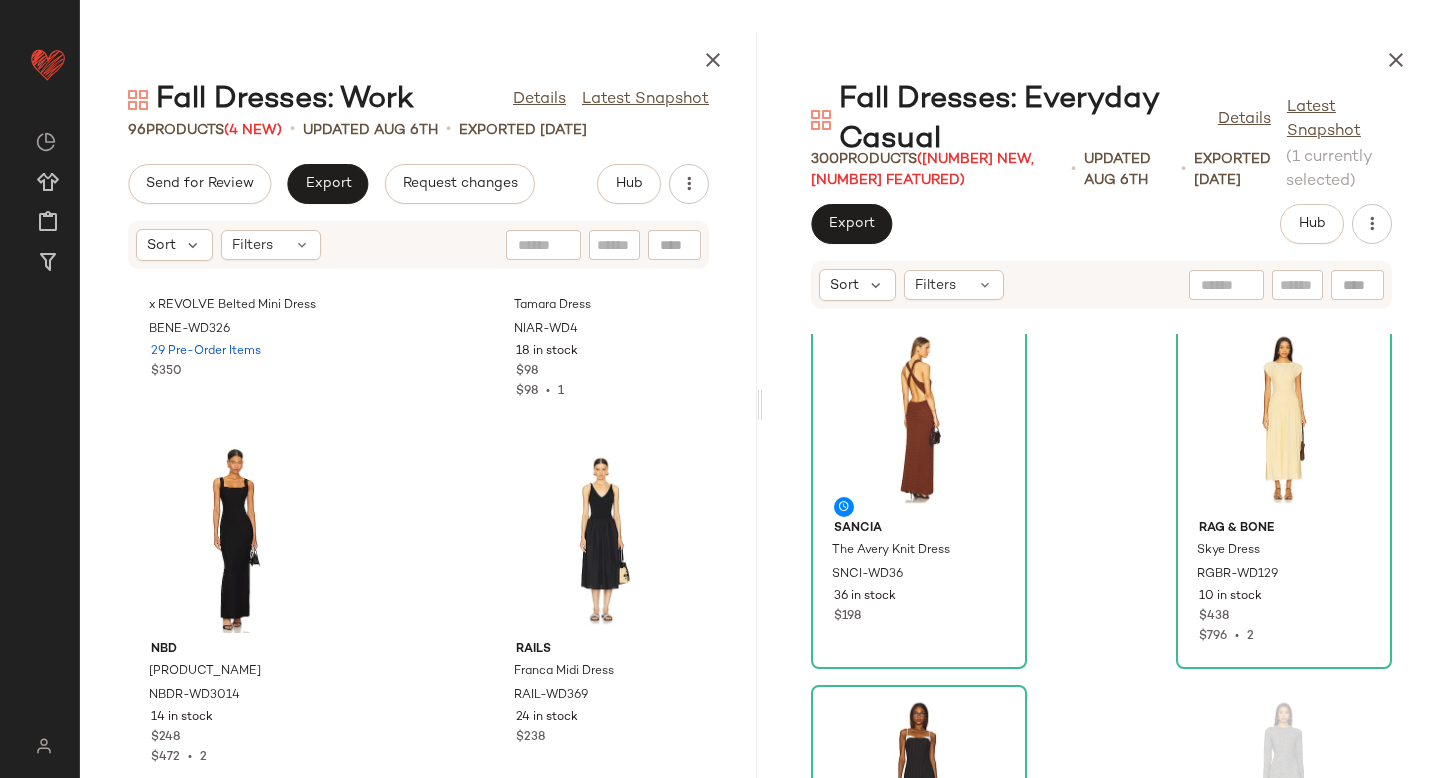 scroll, scrollTop: 2218, scrollLeft: 0, axis: vertical 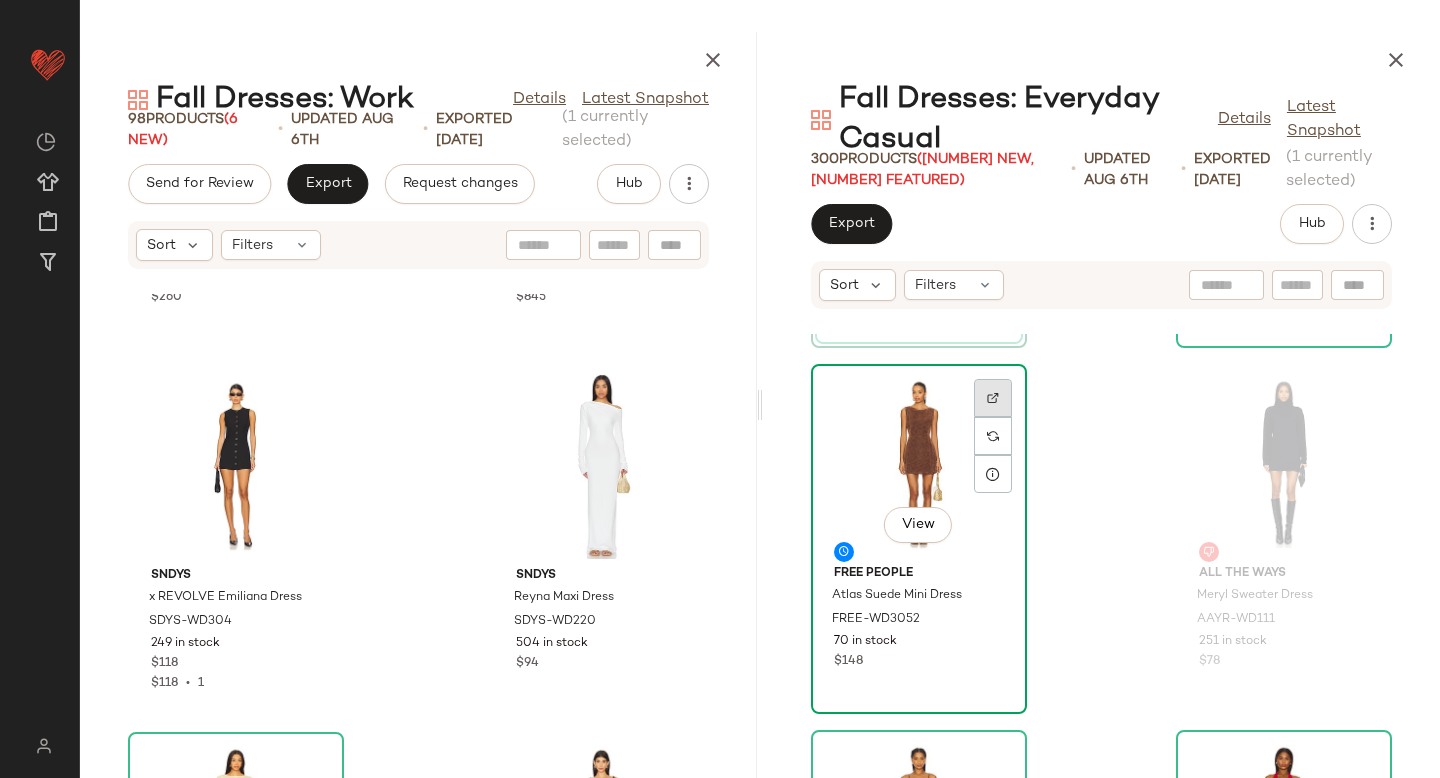click 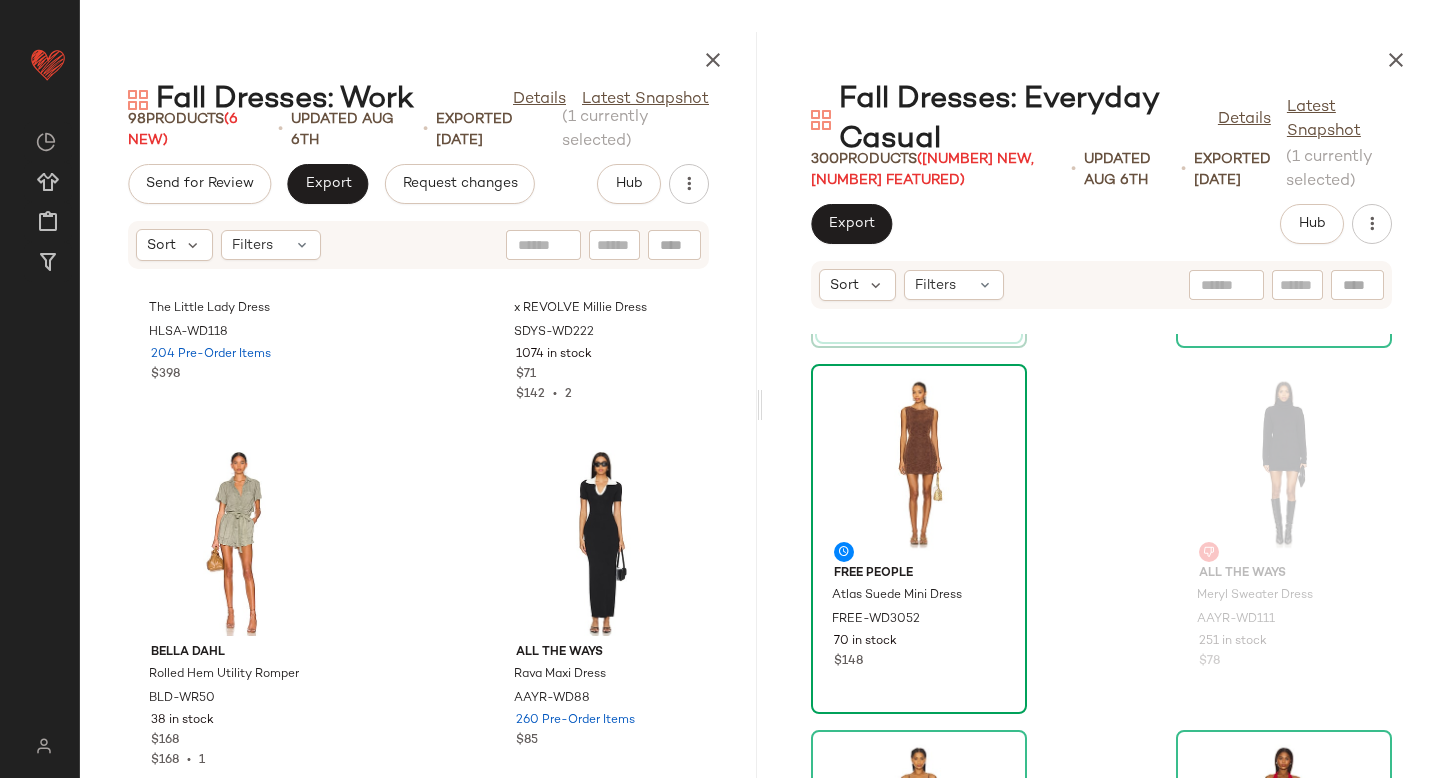 scroll, scrollTop: 3414, scrollLeft: 0, axis: vertical 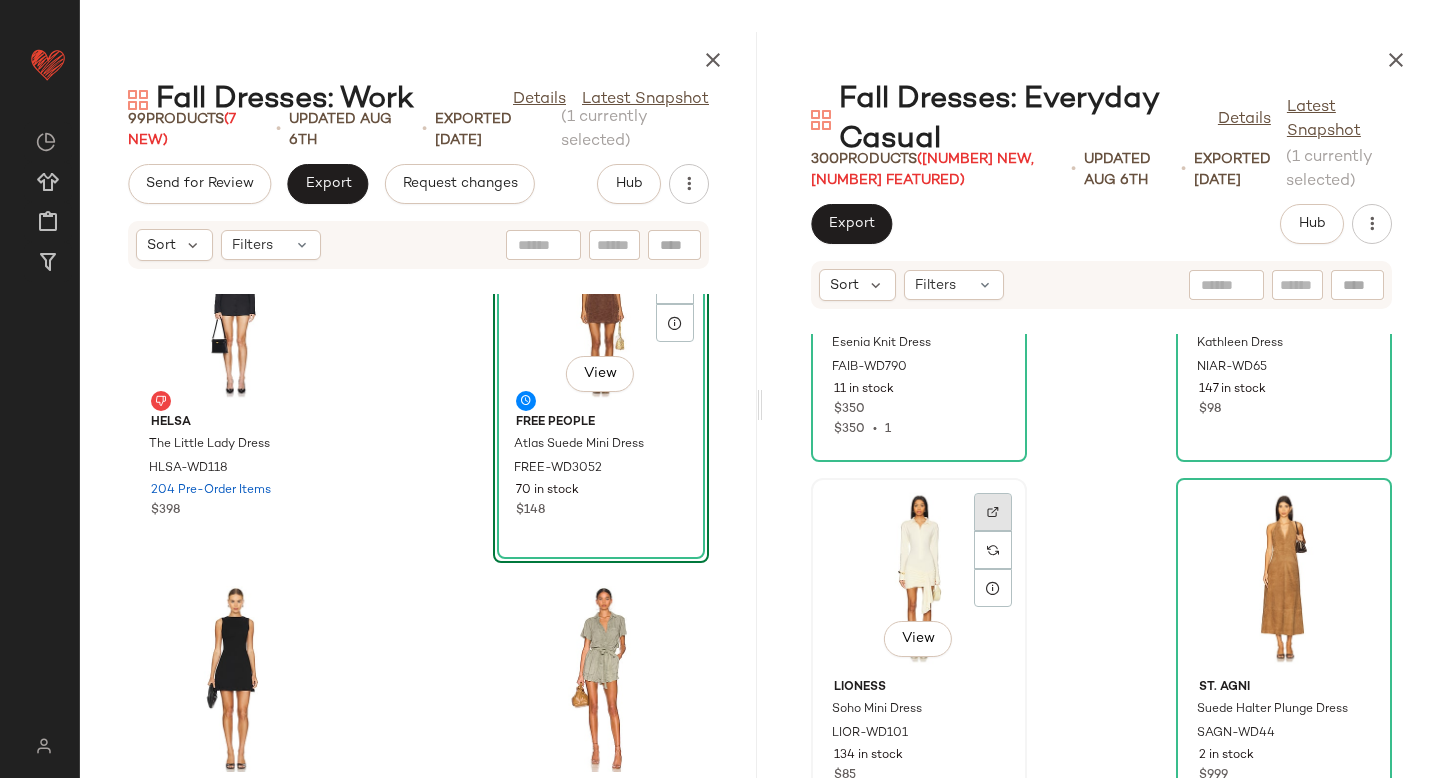 click 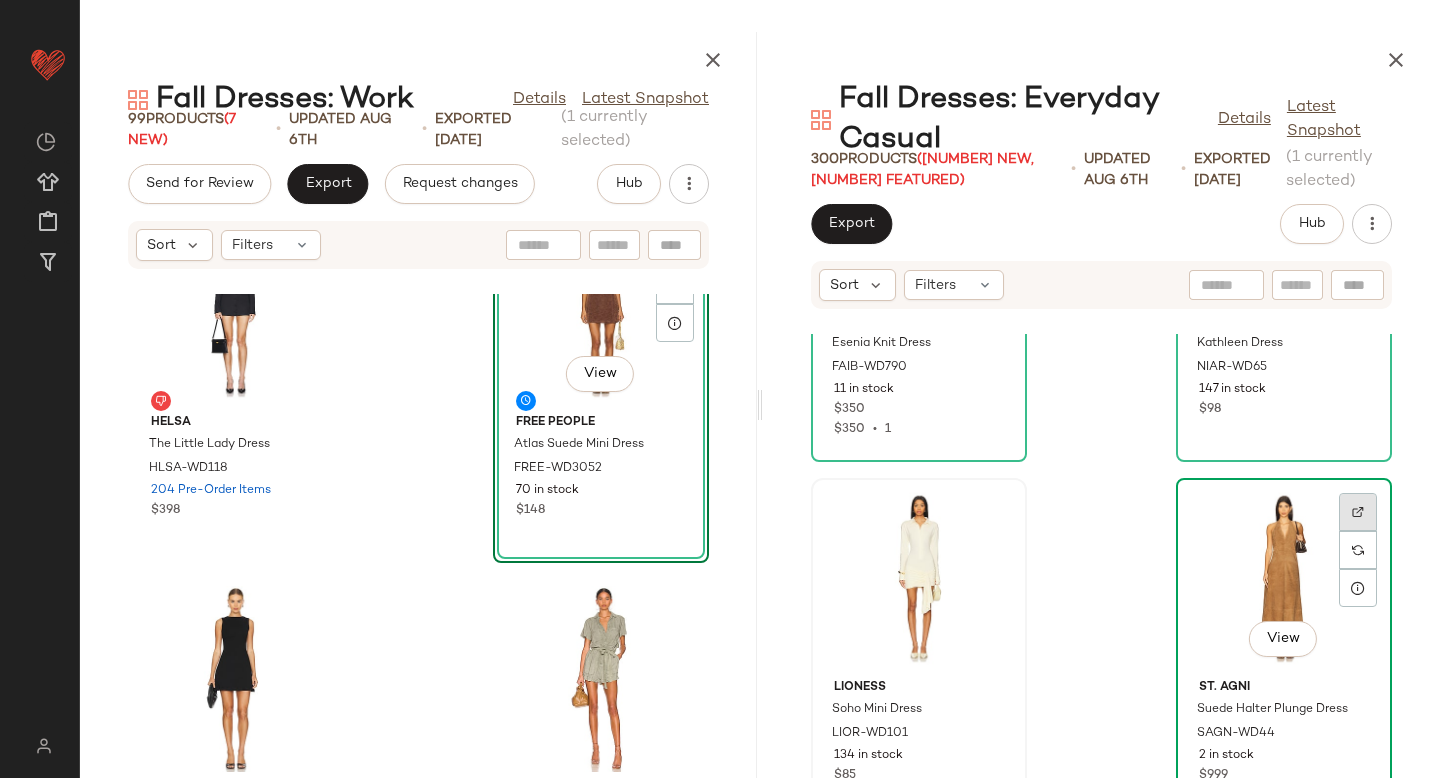 click 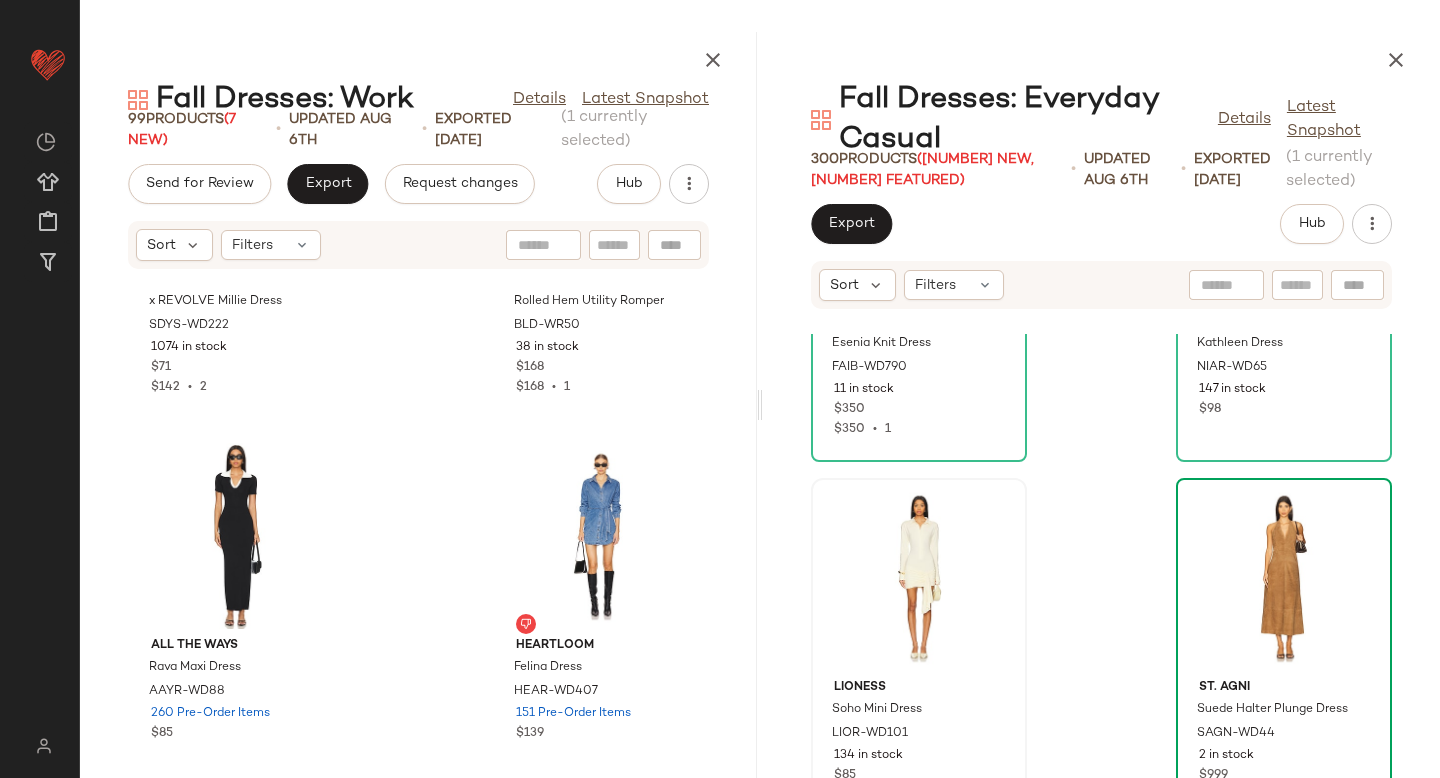scroll, scrollTop: 4291, scrollLeft: 0, axis: vertical 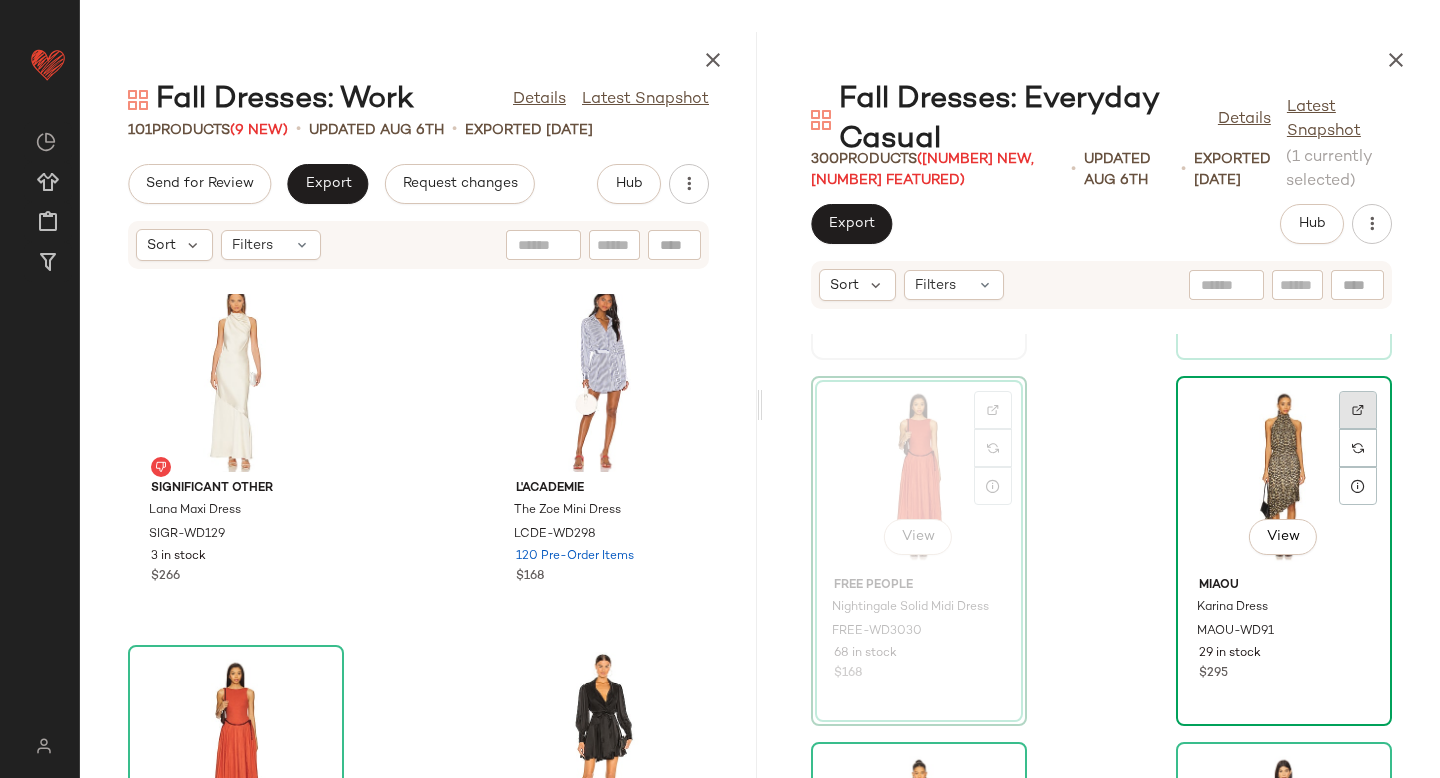 click 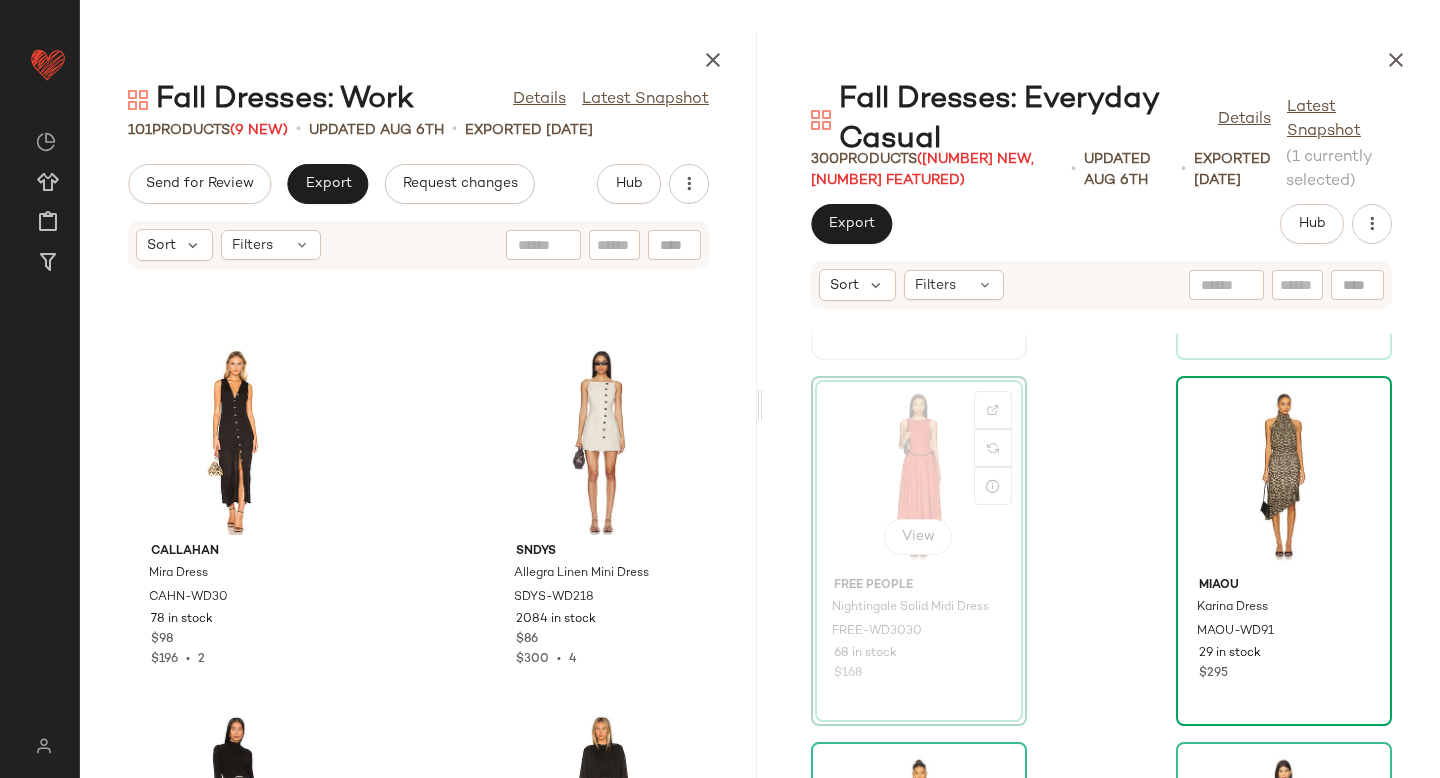 scroll, scrollTop: 4842, scrollLeft: 0, axis: vertical 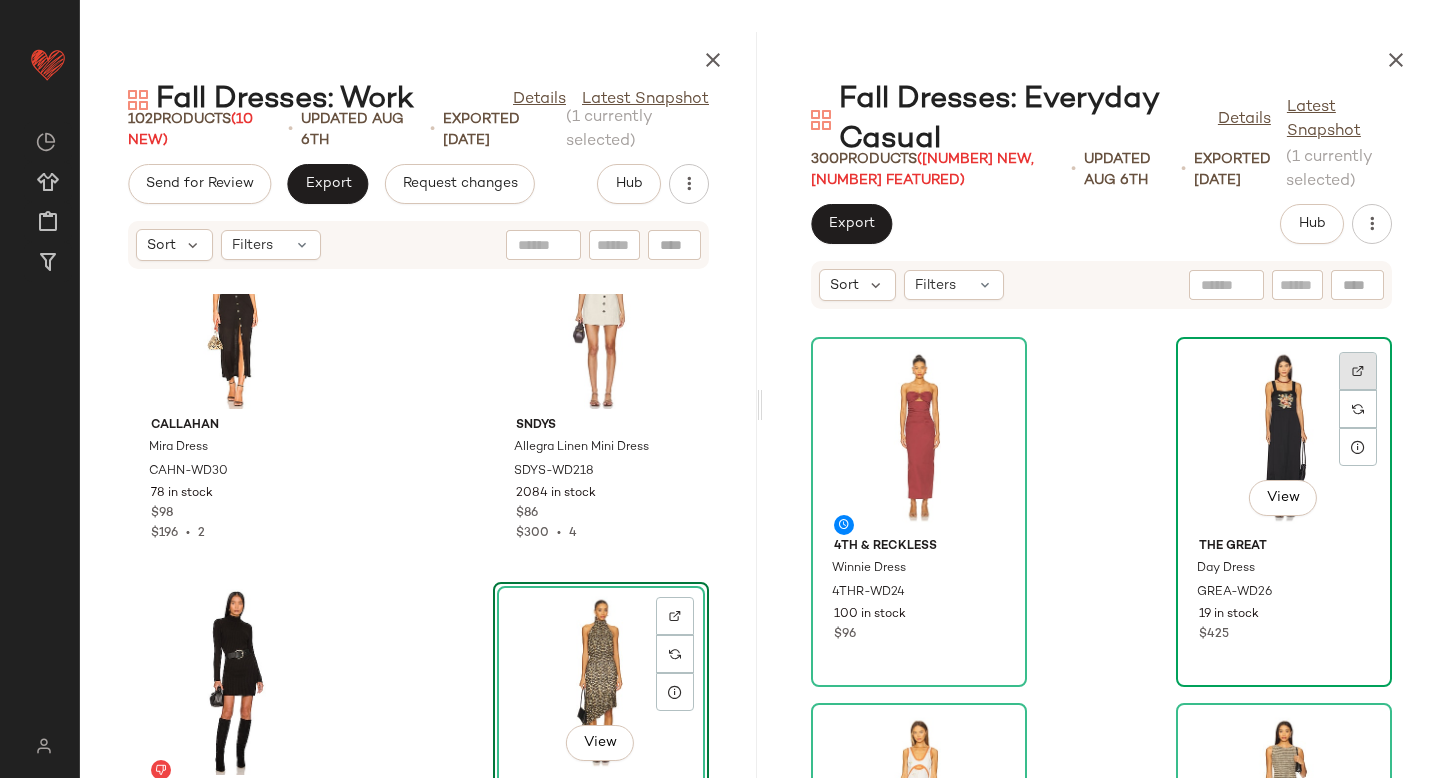 click 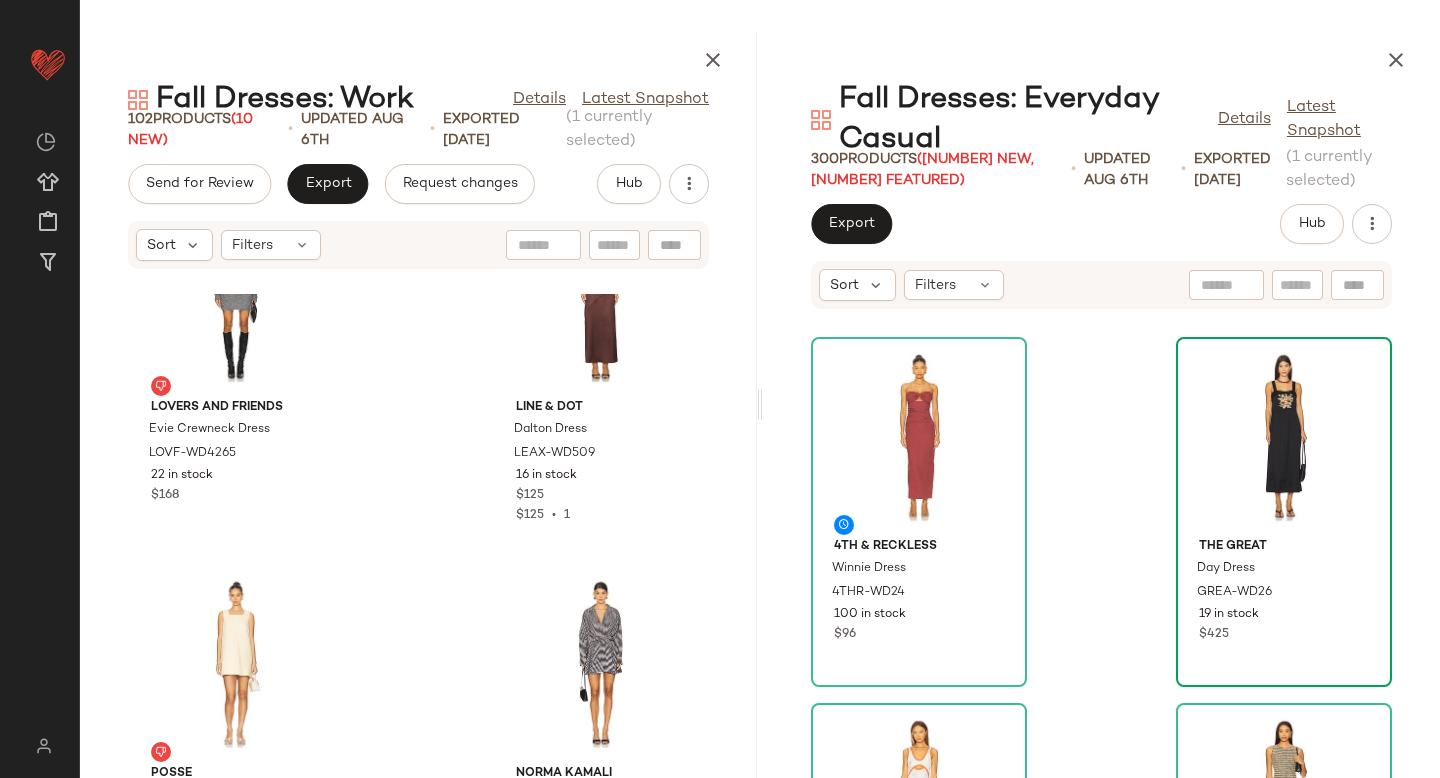 scroll, scrollTop: 0, scrollLeft: 0, axis: both 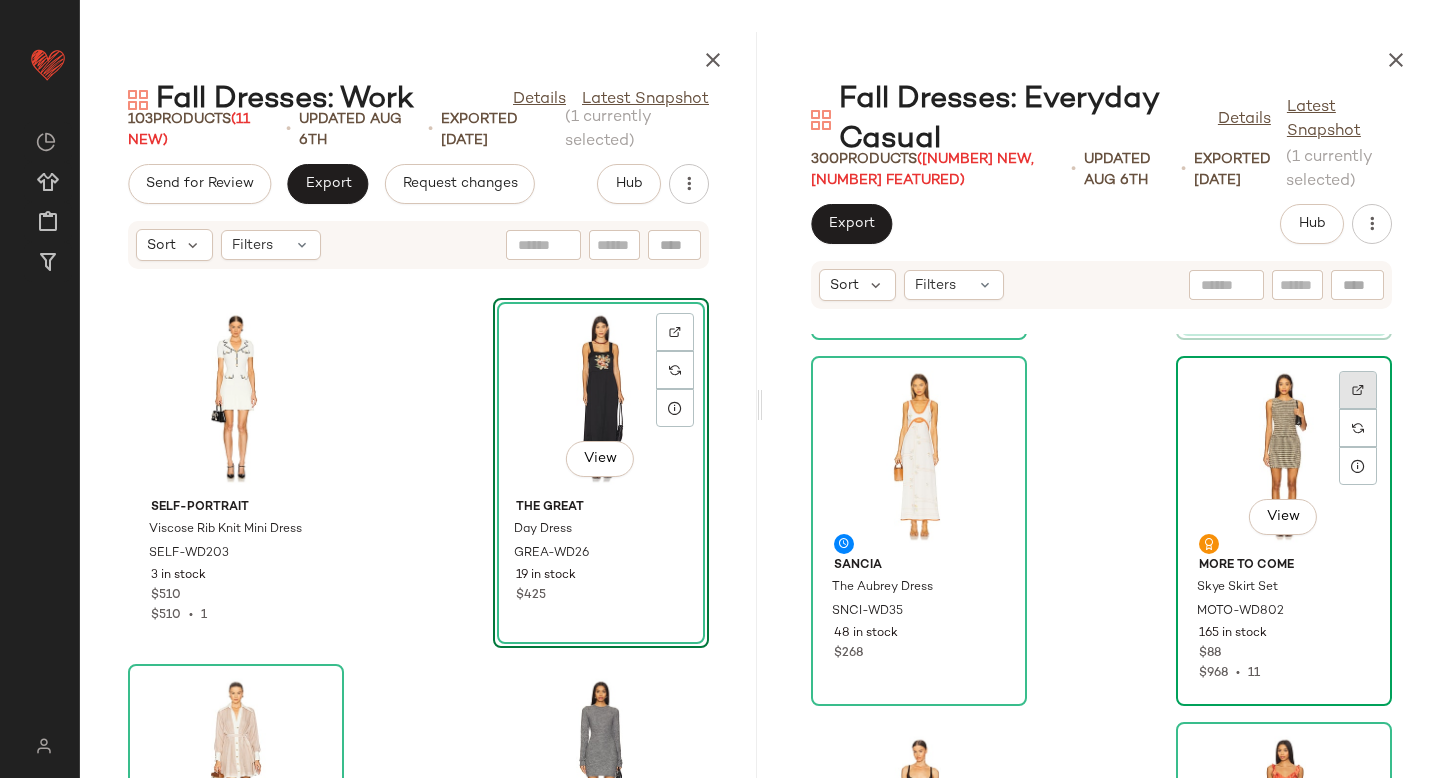 click 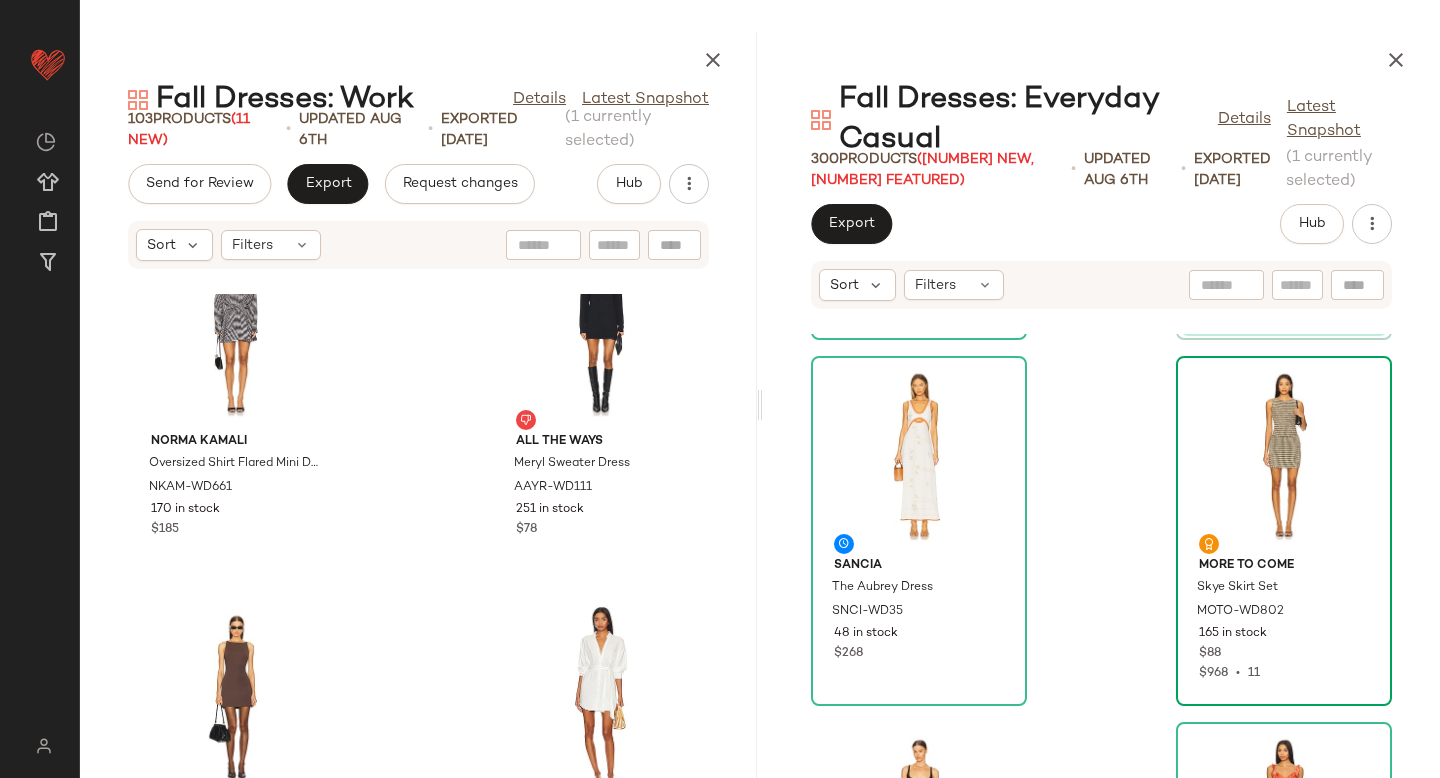 scroll, scrollTop: 1247, scrollLeft: 0, axis: vertical 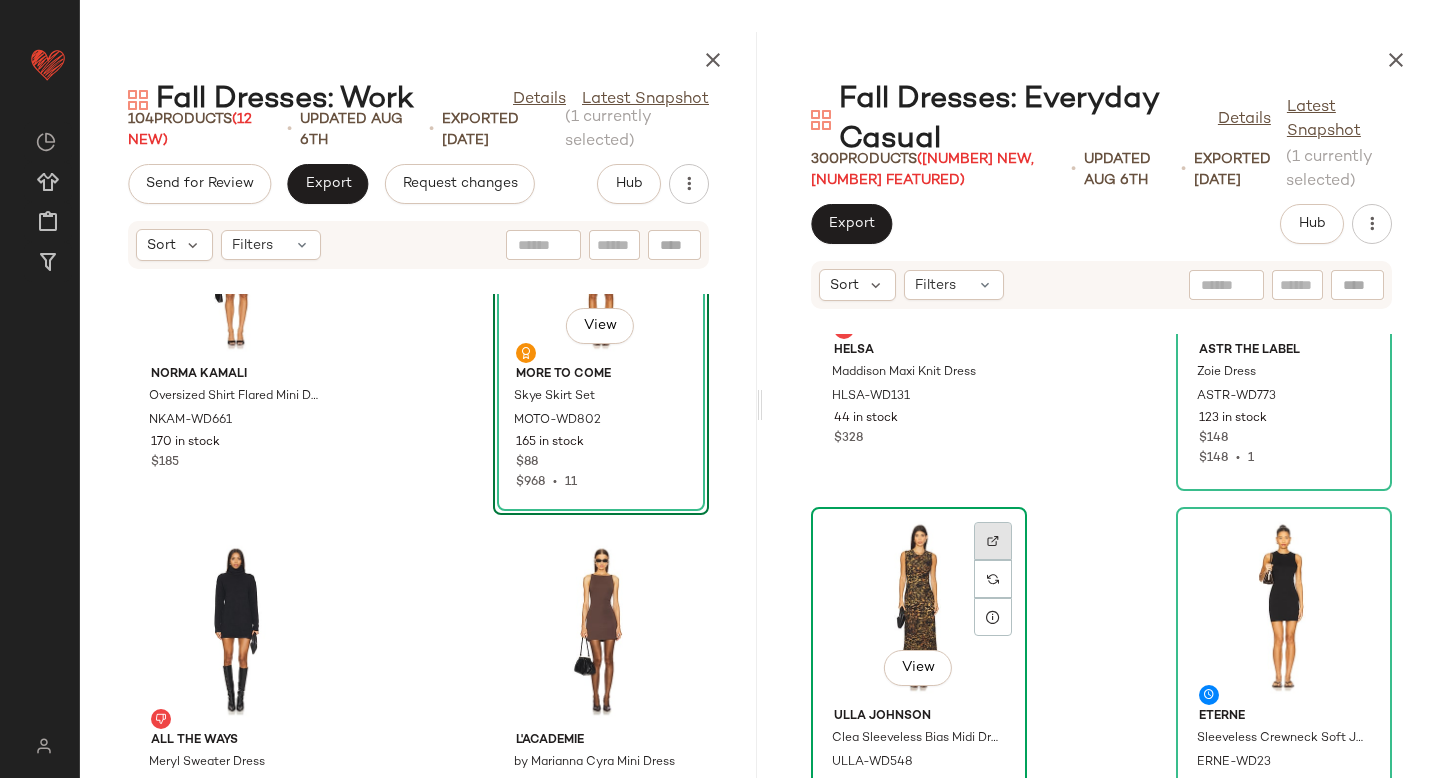 click 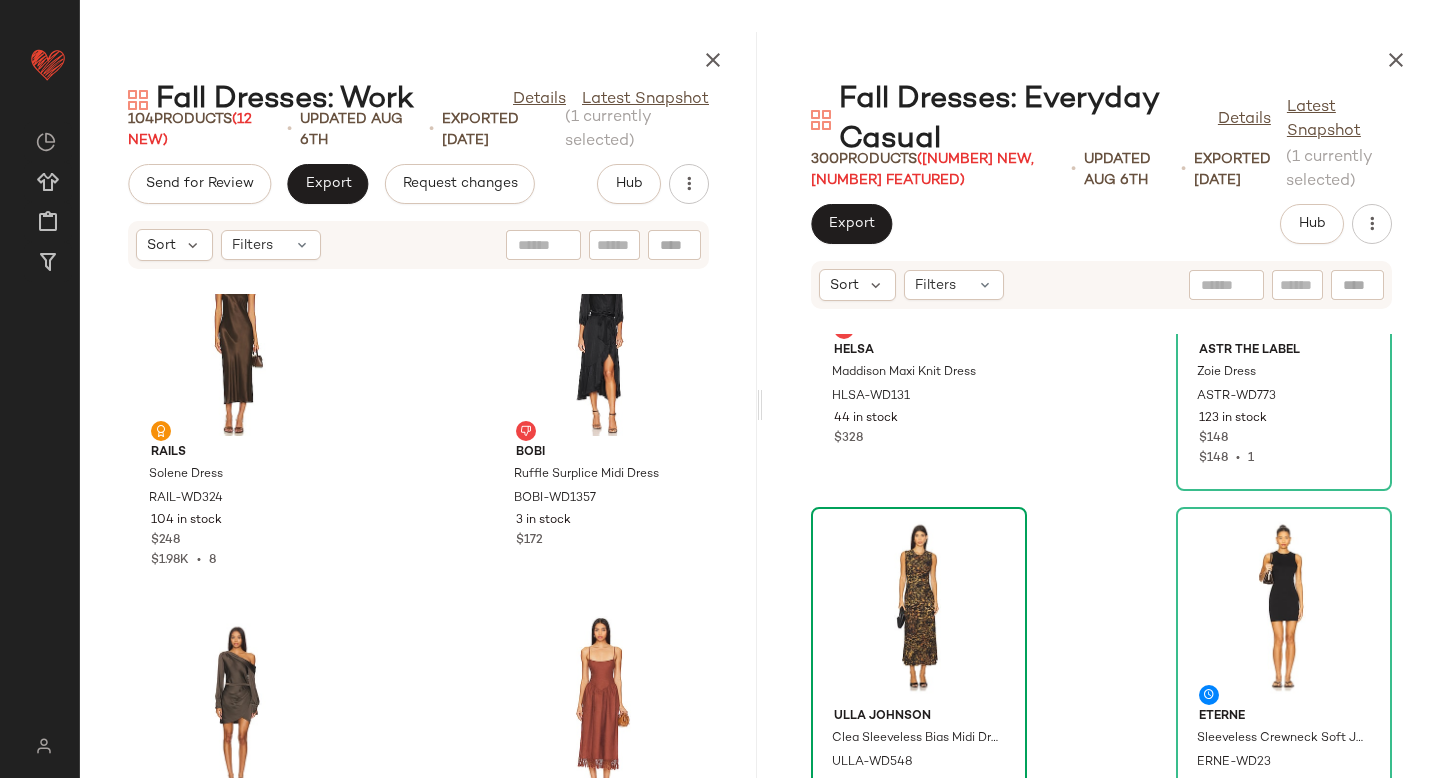 scroll, scrollTop: 13052, scrollLeft: 0, axis: vertical 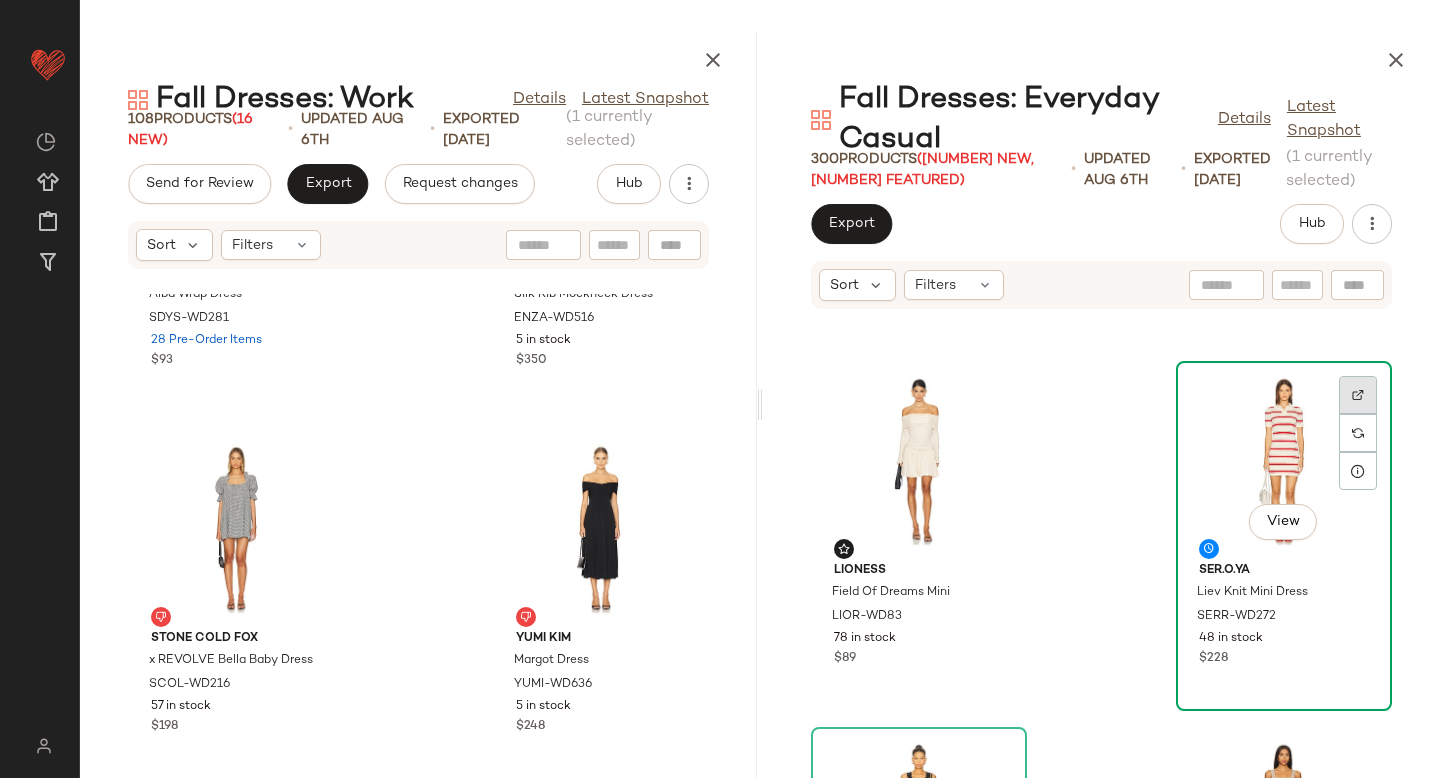 click 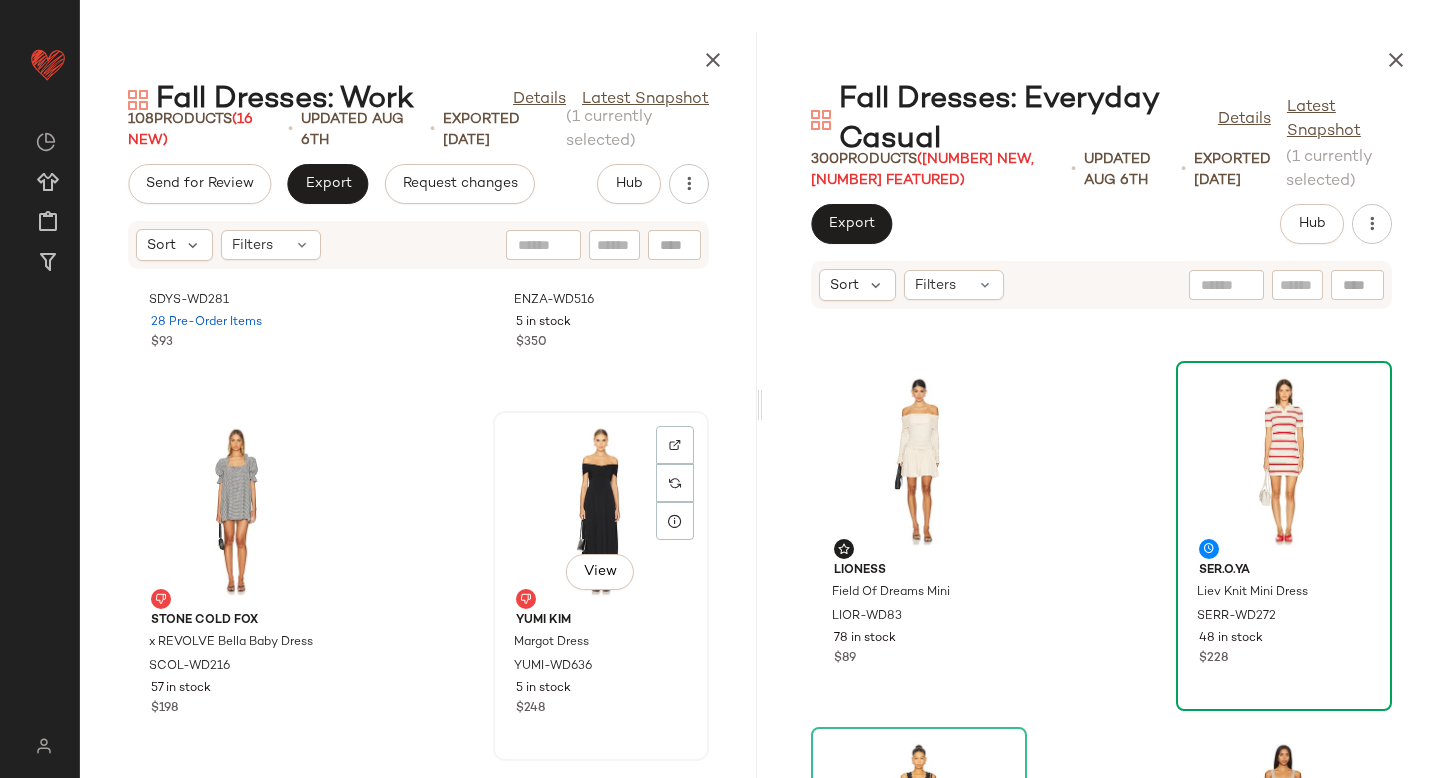 scroll, scrollTop: 14911, scrollLeft: 0, axis: vertical 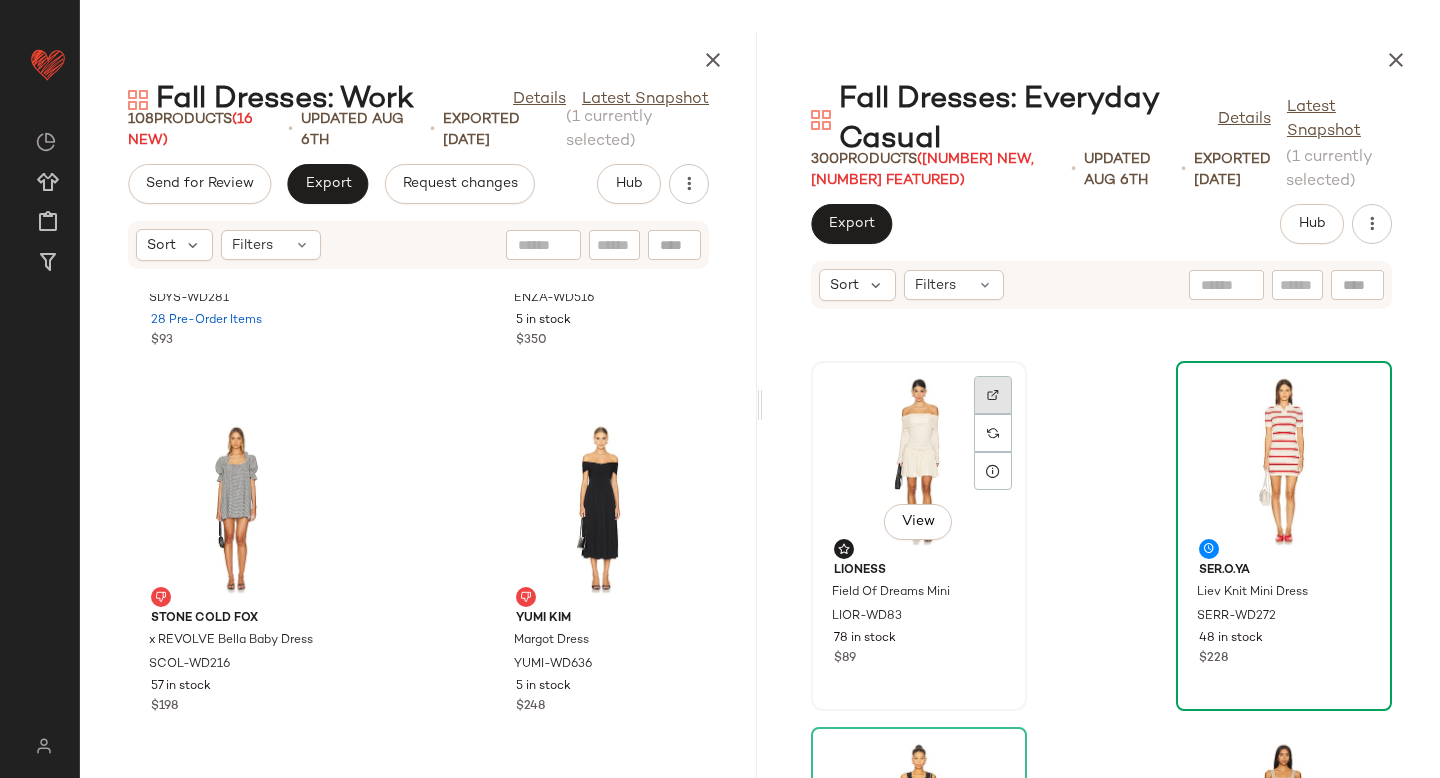 click 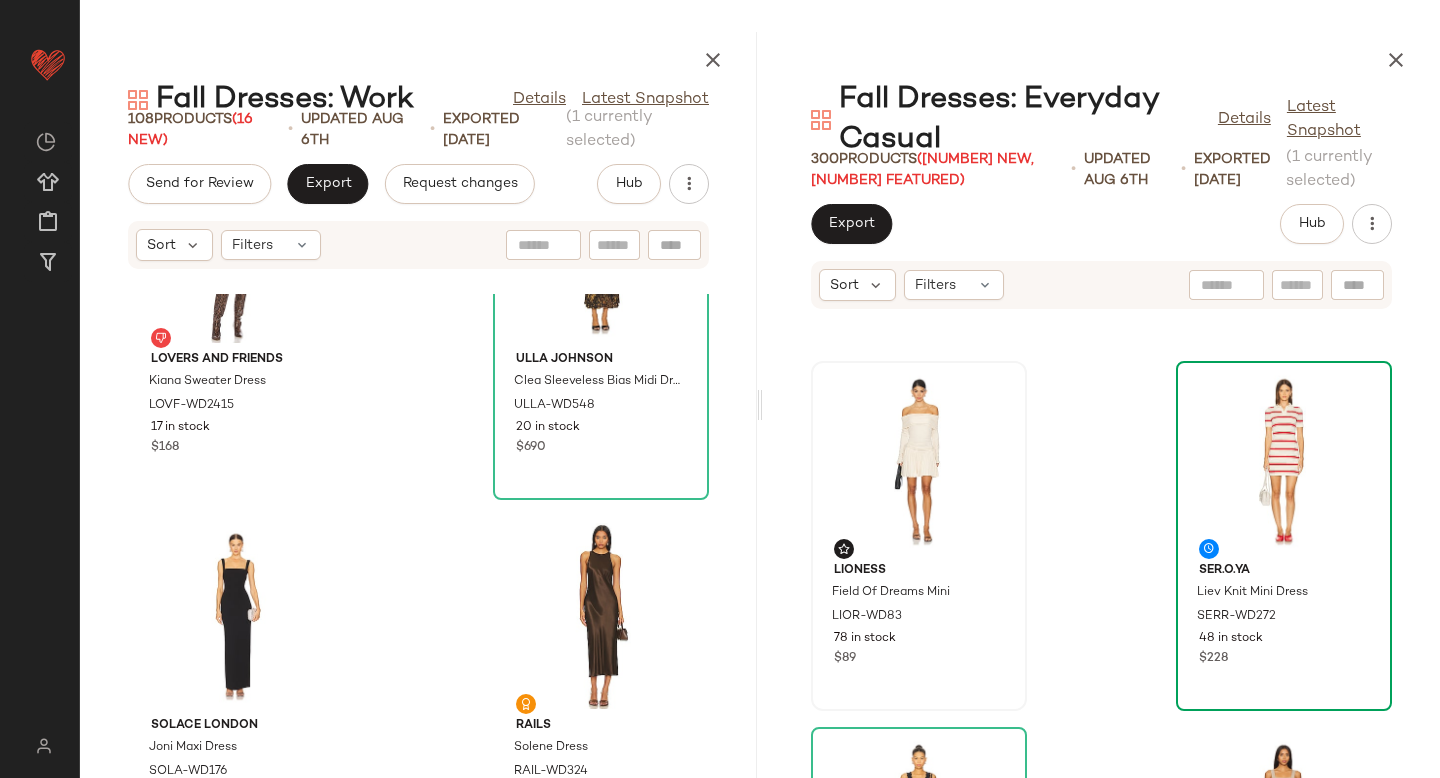 scroll, scrollTop: 13369, scrollLeft: 0, axis: vertical 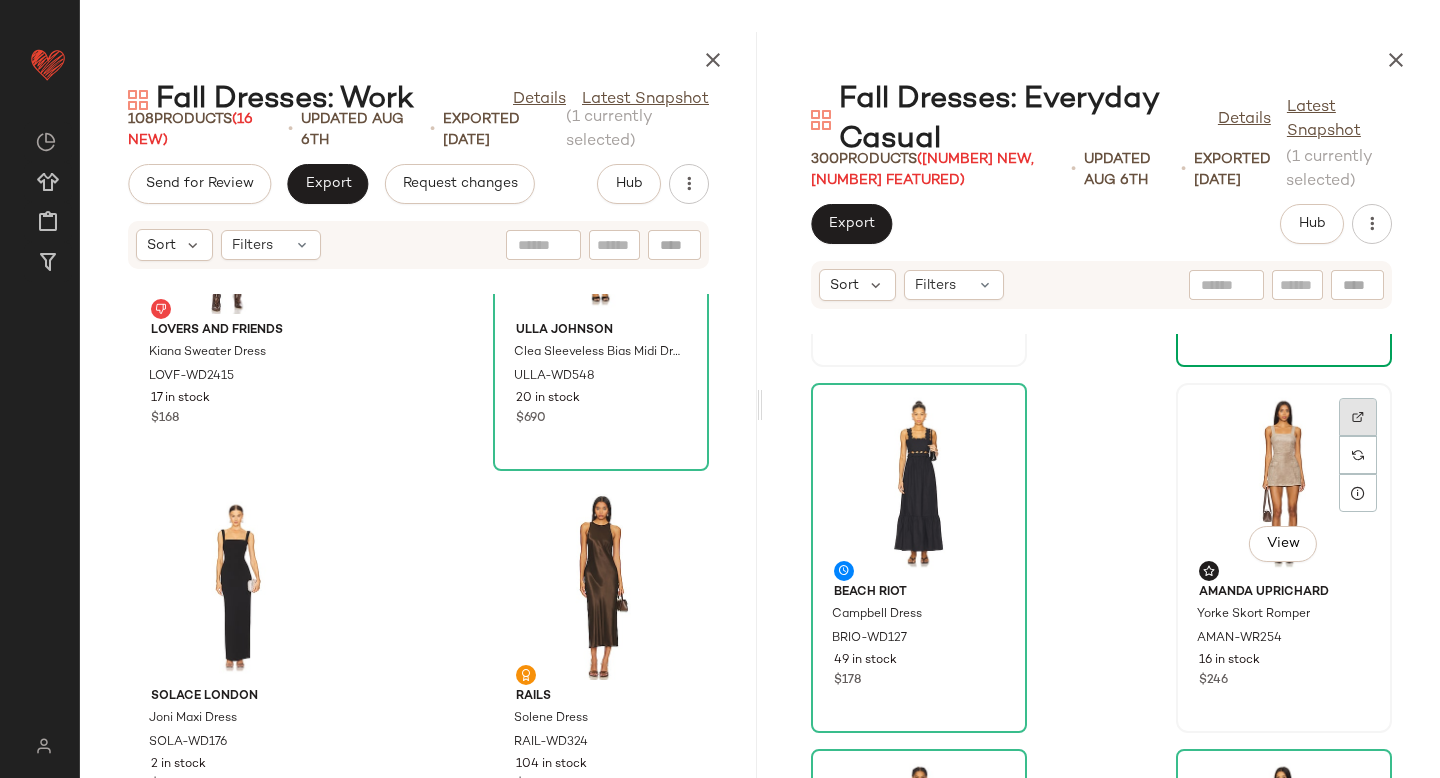 click 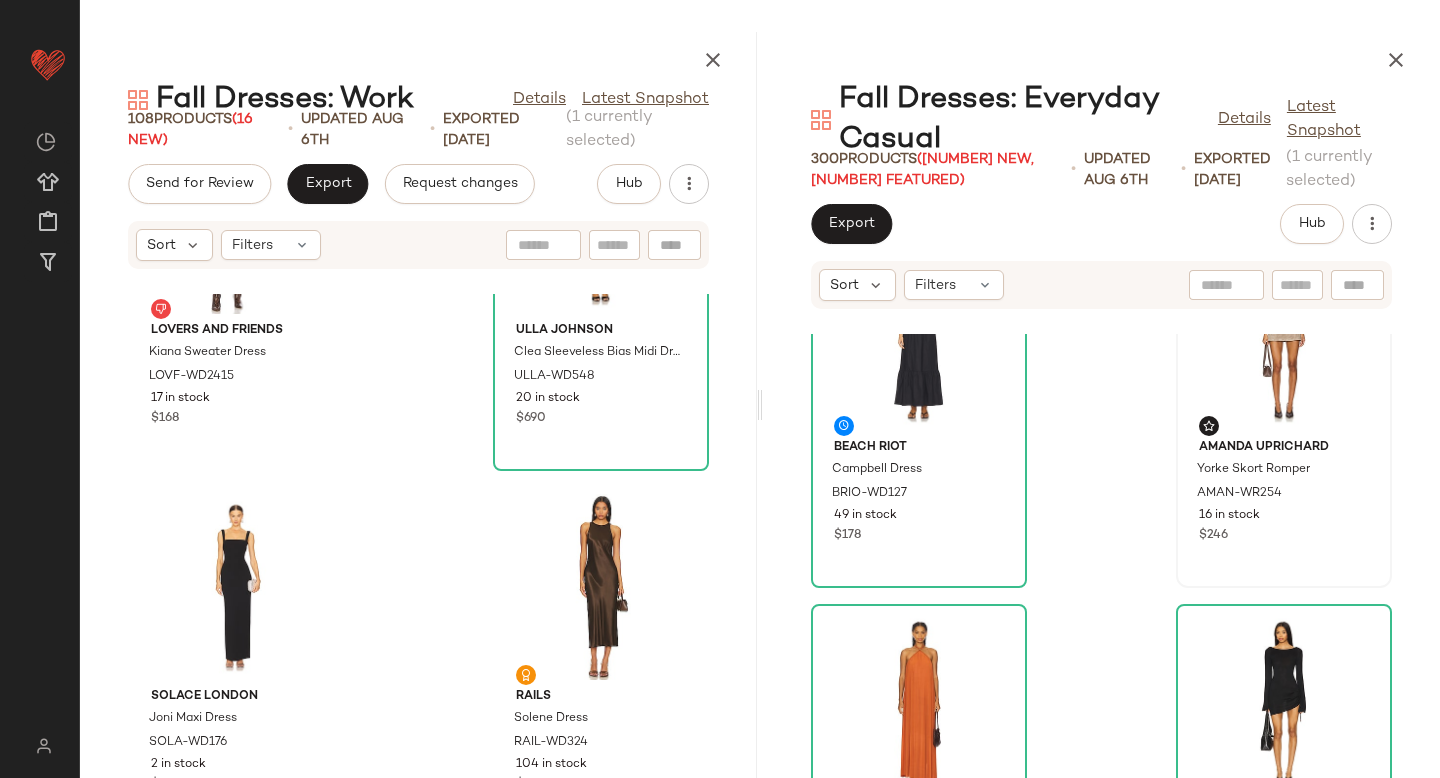 scroll, scrollTop: 9052, scrollLeft: 0, axis: vertical 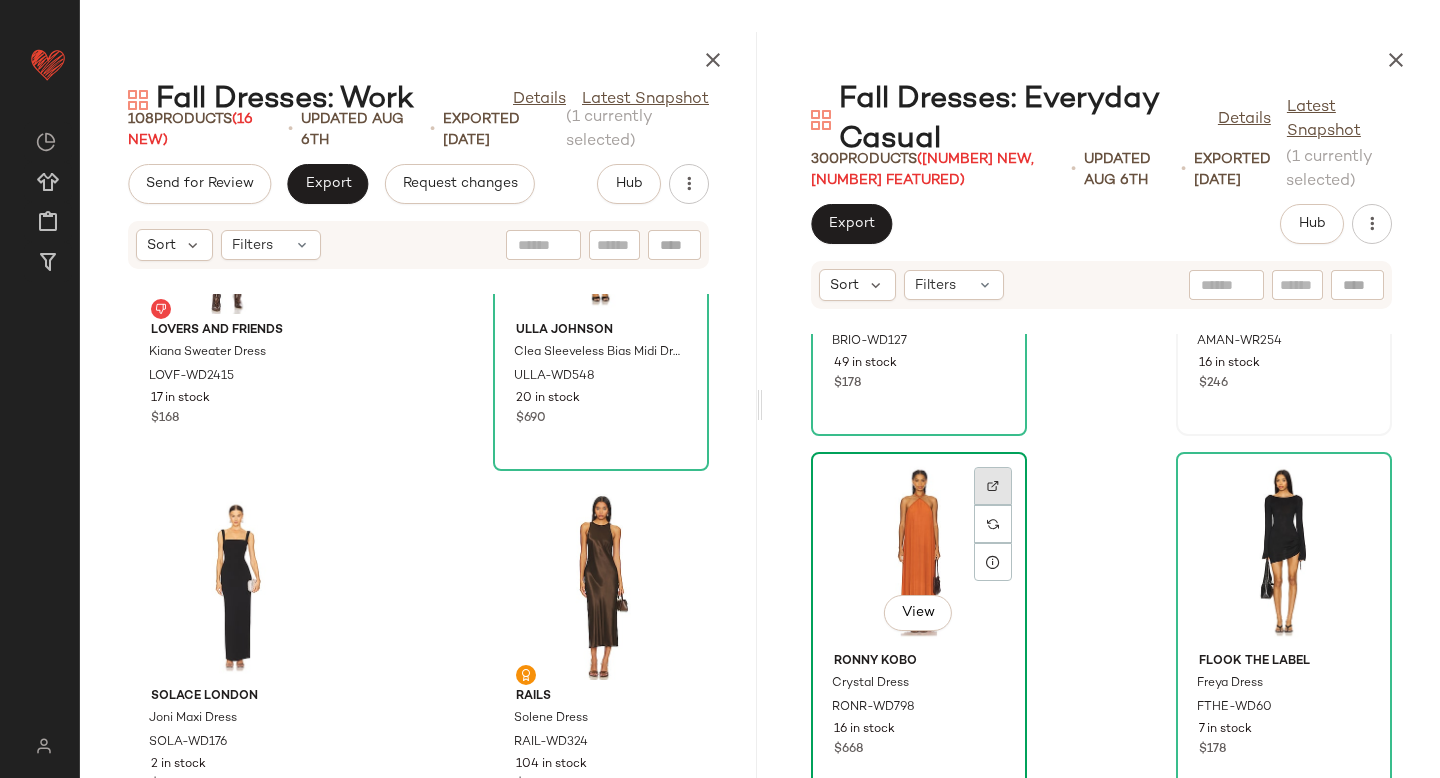 click 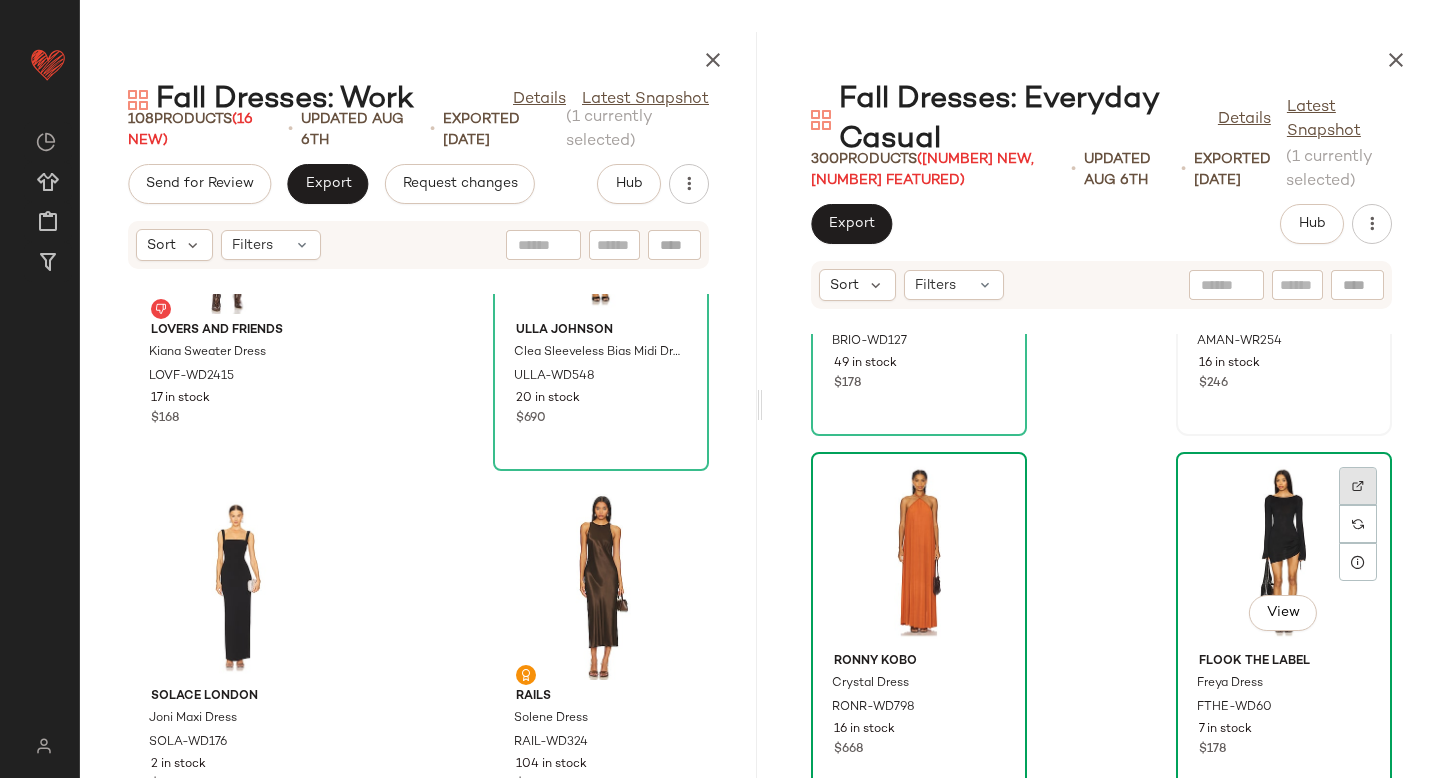 click 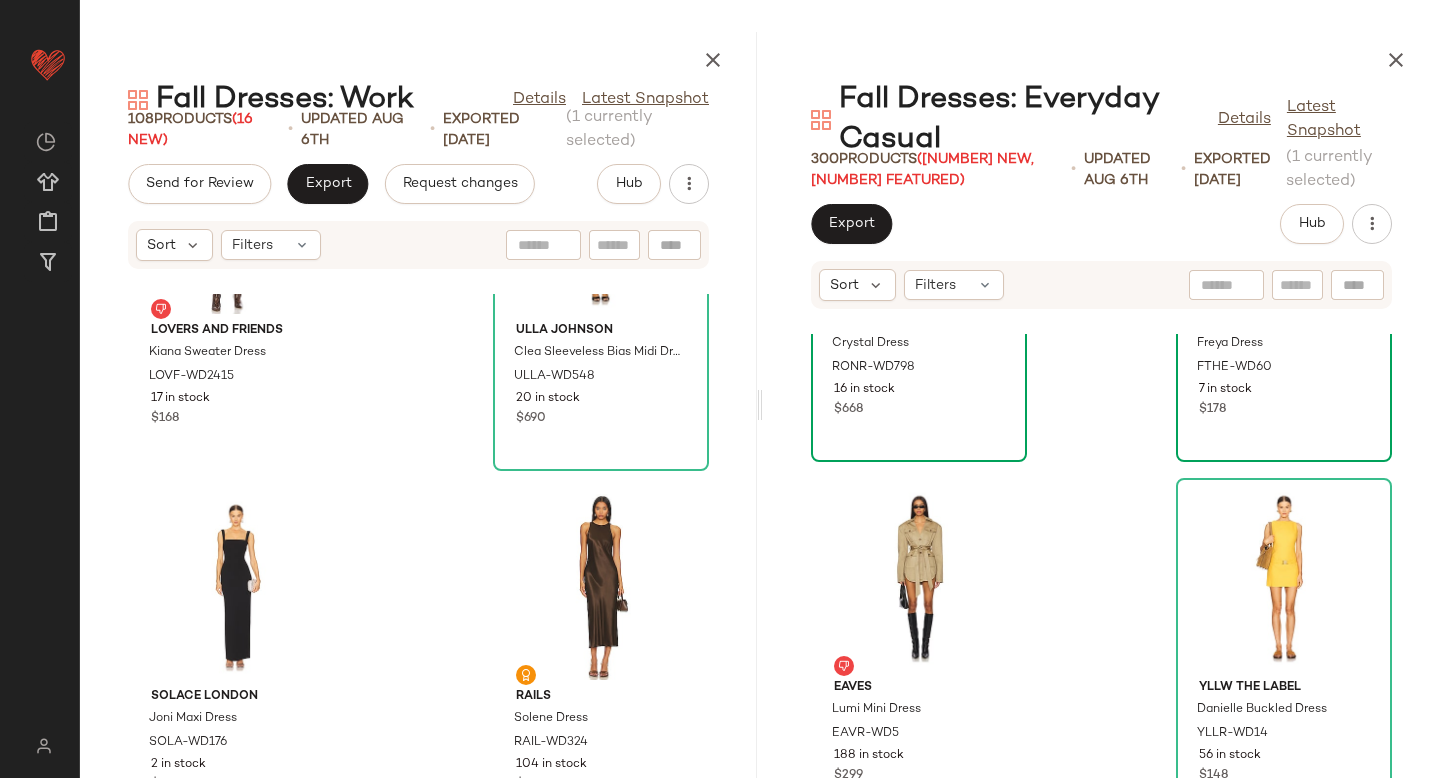 scroll, scrollTop: 9488, scrollLeft: 0, axis: vertical 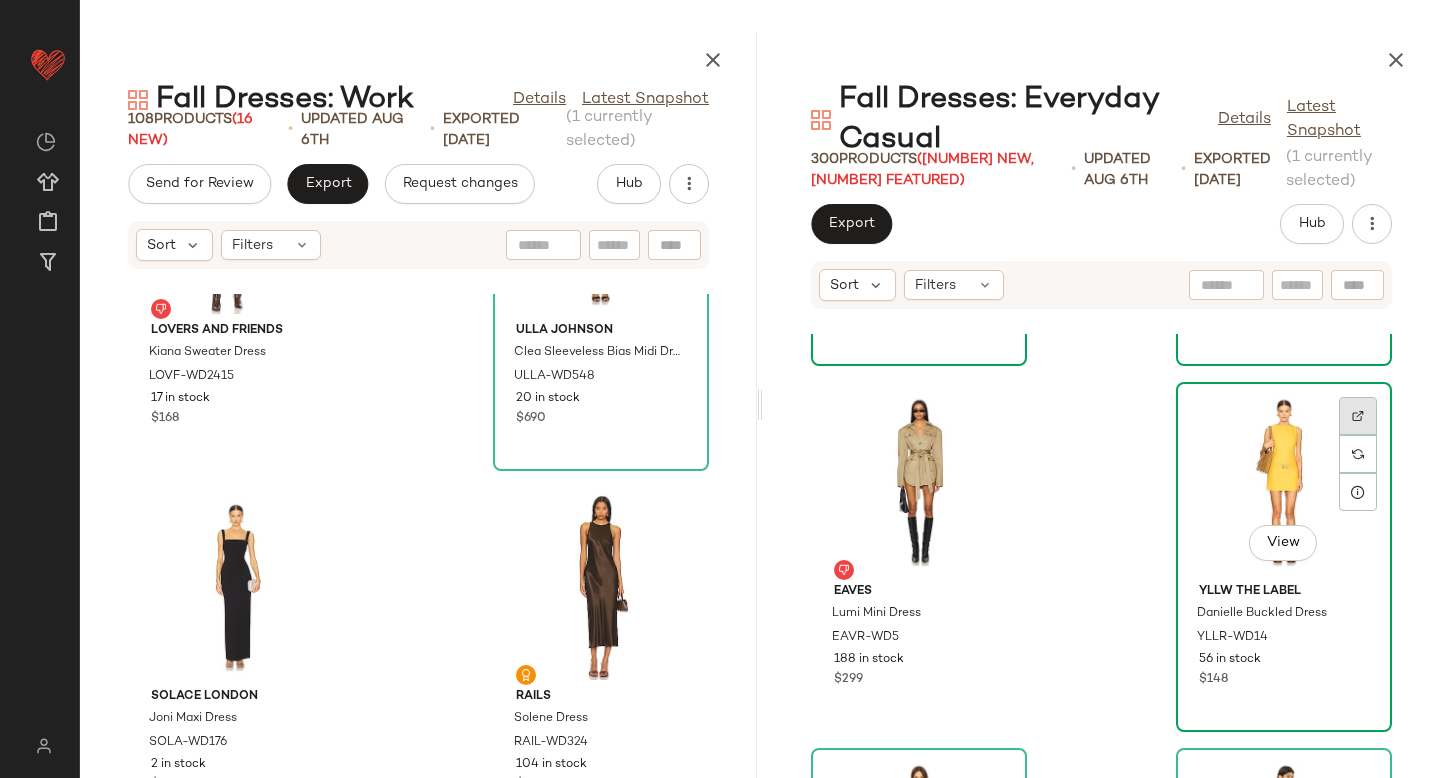click 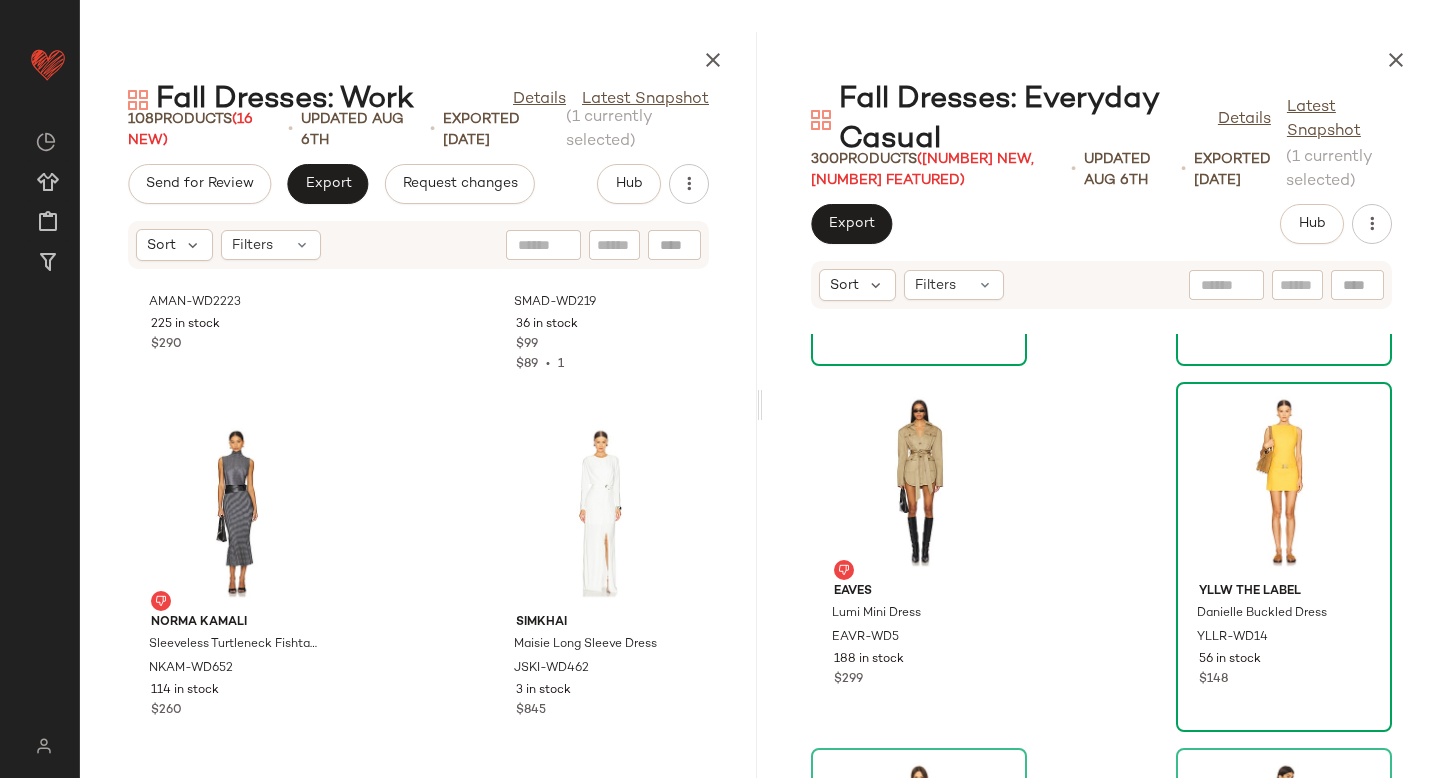 scroll, scrollTop: 2505, scrollLeft: 0, axis: vertical 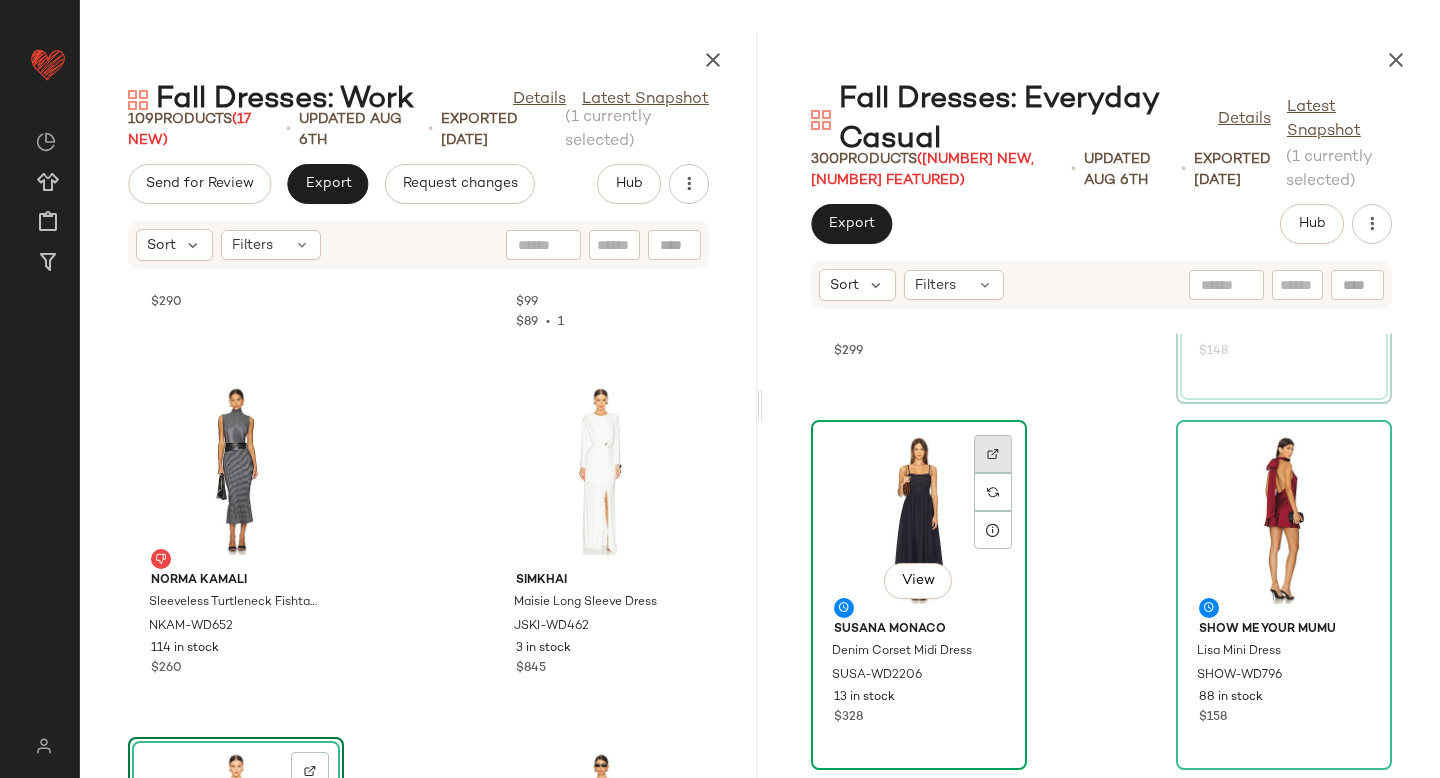 click 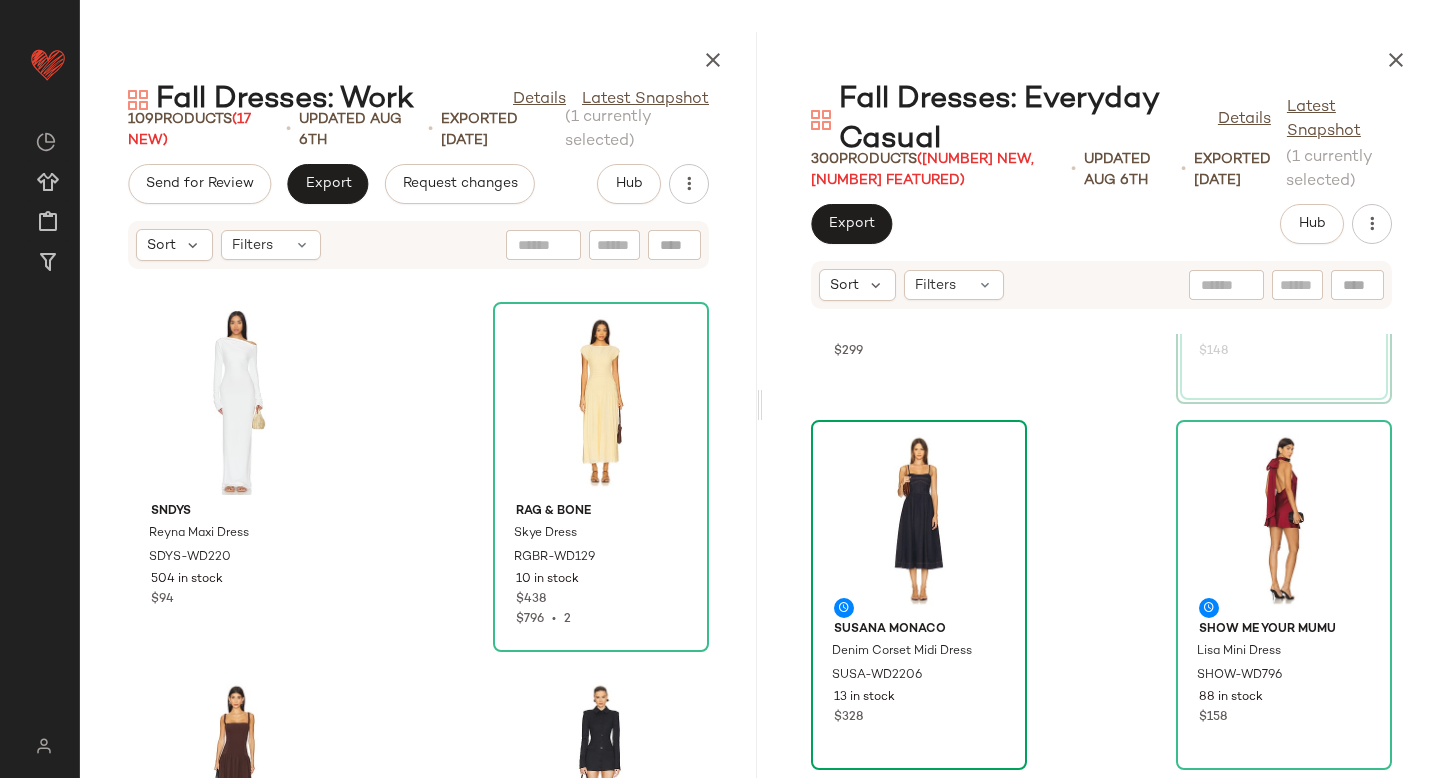 scroll, scrollTop: 3323, scrollLeft: 0, axis: vertical 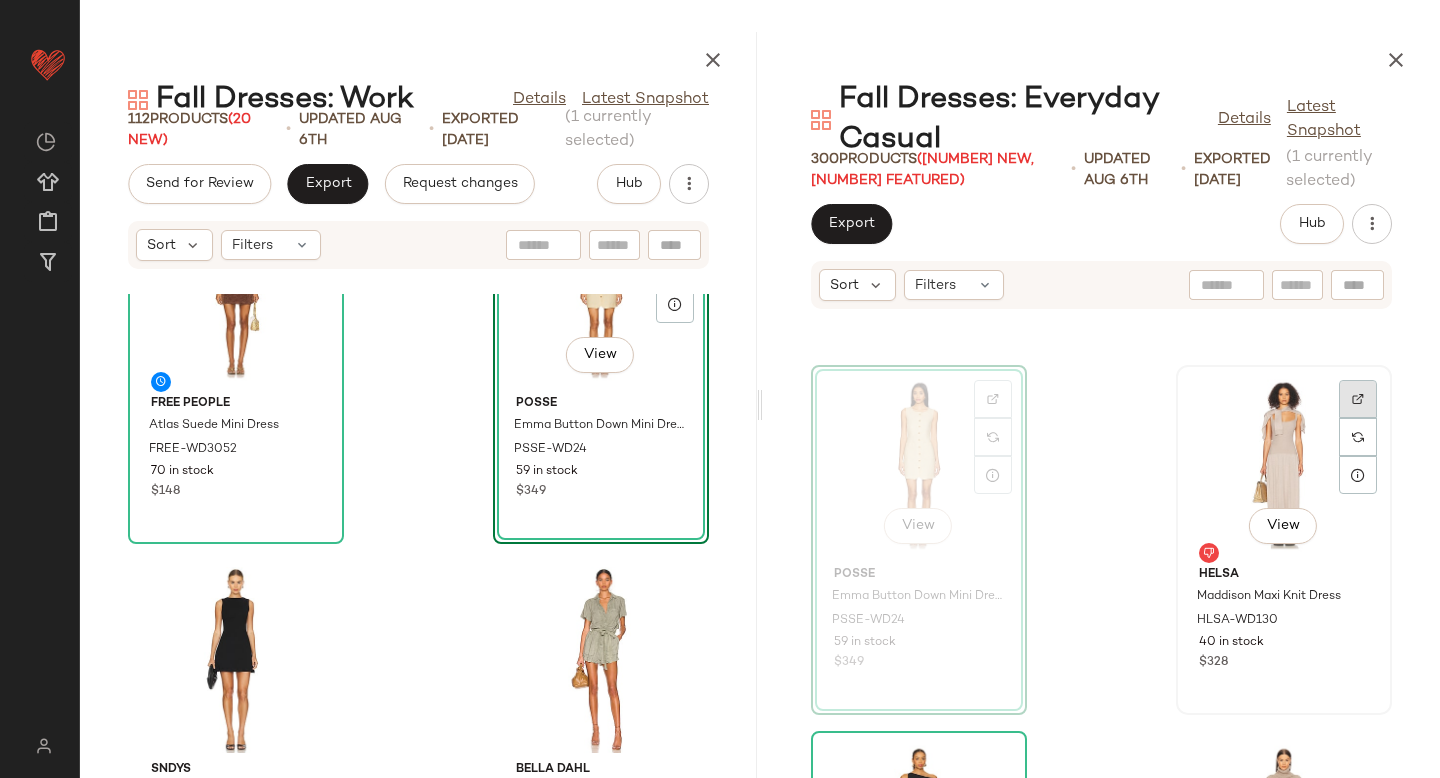 click 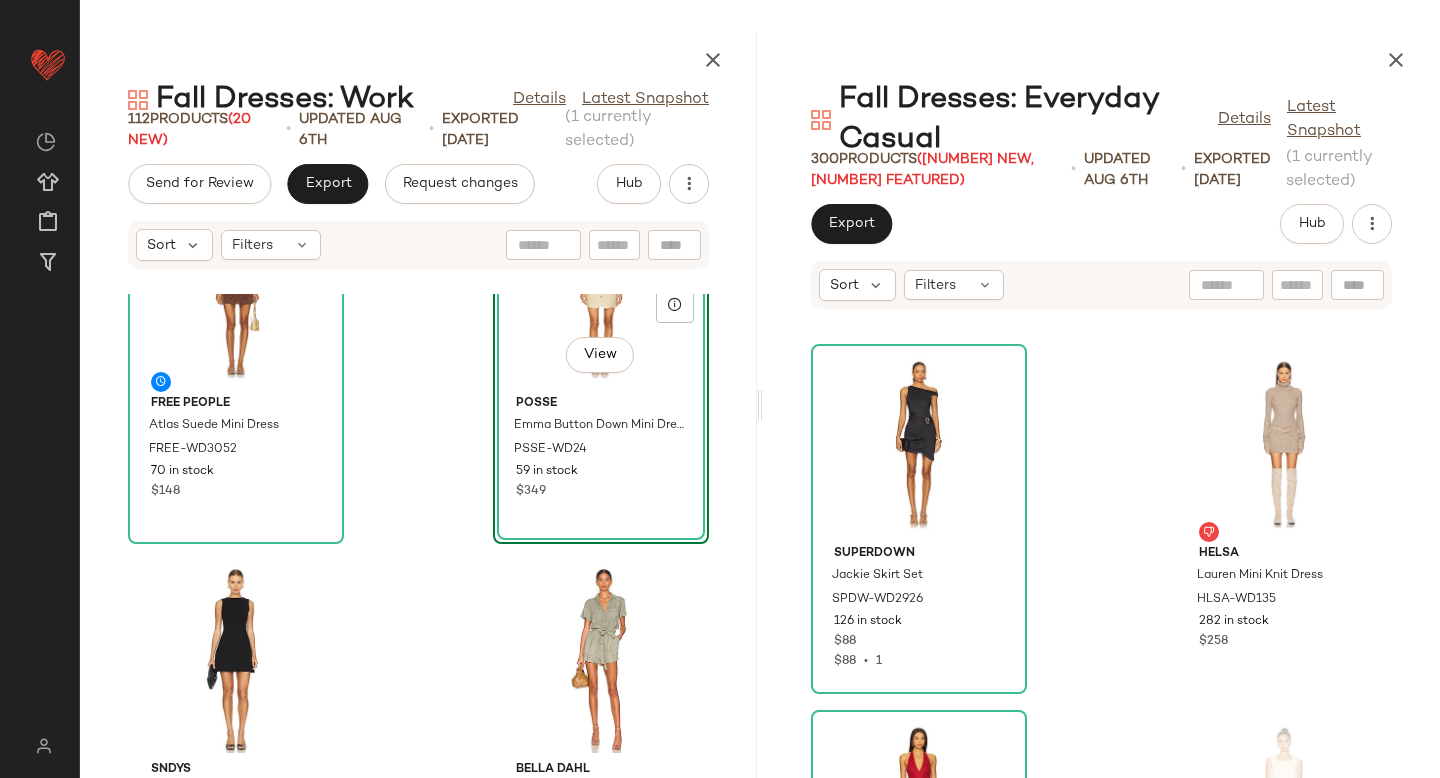scroll, scrollTop: 11718, scrollLeft: 0, axis: vertical 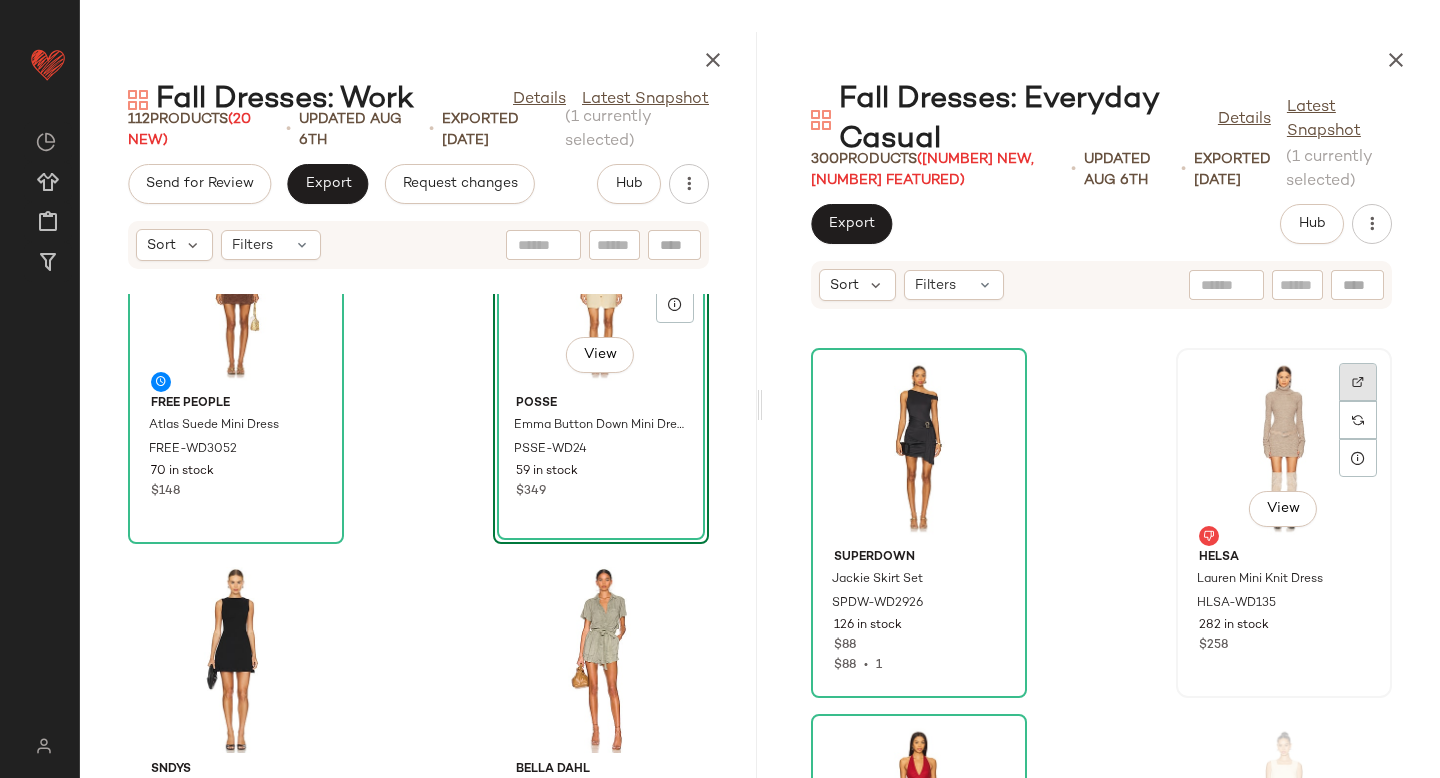 click 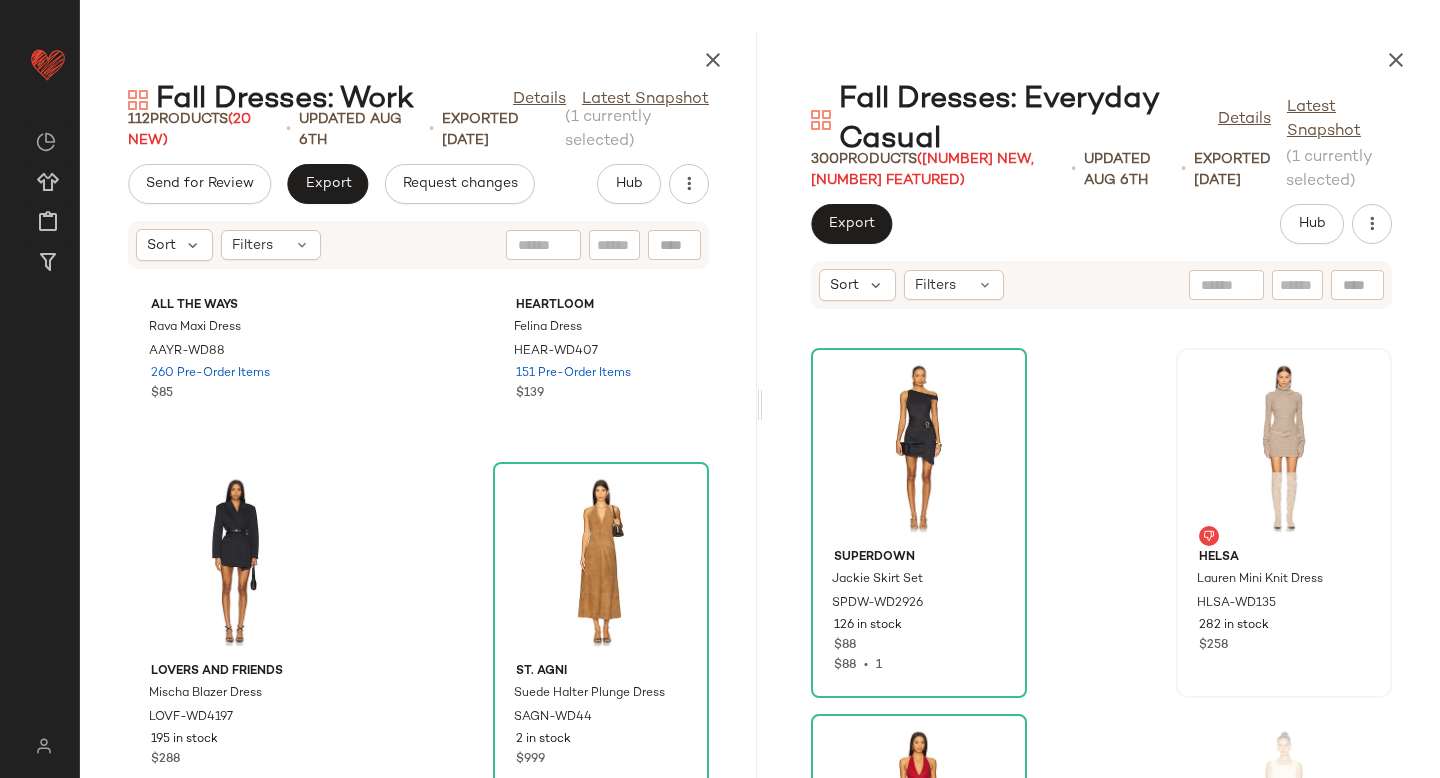 scroll, scrollTop: 5310, scrollLeft: 0, axis: vertical 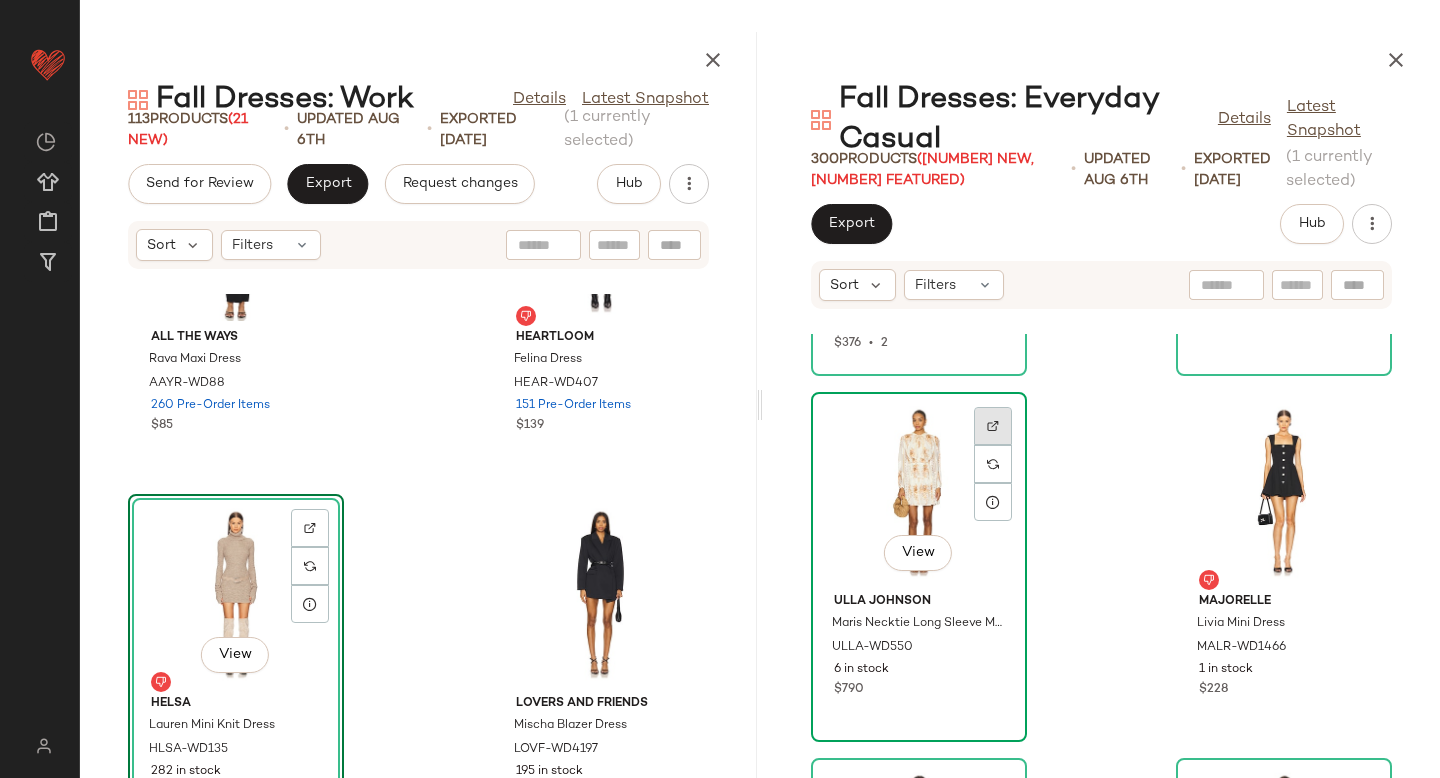 click 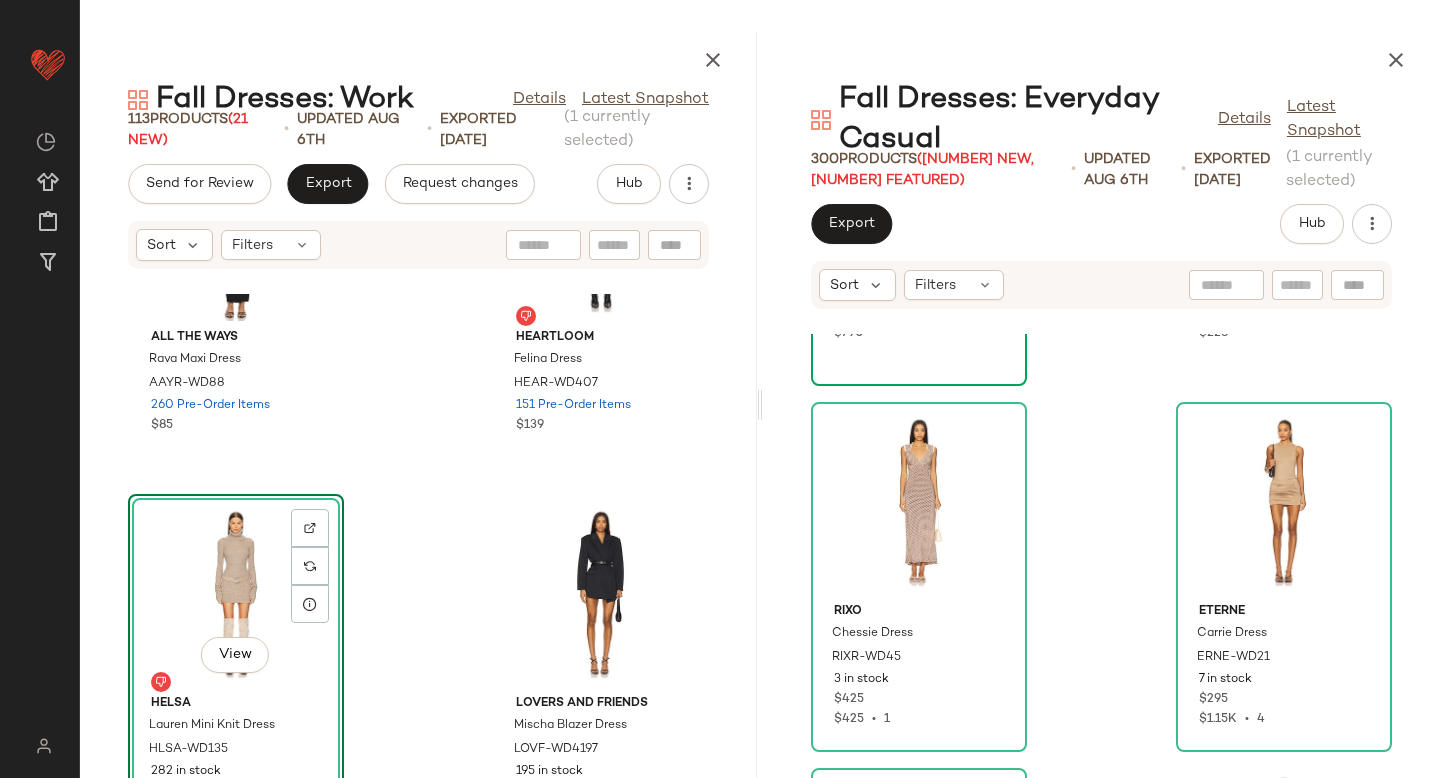 scroll, scrollTop: 13164, scrollLeft: 0, axis: vertical 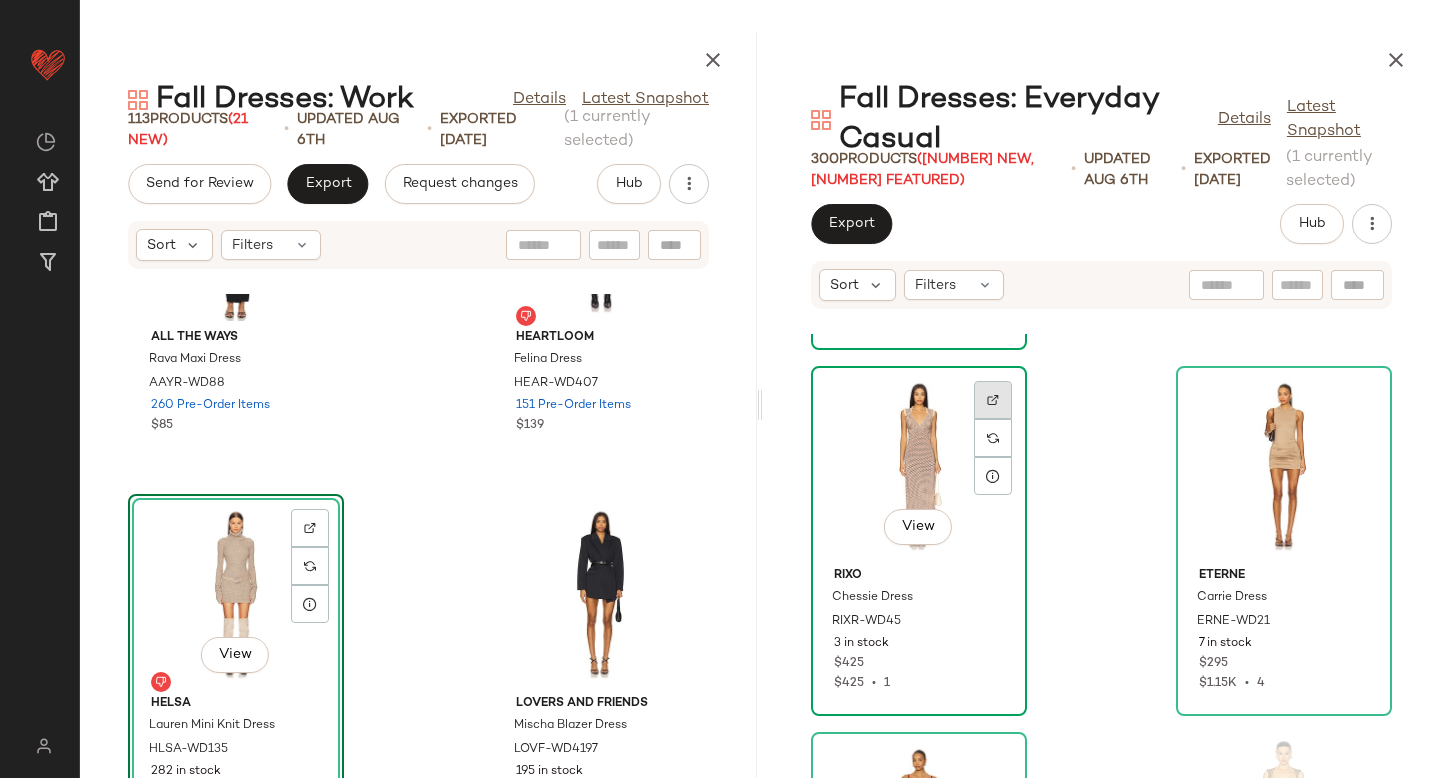 click 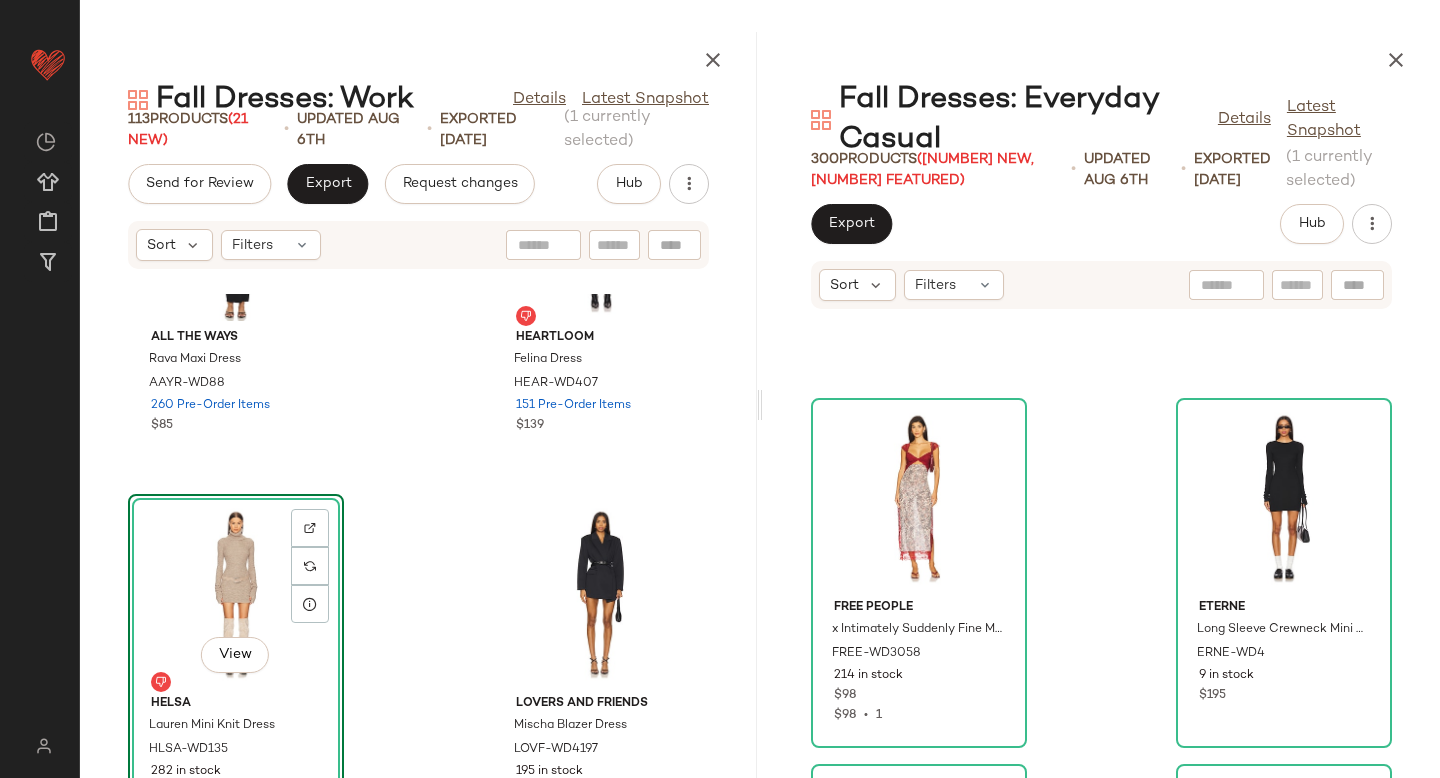 scroll, scrollTop: 14231, scrollLeft: 0, axis: vertical 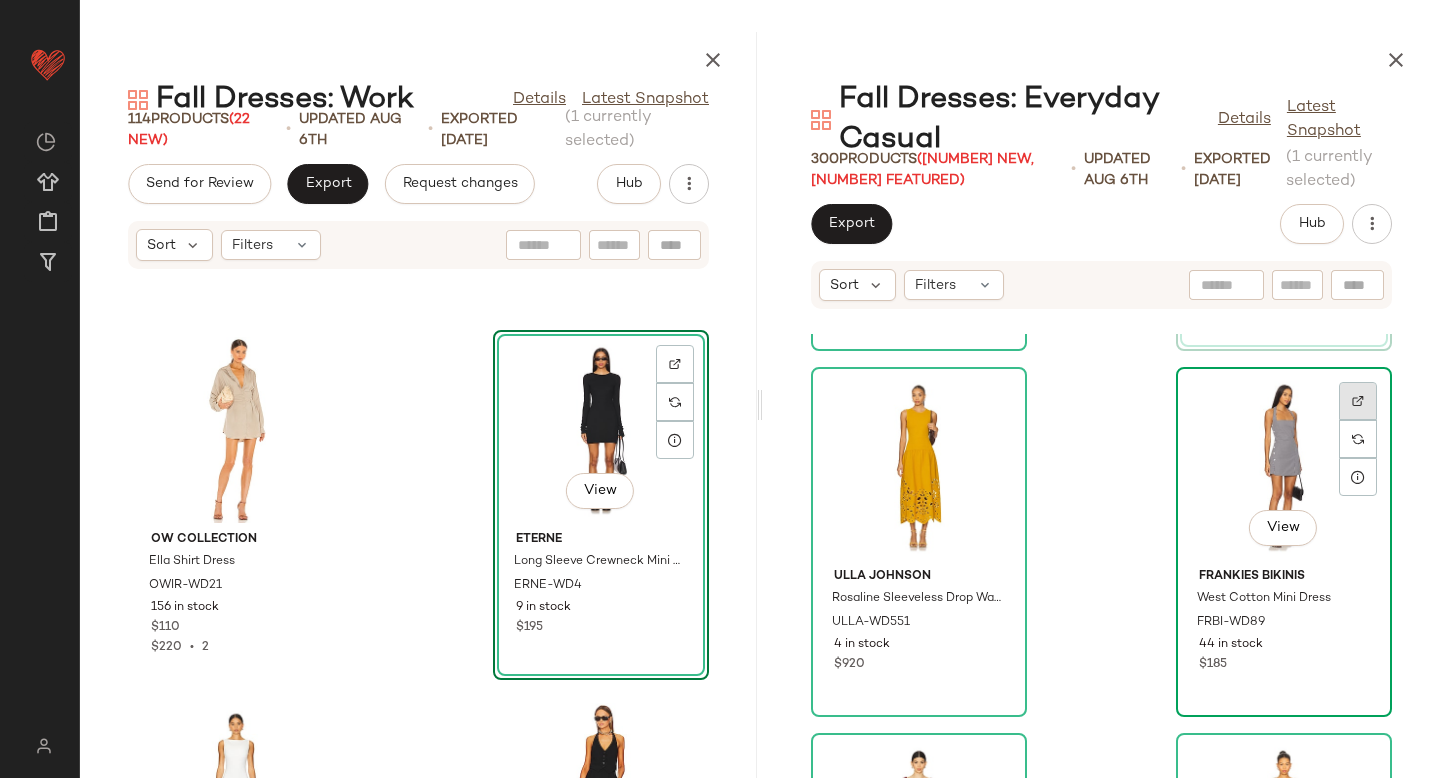 click 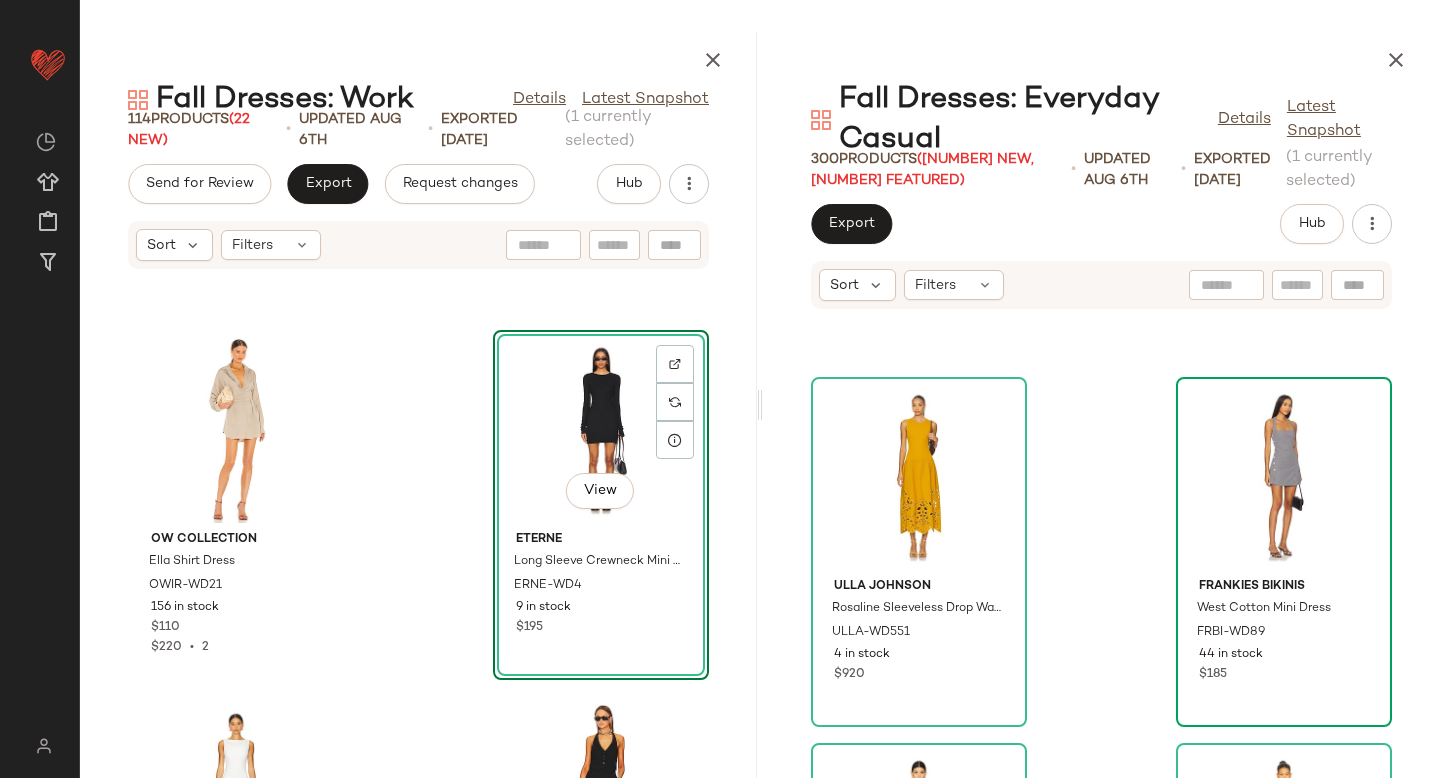 scroll, scrollTop: 14619, scrollLeft: 0, axis: vertical 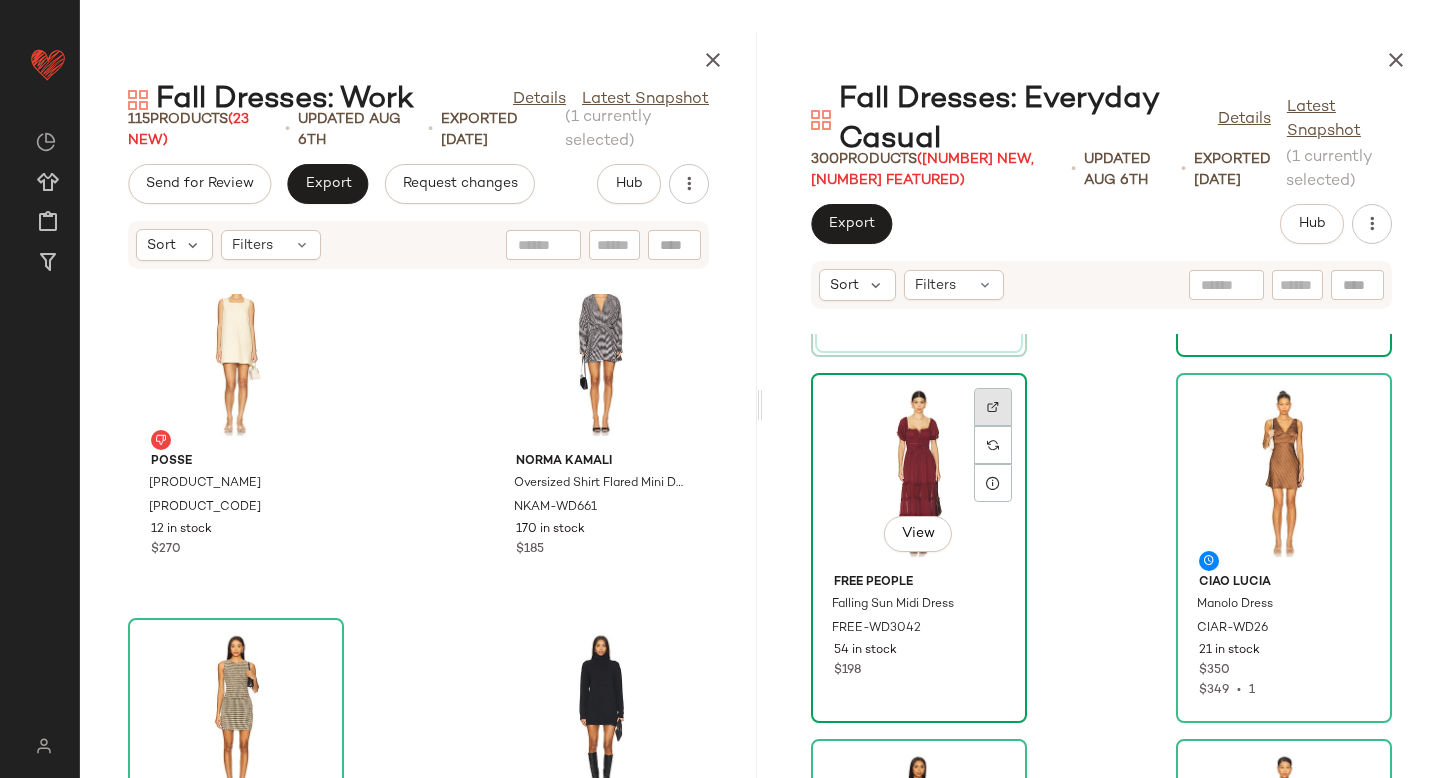 click 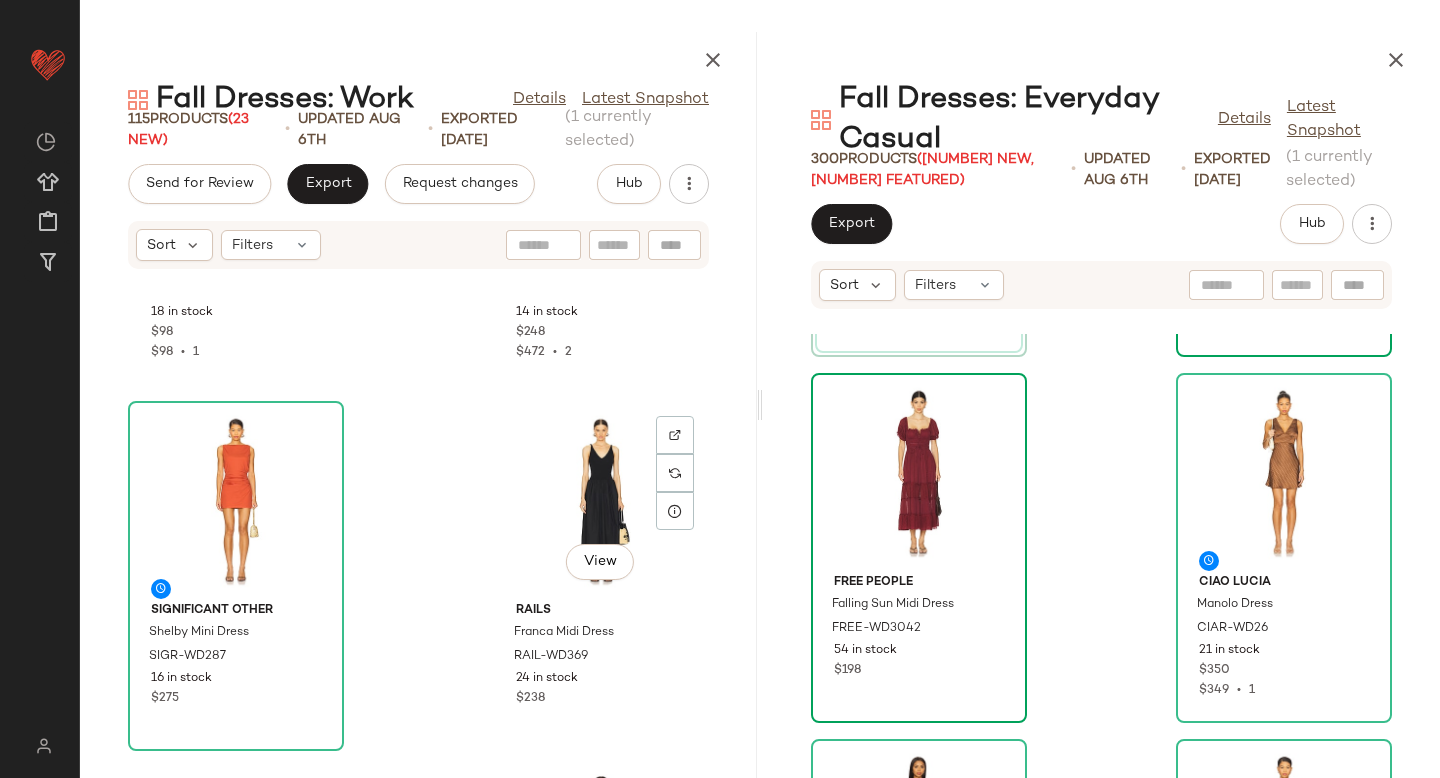 scroll, scrollTop: 18701, scrollLeft: 0, axis: vertical 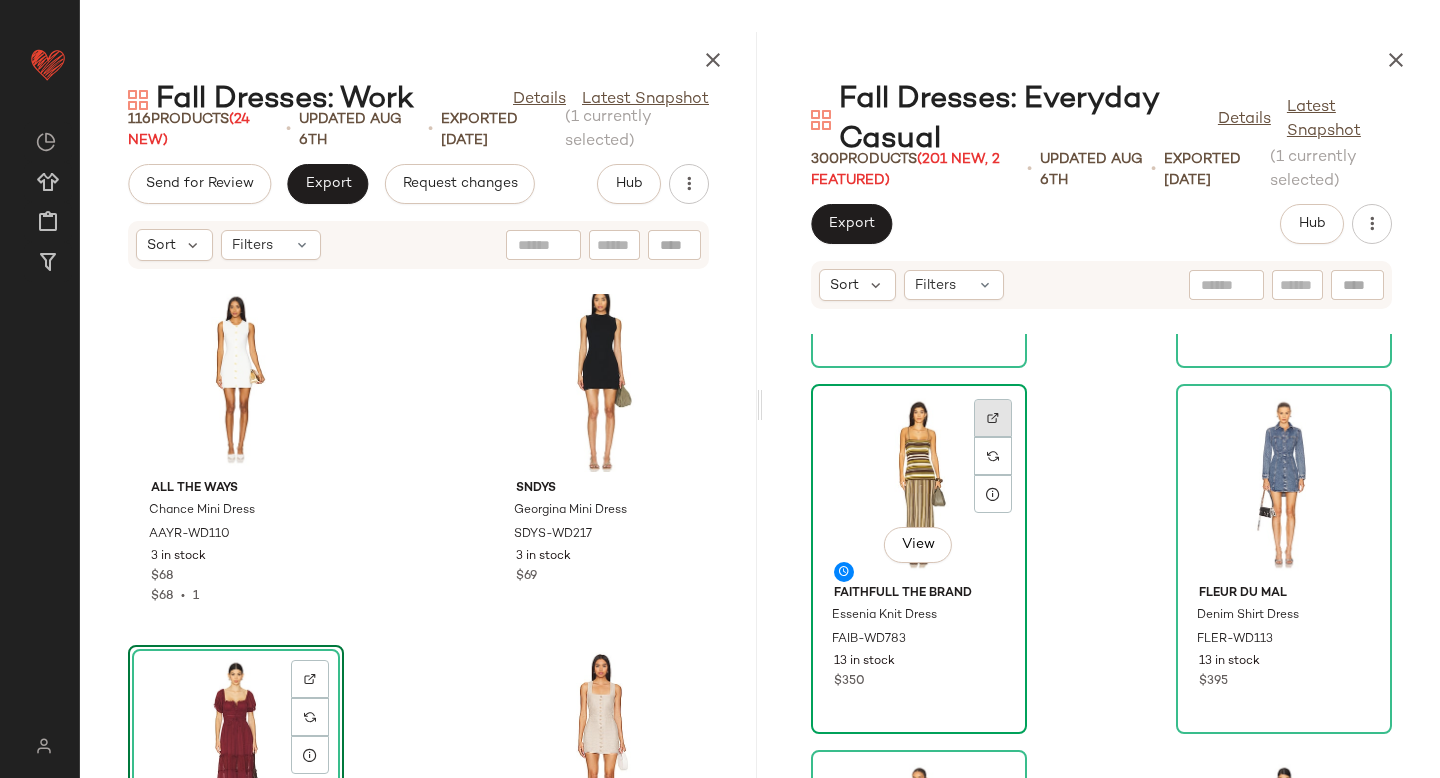 click 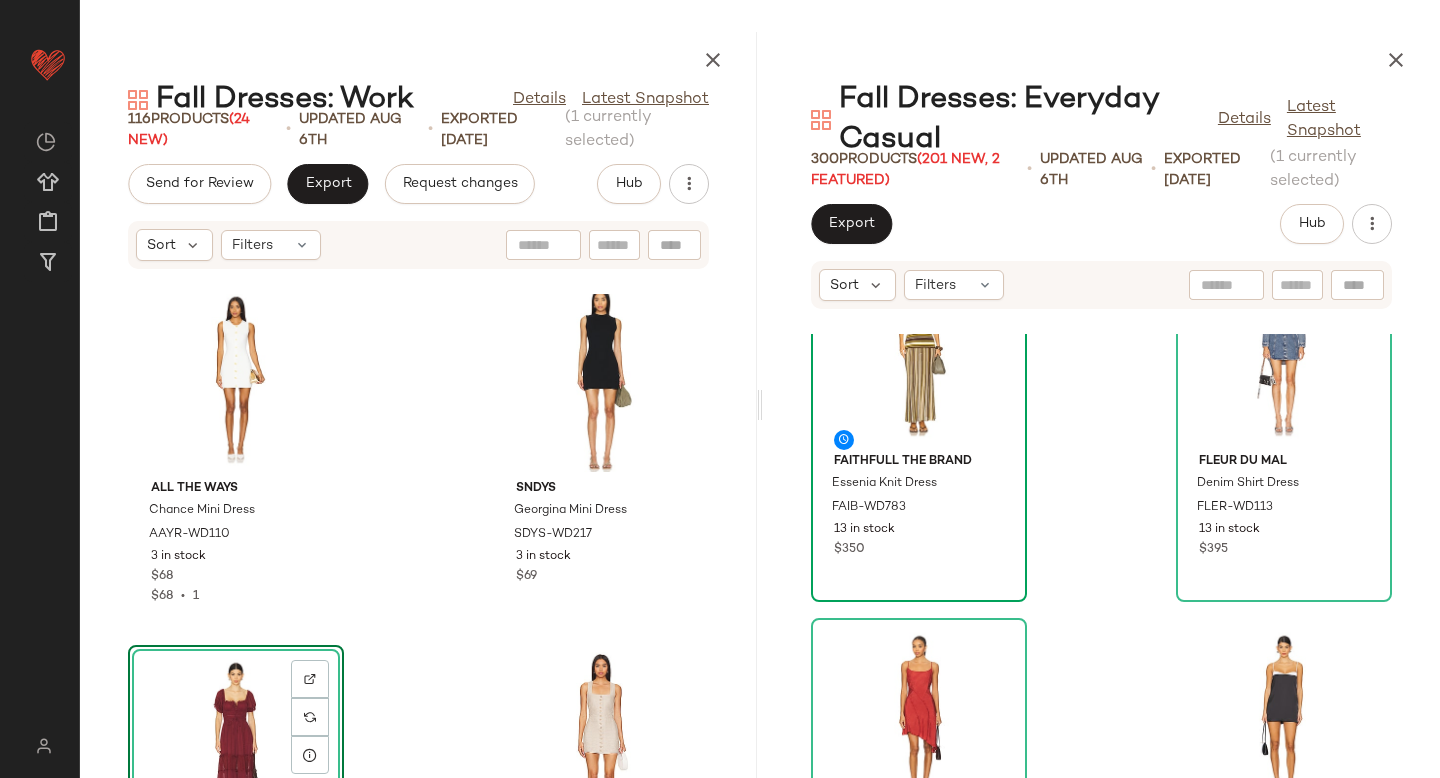 scroll, scrollTop: 15977, scrollLeft: 0, axis: vertical 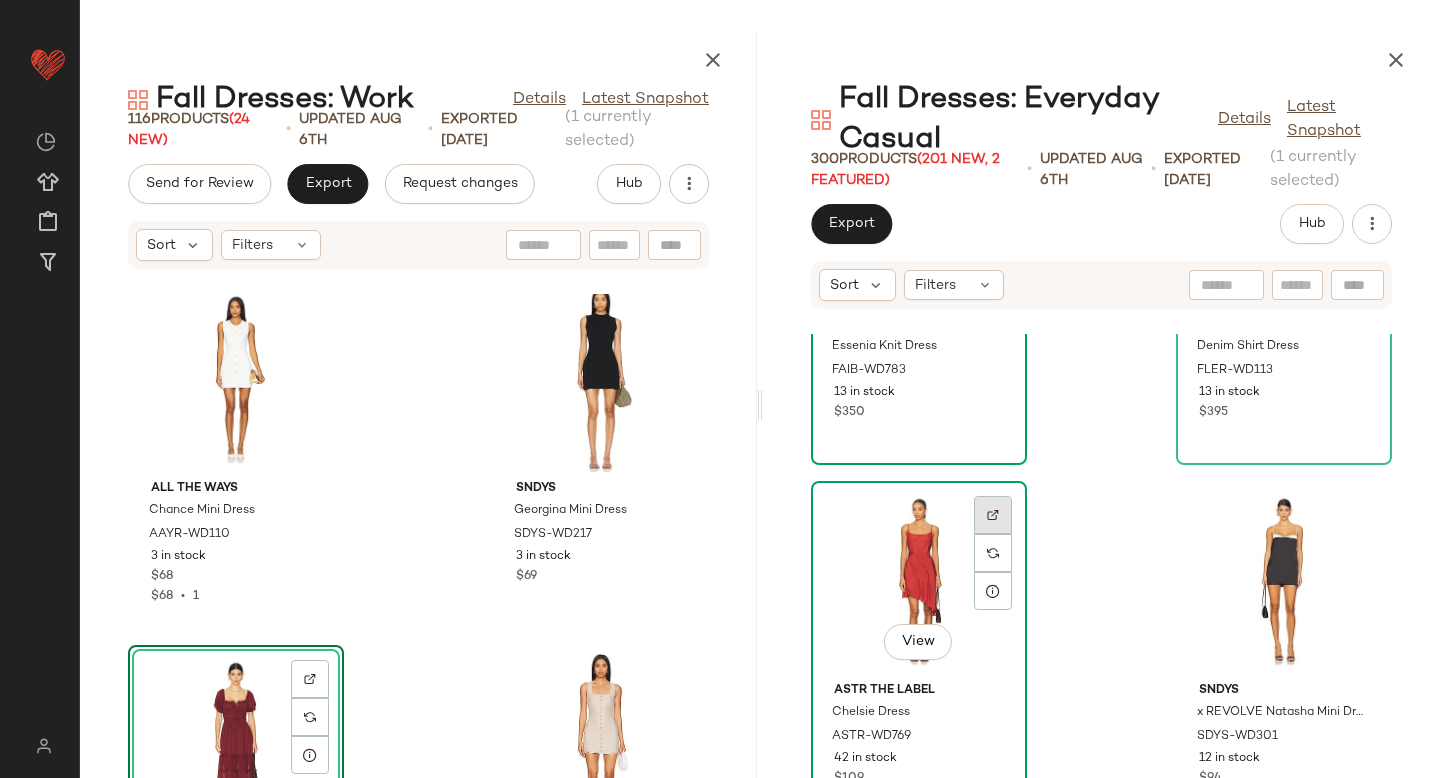 click 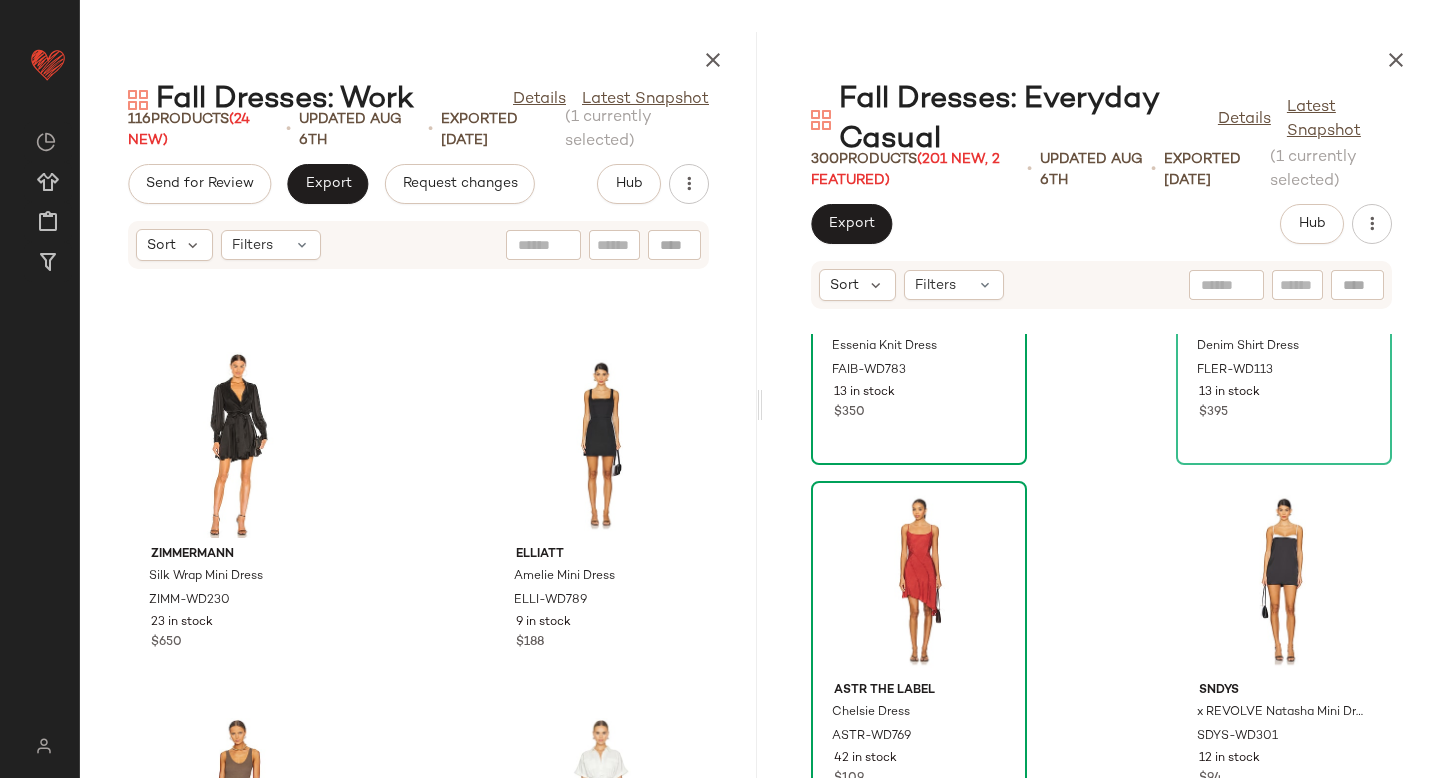 scroll, scrollTop: 17142, scrollLeft: 0, axis: vertical 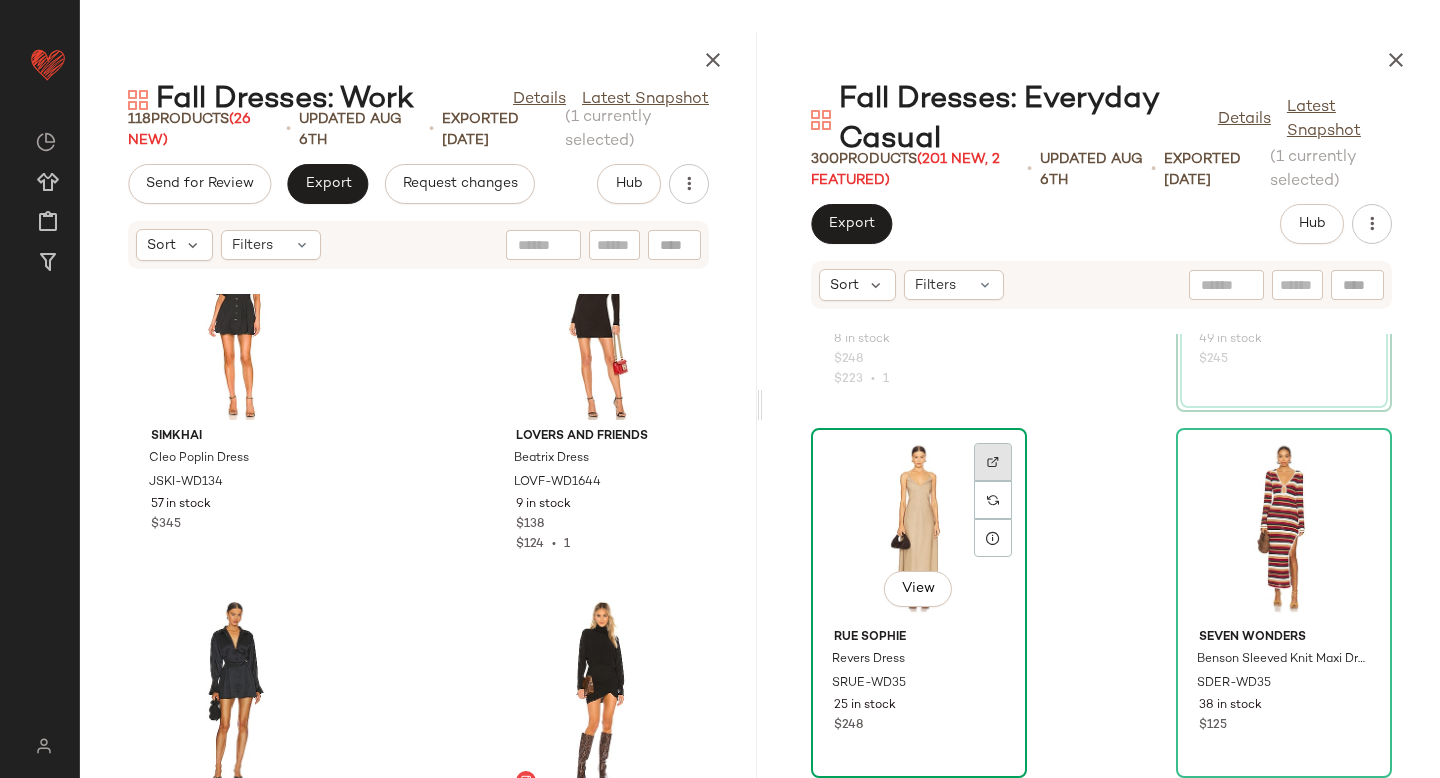 click 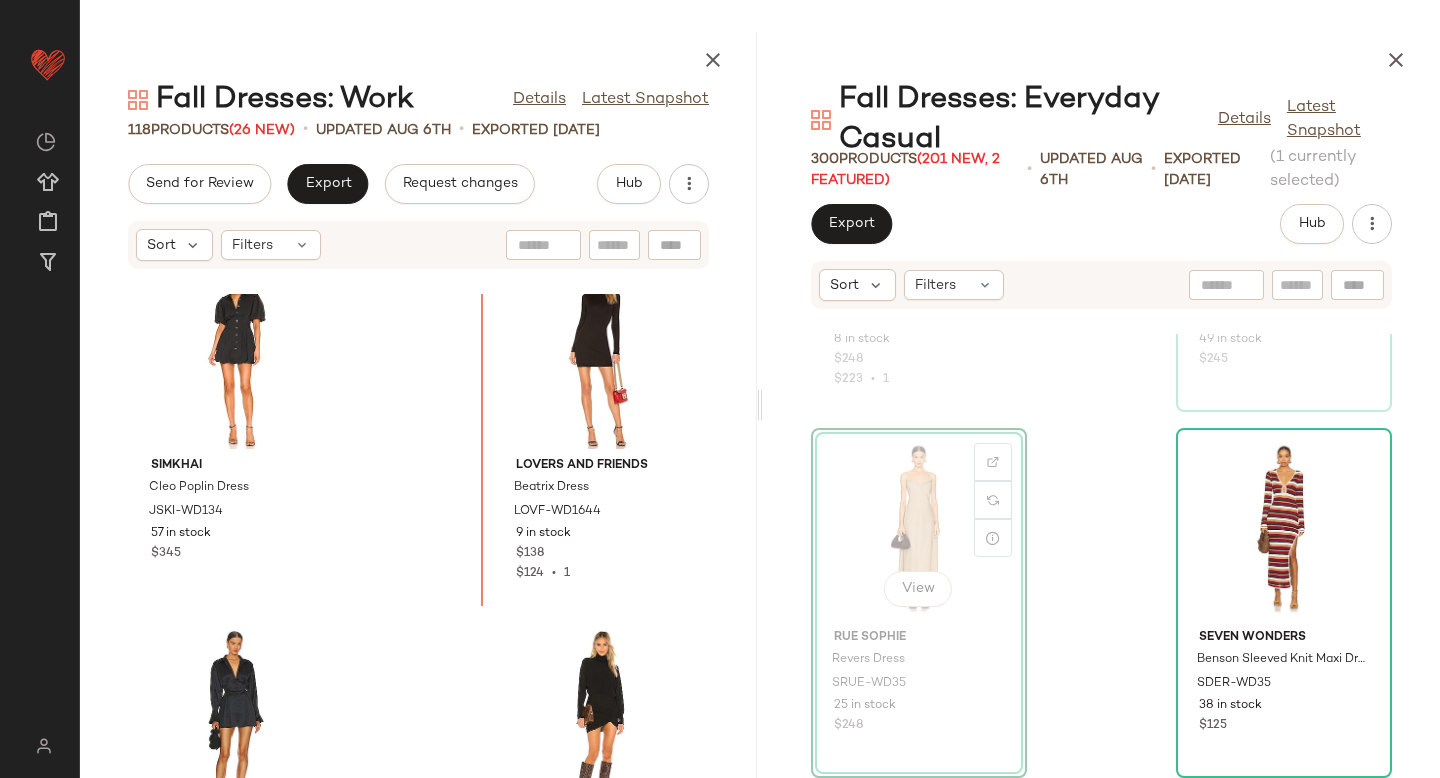 scroll, scrollTop: 13942, scrollLeft: 0, axis: vertical 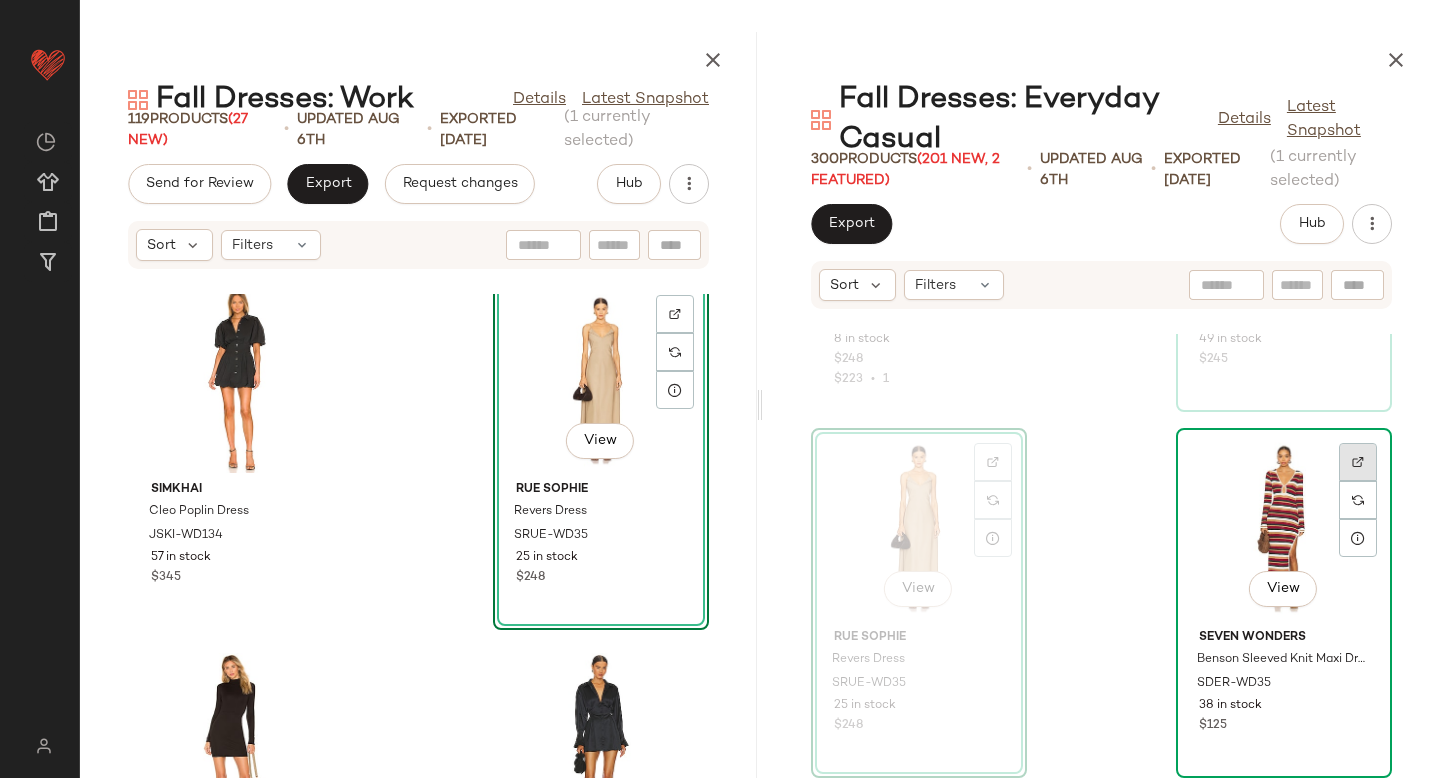 click 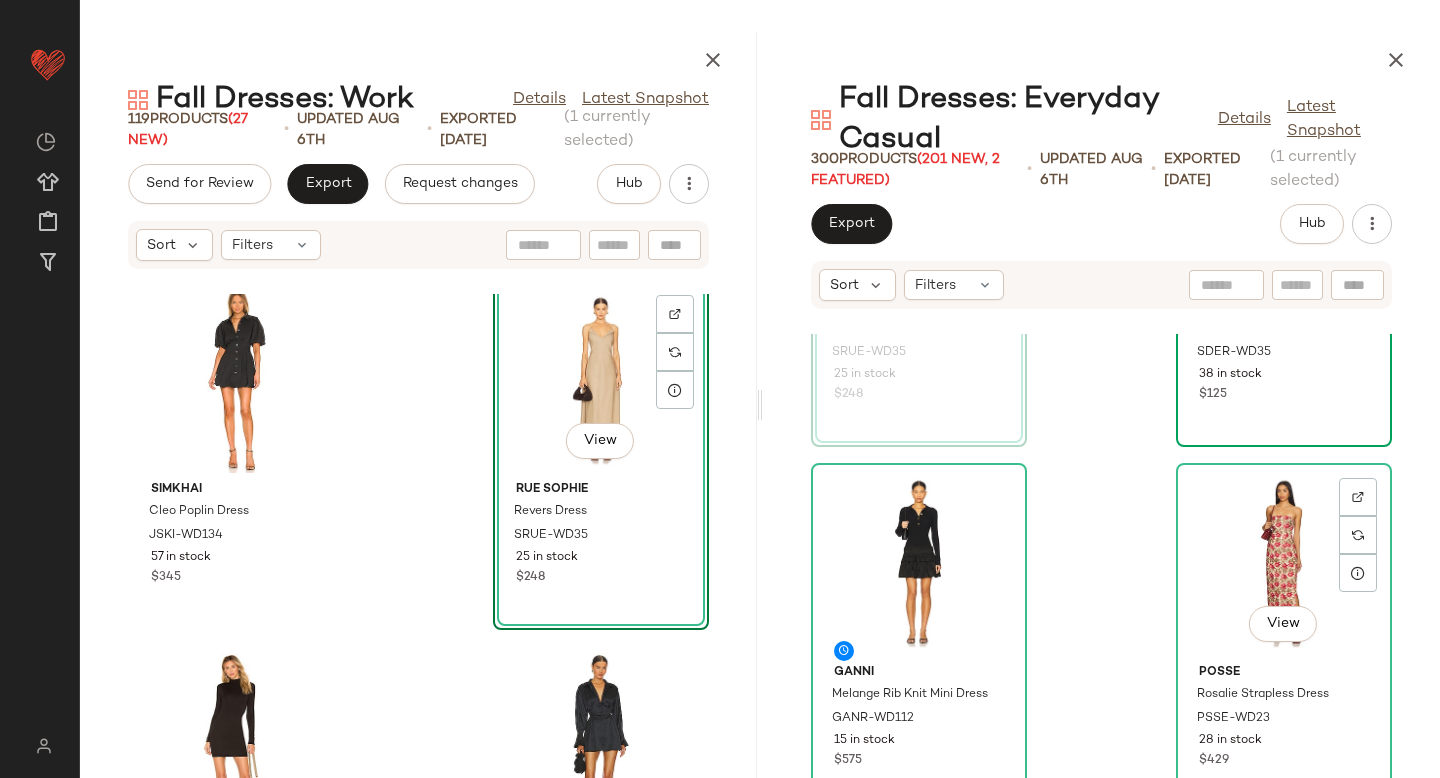 scroll, scrollTop: 17098, scrollLeft: 0, axis: vertical 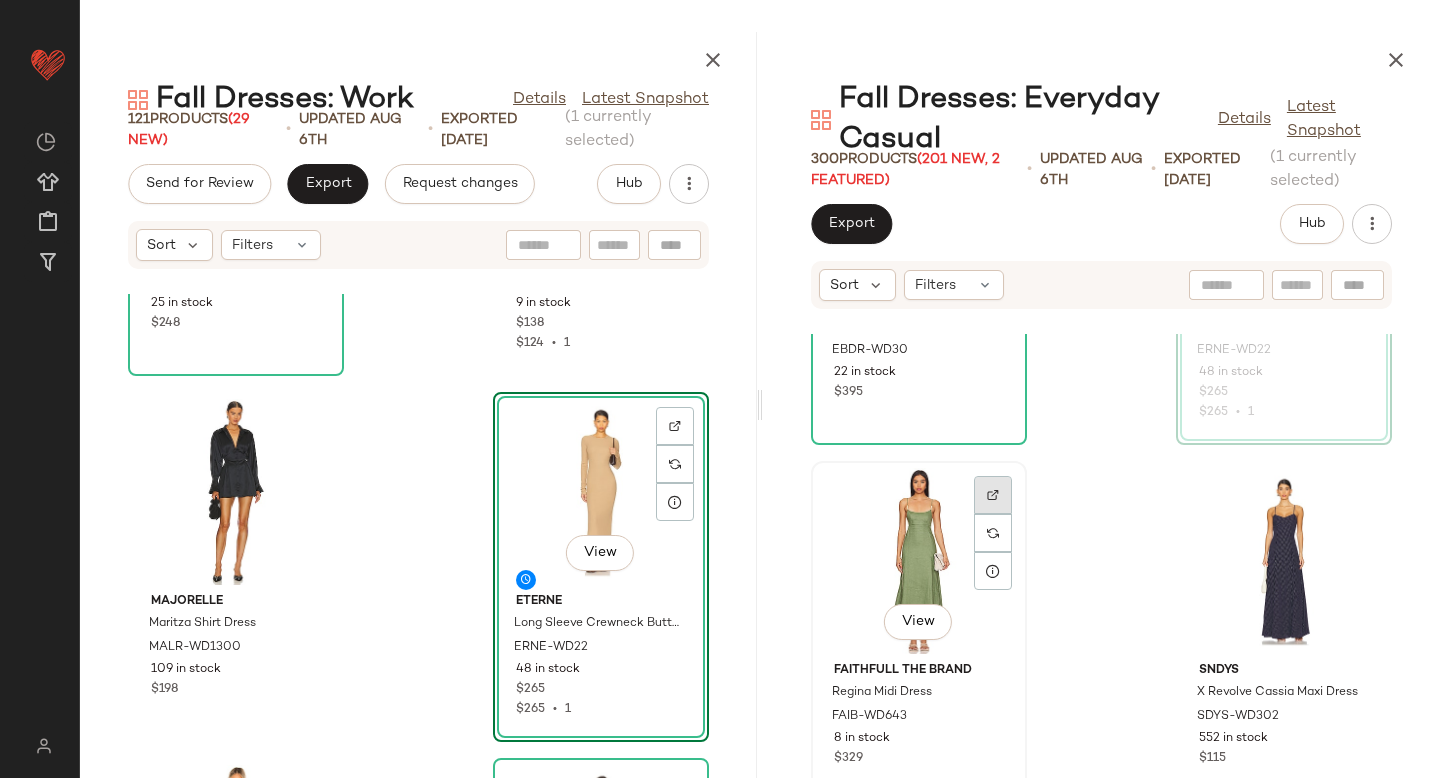 click 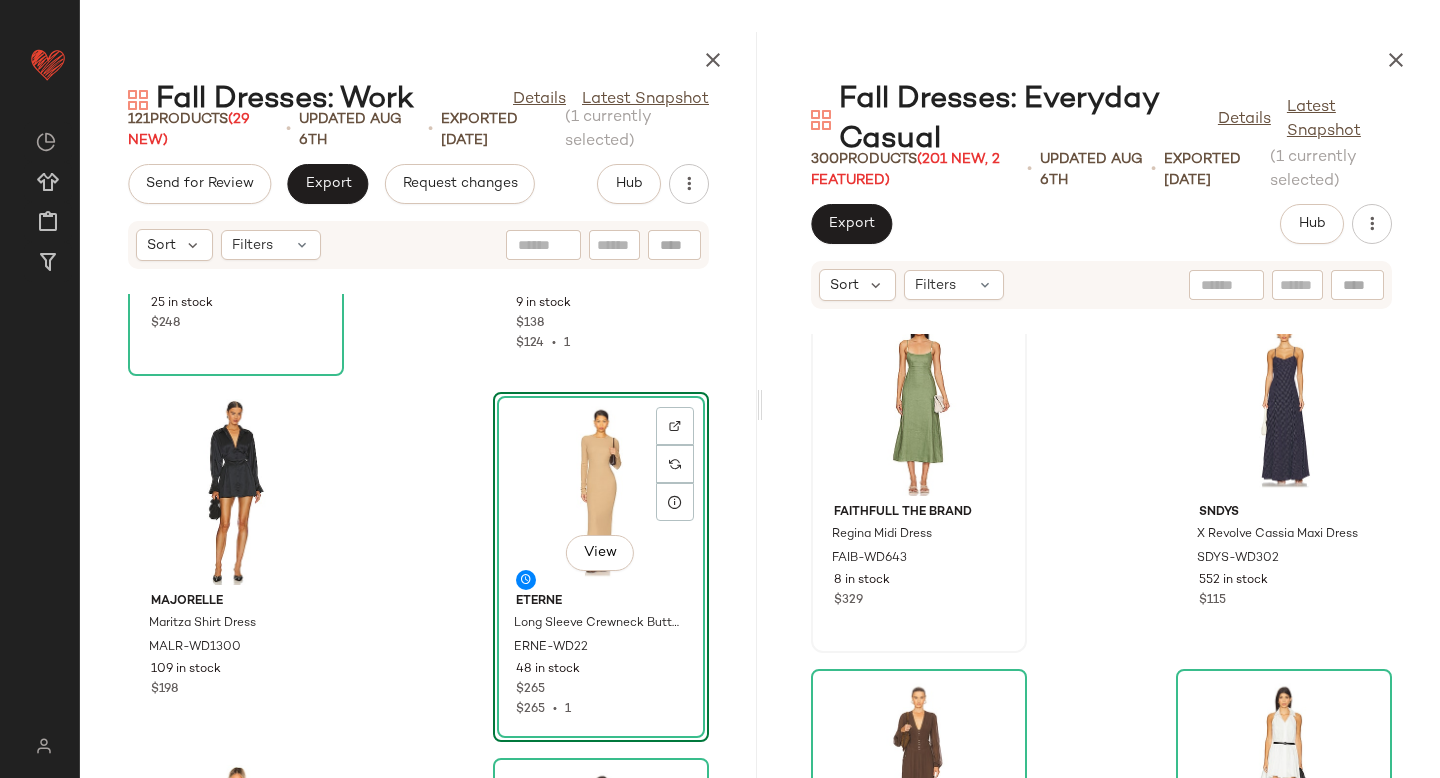 scroll, scrollTop: 17900, scrollLeft: 0, axis: vertical 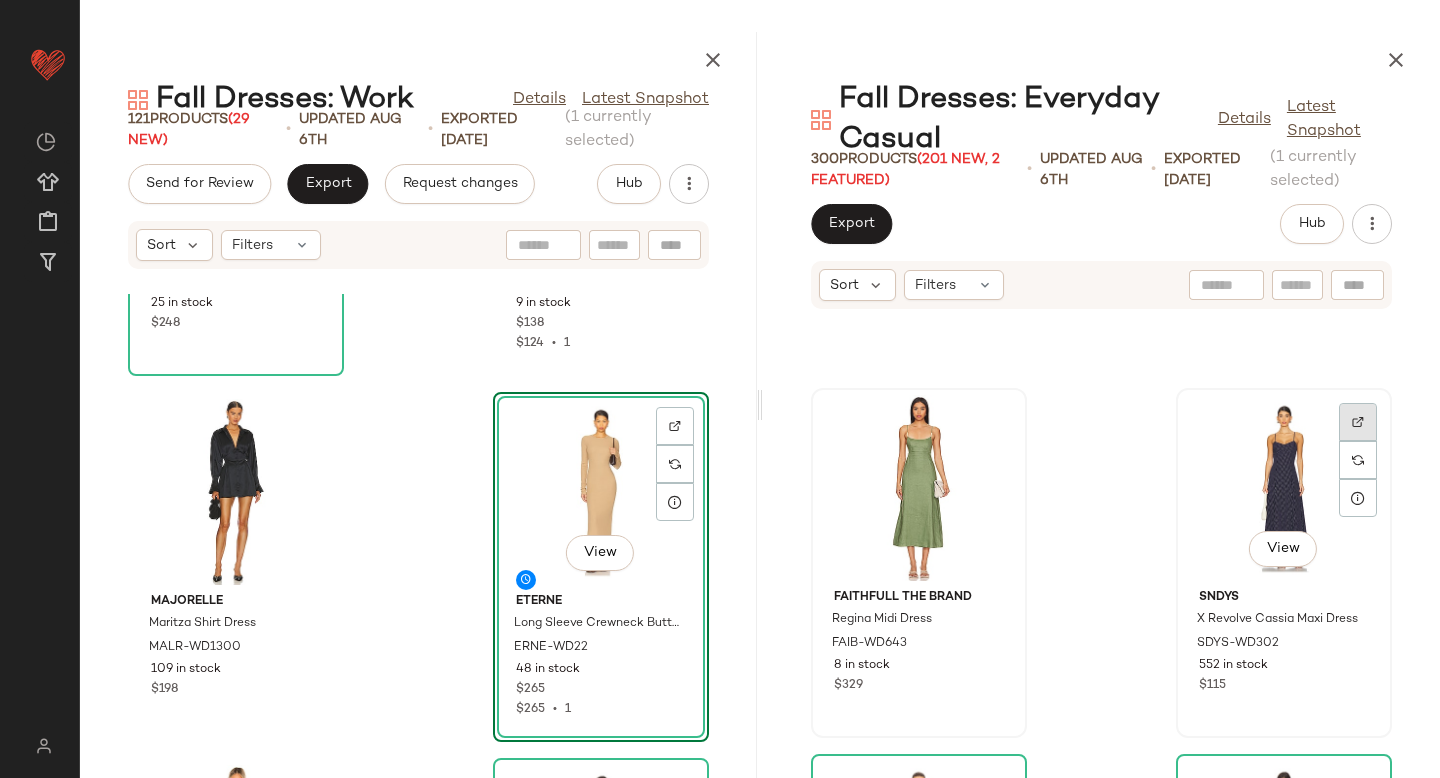 click 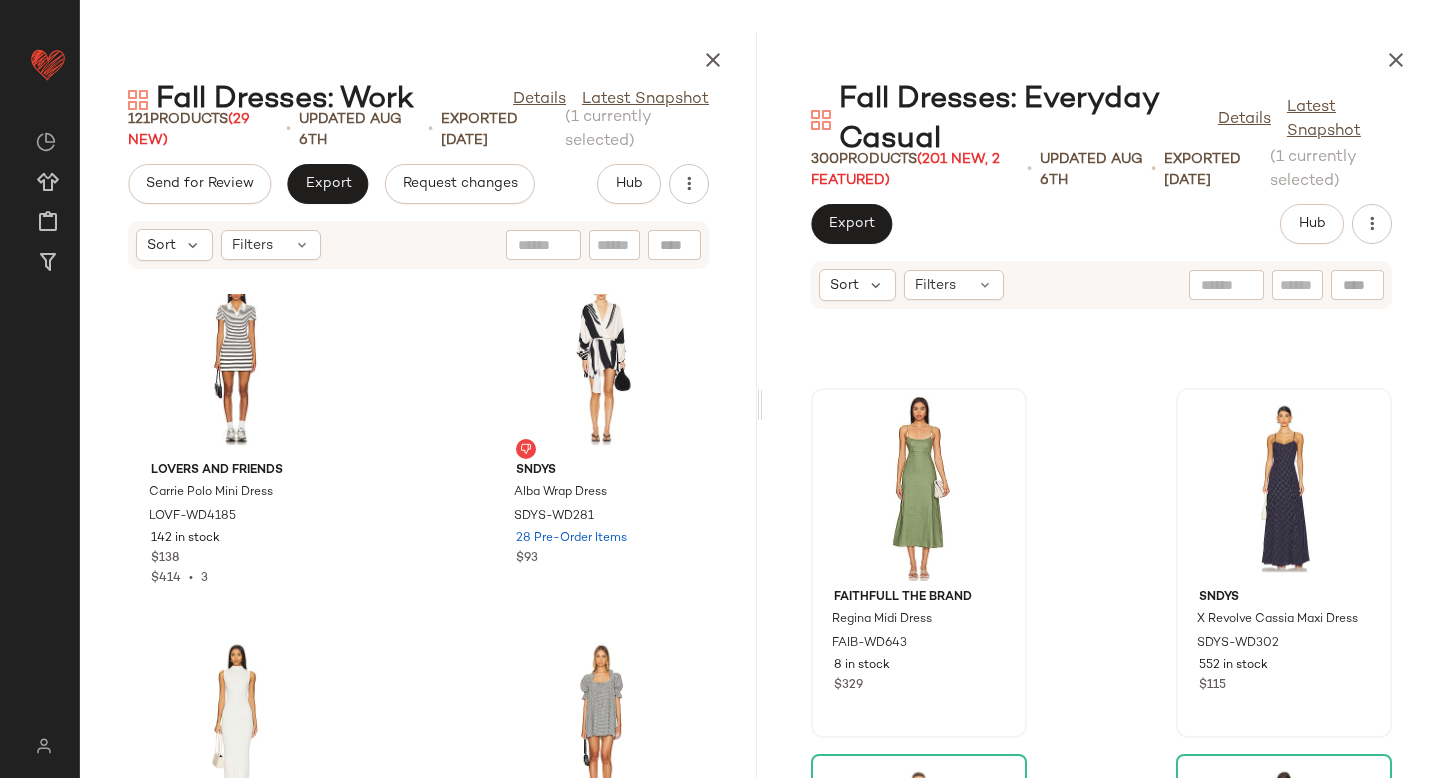 scroll, scrollTop: 16374, scrollLeft: 0, axis: vertical 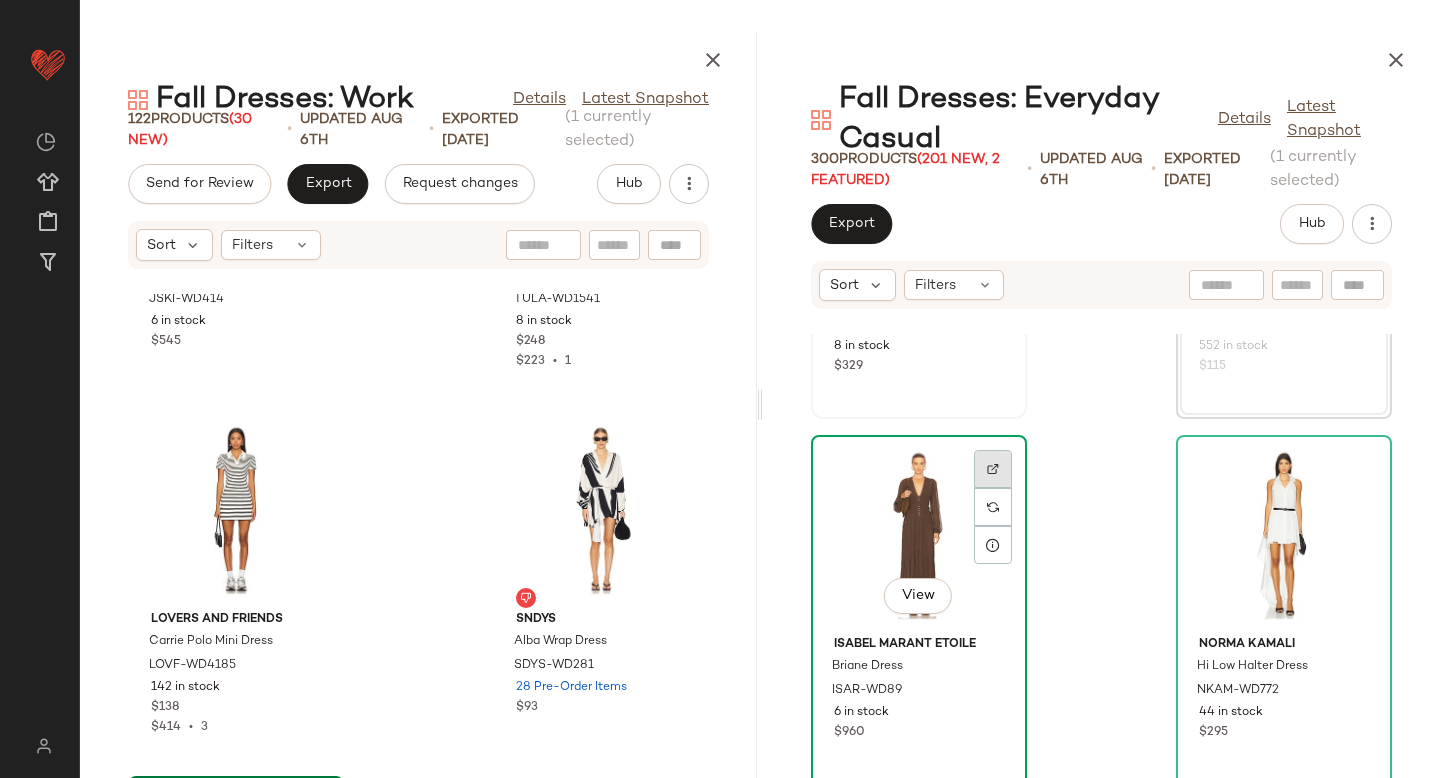 click 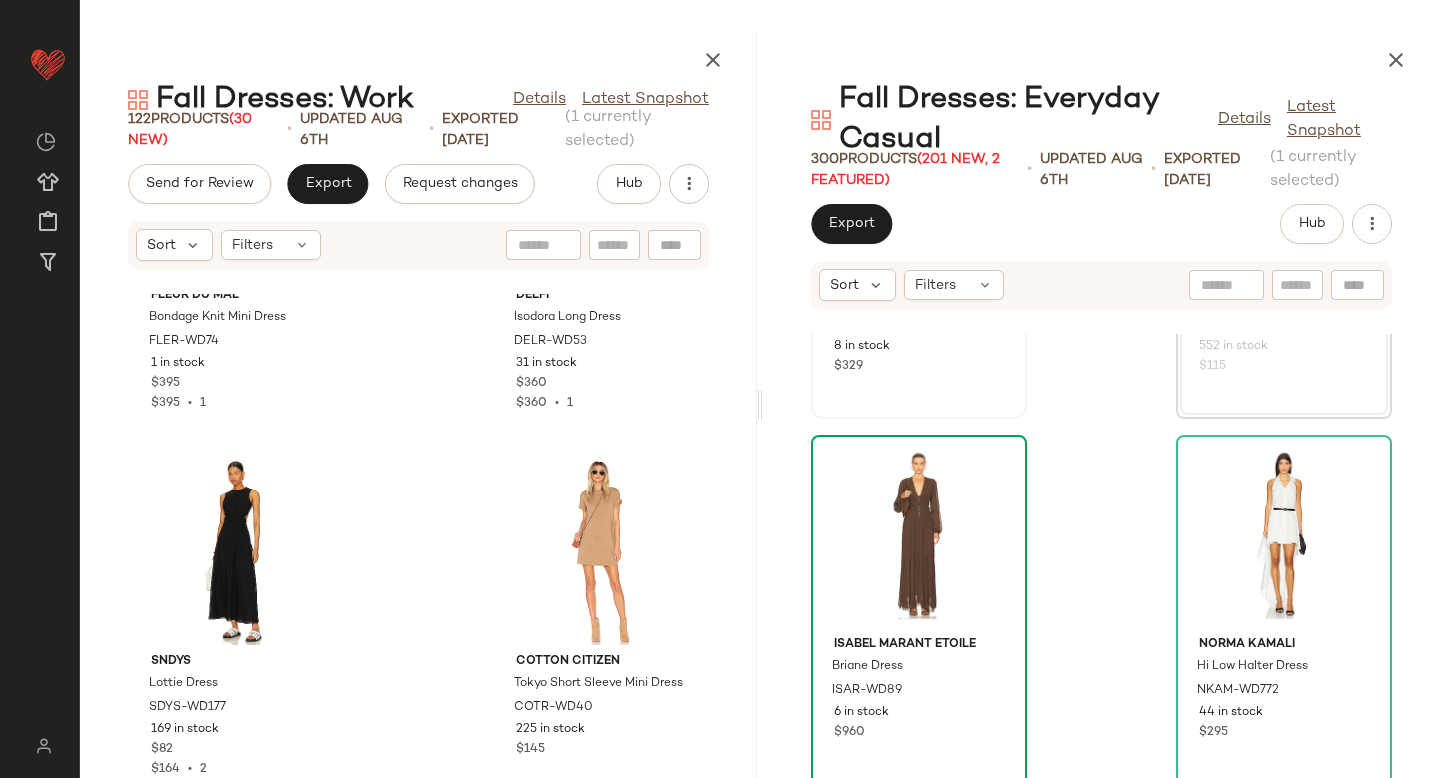 scroll, scrollTop: 10871, scrollLeft: 0, axis: vertical 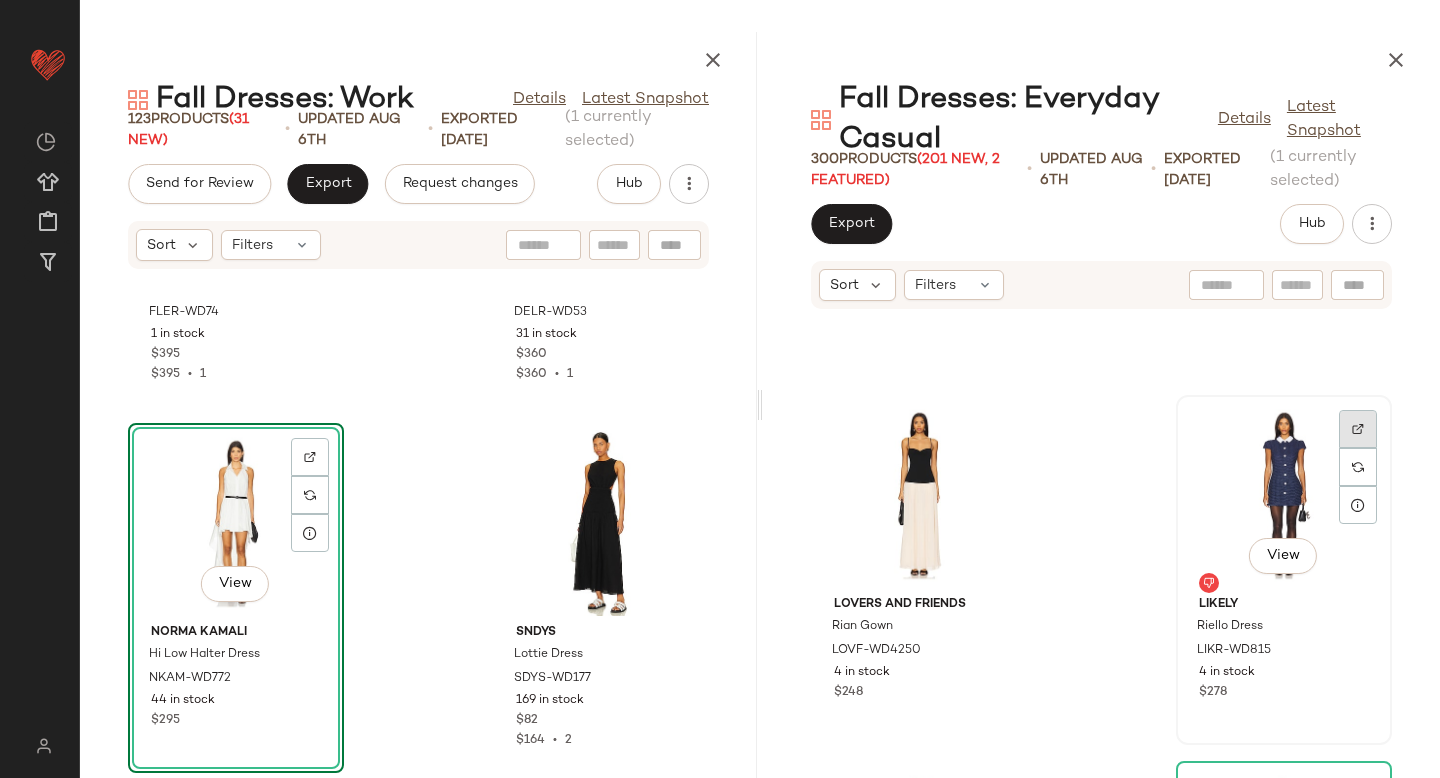 click 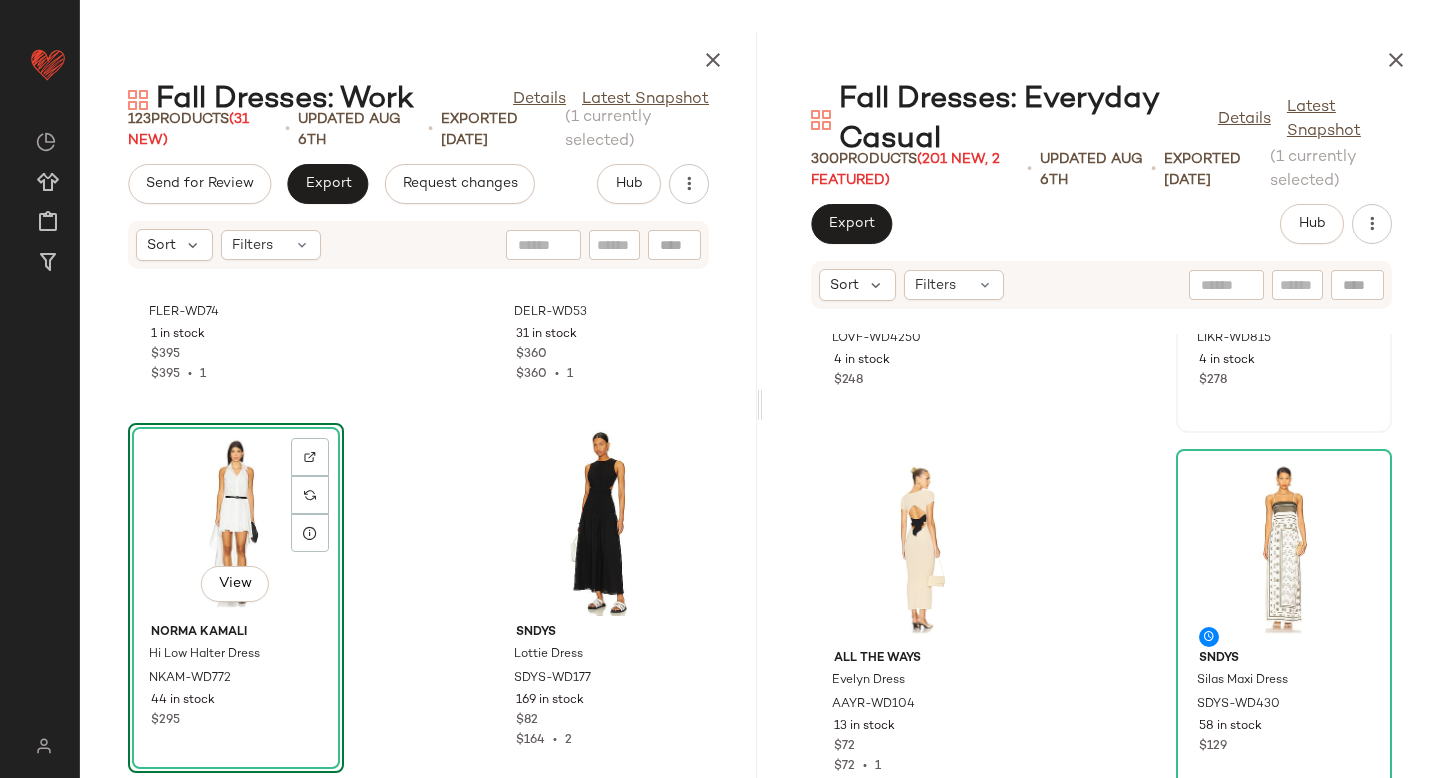 scroll, scrollTop: 18967, scrollLeft: 0, axis: vertical 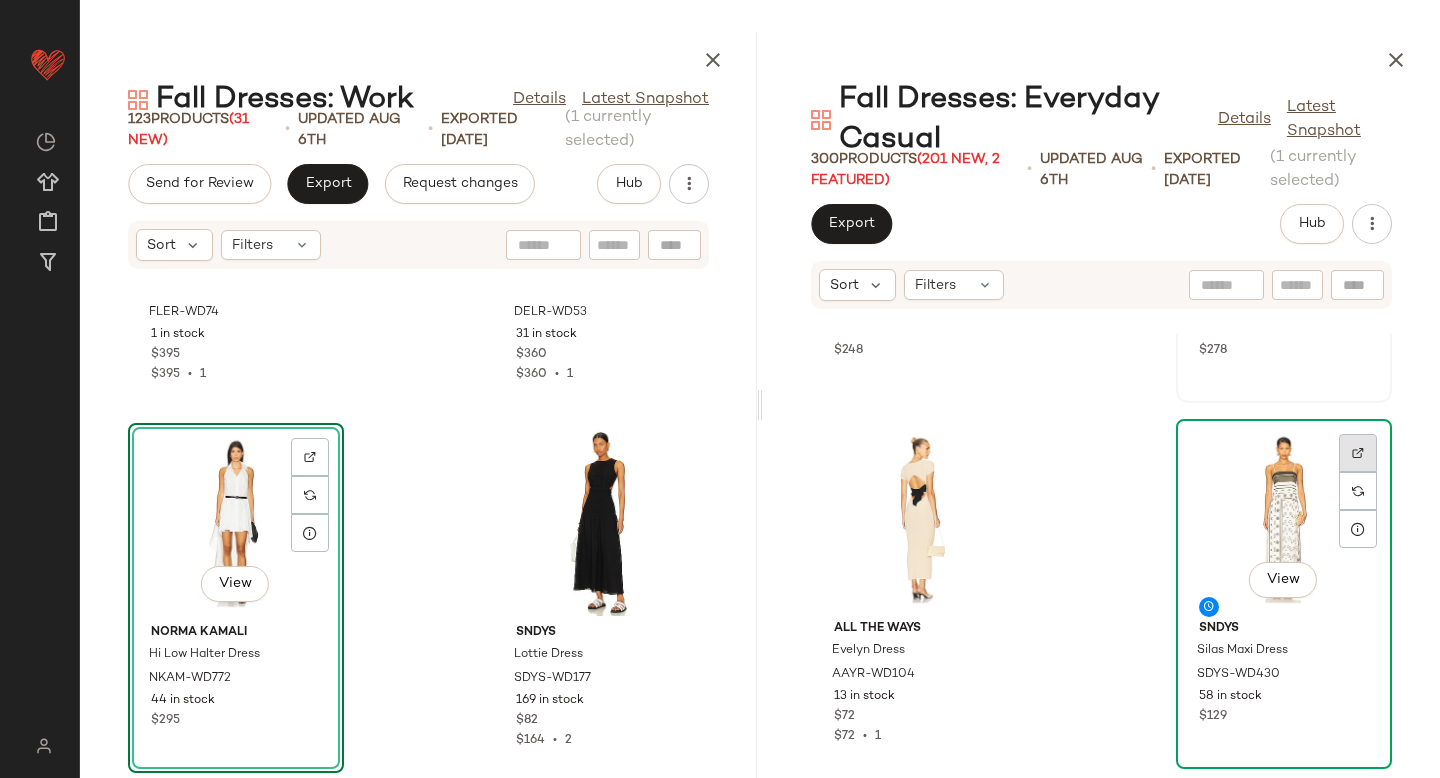 click 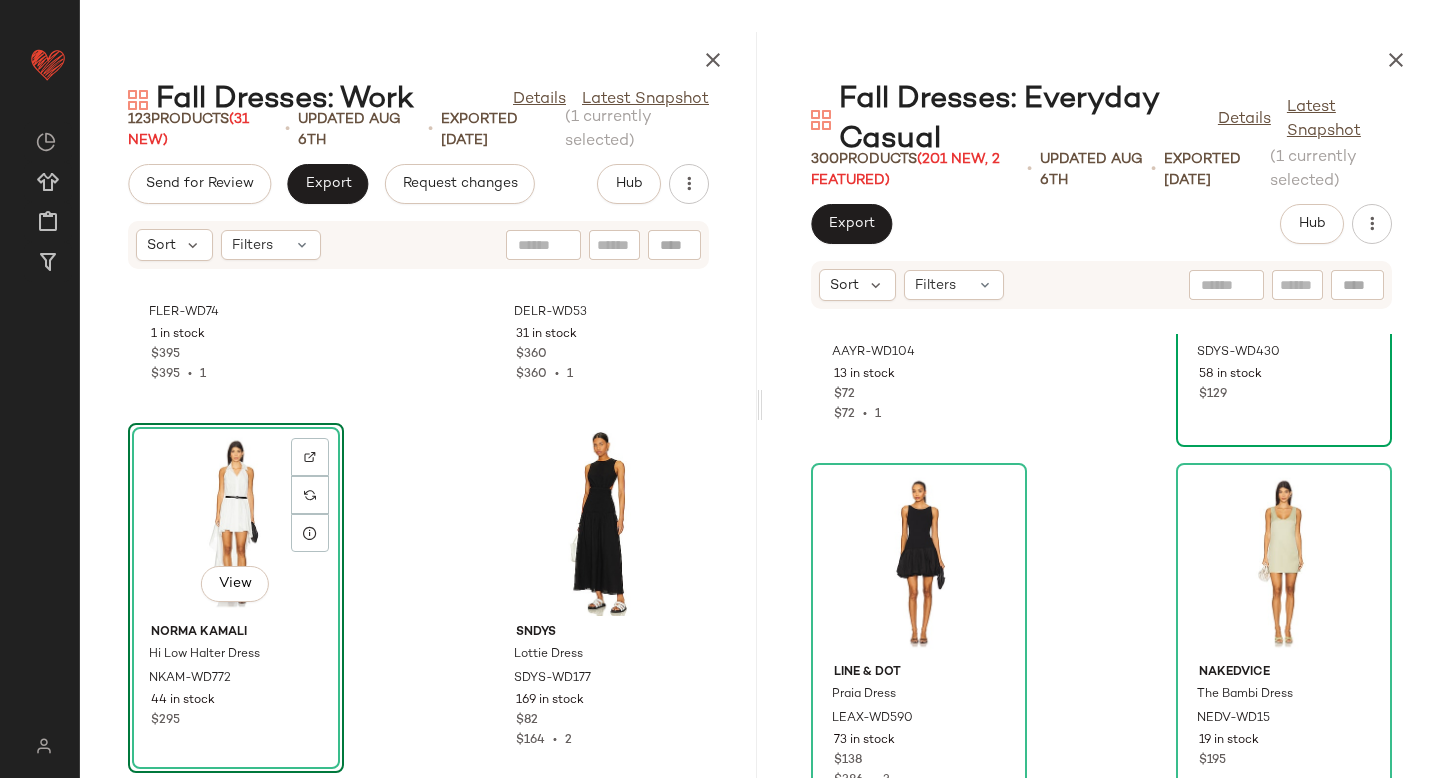 scroll, scrollTop: 19291, scrollLeft: 0, axis: vertical 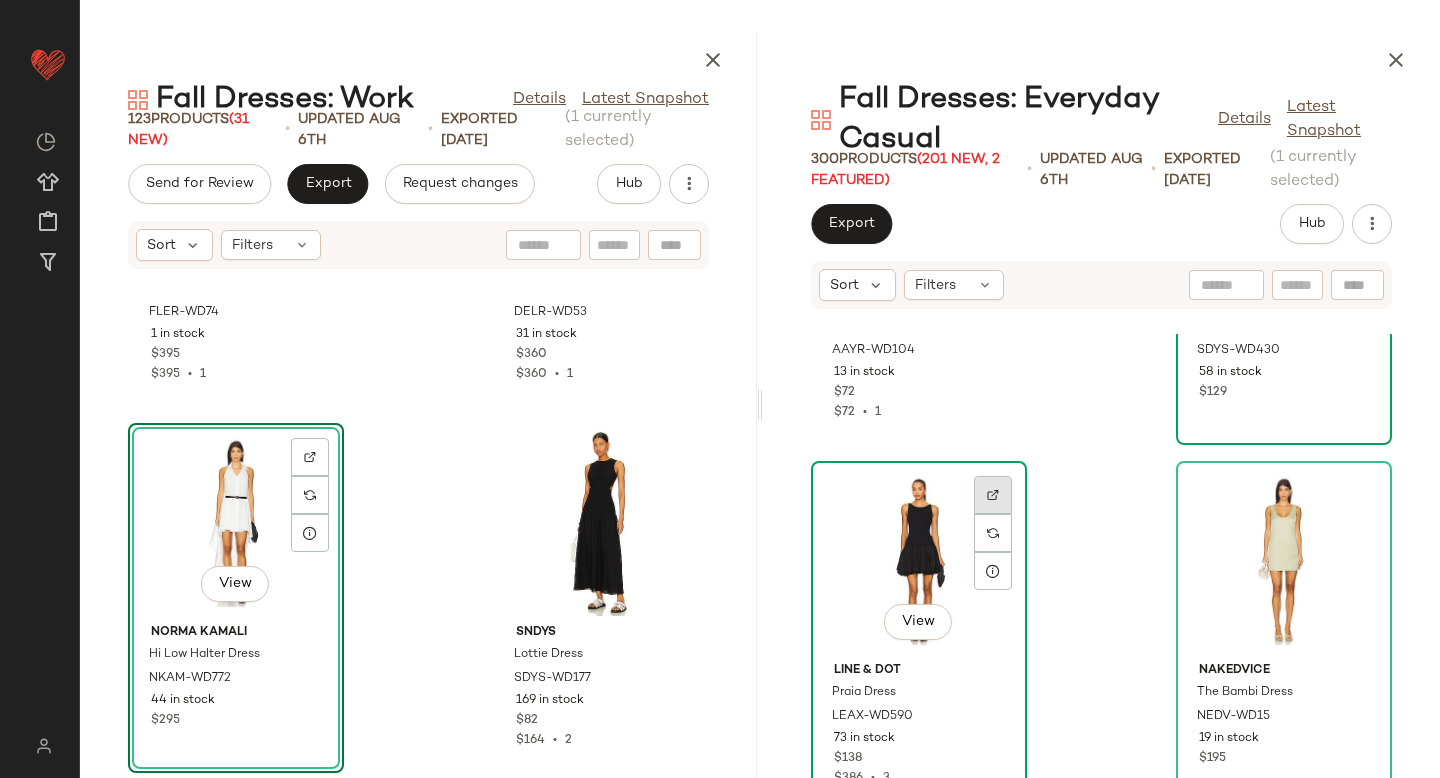 click 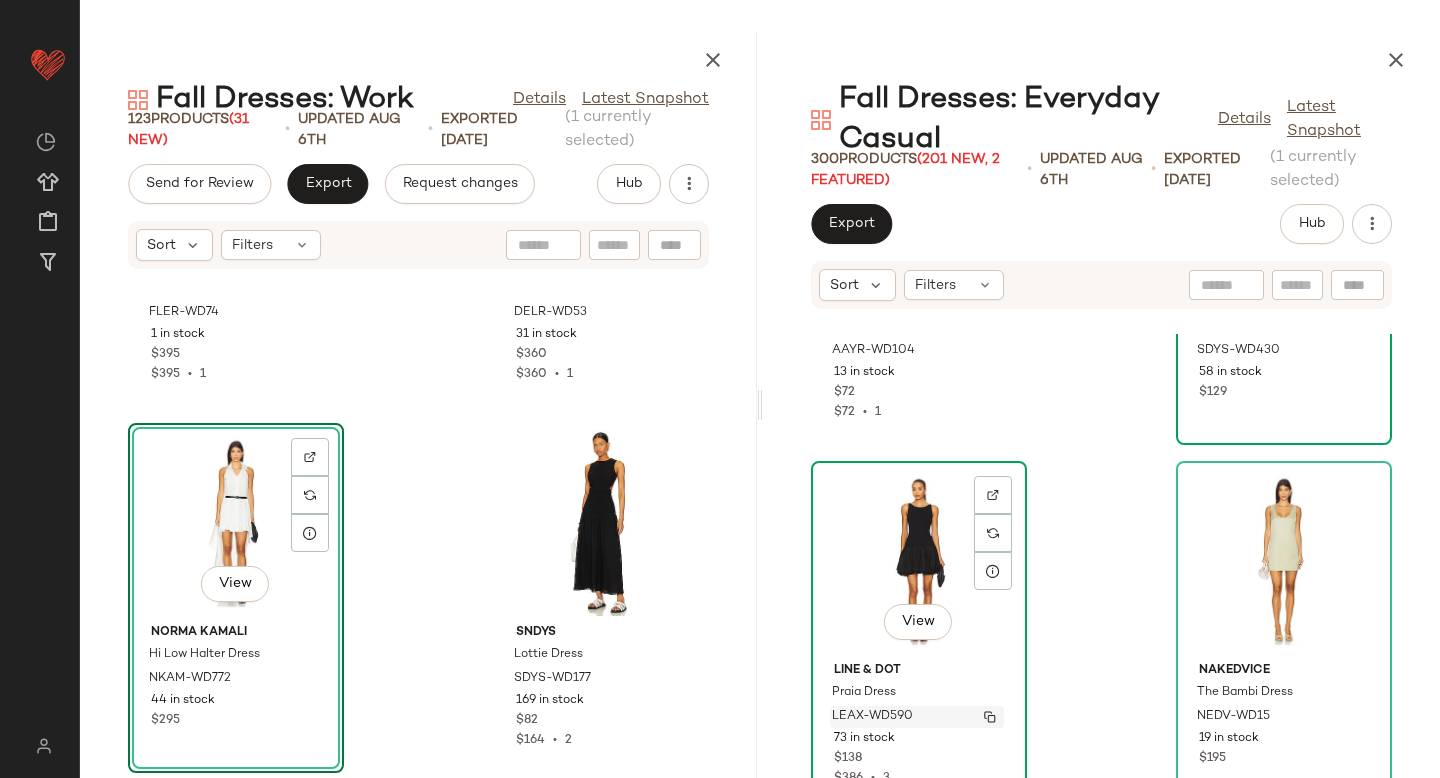 click on "LEAX-WD590" at bounding box center [872, 717] 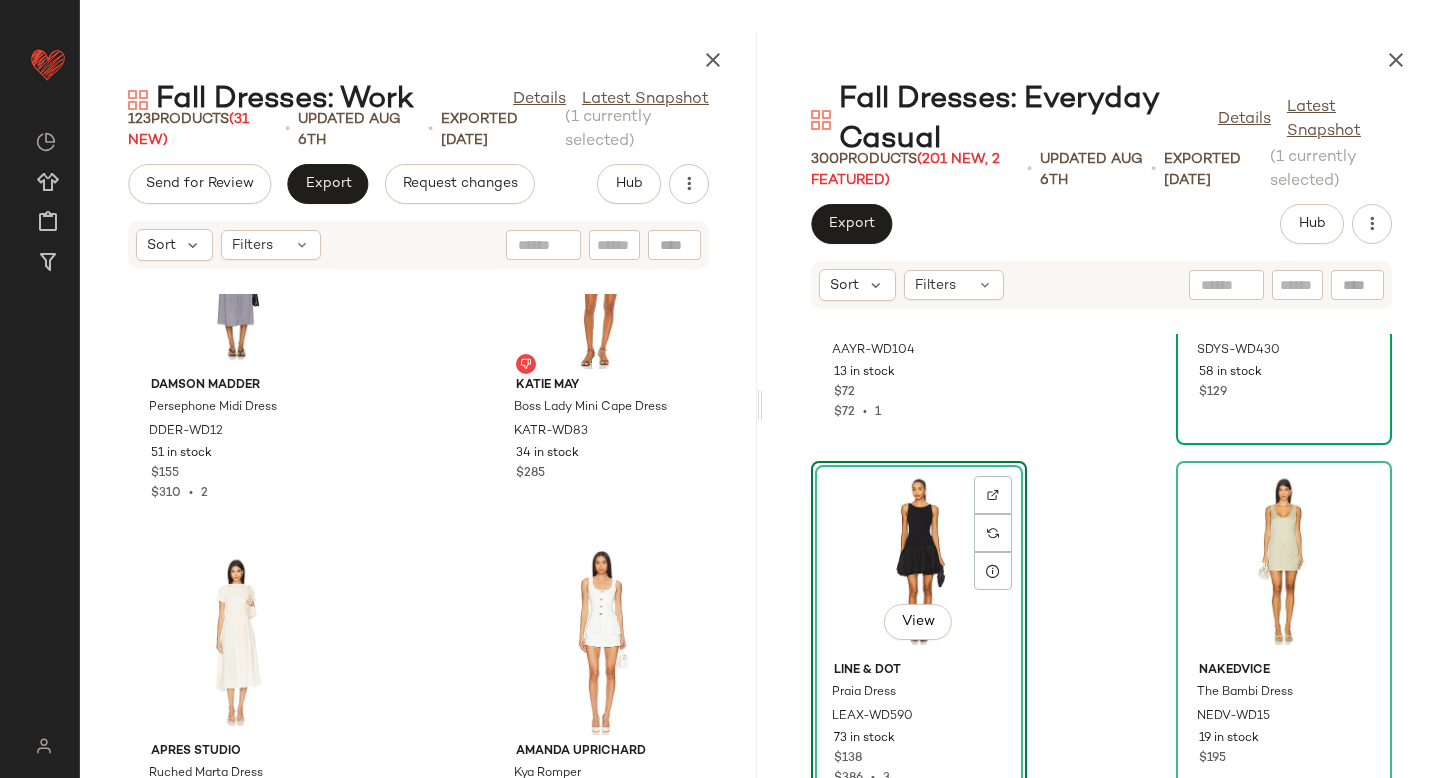 scroll, scrollTop: 12089, scrollLeft: 0, axis: vertical 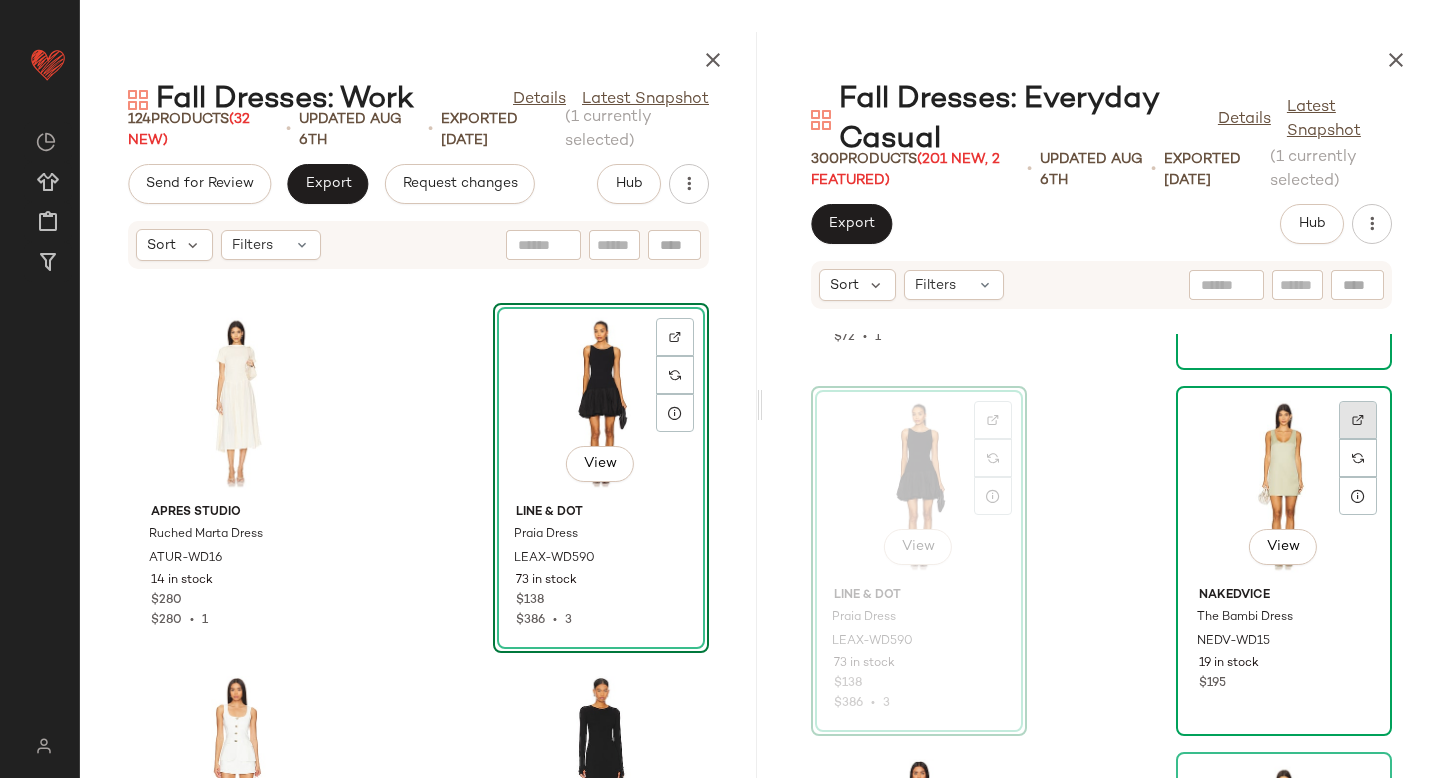 click 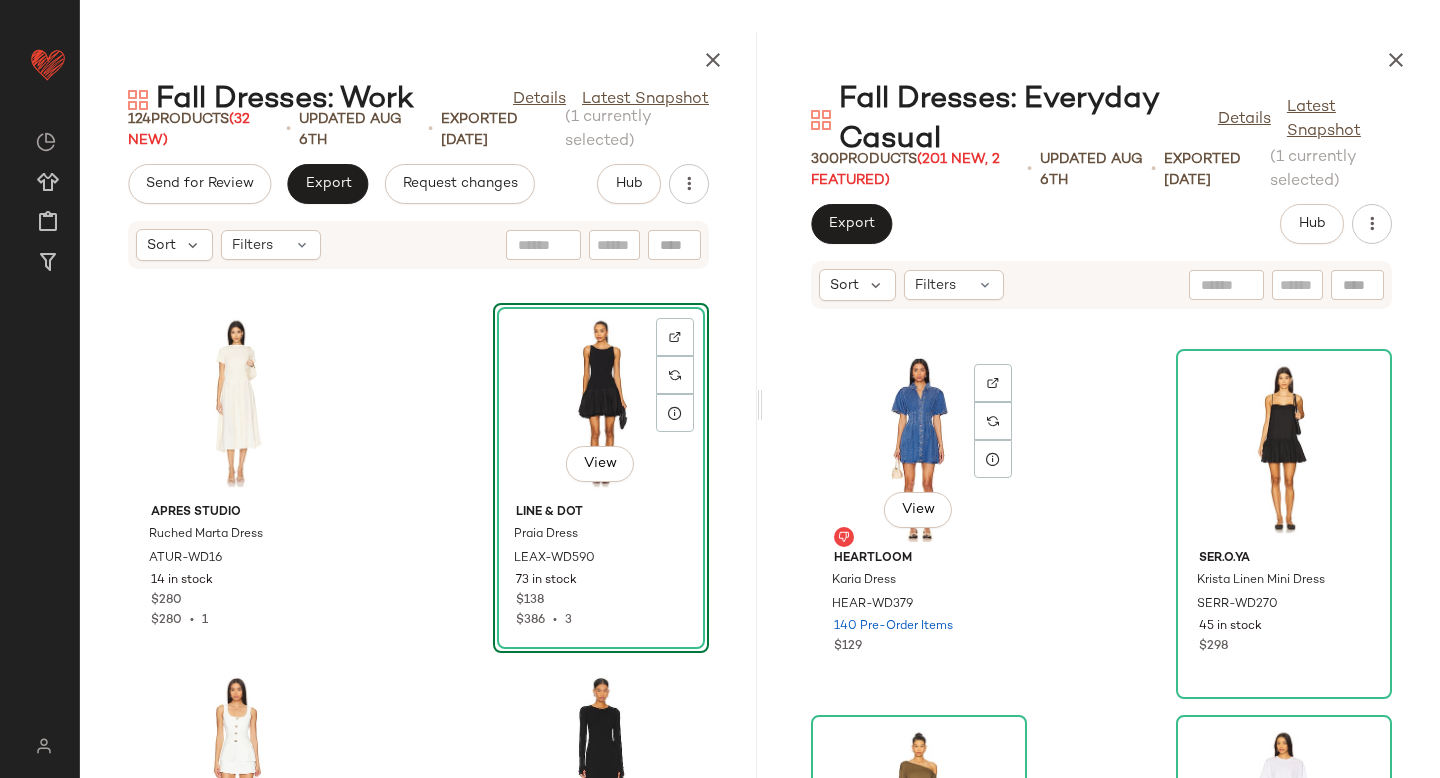 scroll, scrollTop: 19773, scrollLeft: 0, axis: vertical 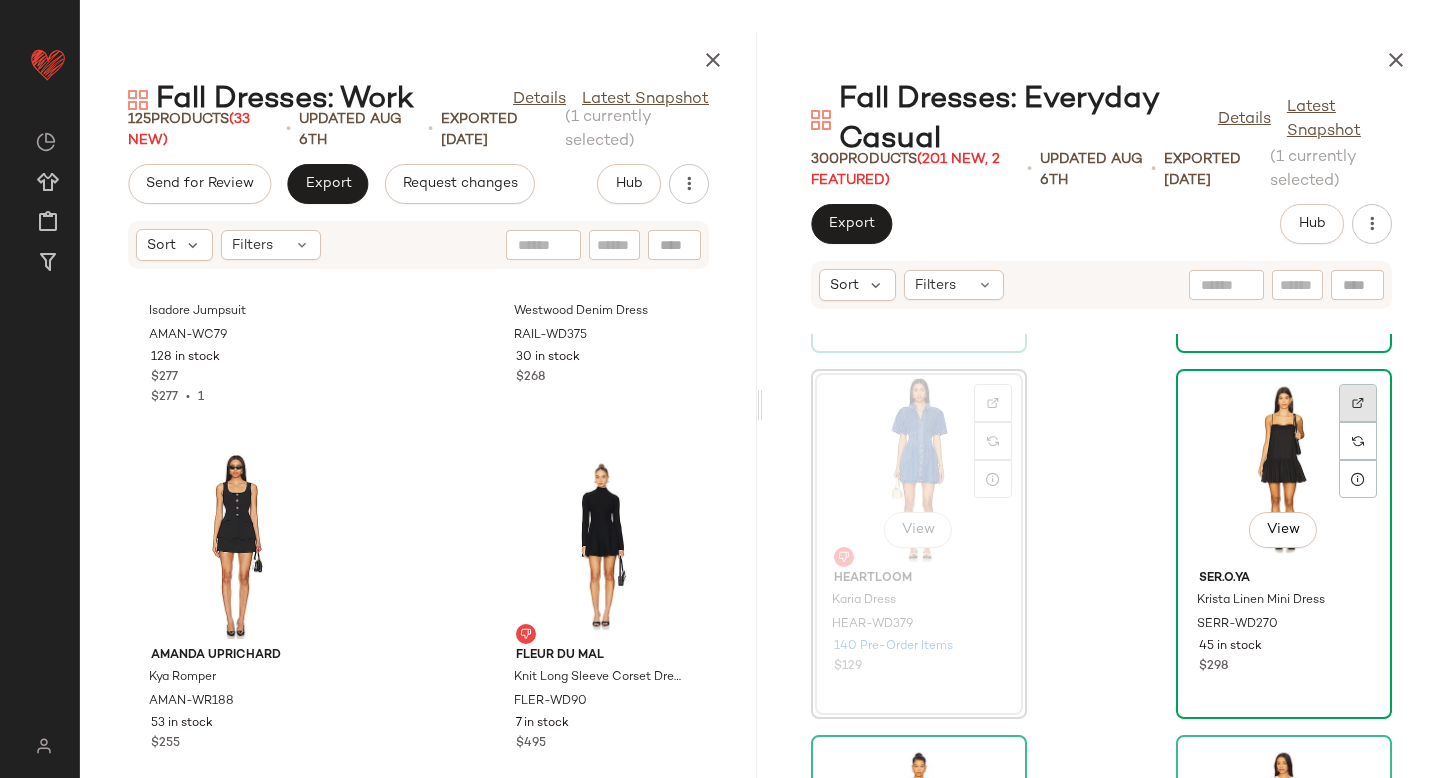 click 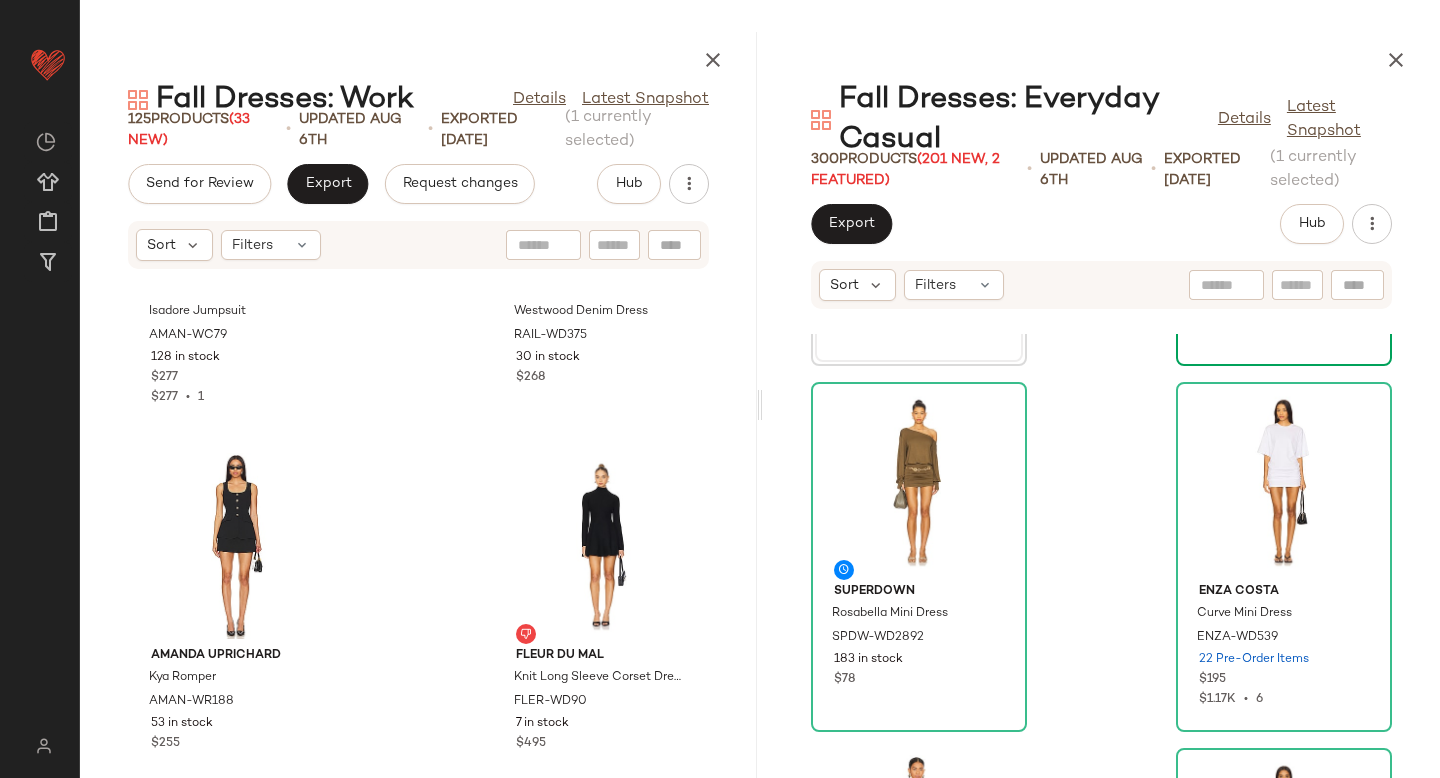scroll, scrollTop: 20101, scrollLeft: 0, axis: vertical 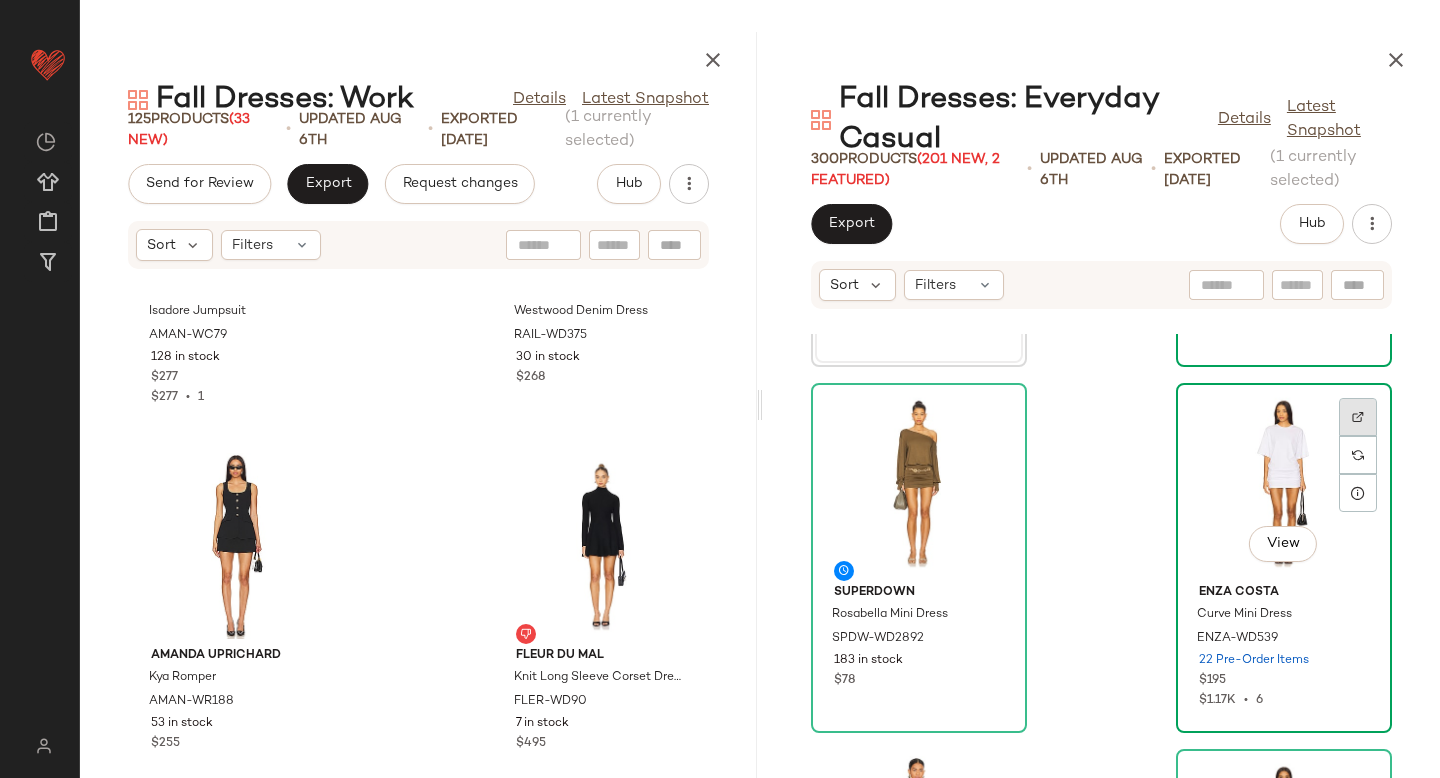 click 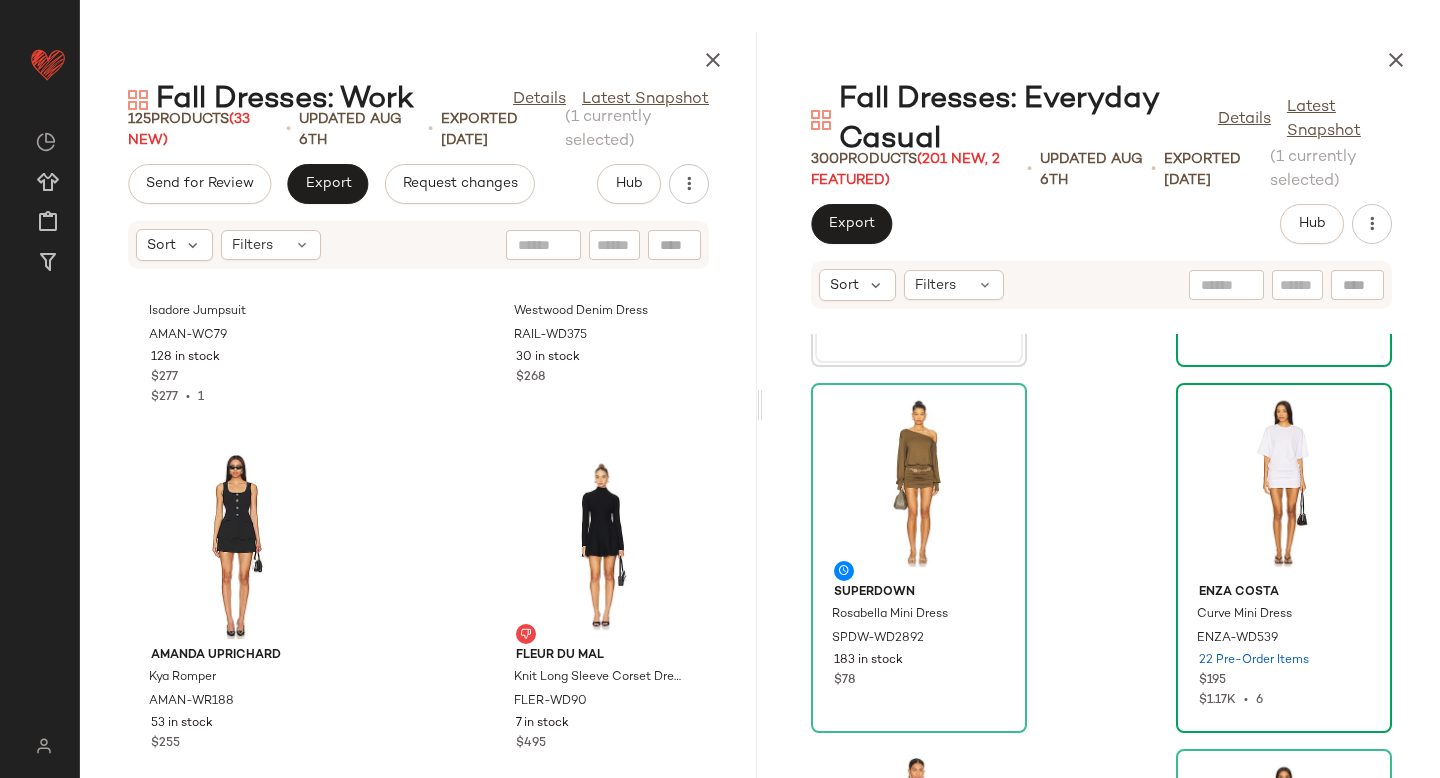 scroll, scrollTop: 20389, scrollLeft: 0, axis: vertical 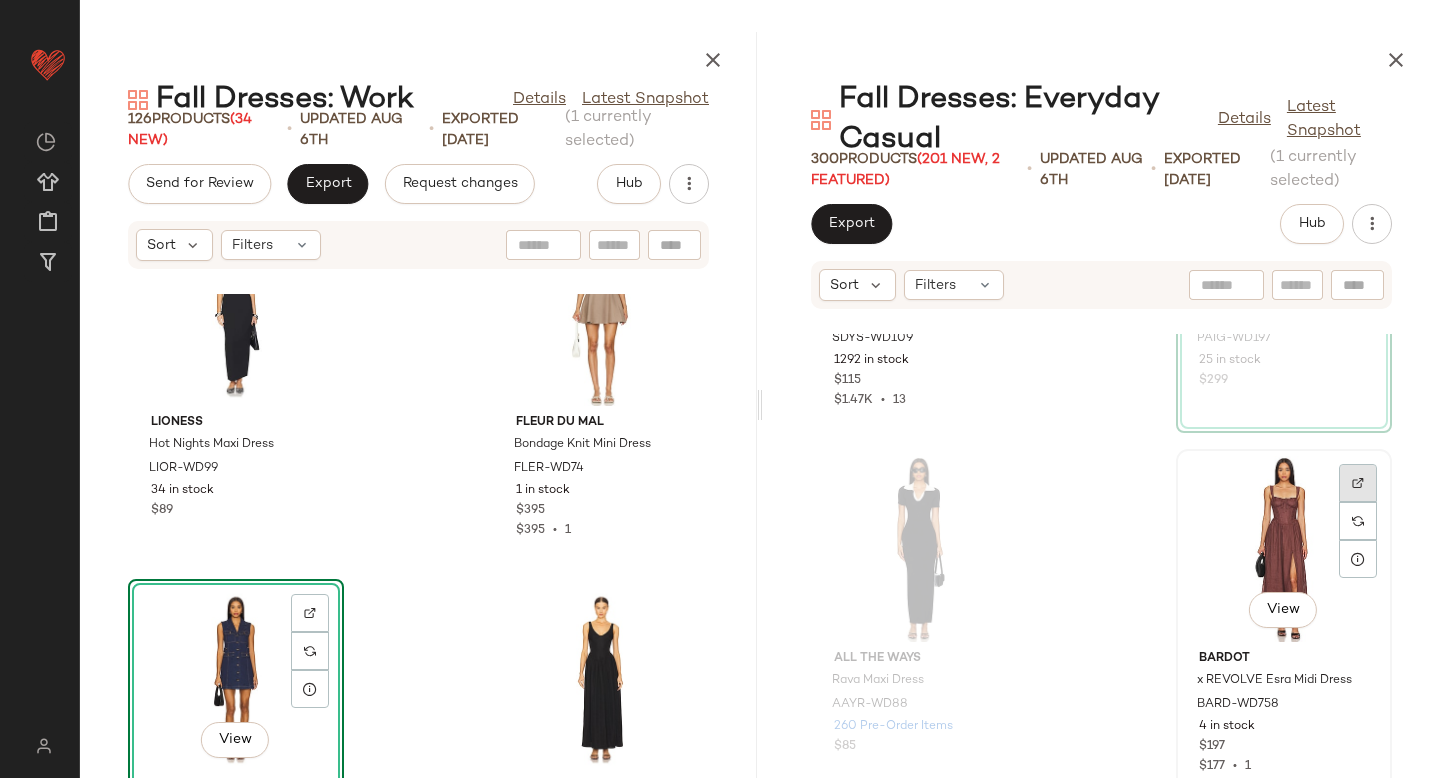 click 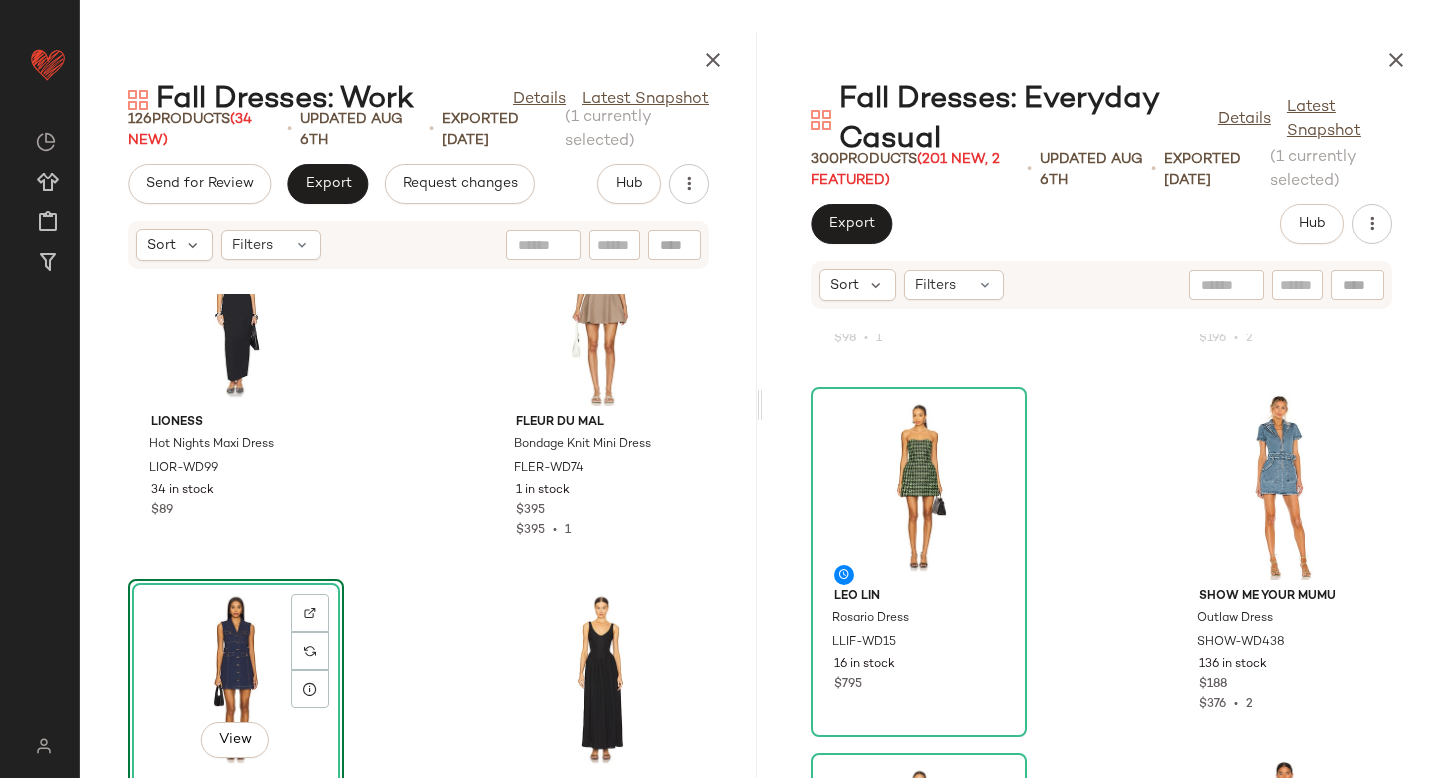 scroll, scrollTop: 21865, scrollLeft: 0, axis: vertical 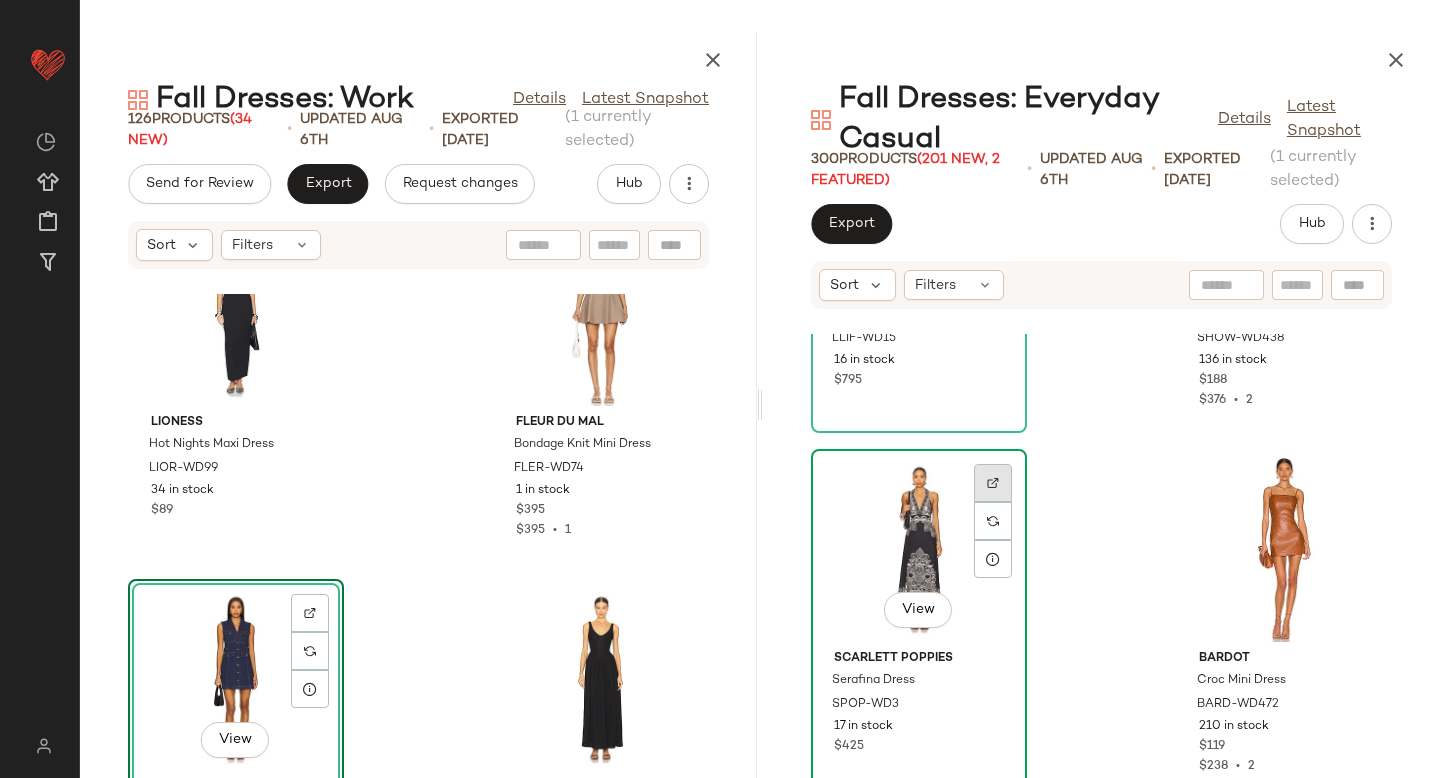 click 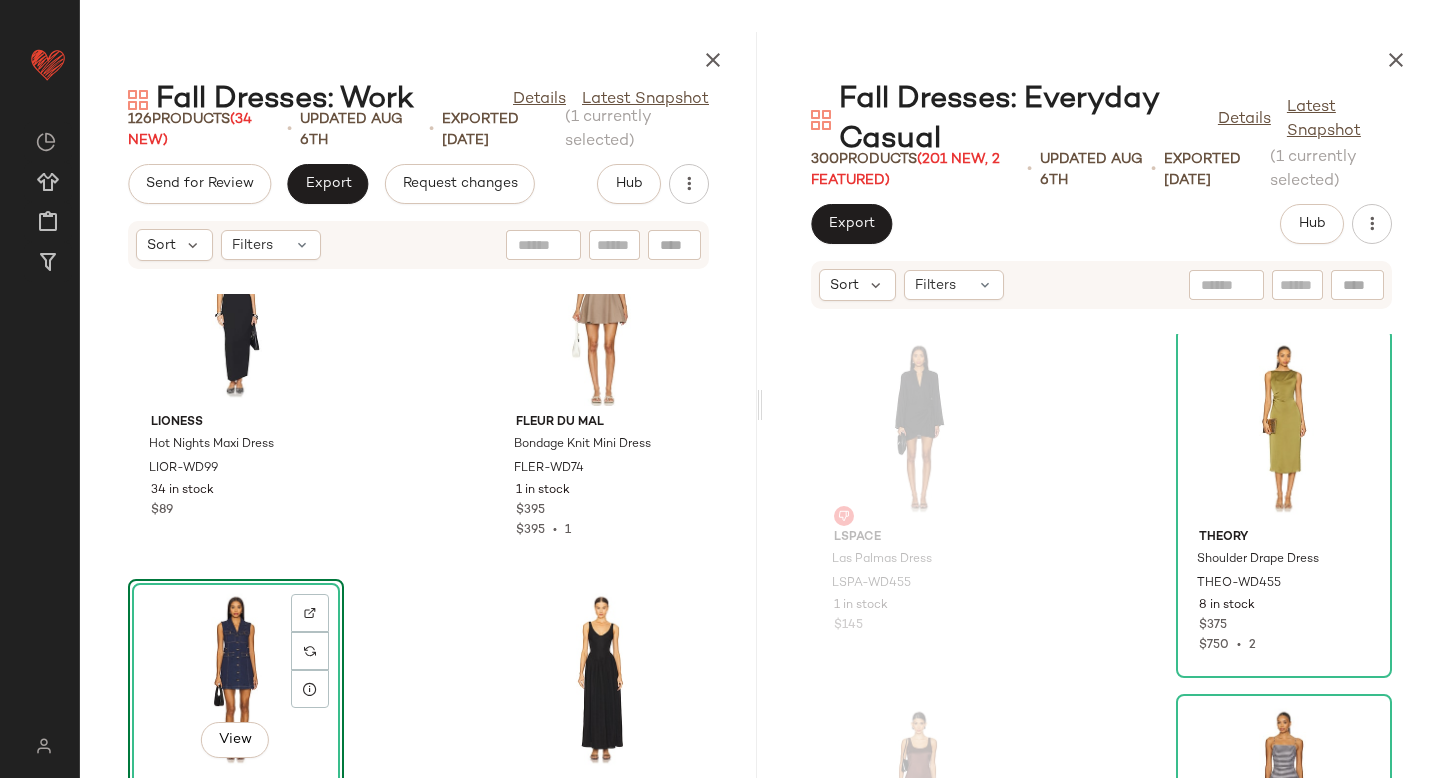 scroll, scrollTop: 22705, scrollLeft: 0, axis: vertical 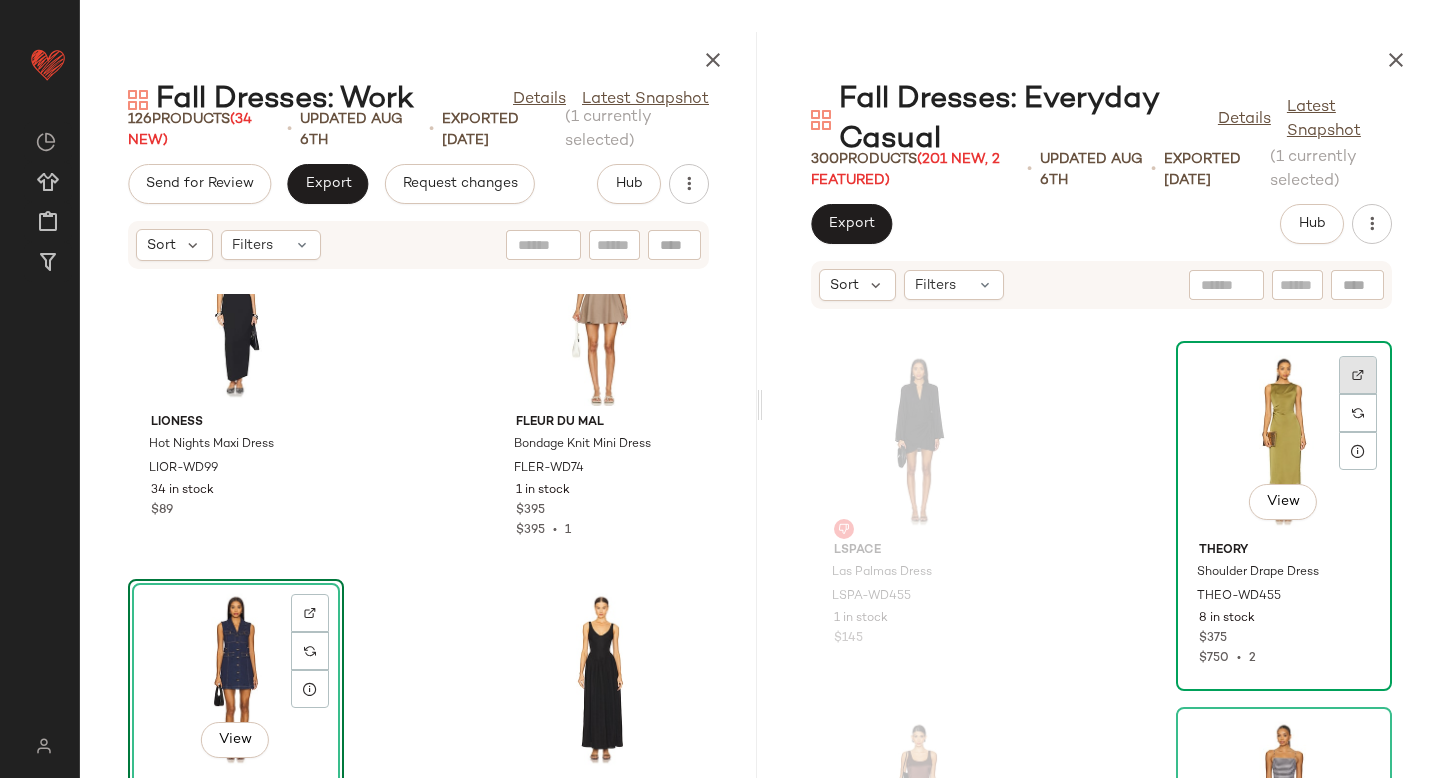 click 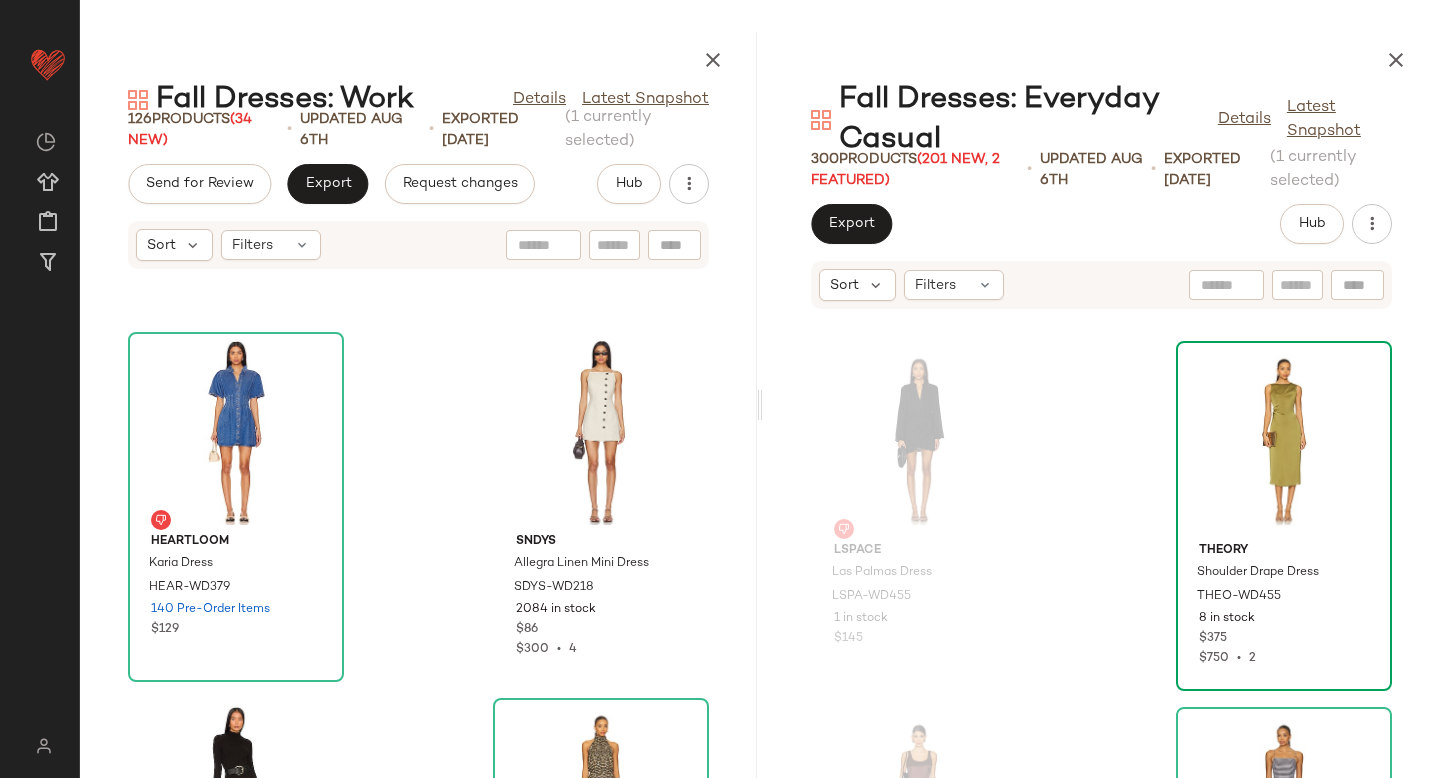 scroll, scrollTop: 6609, scrollLeft: 0, axis: vertical 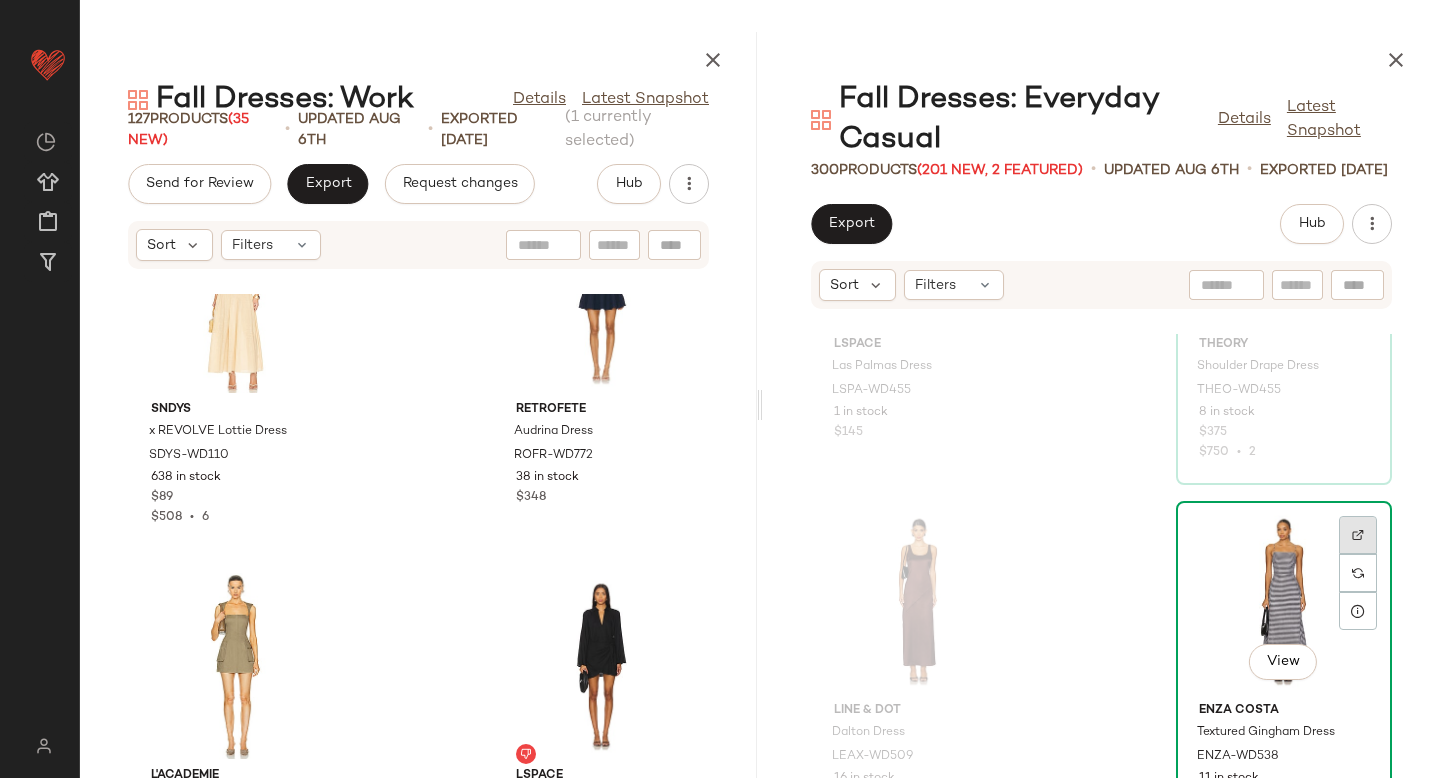 click 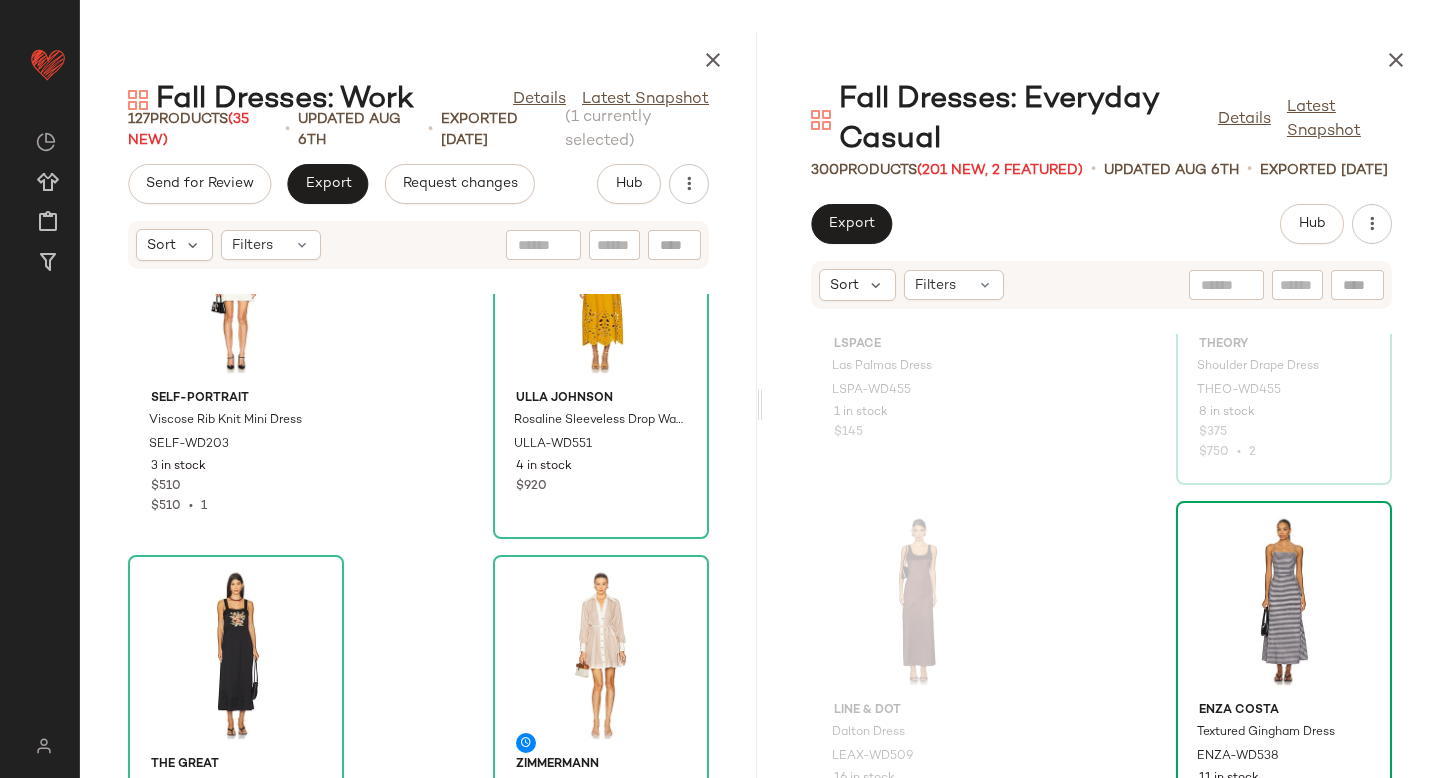 scroll, scrollTop: 0, scrollLeft: 0, axis: both 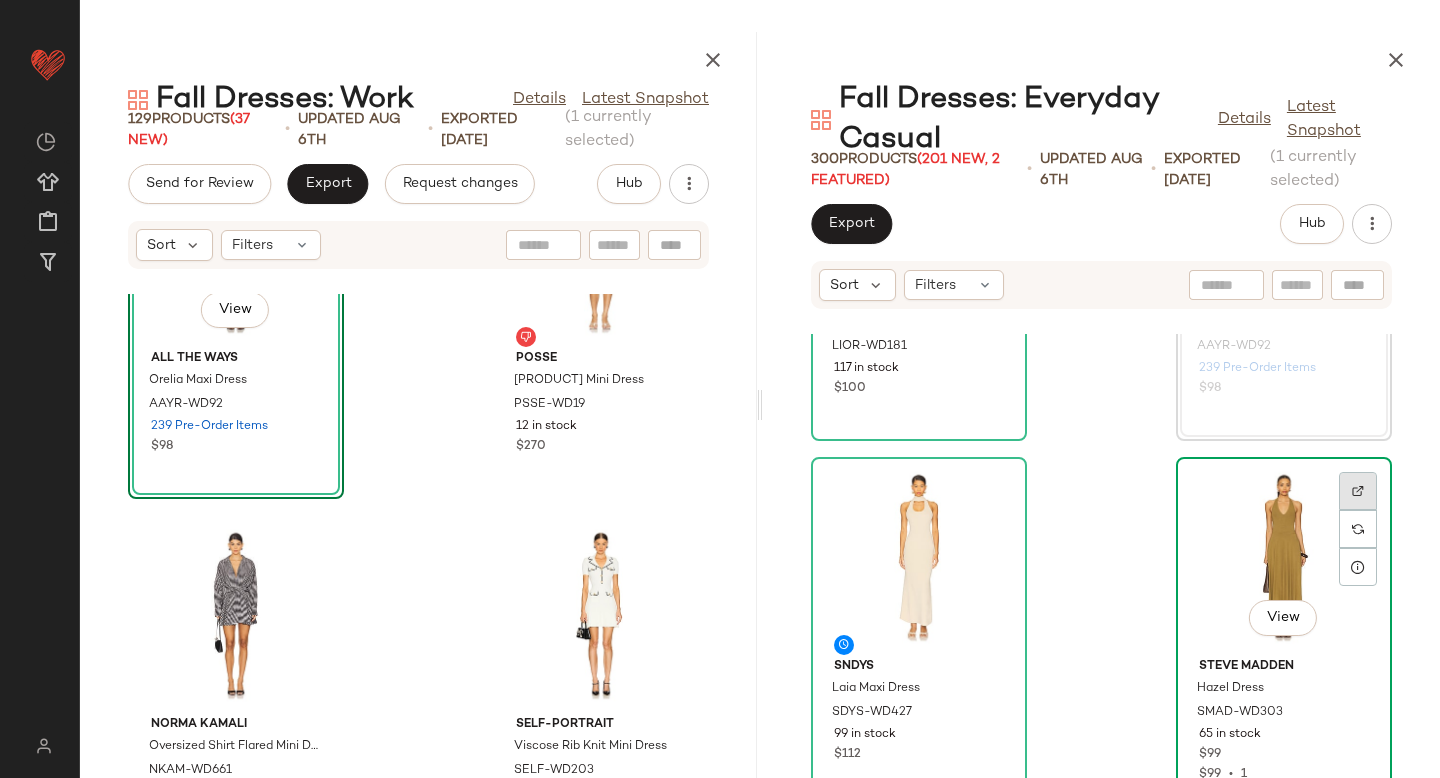 click 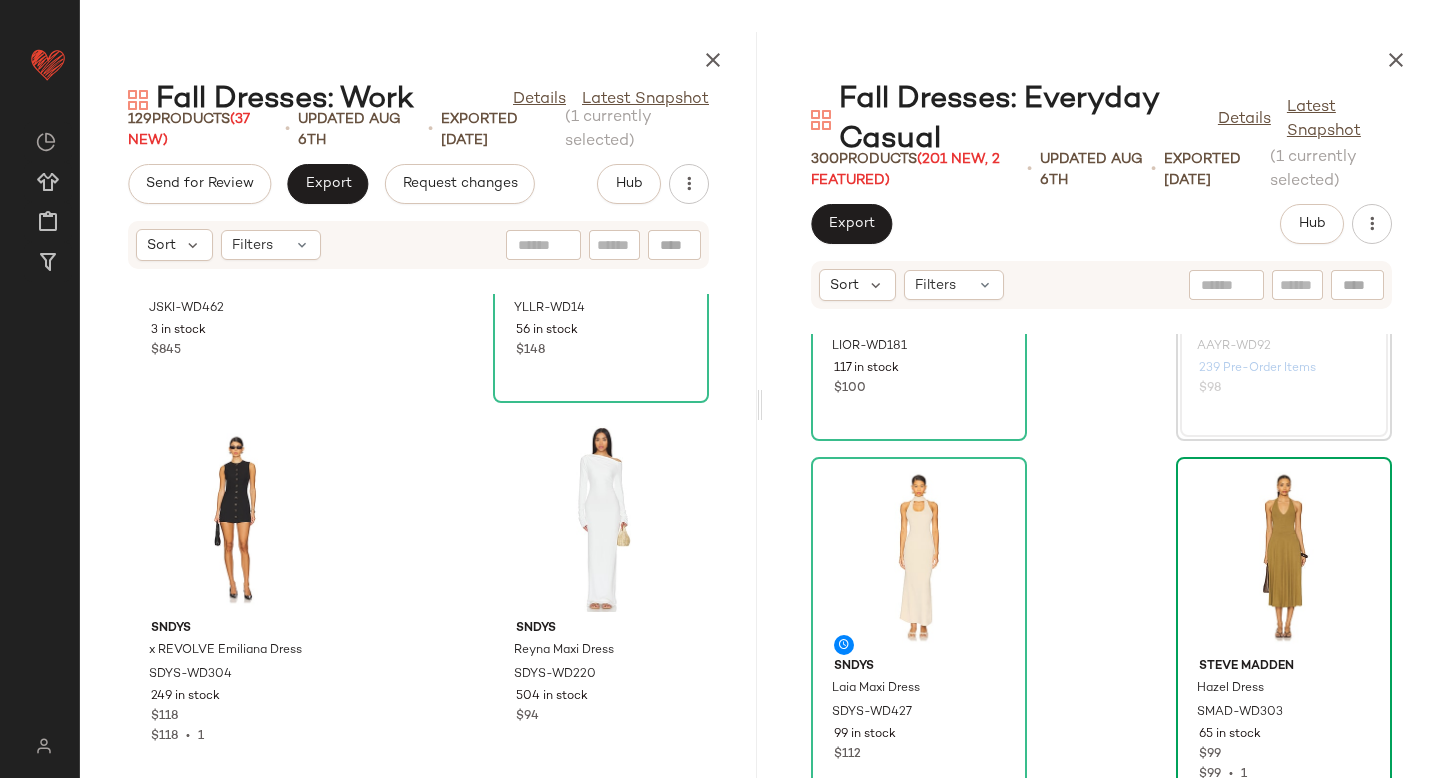 scroll, scrollTop: 3965, scrollLeft: 0, axis: vertical 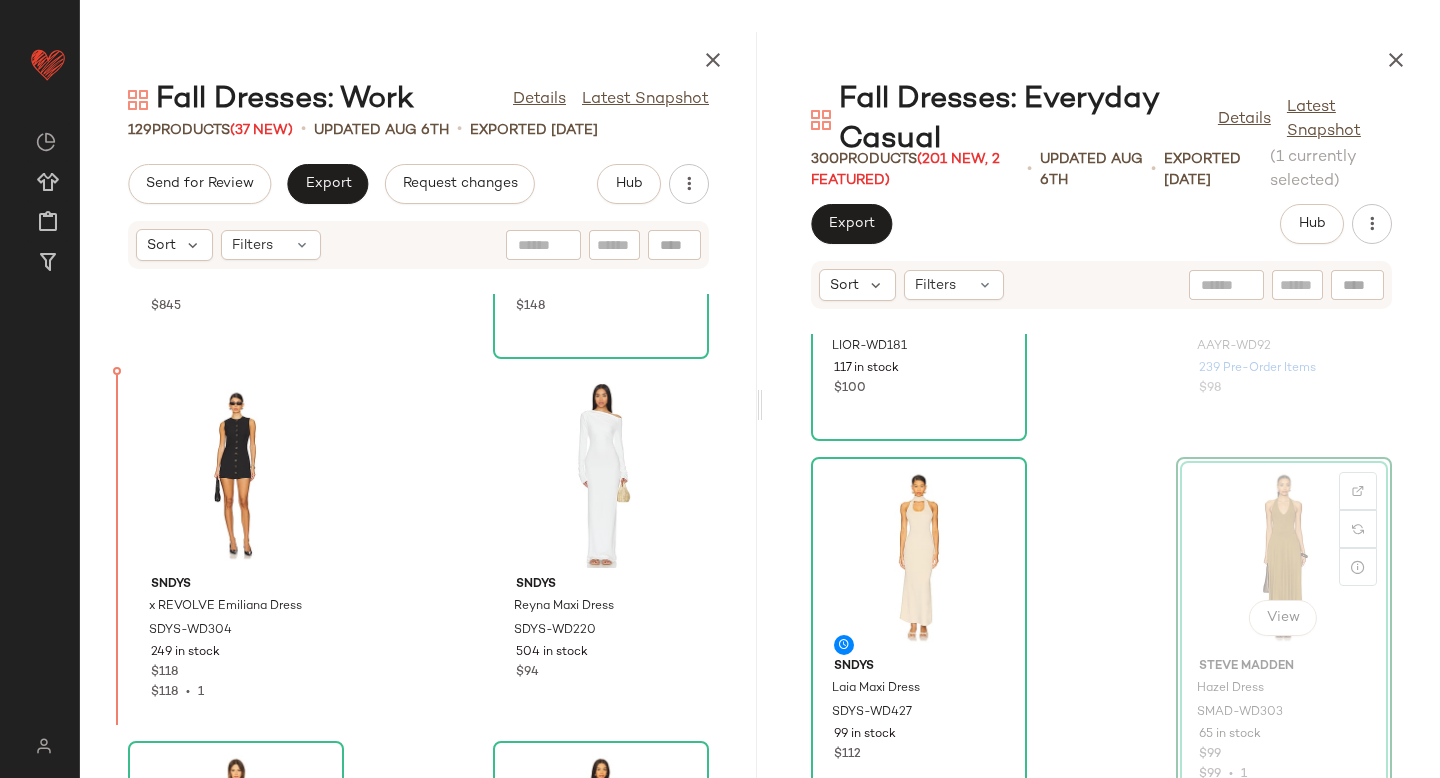 drag, startPoint x: 1215, startPoint y: 479, endPoint x: 1203, endPoint y: 479, distance: 12 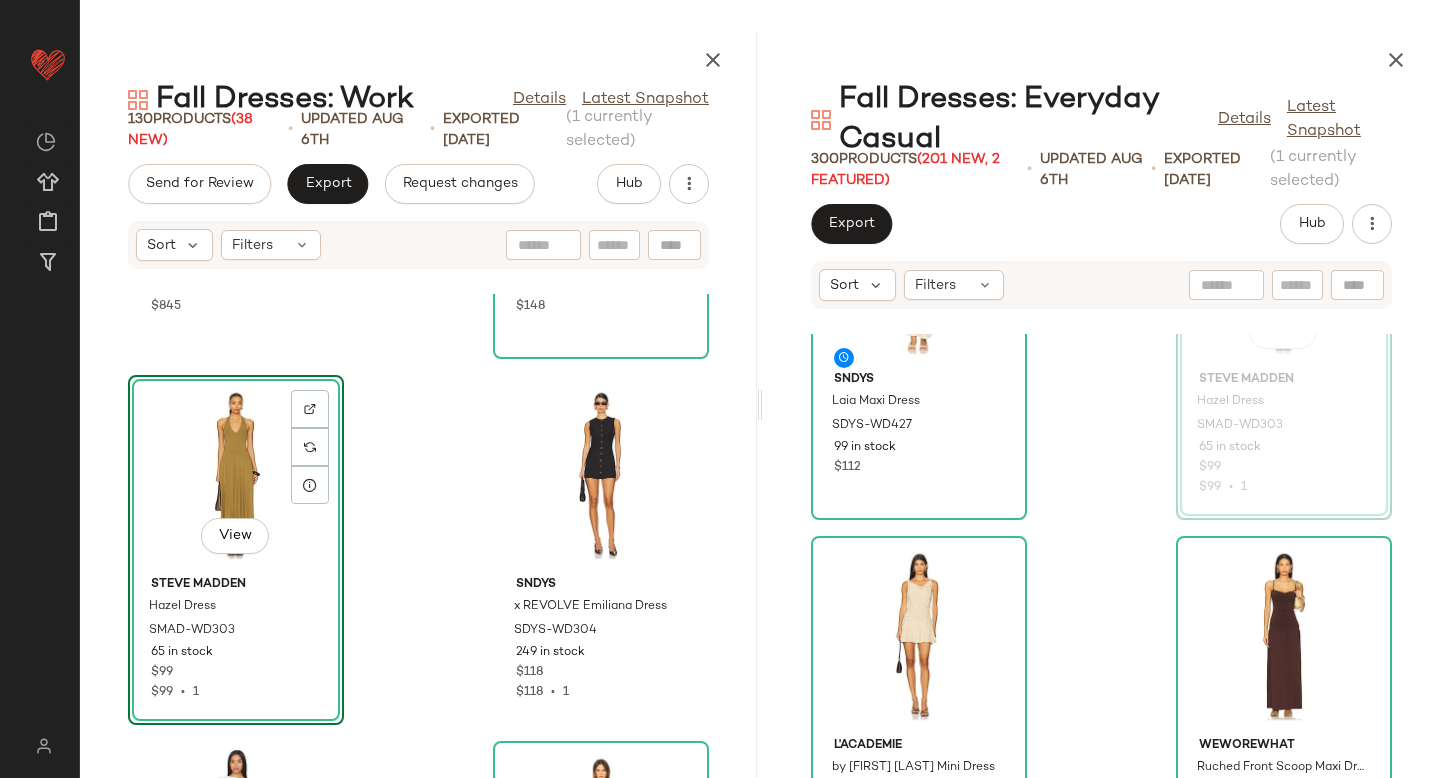 scroll, scrollTop: 24103, scrollLeft: 0, axis: vertical 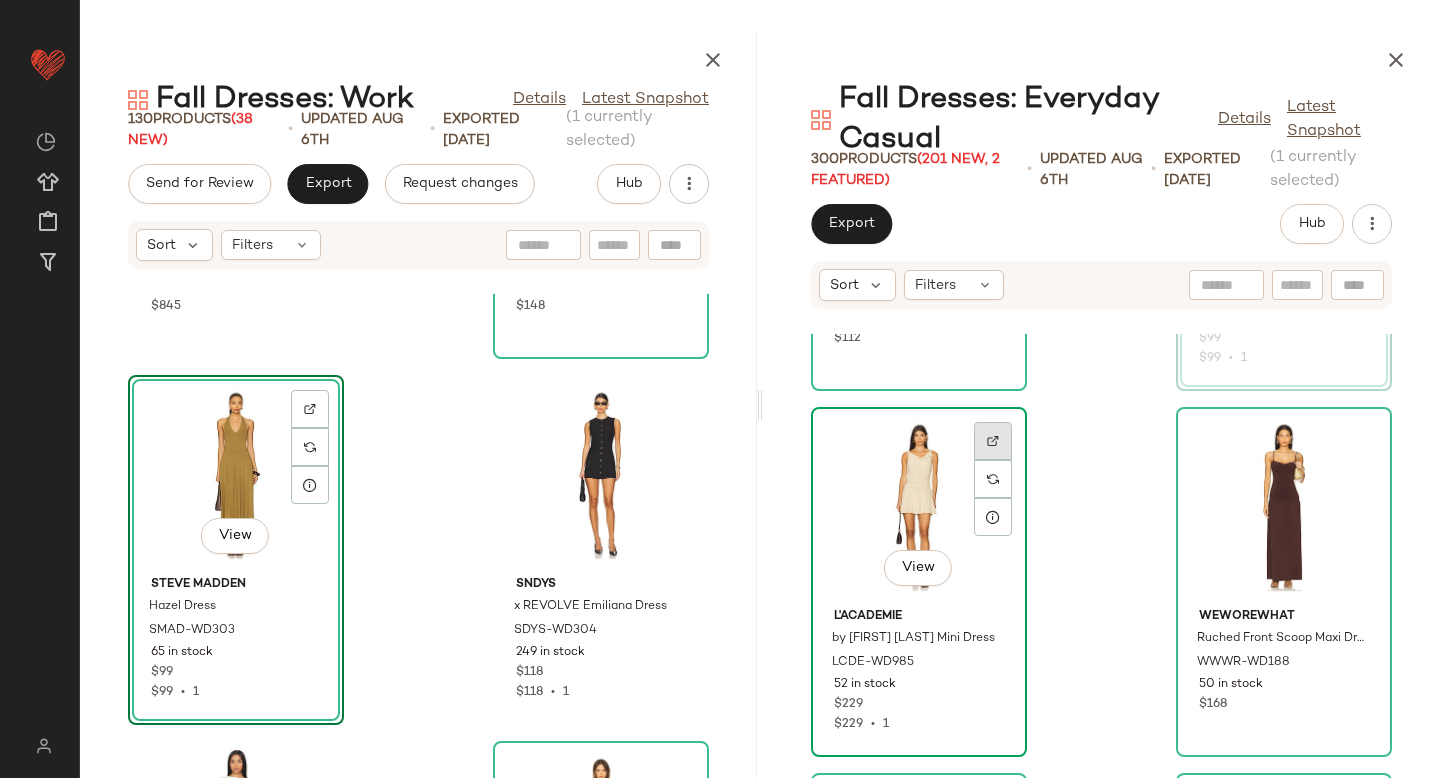 click 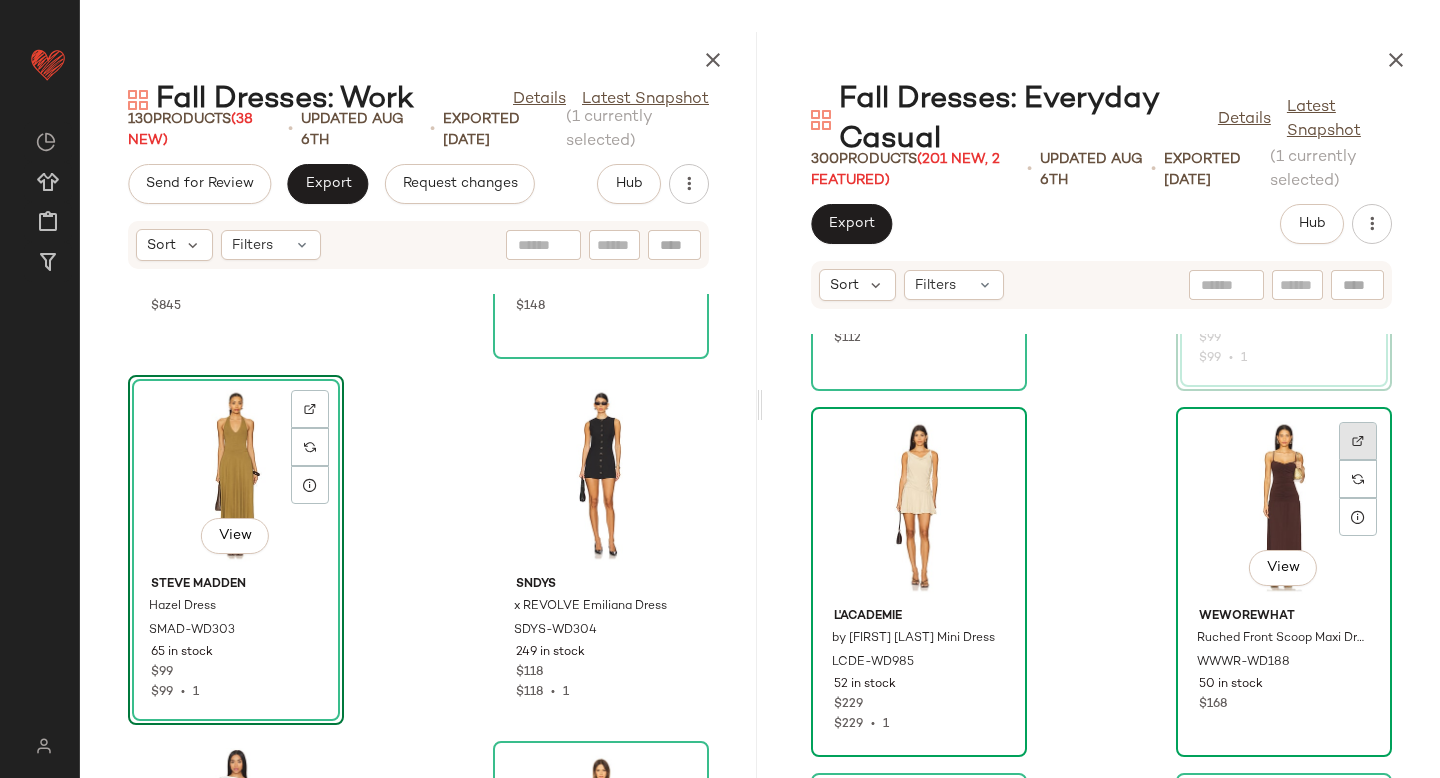 click 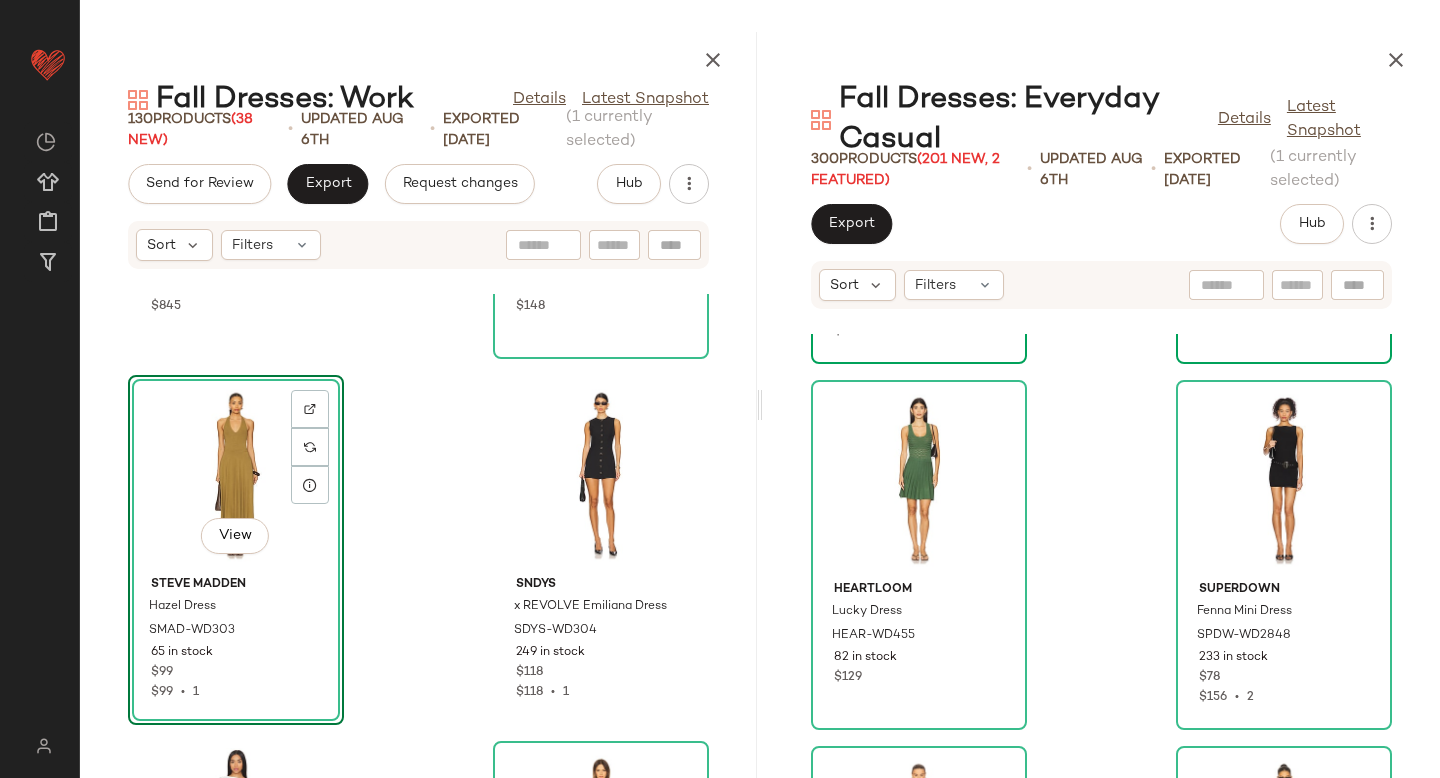 scroll, scrollTop: 24499, scrollLeft: 0, axis: vertical 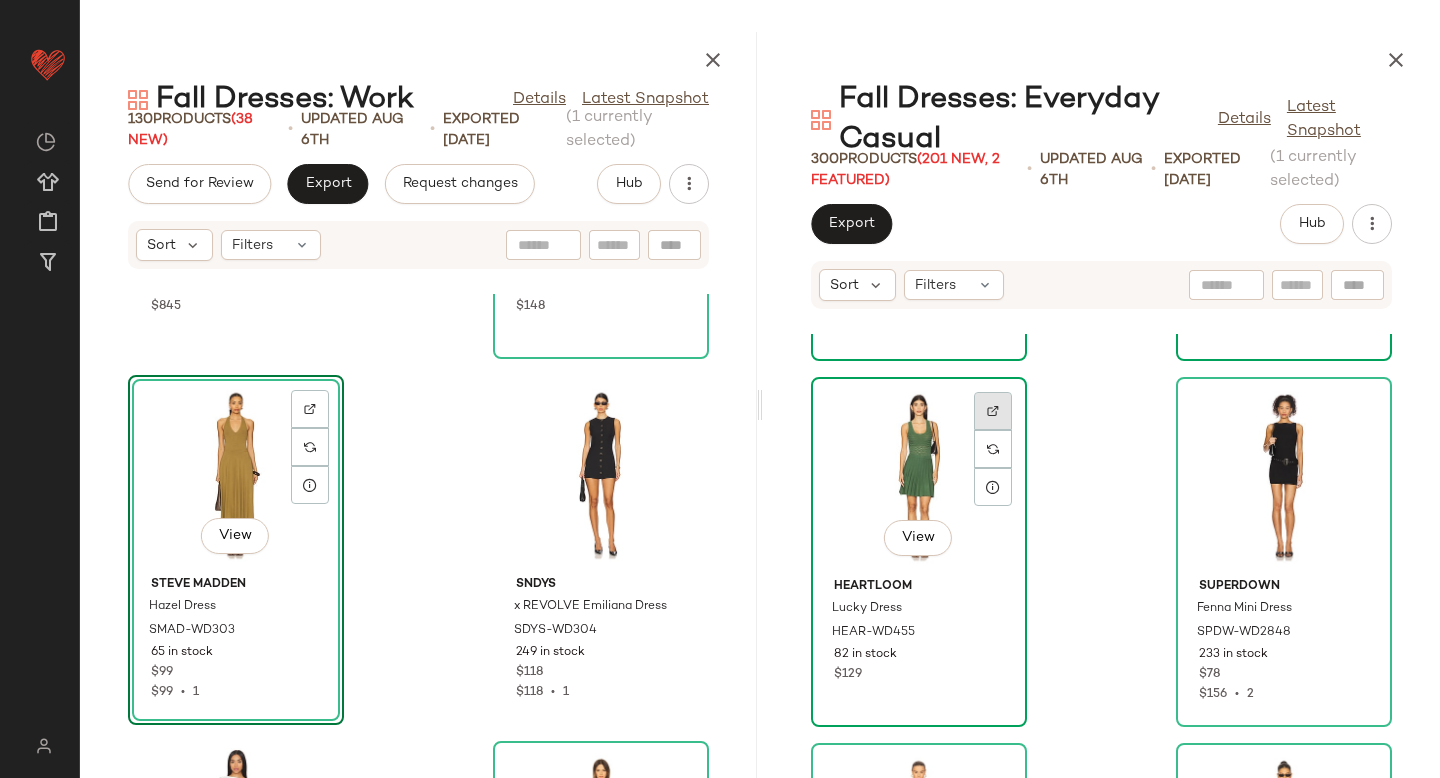 click 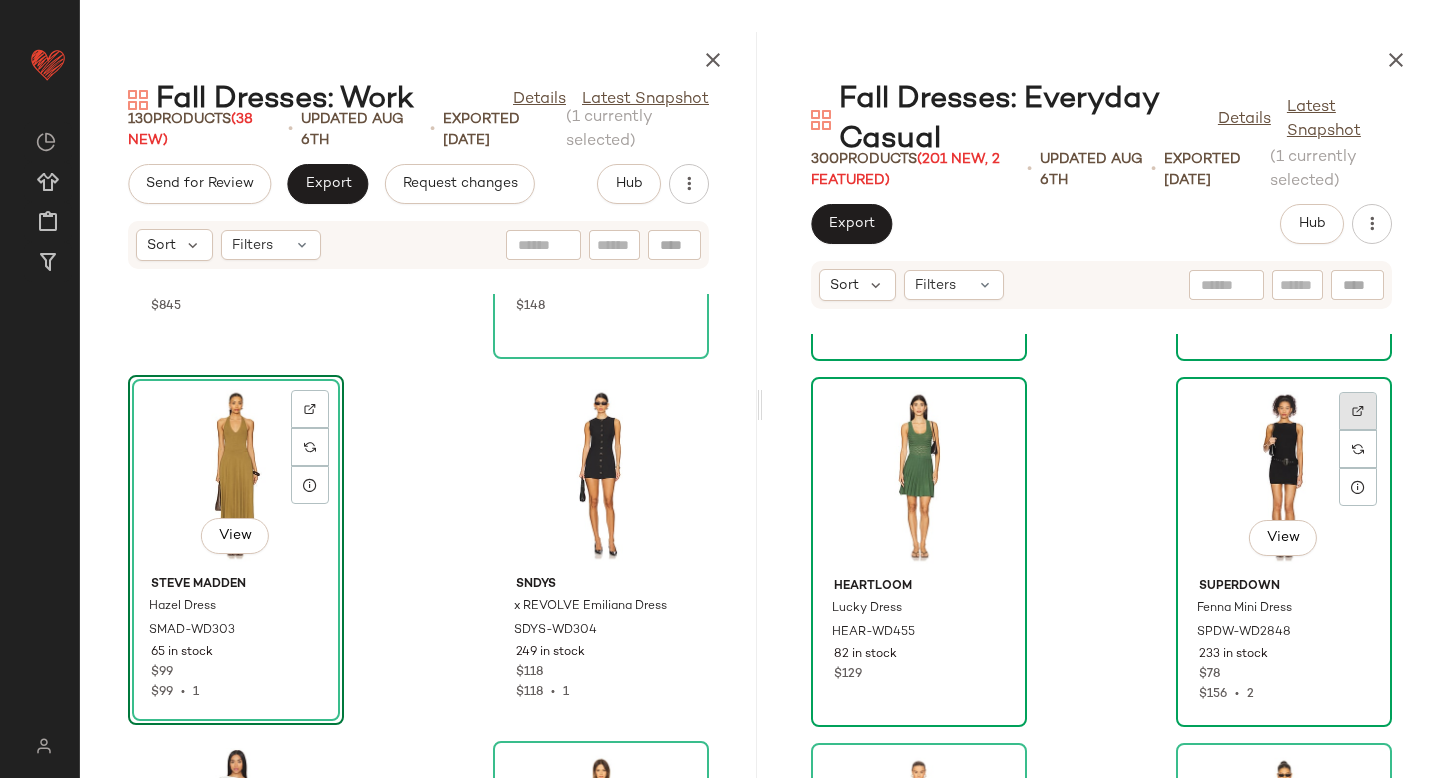 click 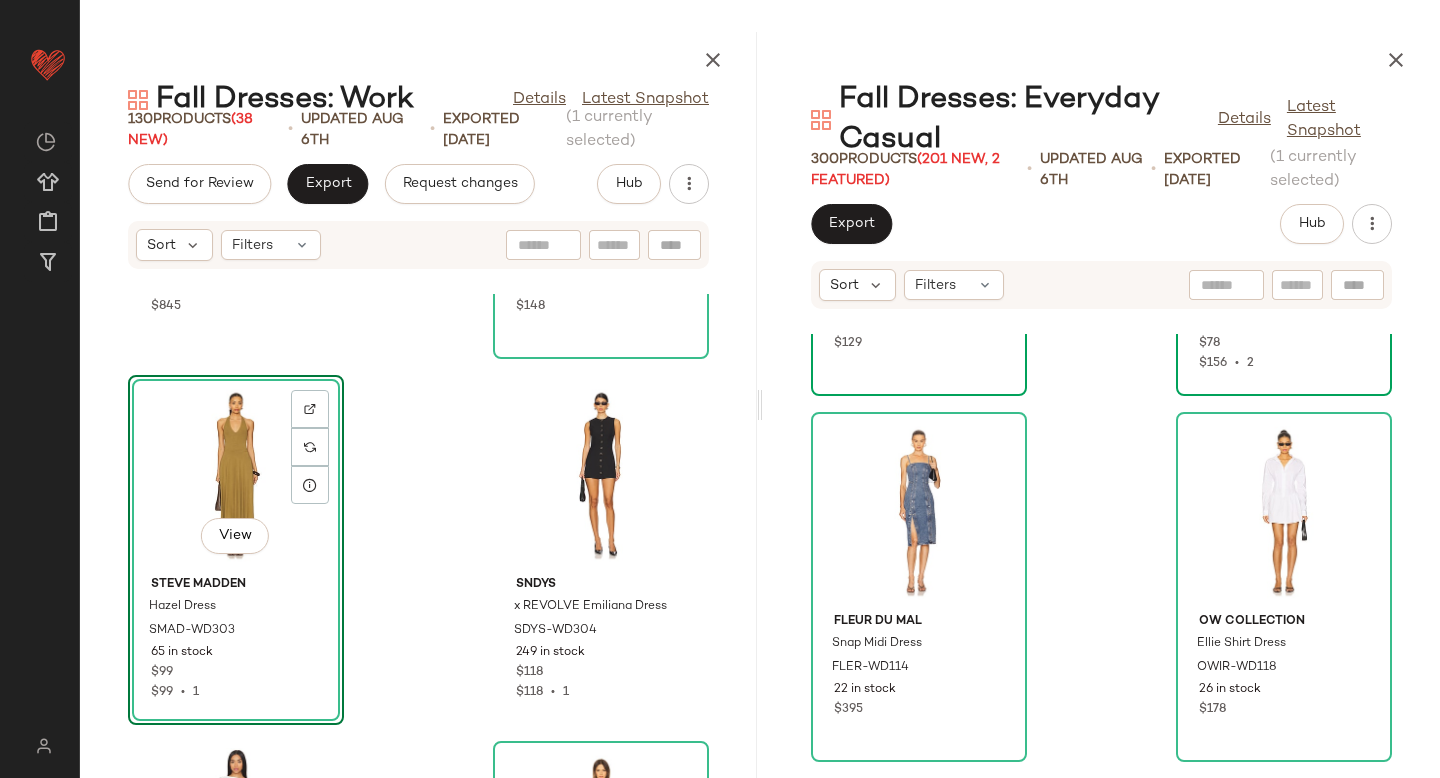 scroll, scrollTop: 24831, scrollLeft: 0, axis: vertical 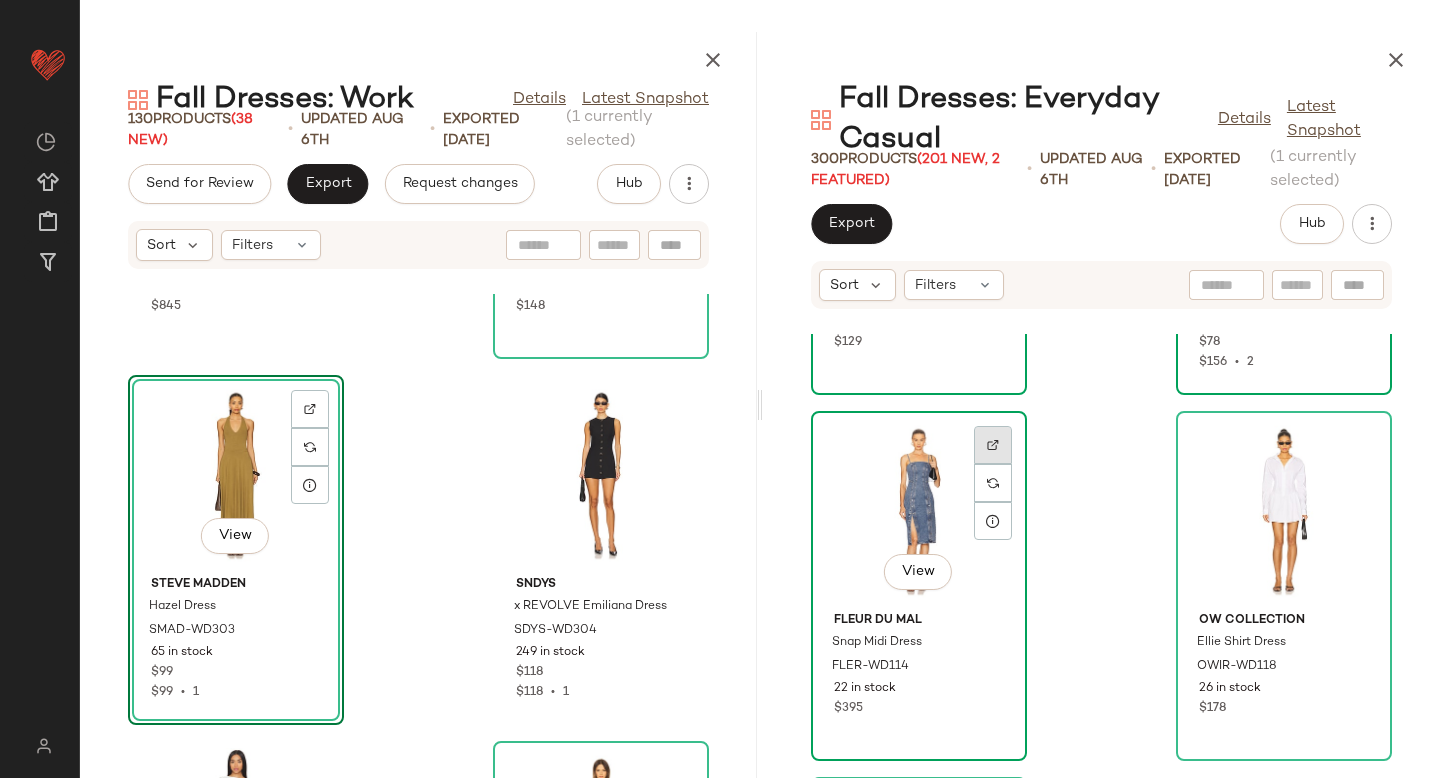 click 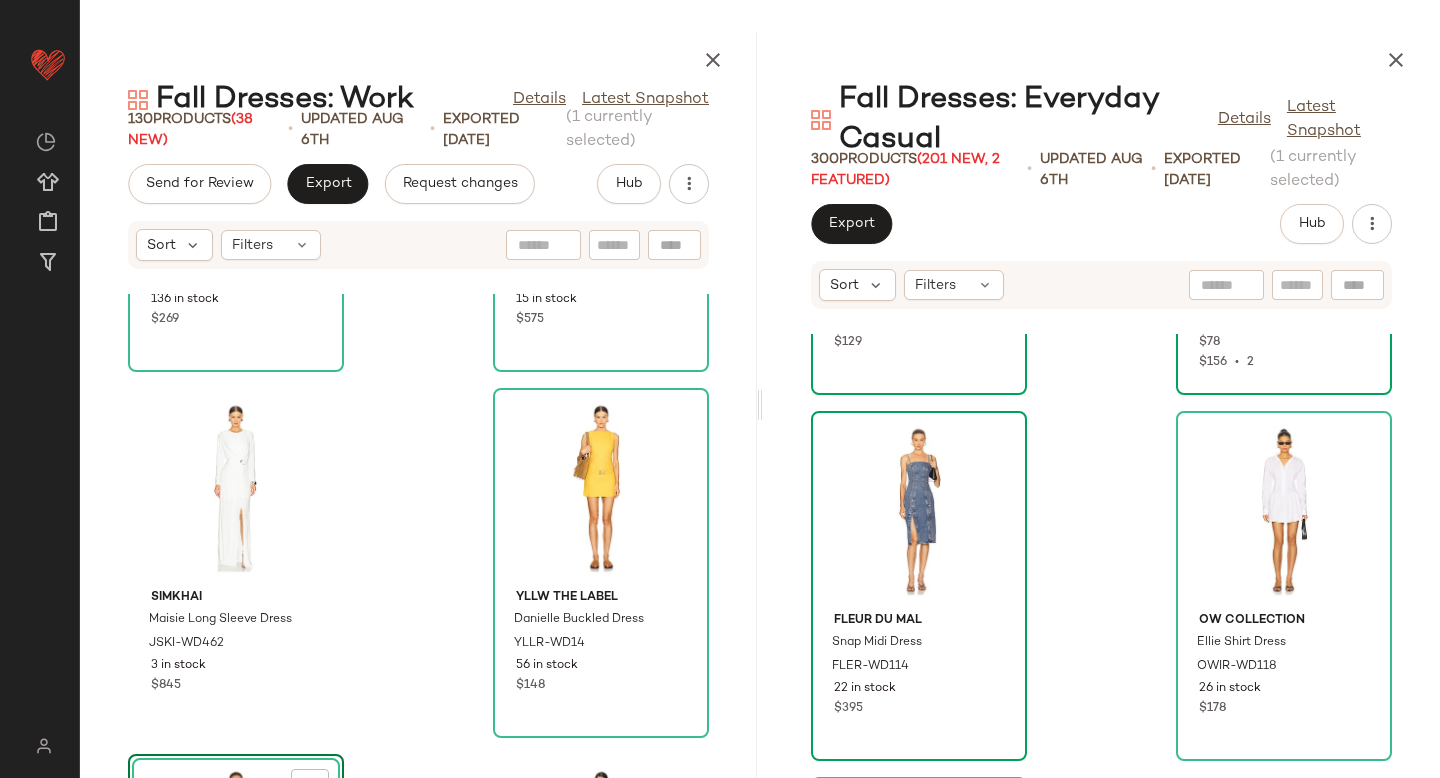 scroll, scrollTop: 3913, scrollLeft: 0, axis: vertical 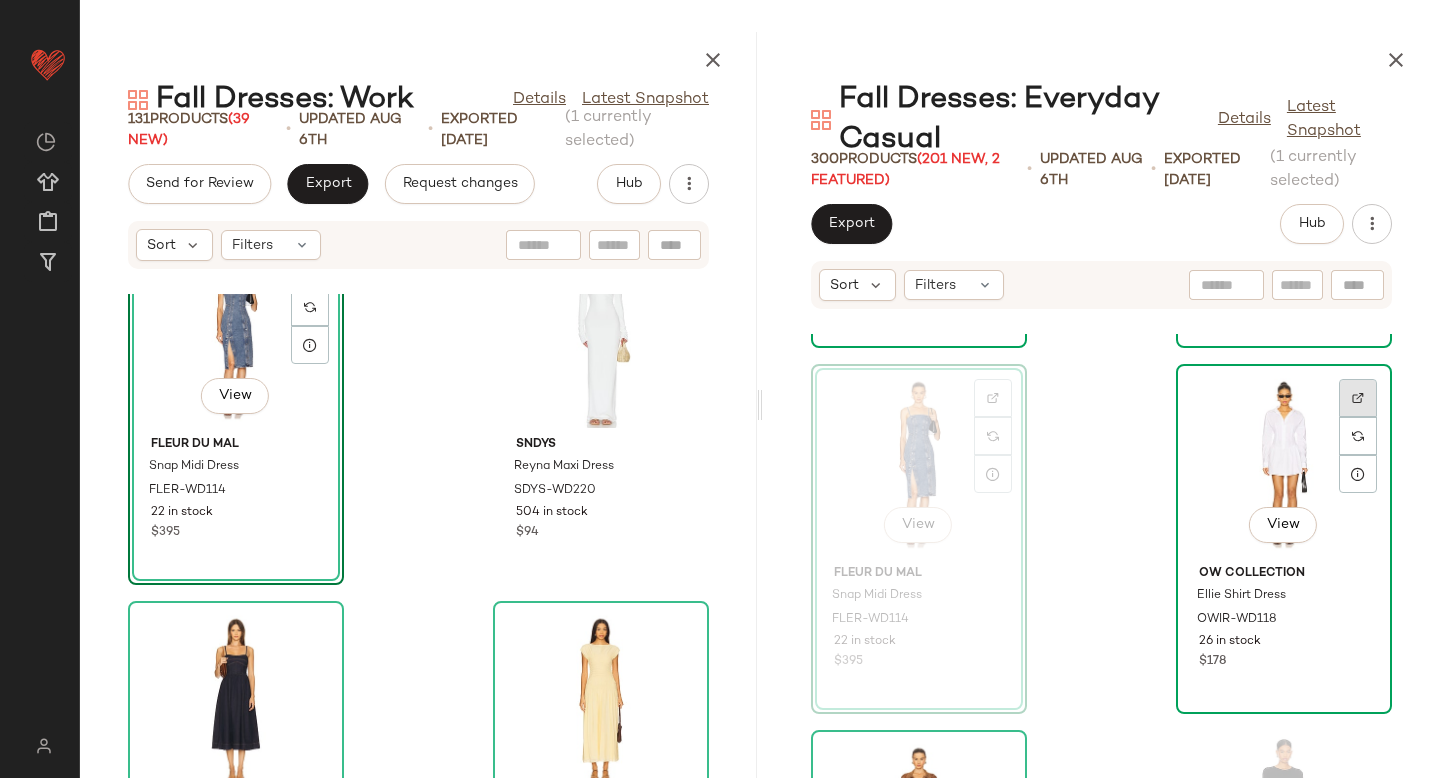 click 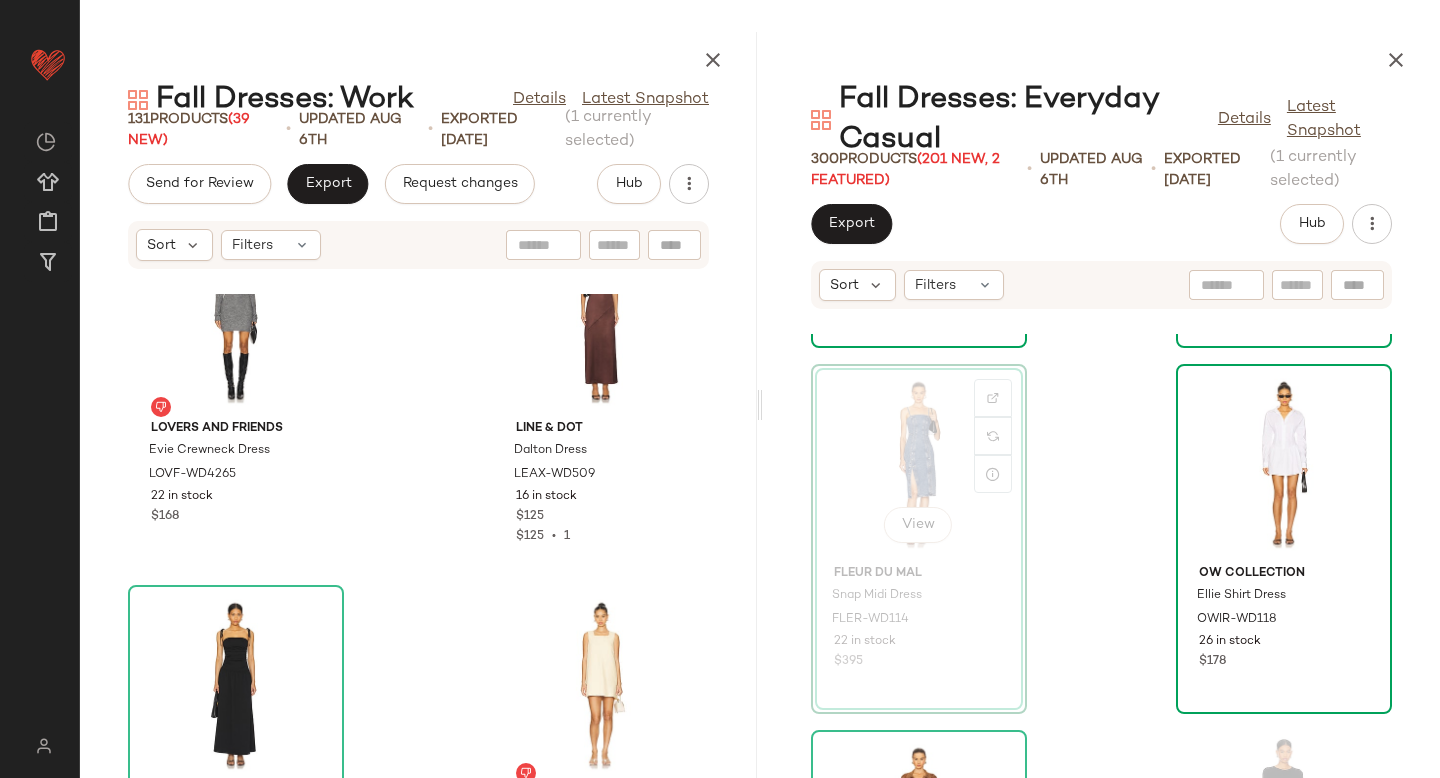 scroll, scrollTop: 796, scrollLeft: 0, axis: vertical 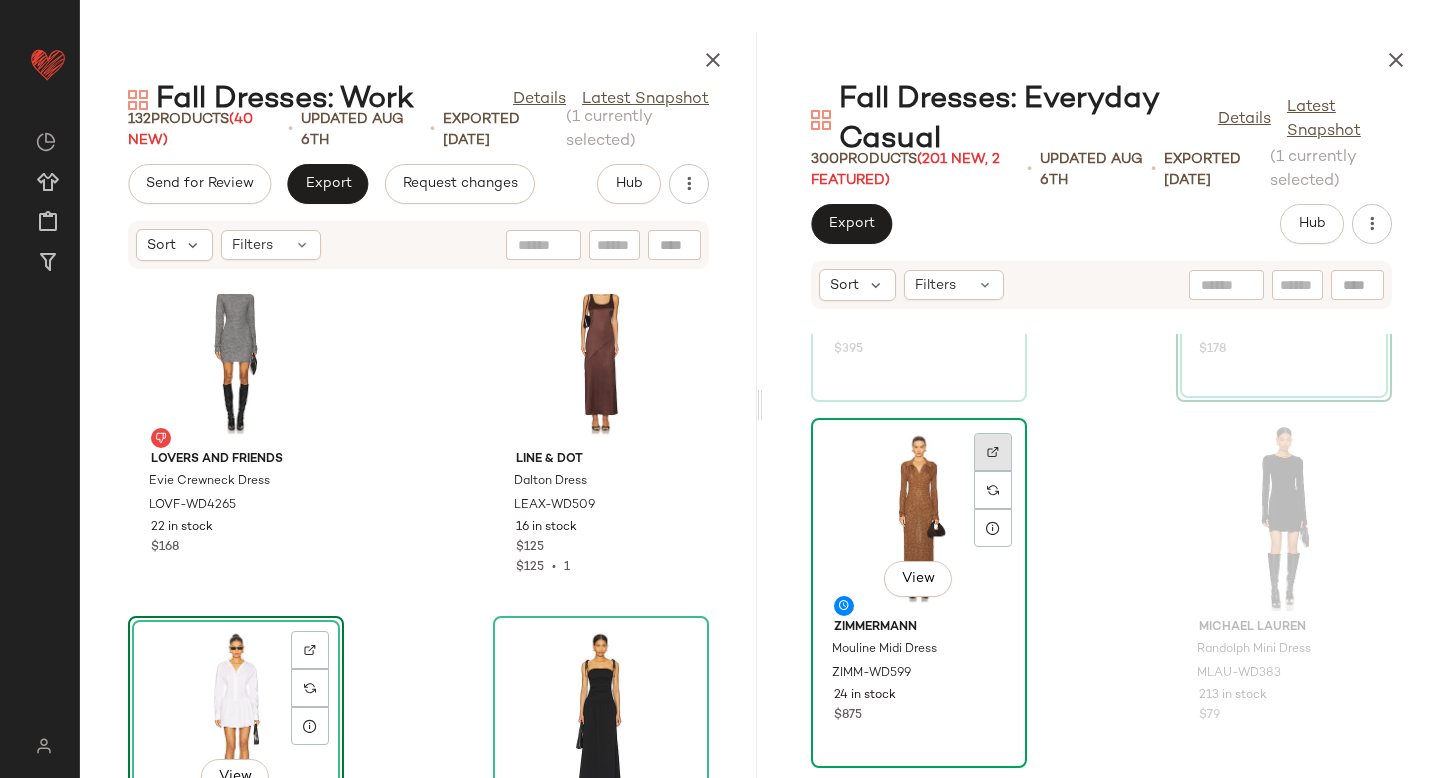 click 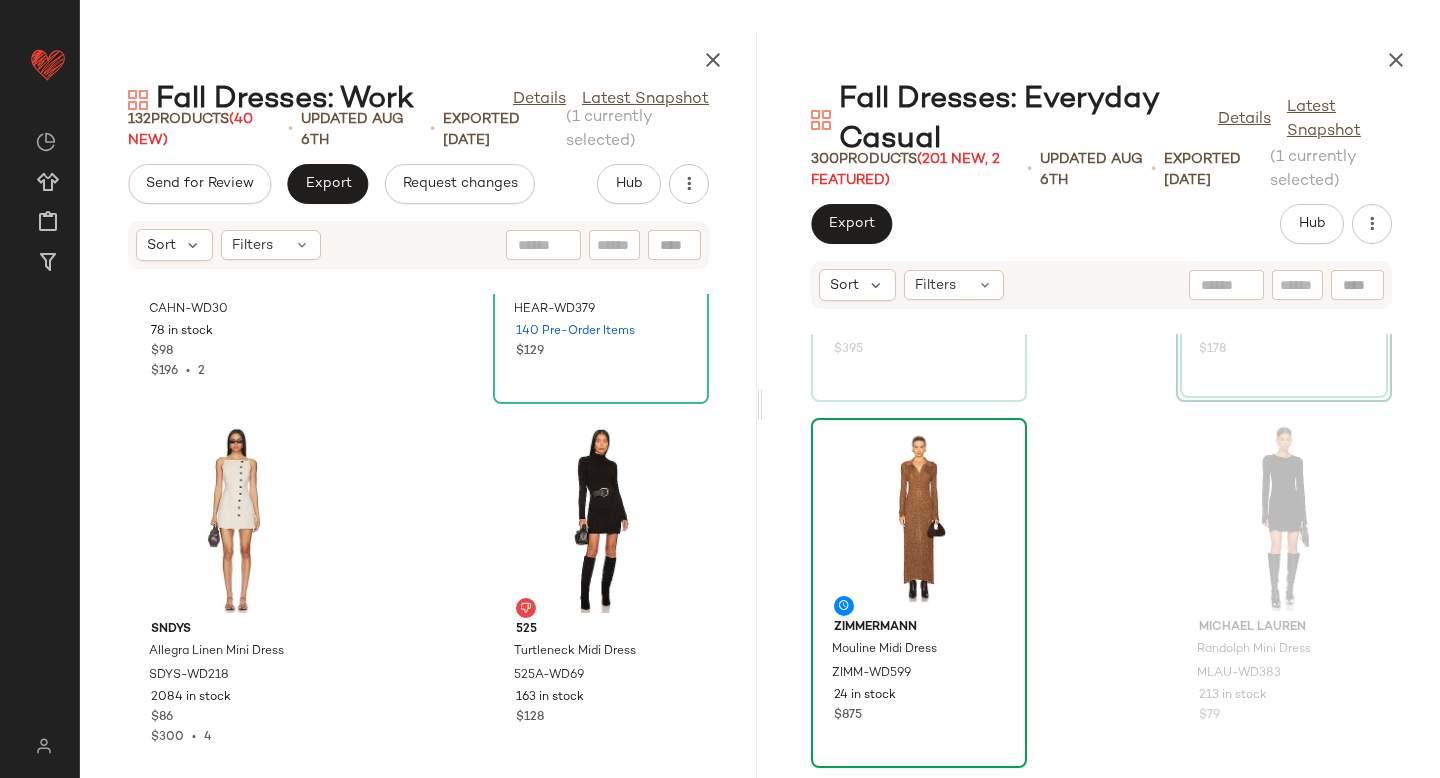 scroll, scrollTop: 7564, scrollLeft: 0, axis: vertical 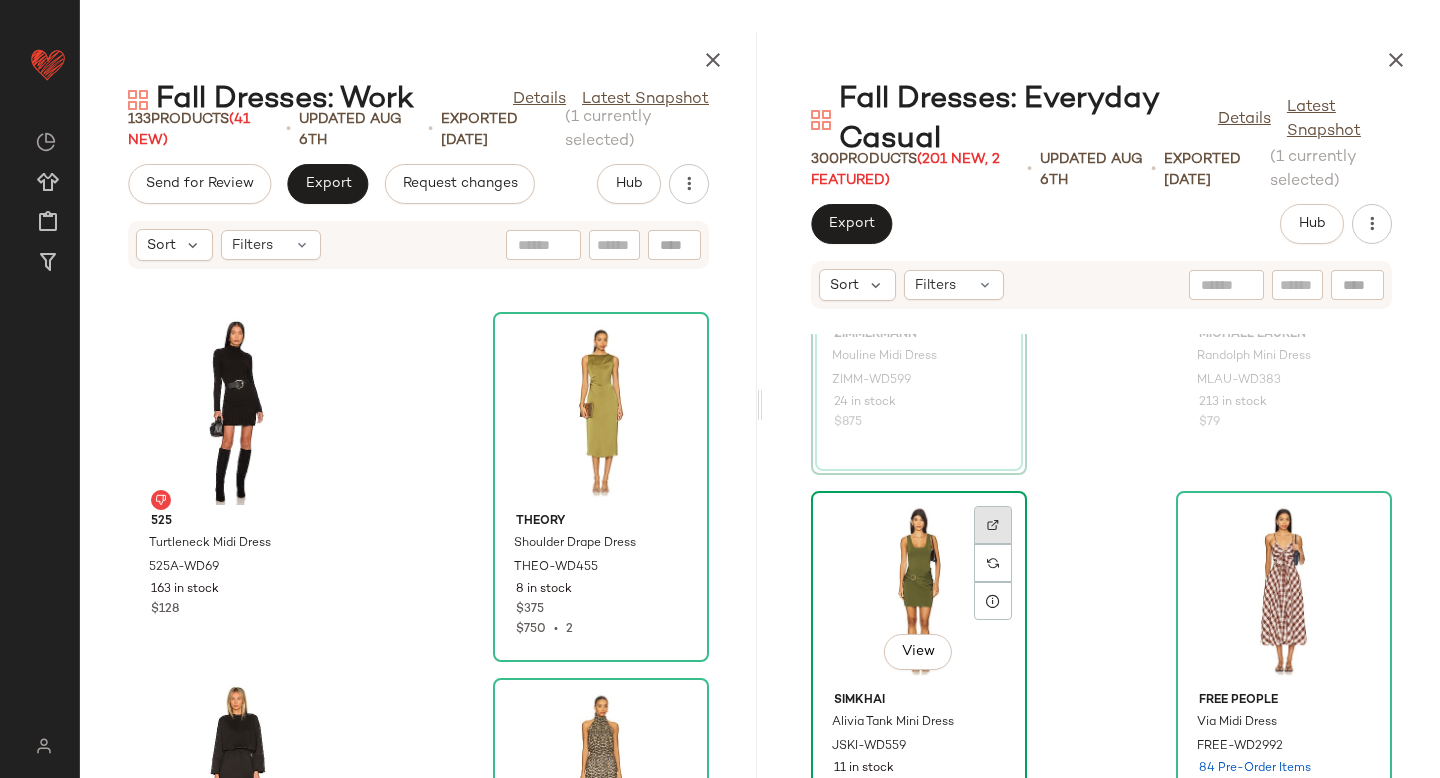 click 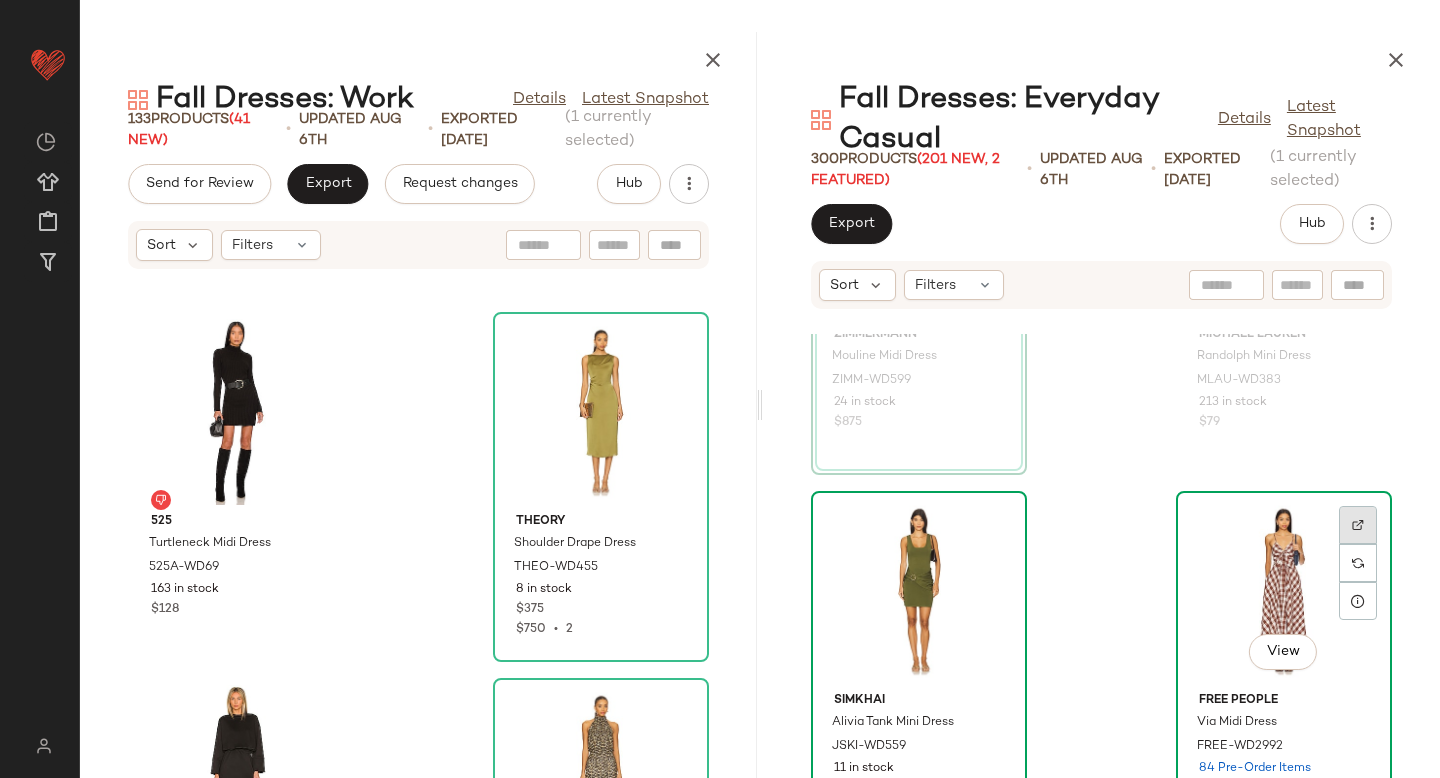 click 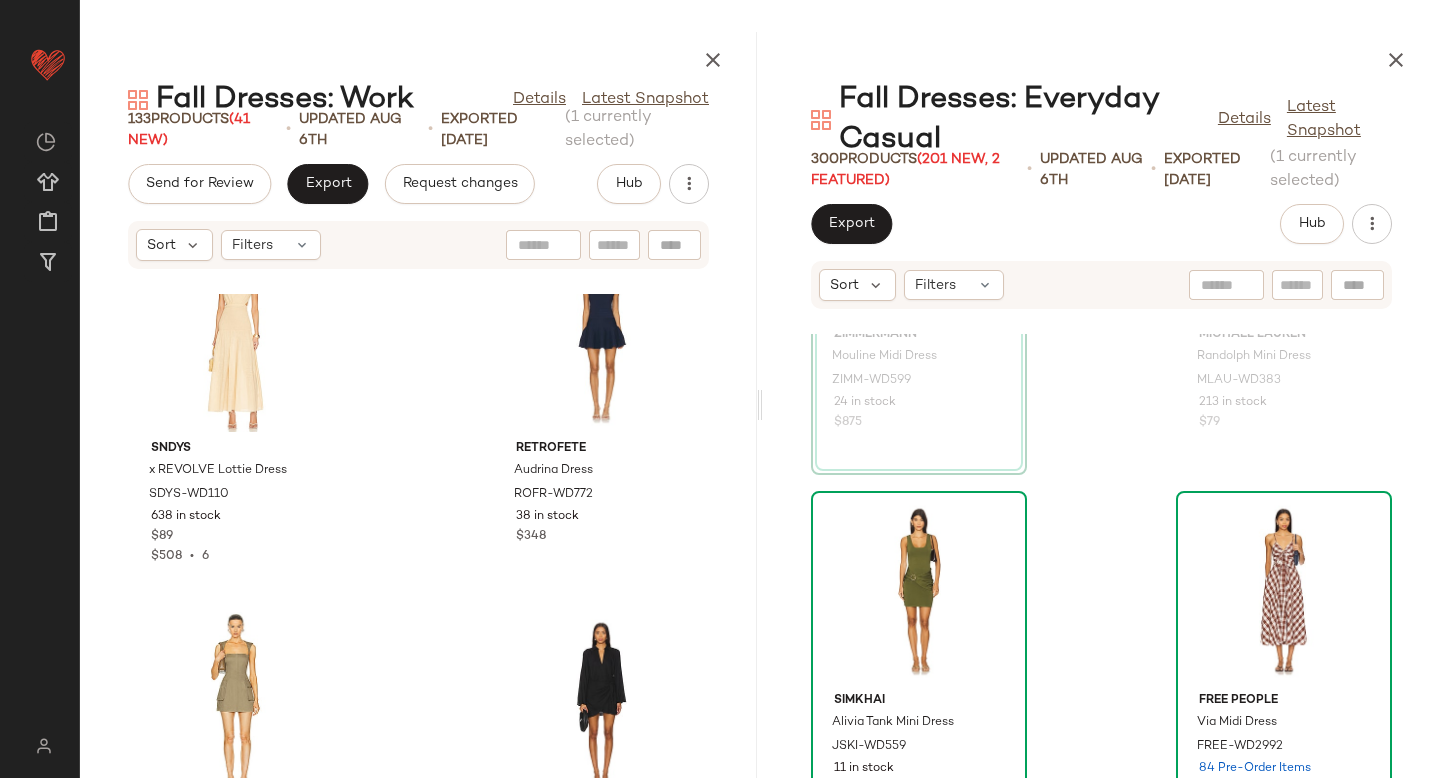 scroll, scrollTop: 9006, scrollLeft: 0, axis: vertical 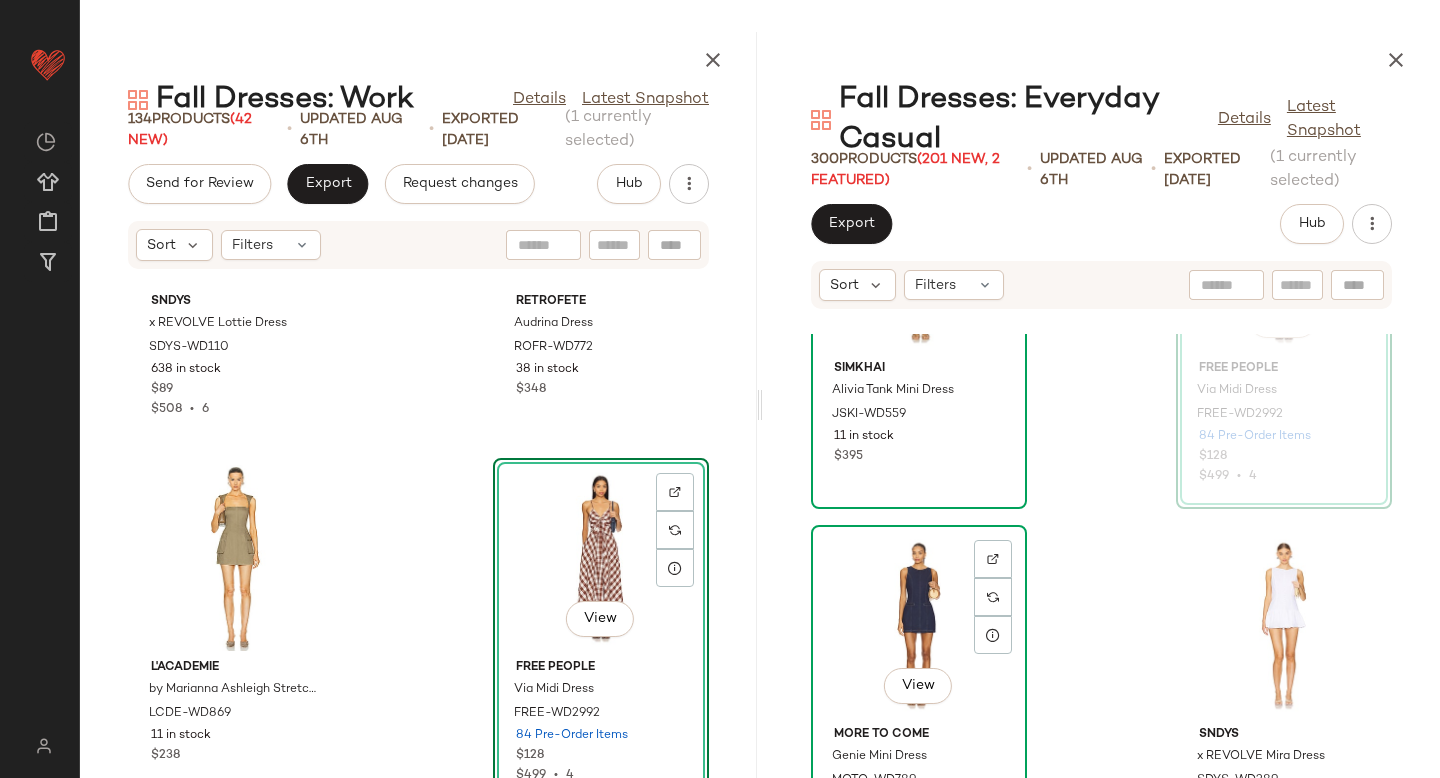 click 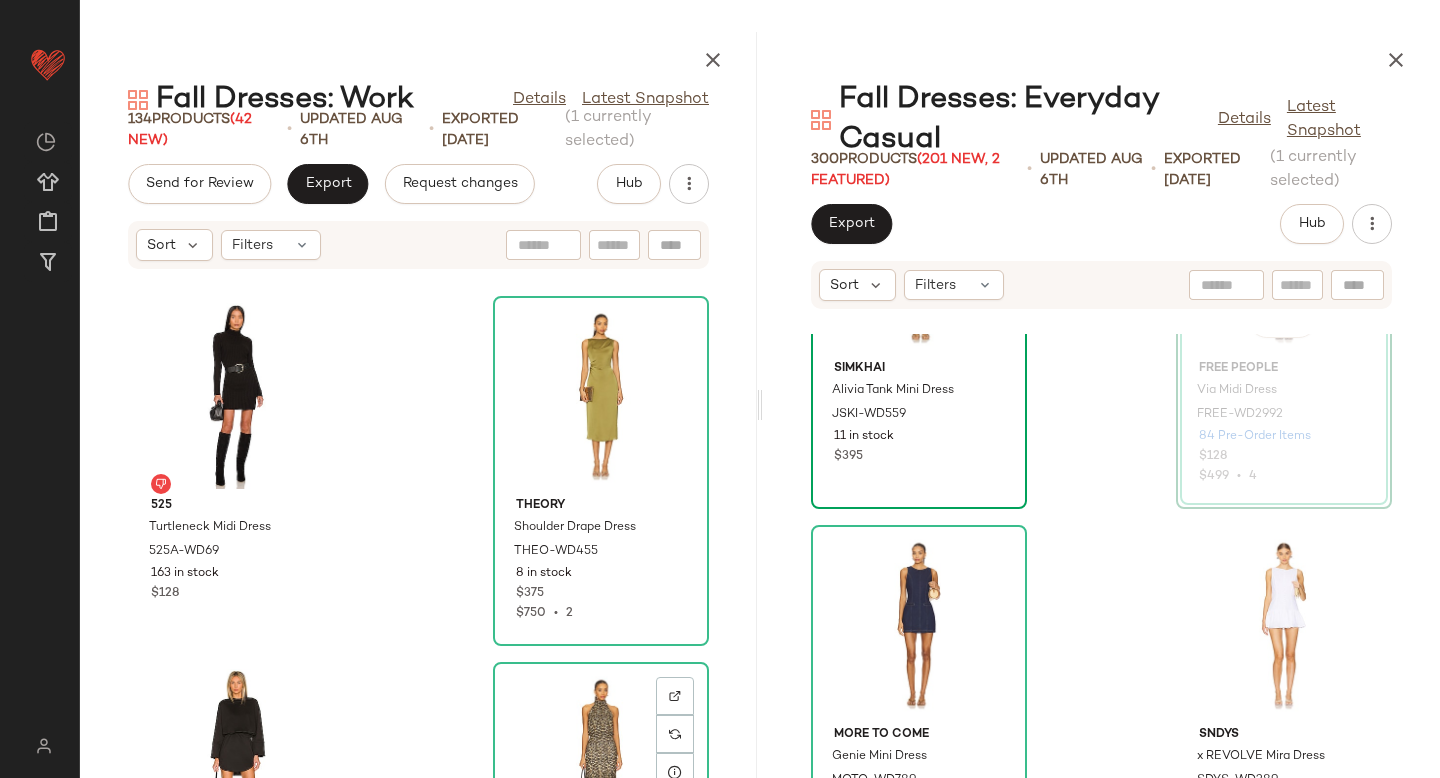 scroll, scrollTop: 8043, scrollLeft: 0, axis: vertical 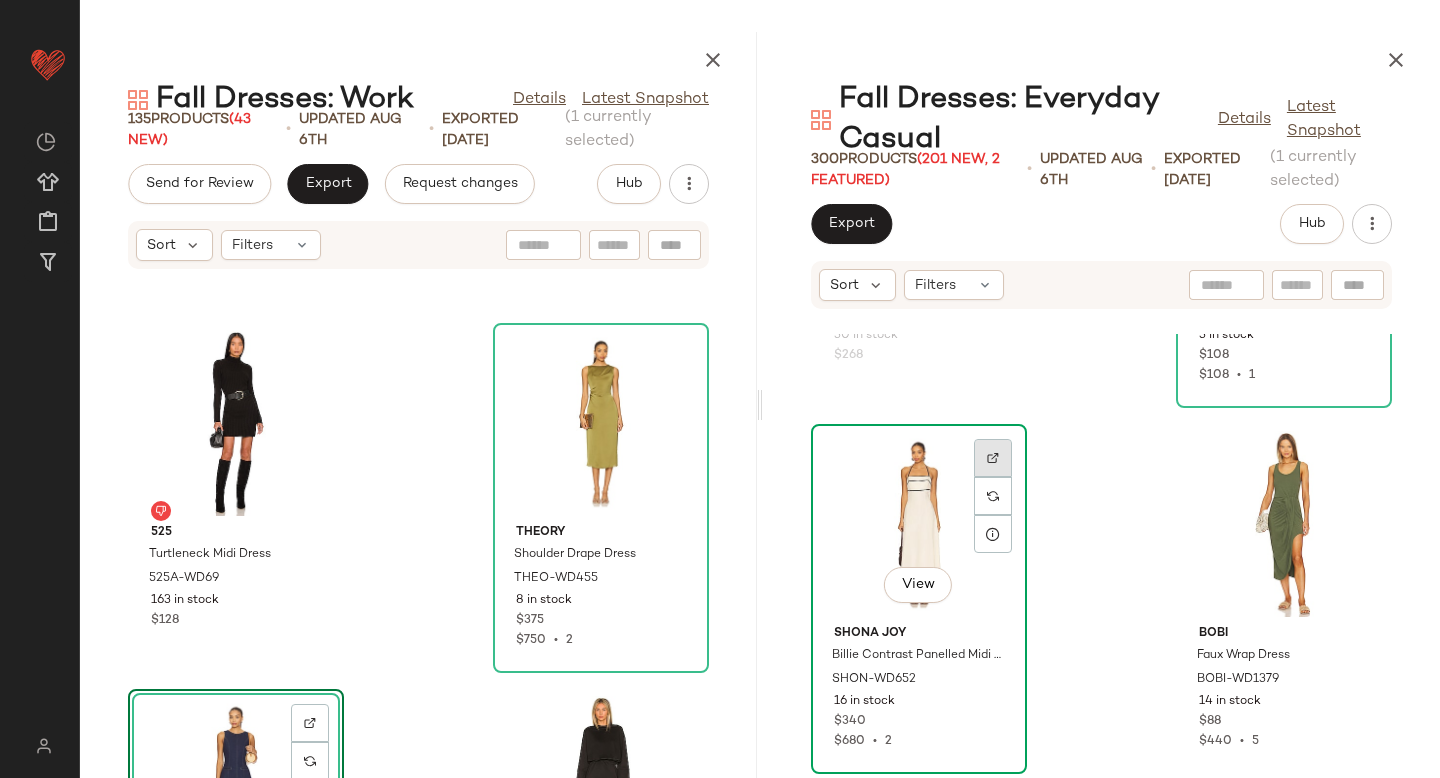 click 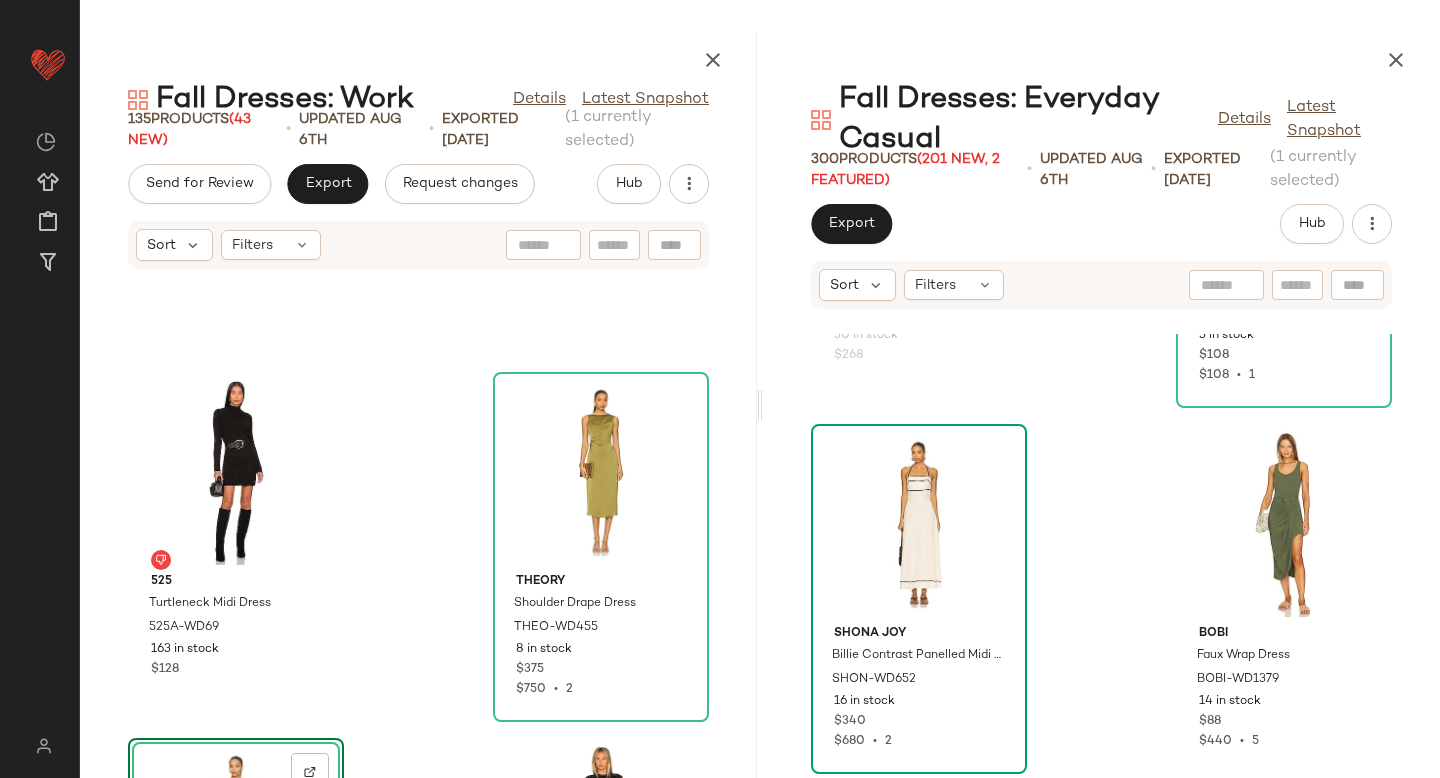 scroll, scrollTop: 8016, scrollLeft: 0, axis: vertical 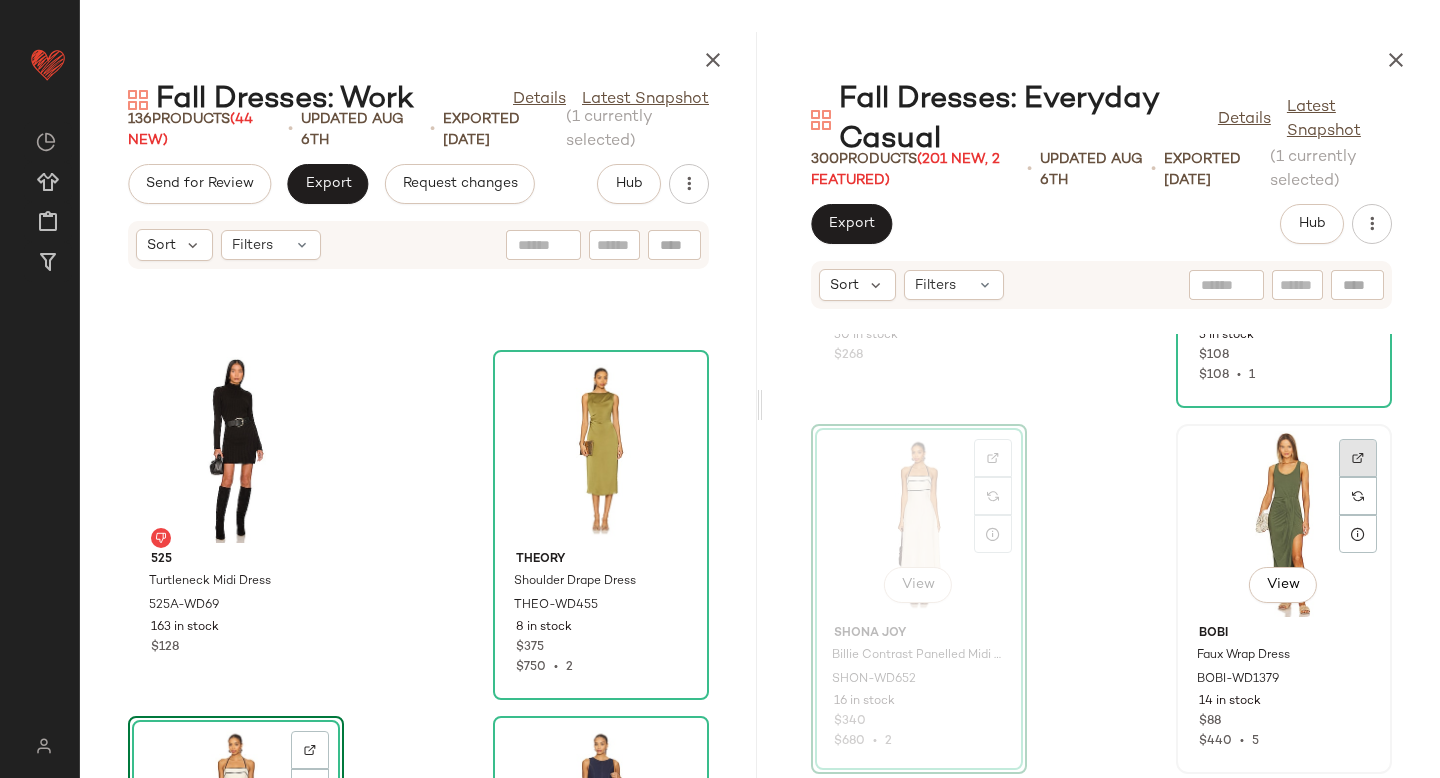 click 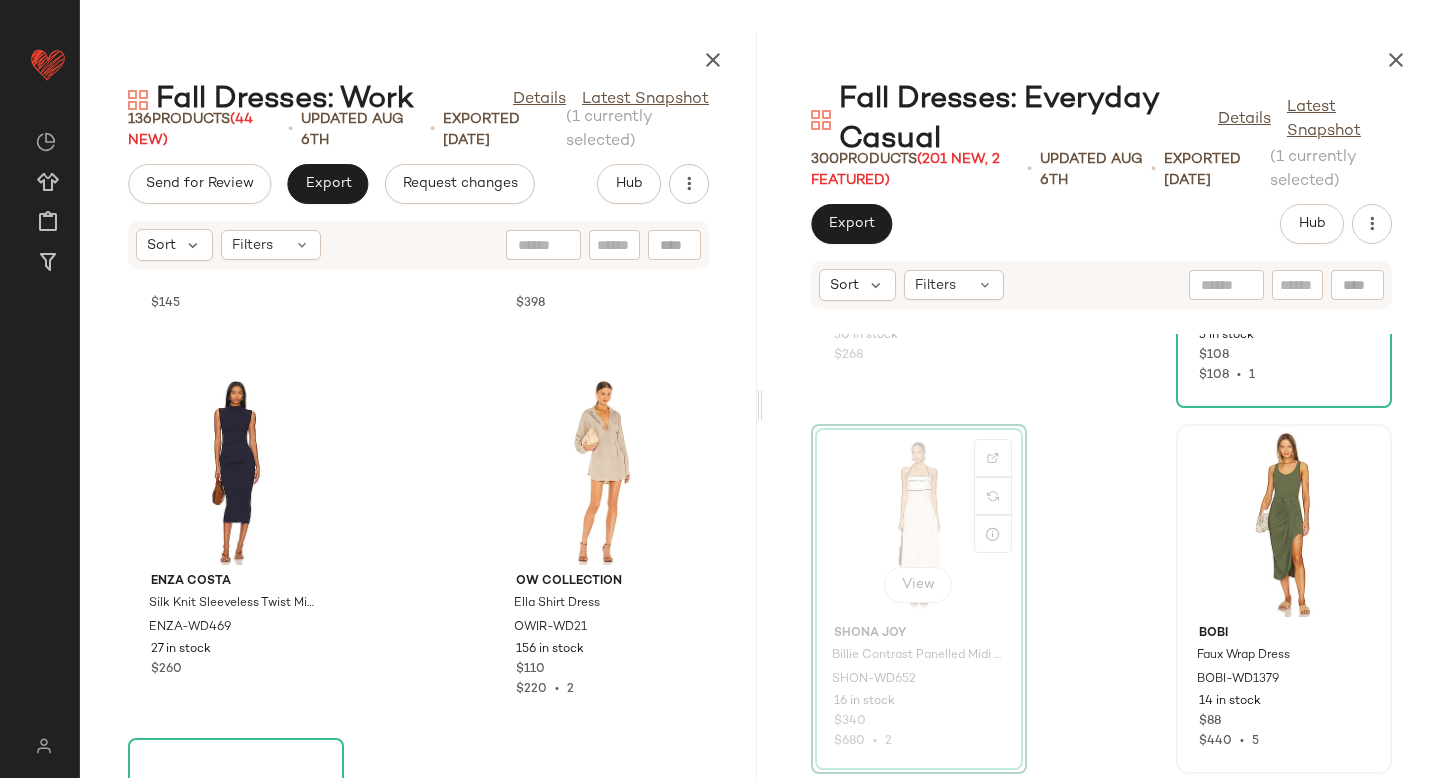 scroll, scrollTop: 10220, scrollLeft: 0, axis: vertical 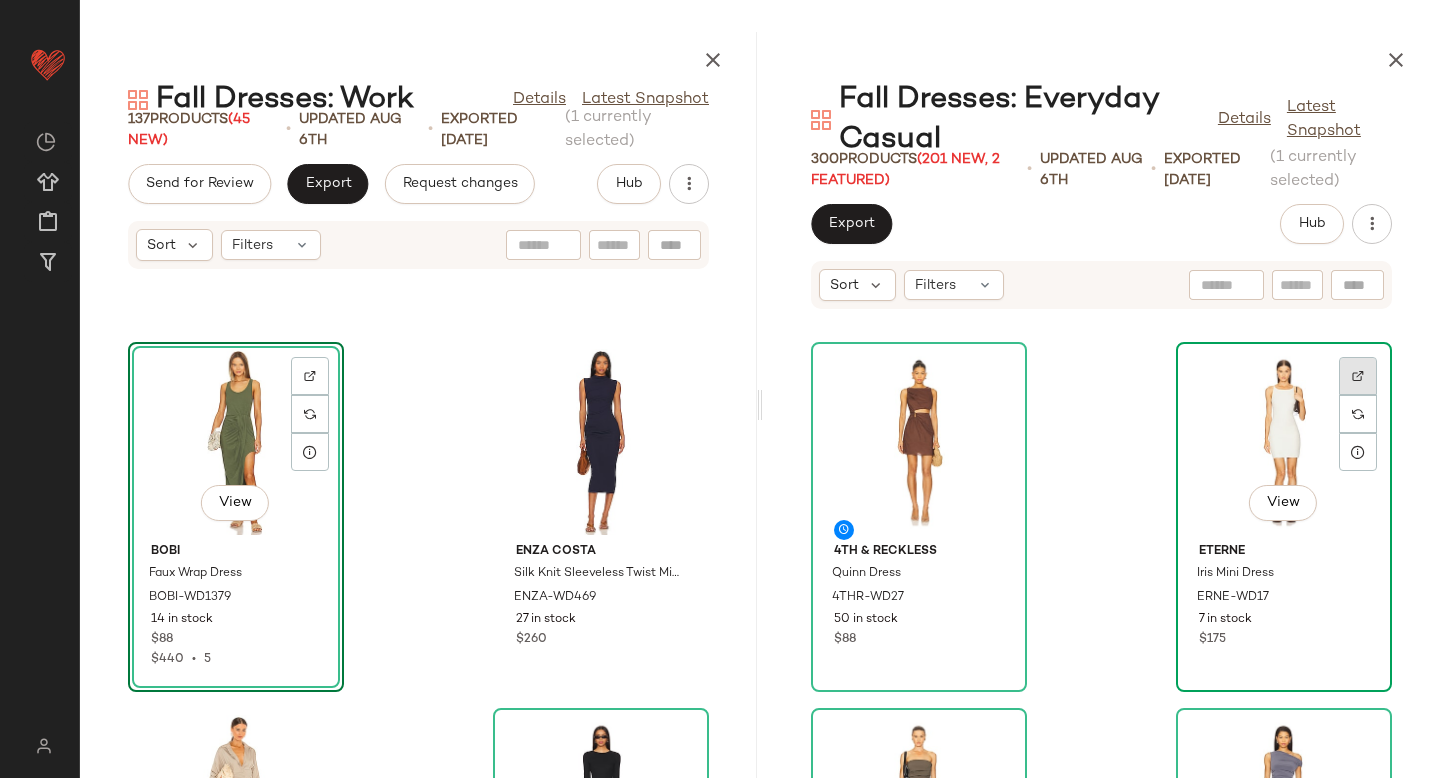 click 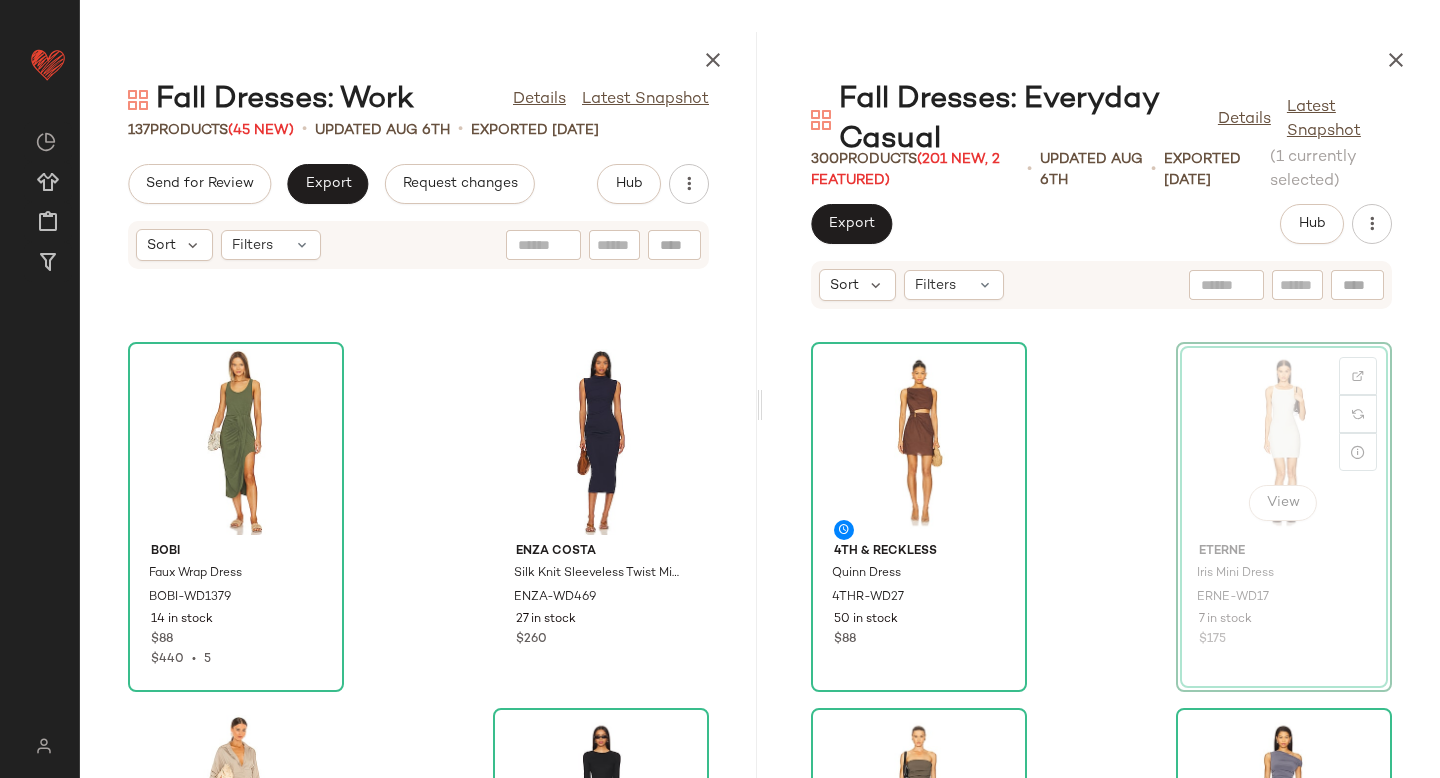 scroll, scrollTop: 27824, scrollLeft: 0, axis: vertical 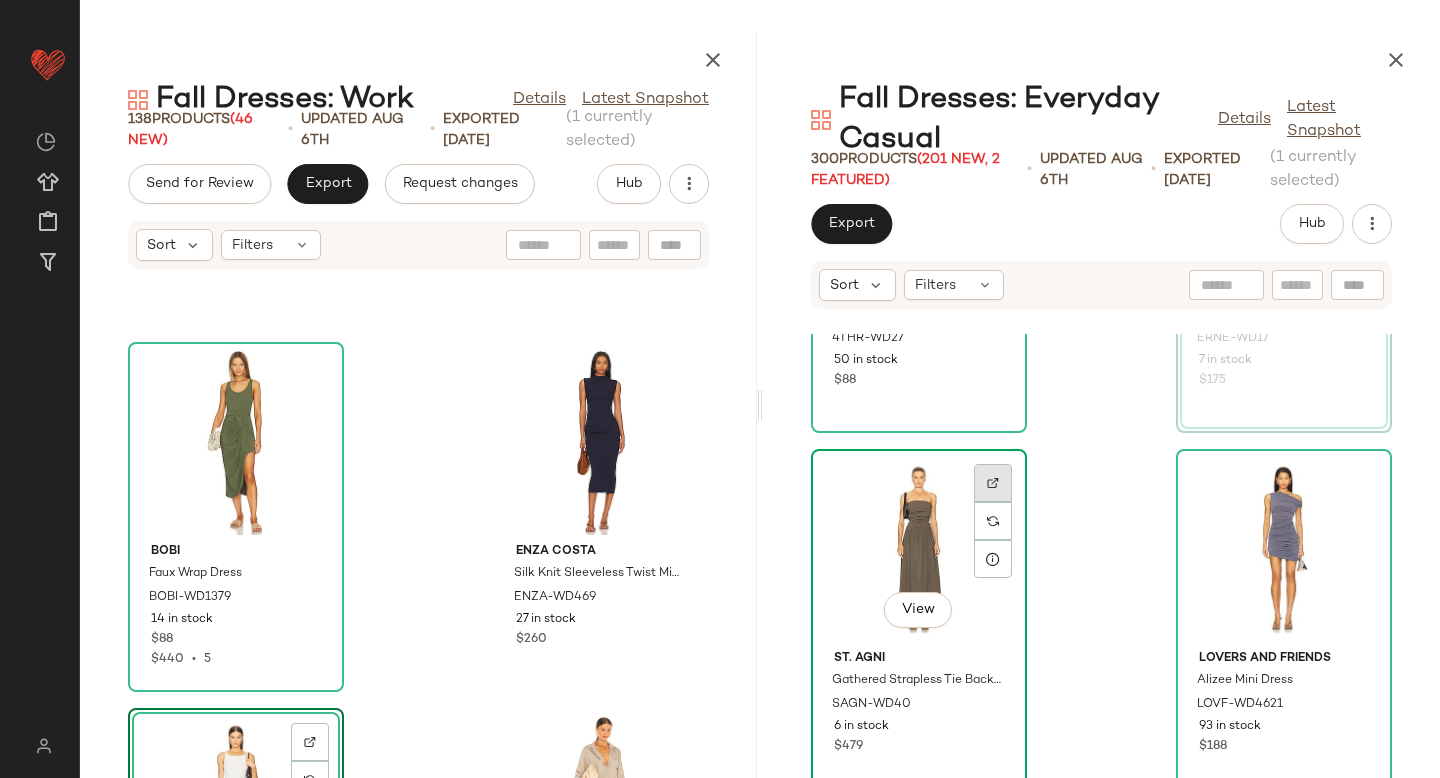 click 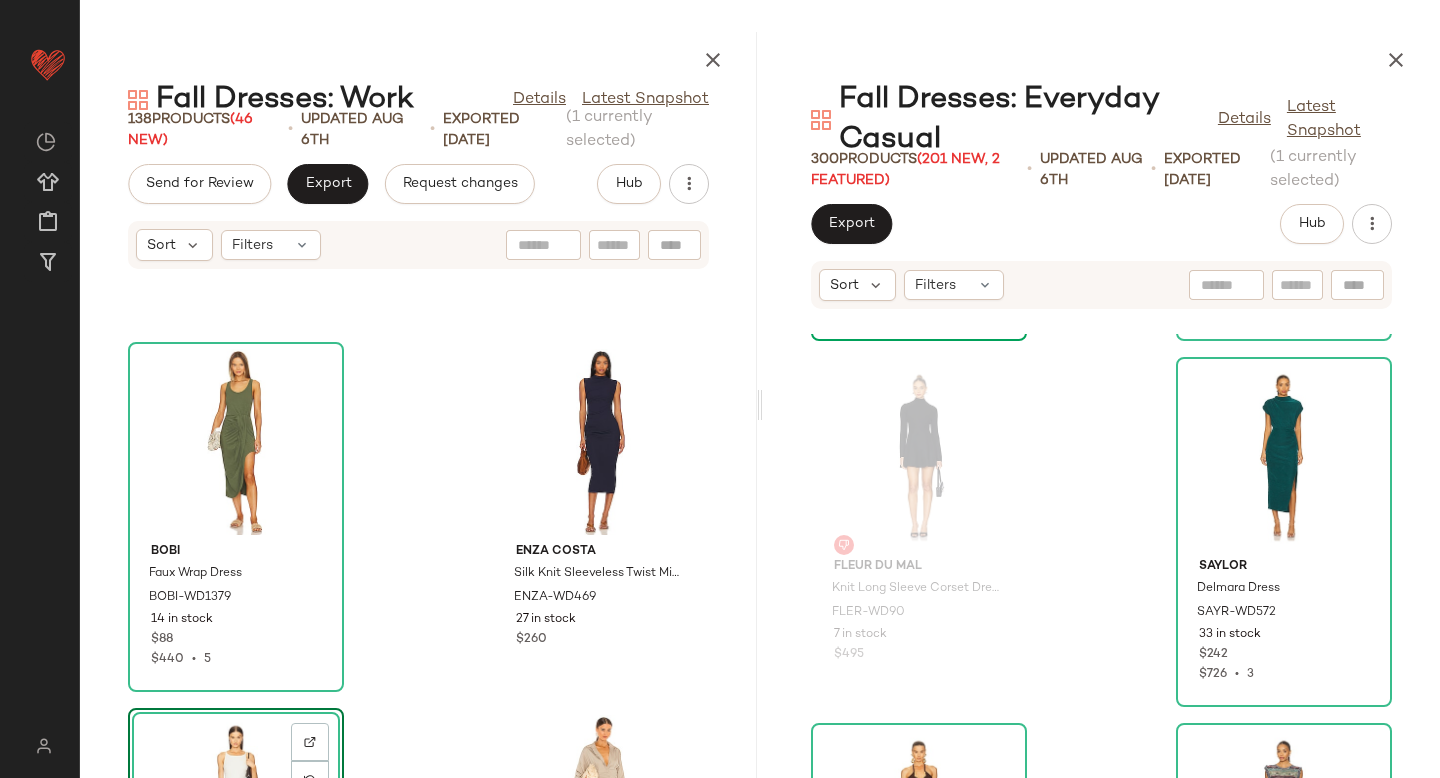 scroll, scrollTop: 28546, scrollLeft: 0, axis: vertical 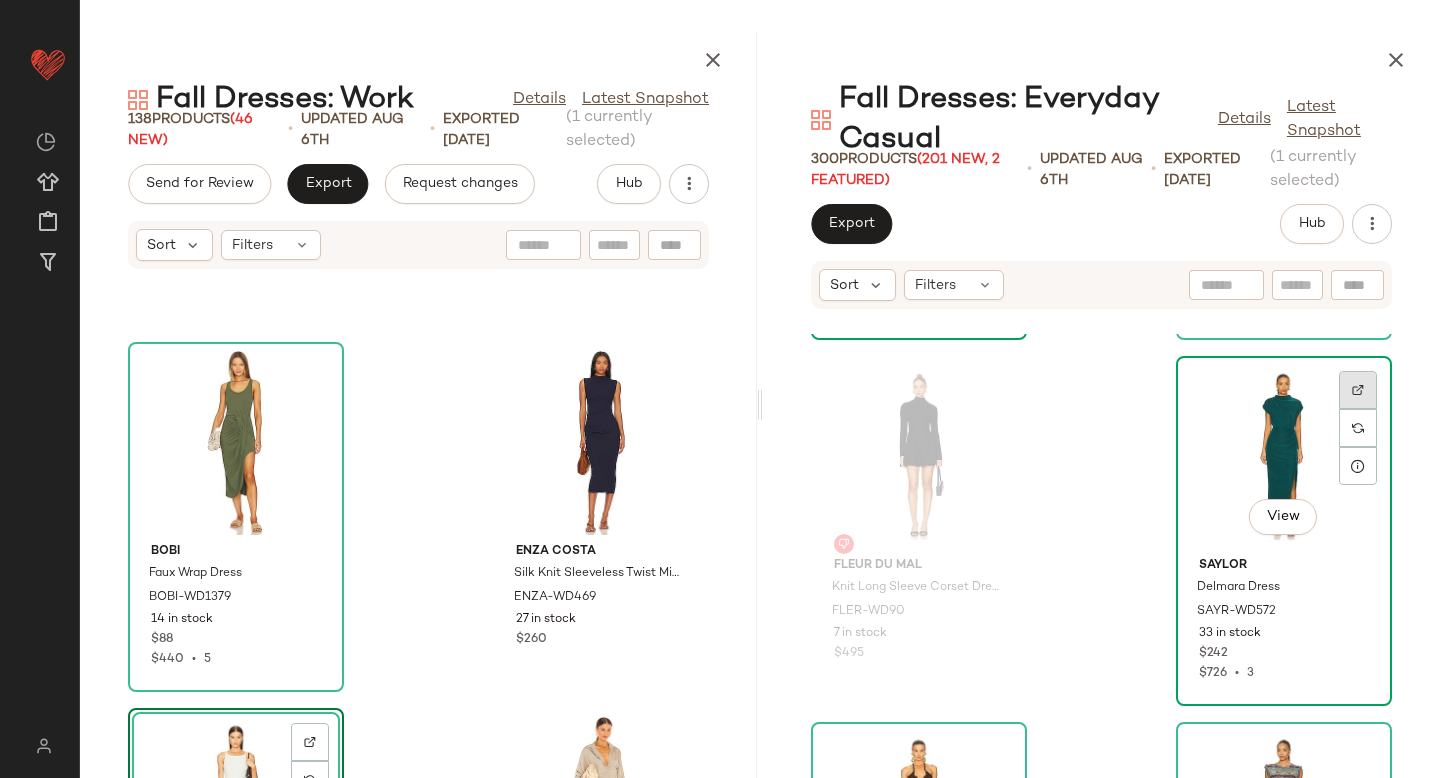 click 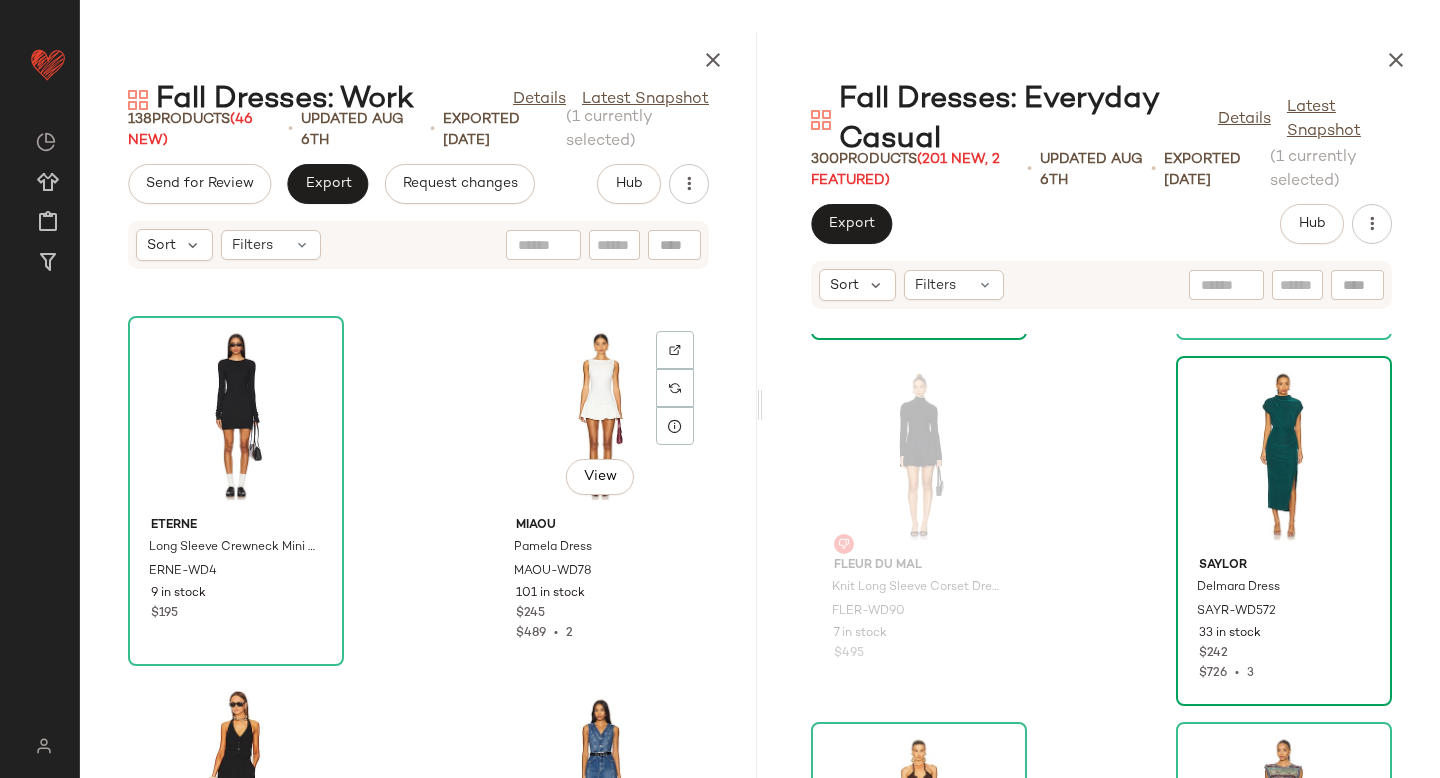 scroll, scrollTop: 11026, scrollLeft: 0, axis: vertical 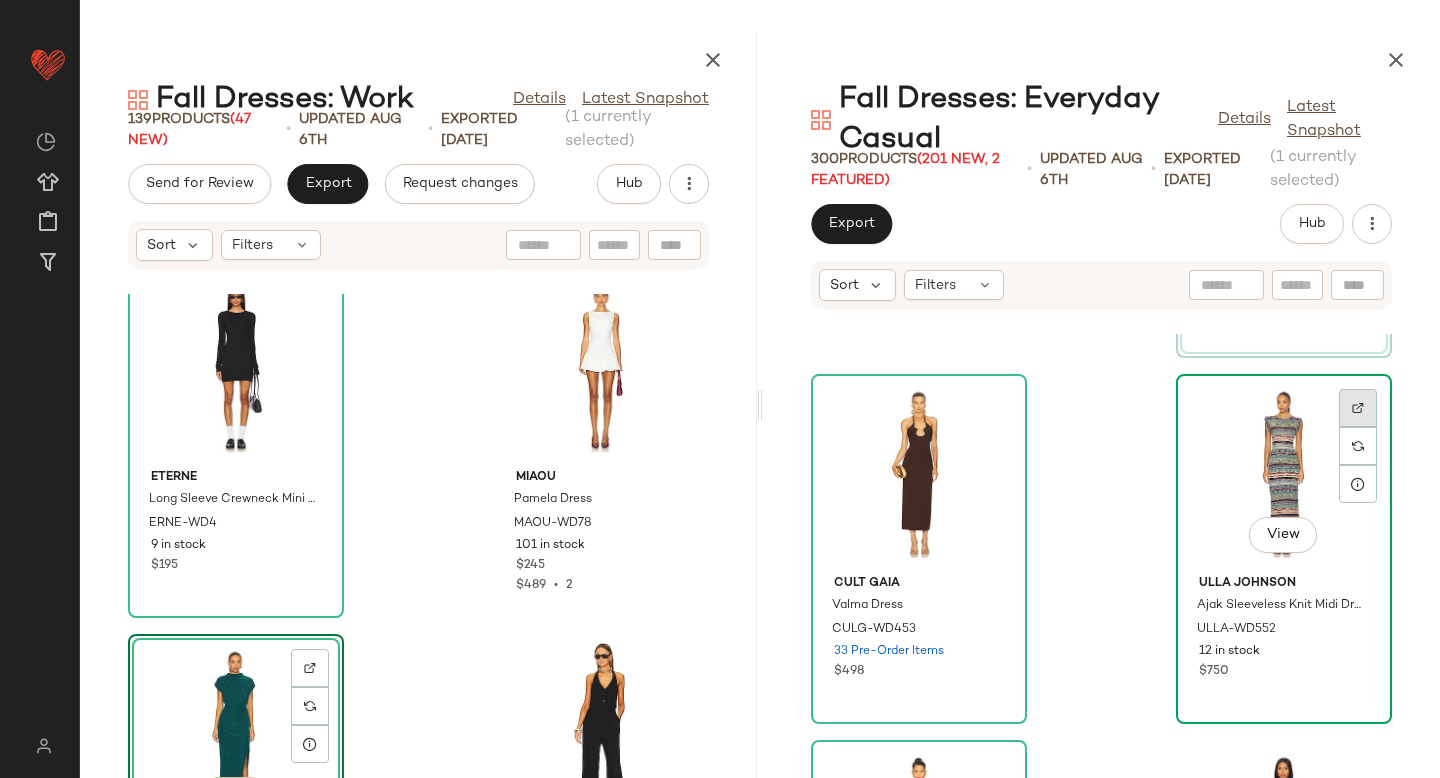 click 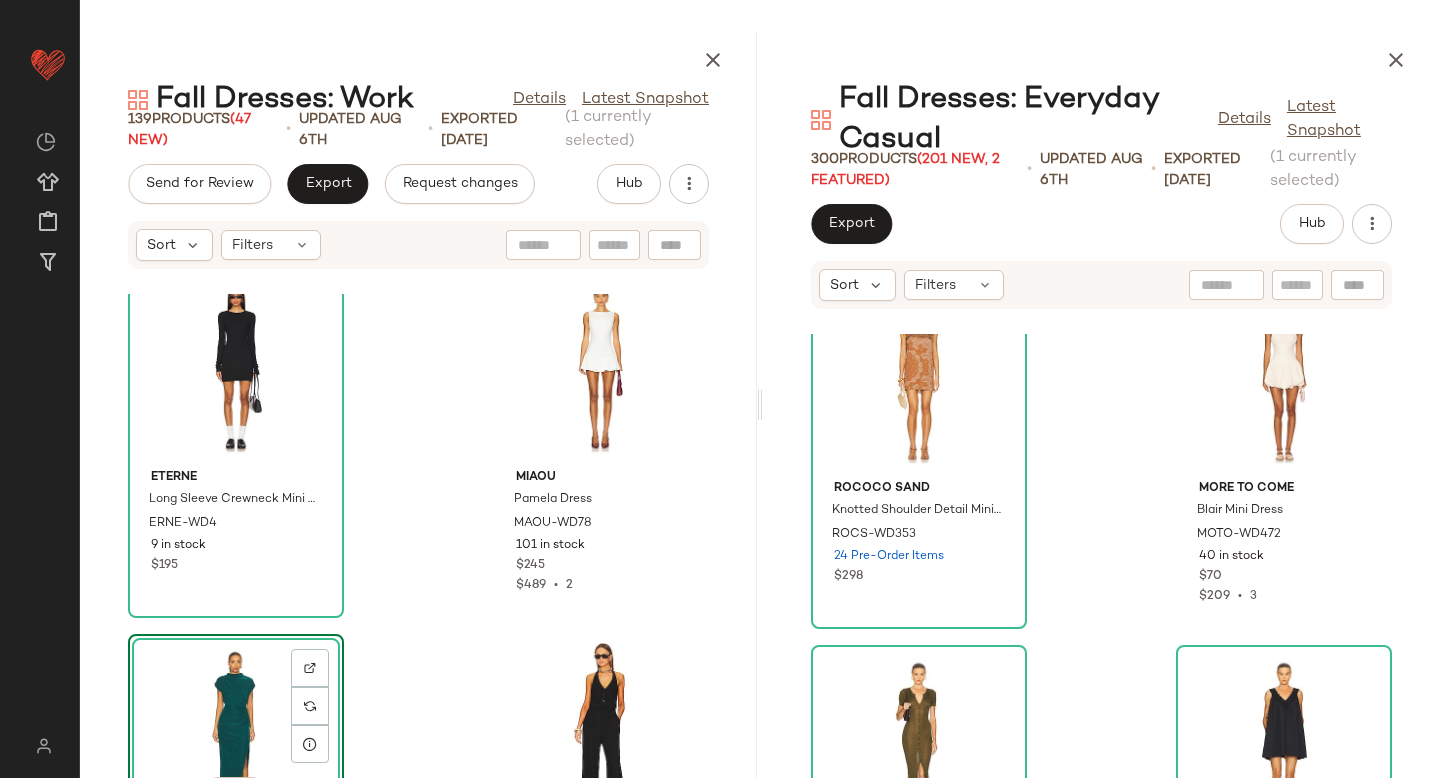 scroll, scrollTop: 29520, scrollLeft: 0, axis: vertical 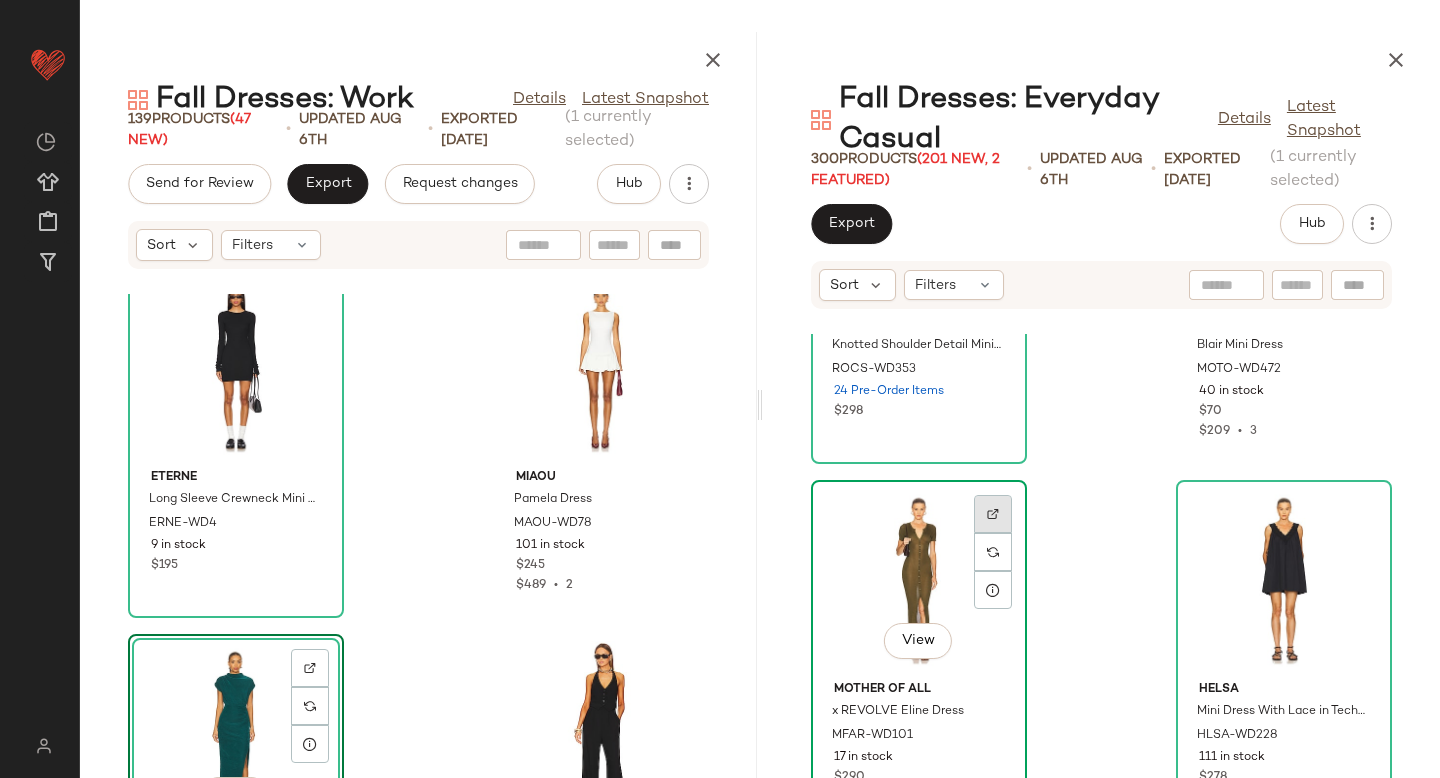 click 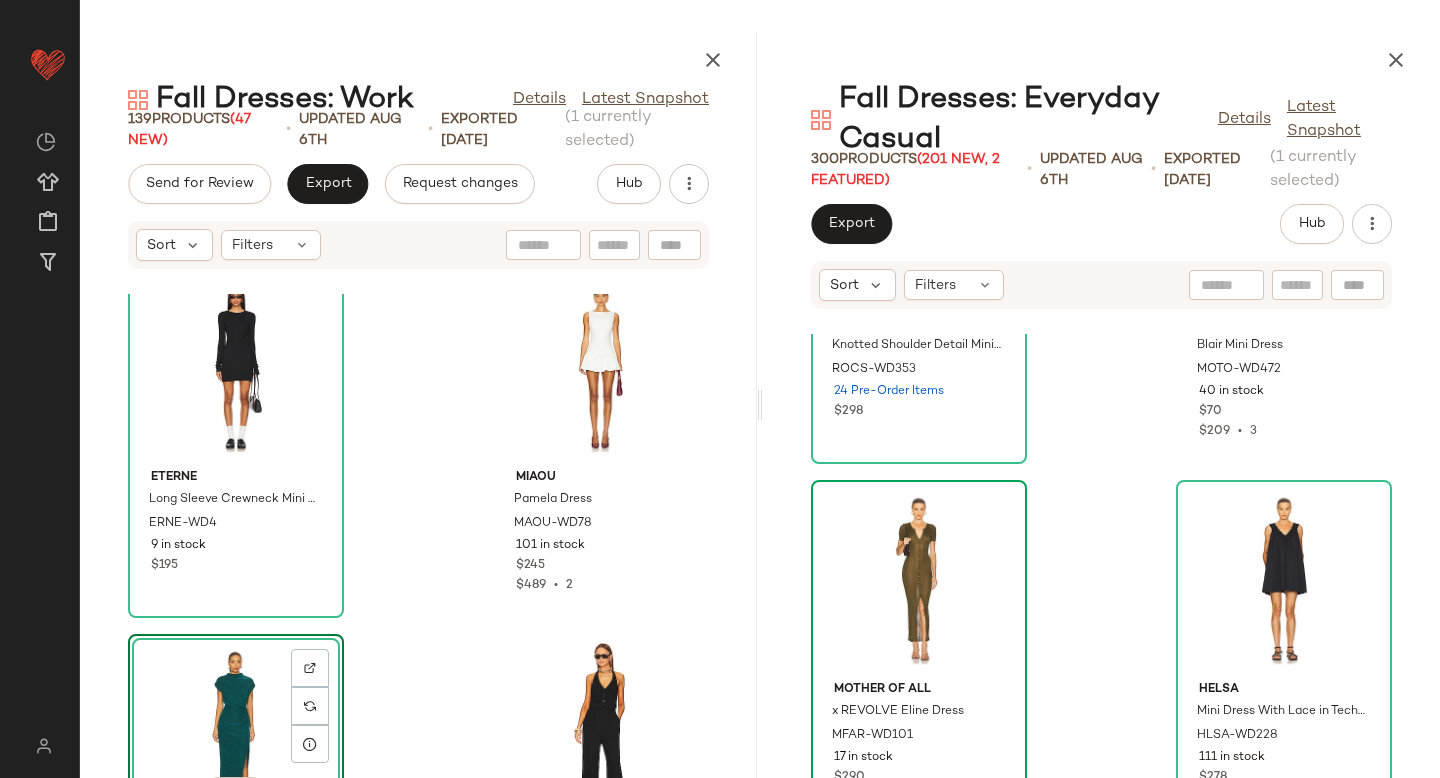click on "ROCOCO SAND Knotted Shoulder Detail Mini Dress ROCS-WD353 24 Pre-Order Items $298 MORE TO COME Blair Mini Dress MOTO-WD472 40 in stock $70 $209  •  3 Mother of All x REVOLVE Eline Dress MFAR-WD101 17 in stock $290 Helsa Mini Dress With Lace in Tech Poplin HLSA-WD228 111 in stock $278 AKNVAS Ayla Dress AKNR-WD44 11 in stock $550 Bec + Bridge Shae Mini Dress BECA-WD759 19 in stock $300 Lovers and Friends Nicole Maxi Dress LOVF-WD4629 119 in stock $270 $810  •  3 4th & Reckless Stephanie Dress 4THR-WD25 75 in stock $96" 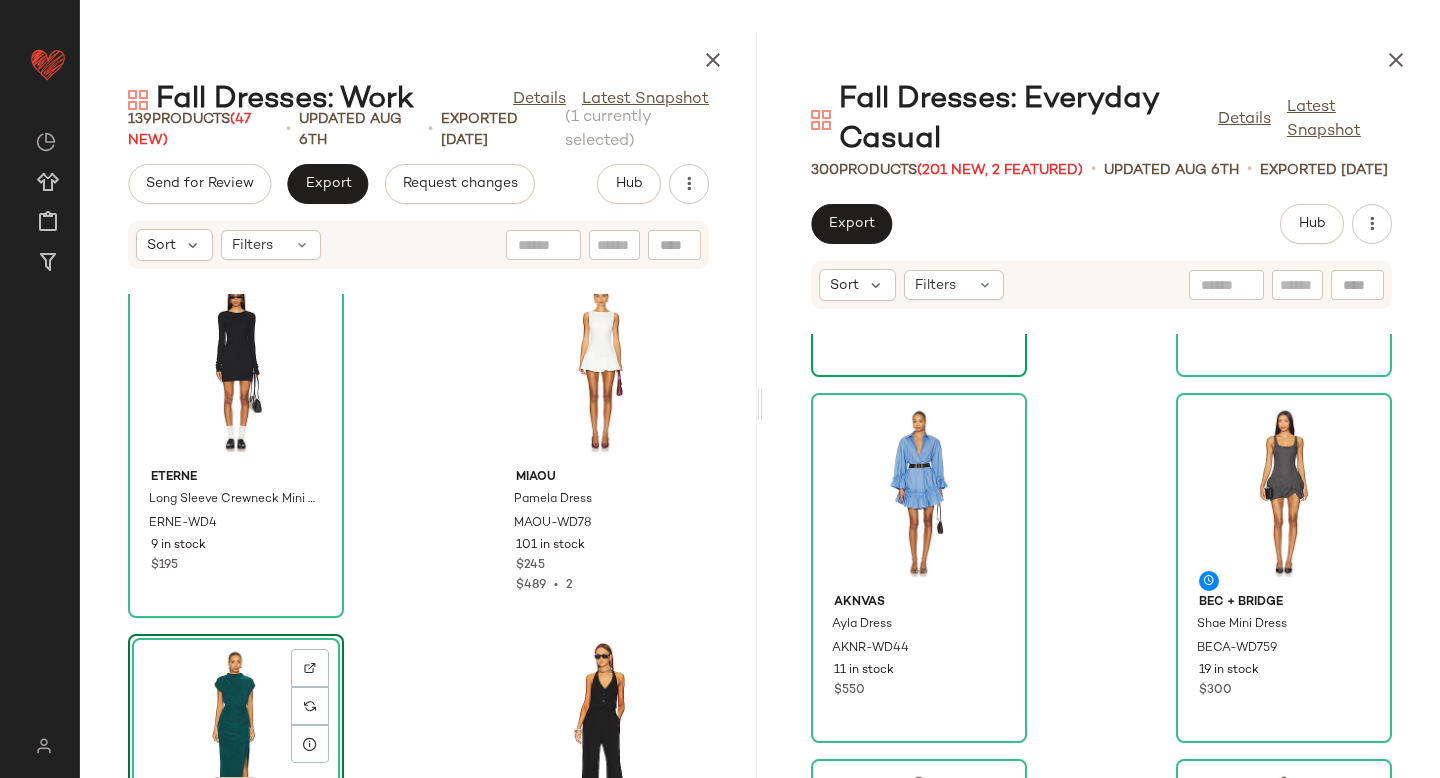 scroll, scrollTop: 29975, scrollLeft: 0, axis: vertical 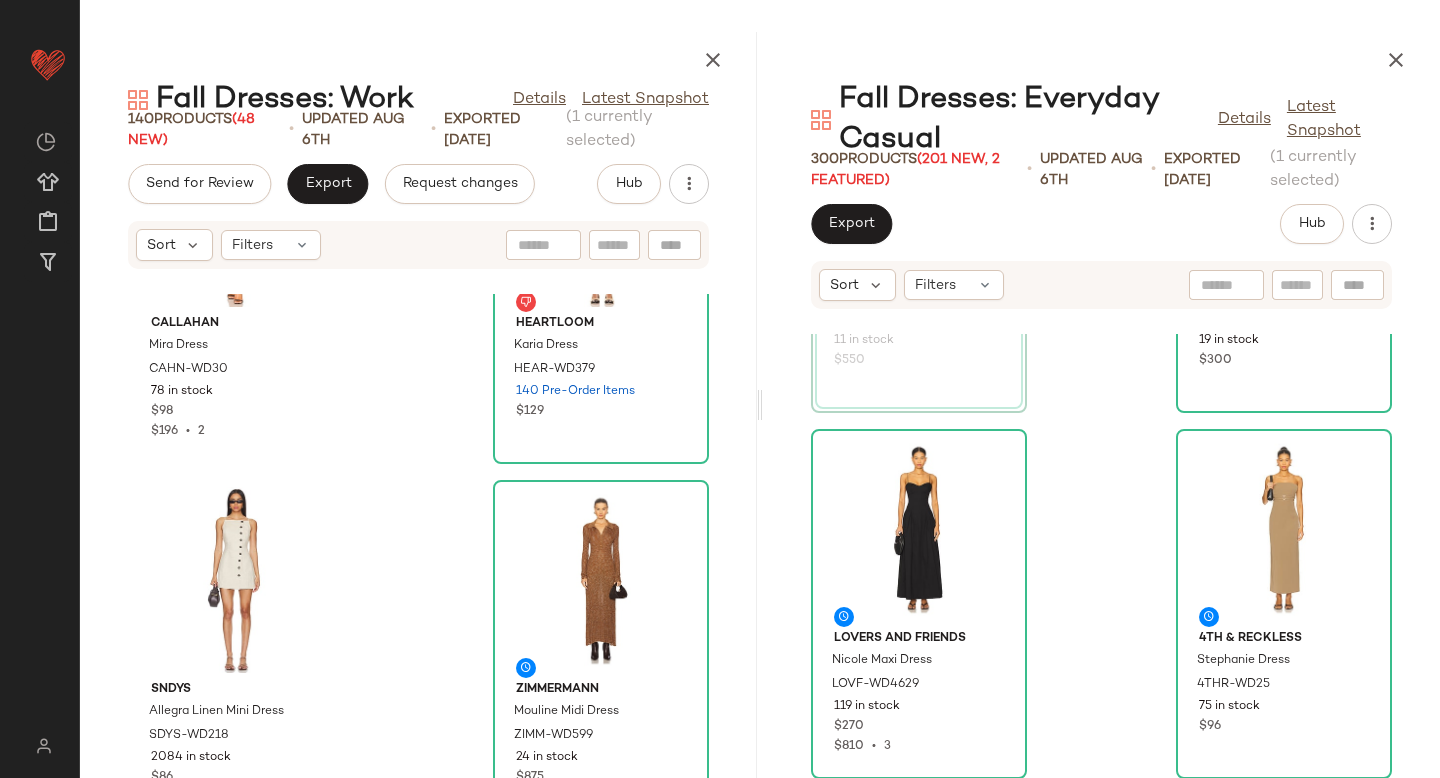 click on "View  AKNVAS Ayla Dress AKNR-WD44 11 in stock $550 Bec + Bridge Shae Mini Dress BECA-WD759 19 in stock $300 Lovers and Friends Nicole Maxi Dress LOVF-WD4629 119 in stock $270 $810  •  3 4th & Reckless Stephanie Dress 4THR-WD25 75 in stock $96 fleur du mal Riley T-Shirt Dress FLER-WD116 44 Pre-Order Items $198 OW Collection Ella Shirt Dress OWIR-WD4 133 in stock $110 Rails Leslie Dress RAIL-WD407 19 in stock $268 $482  •  2 SNDYS Lottie Dress SDYS-WD177 169 in stock $82 $164  •  2" 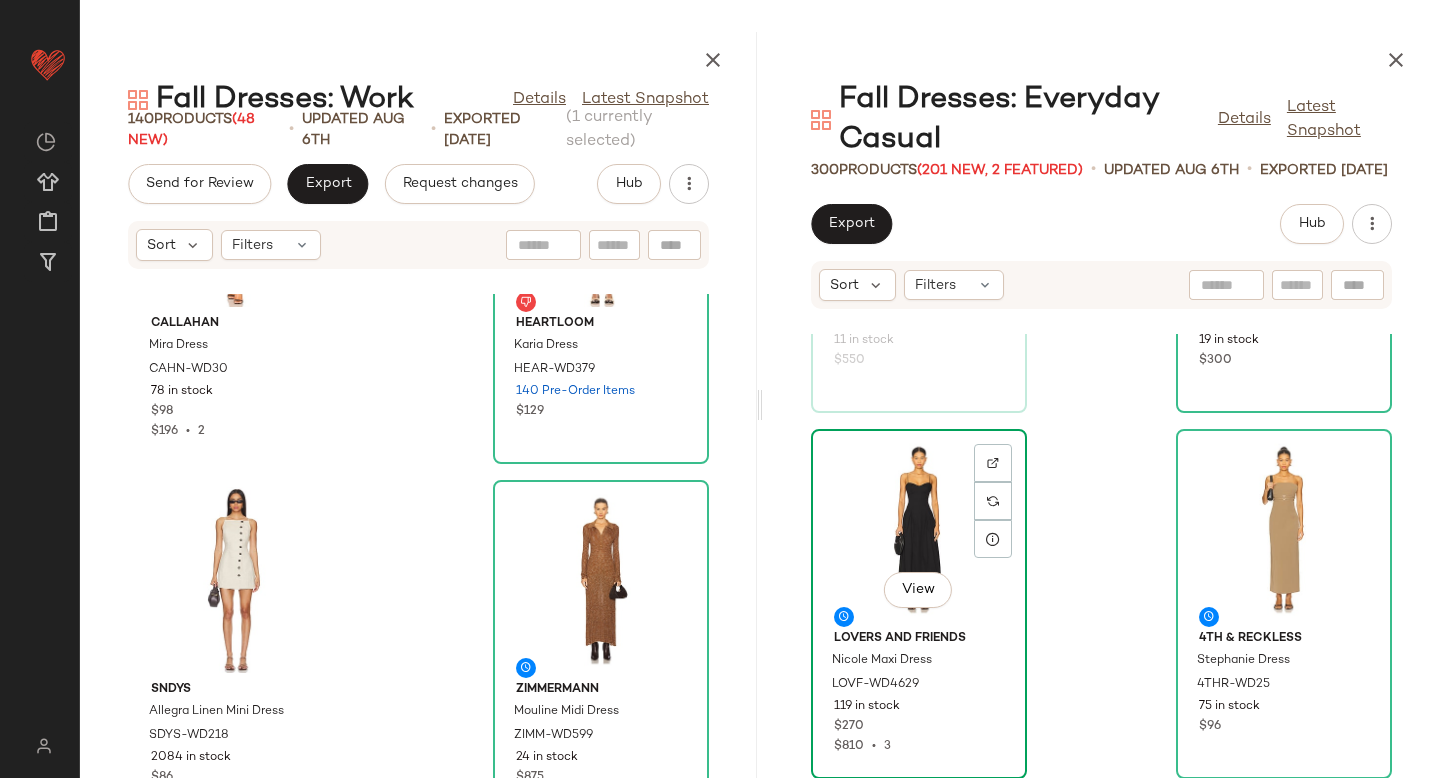 click on "View" 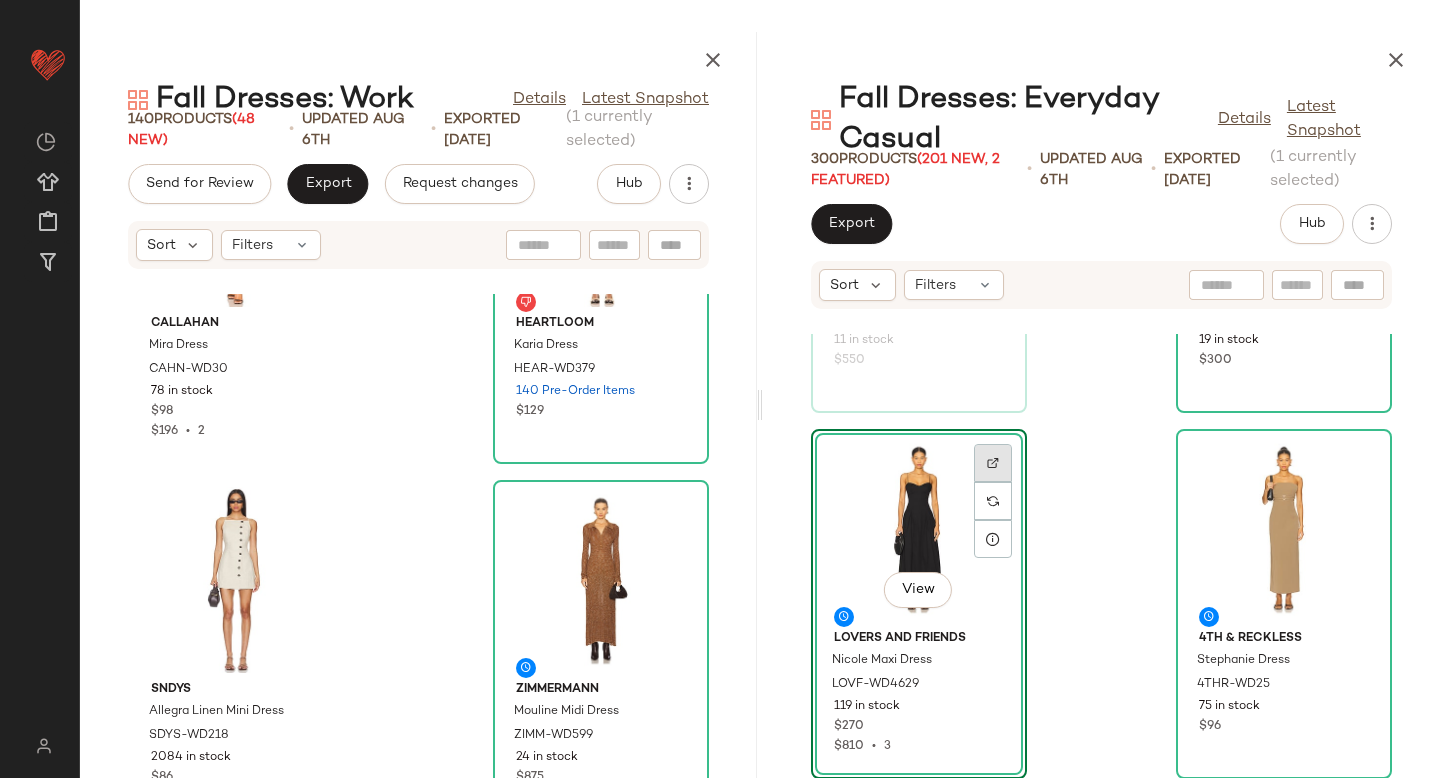 click 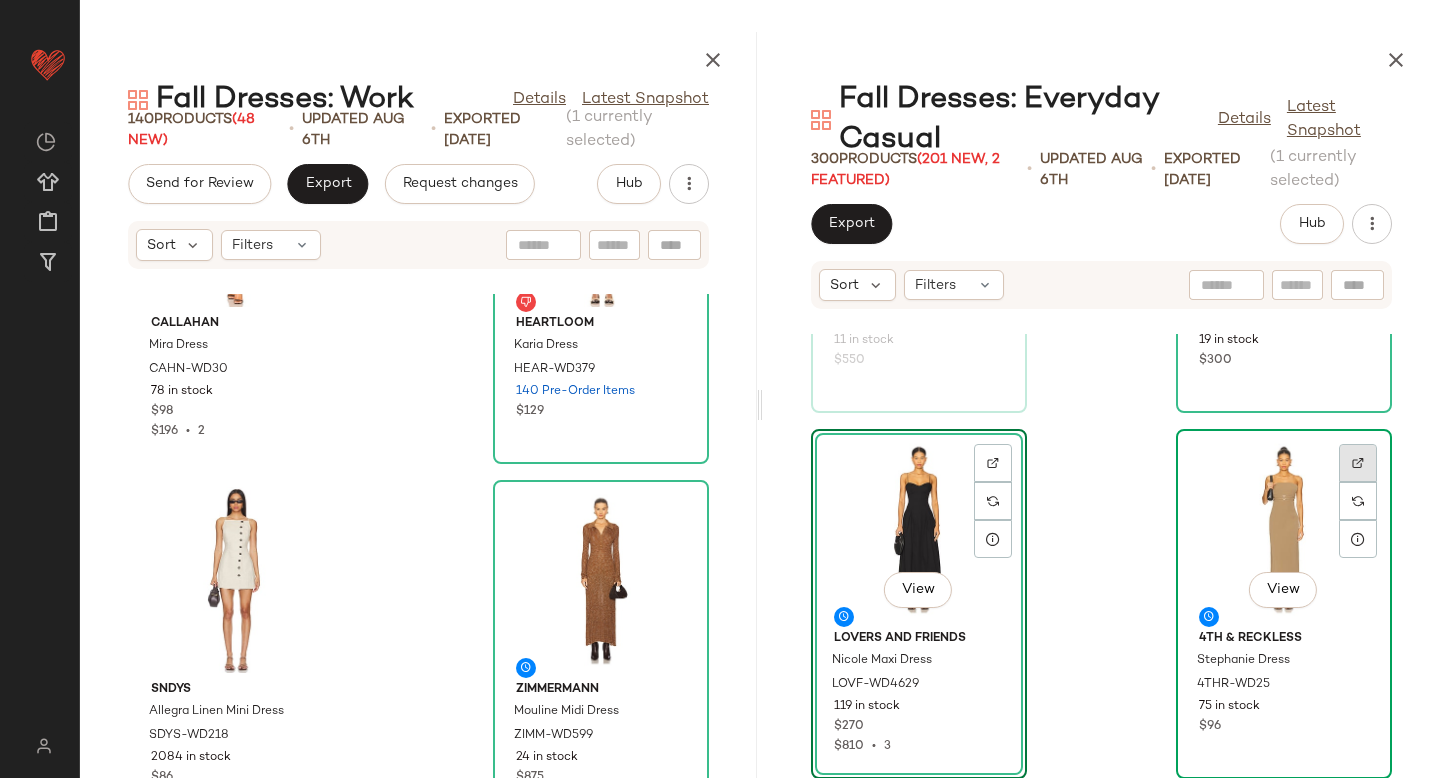 click 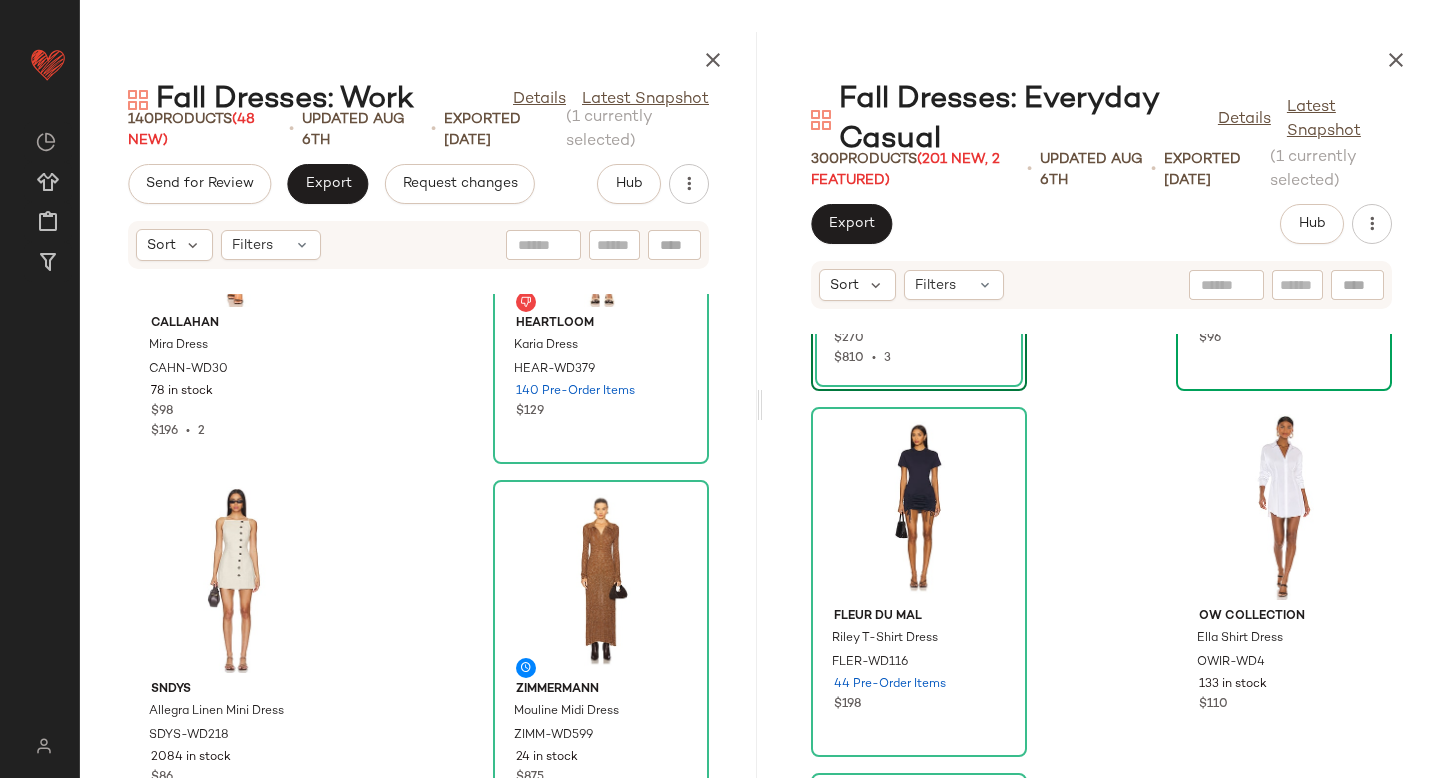 scroll, scrollTop: 30695, scrollLeft: 0, axis: vertical 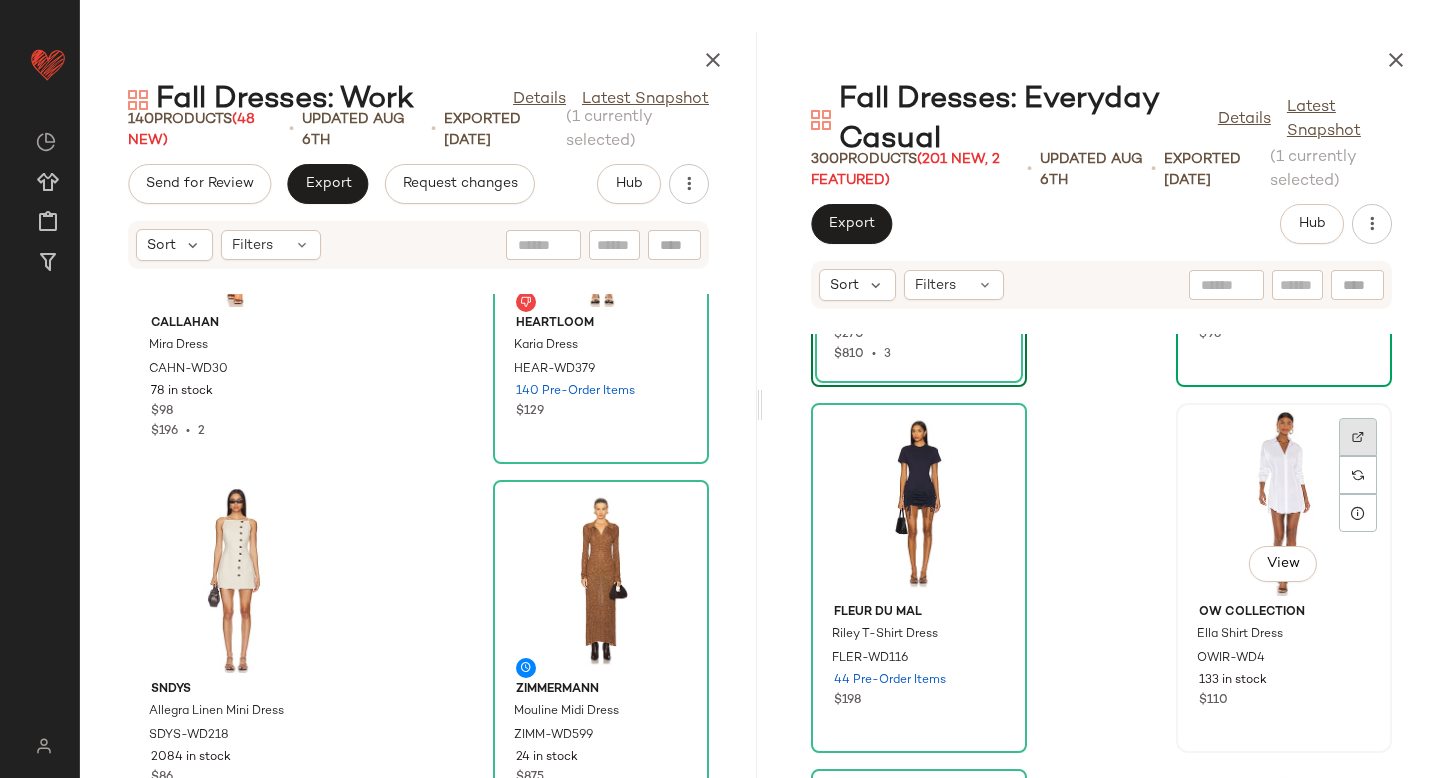 click 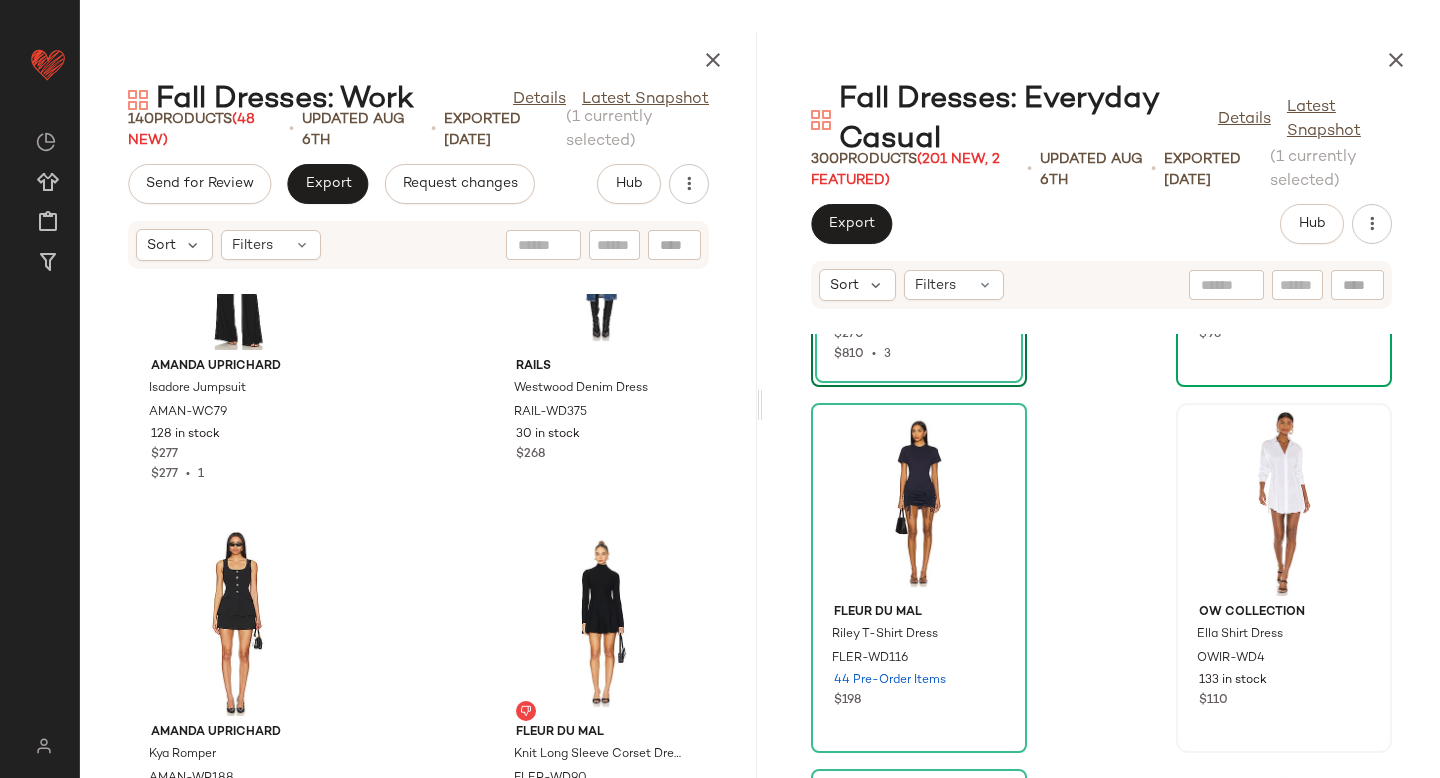 scroll, scrollTop: 12053, scrollLeft: 0, axis: vertical 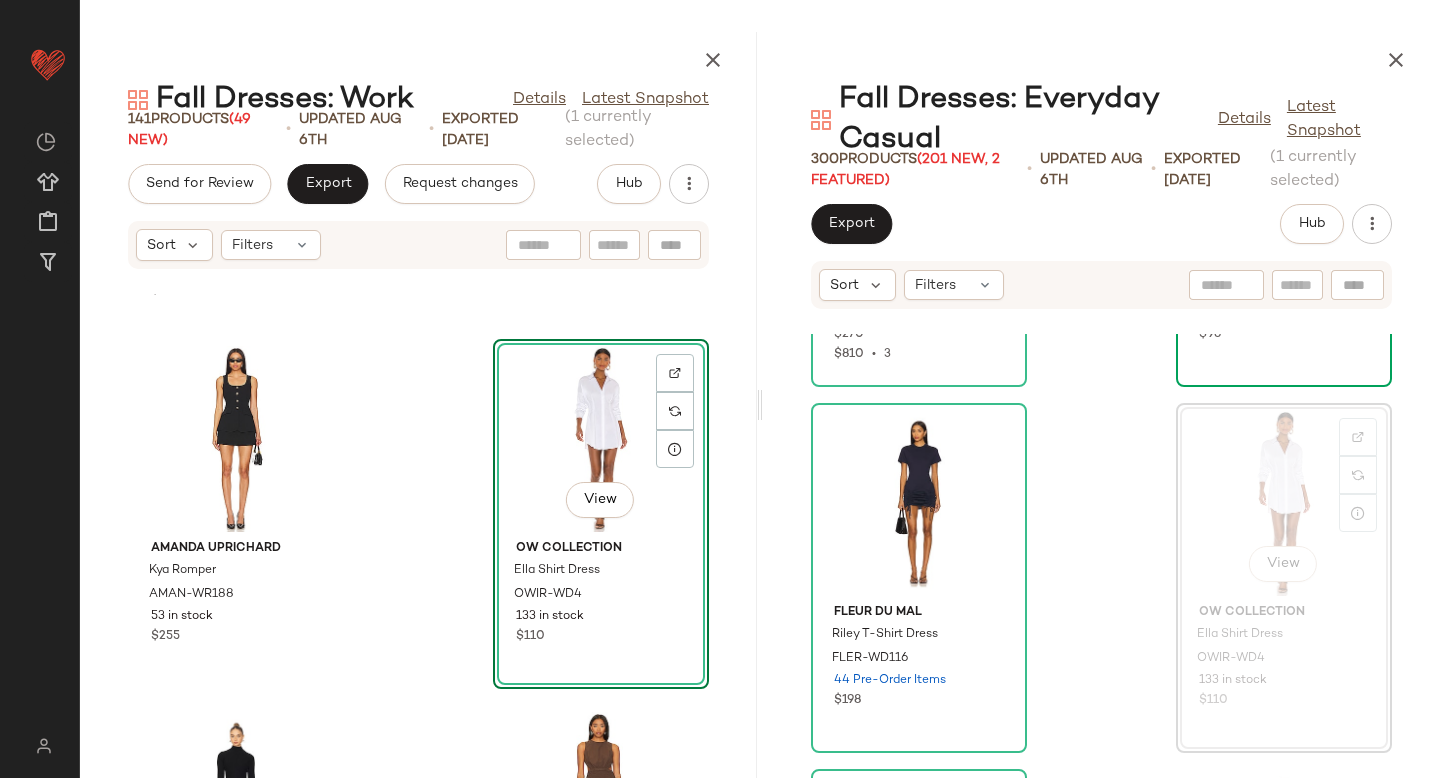 click on "Lovers and Friends Nicole Maxi Dress LOVF-WD4629 119 in stock $270 $810  •  3 4th & Reckless Stephanie Dress 4THR-WD25 75 in stock $96 fleur du mal Riley T-Shirt Dress FLER-WD116 44 Pre-Order Items $198  View  OW Collection Ella Shirt Dress OWIR-WD4 133 in stock $110 Rails Leslie Dress RAIL-WD407 19 in stock $268 $482  •  2 SNDYS Lottie Dress SDYS-WD177 169 in stock $82 $164  •  2 HEARTLOOM Felina Dress HEAR-WD407 151 Pre-Order Items $139 Lovers and Friends Margo Mini Dress LOVF-WD4665 96 in stock $198 $396  •  2" 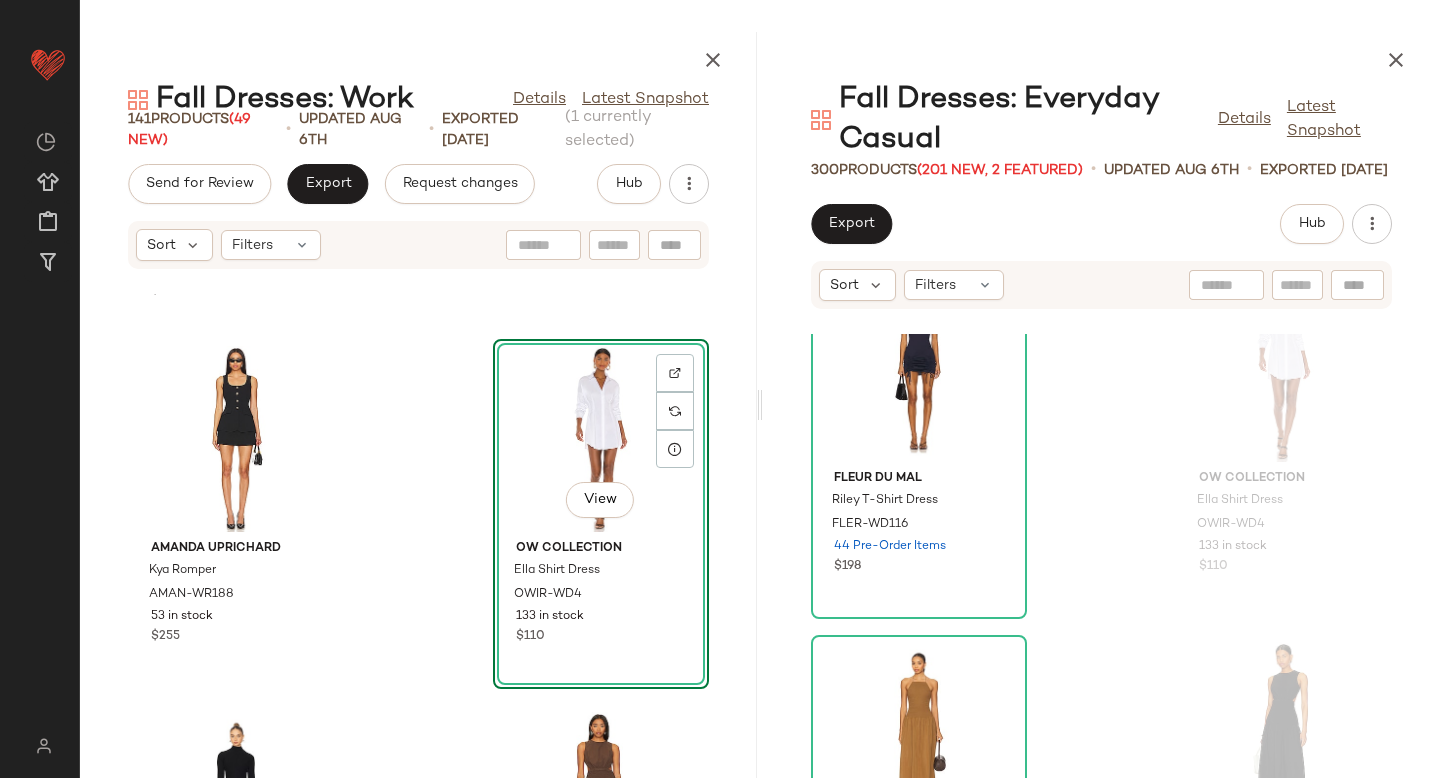 scroll, scrollTop: 30951, scrollLeft: 0, axis: vertical 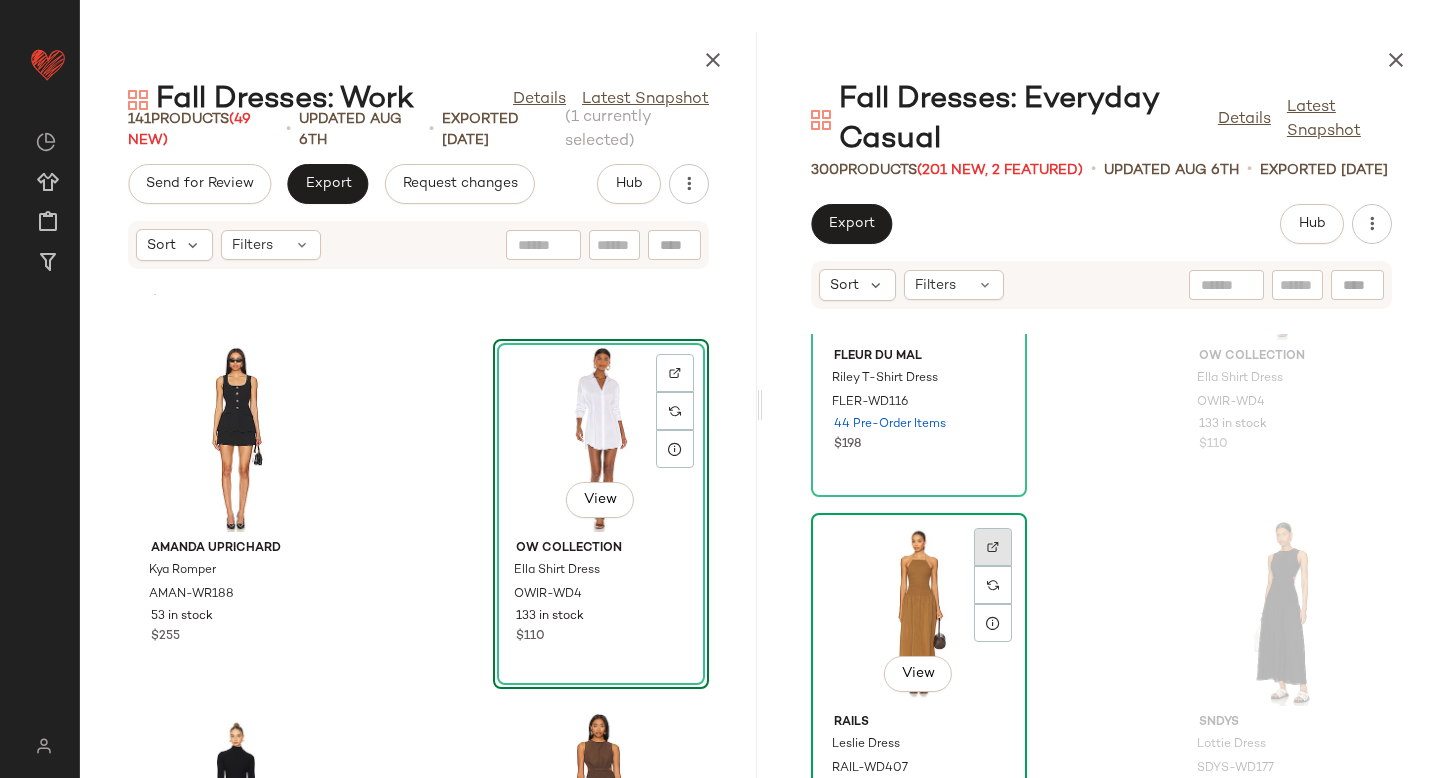 click 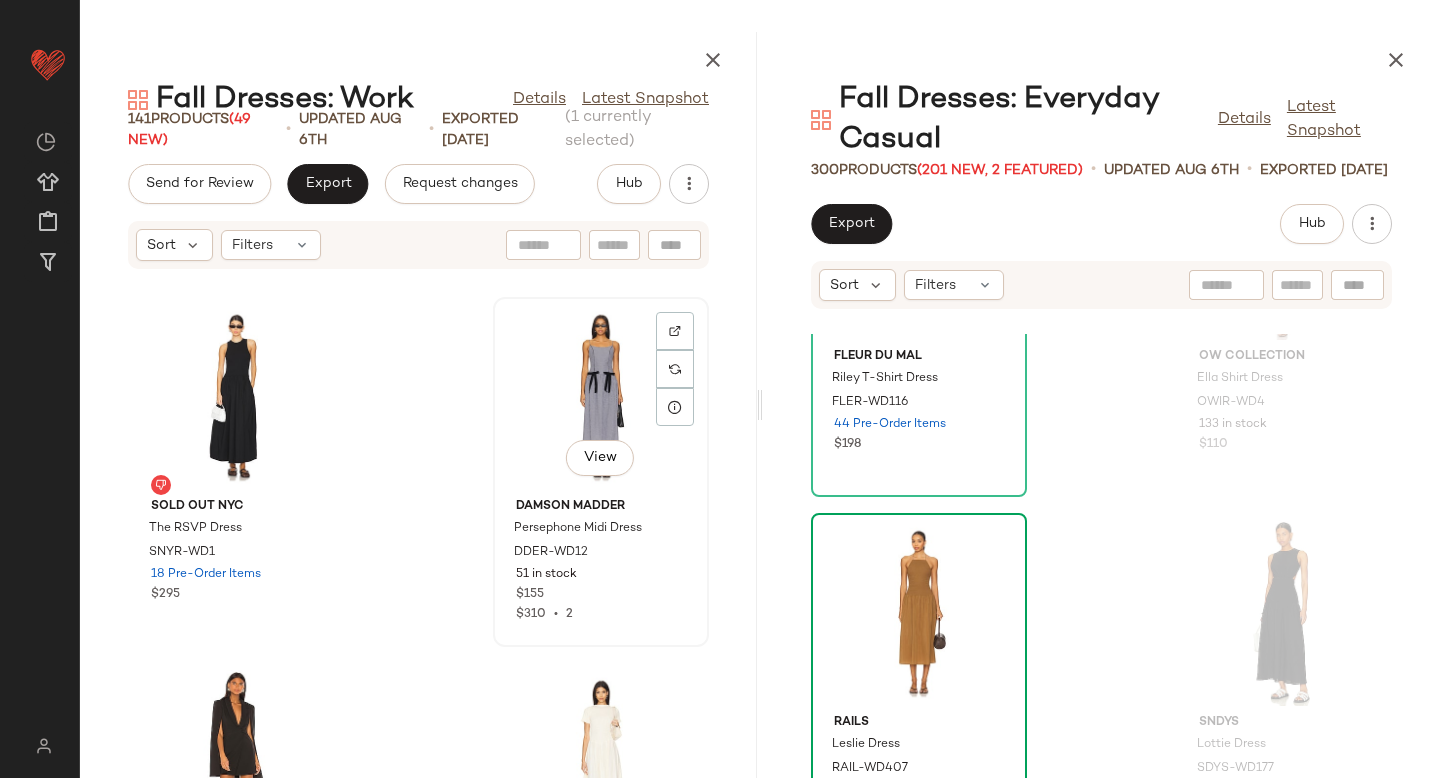 scroll, scrollTop: 14652, scrollLeft: 0, axis: vertical 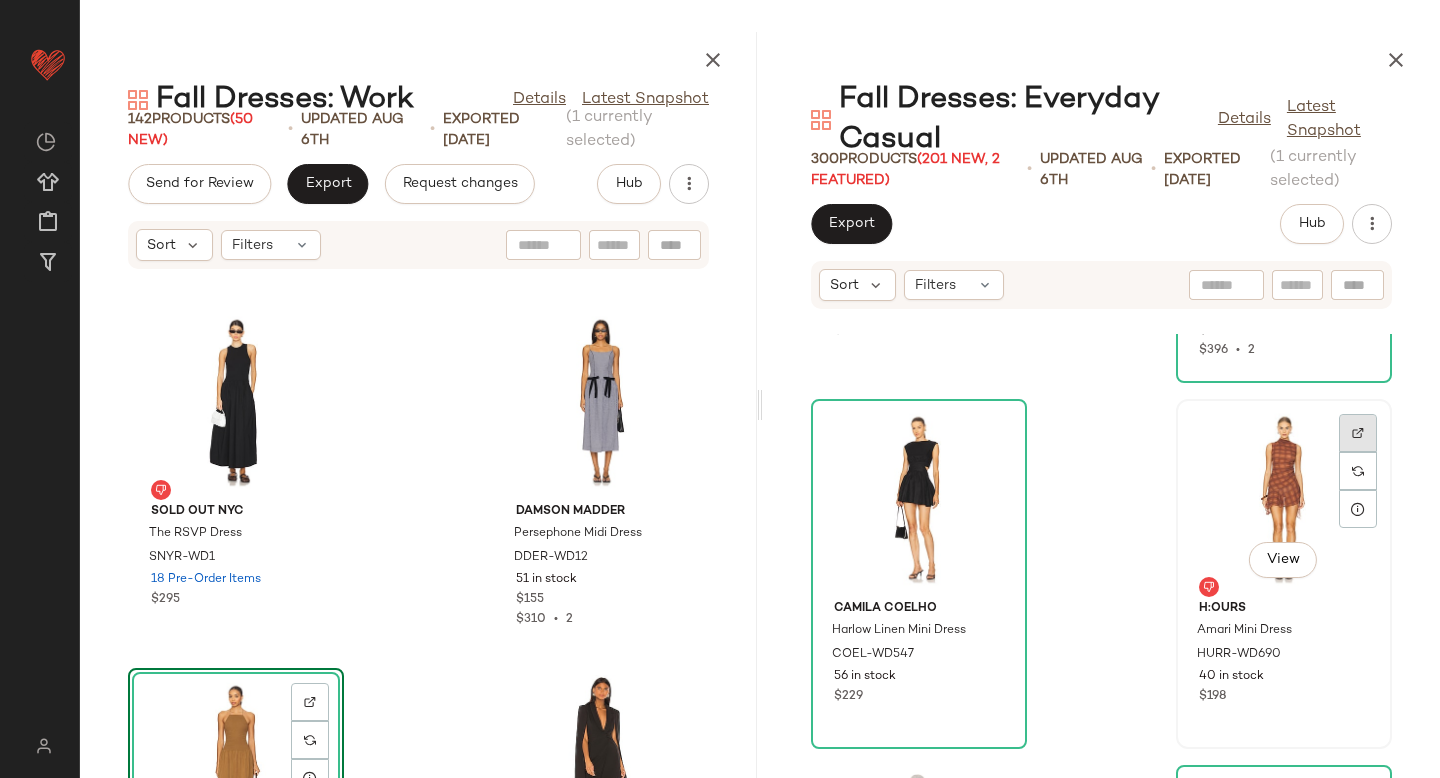 click 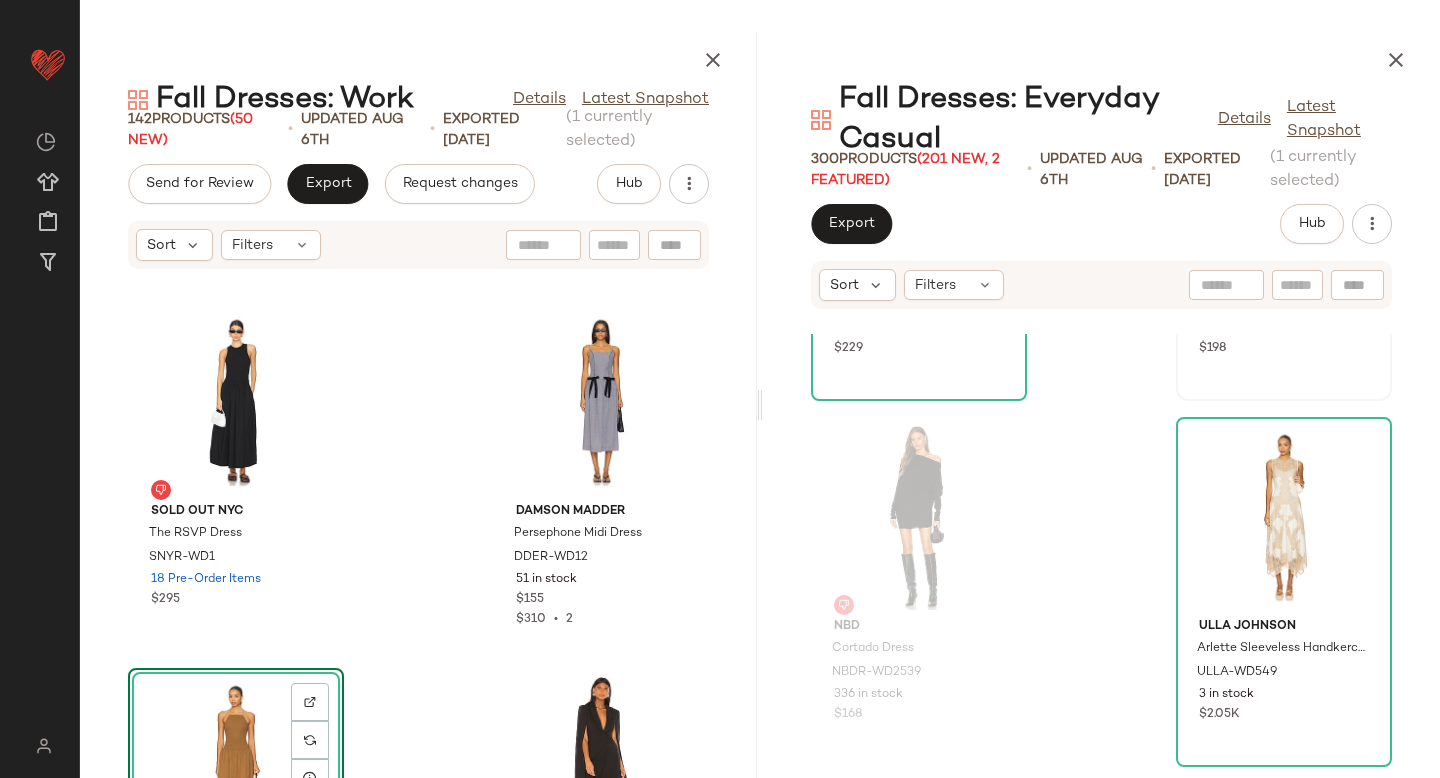 scroll, scrollTop: 32147, scrollLeft: 0, axis: vertical 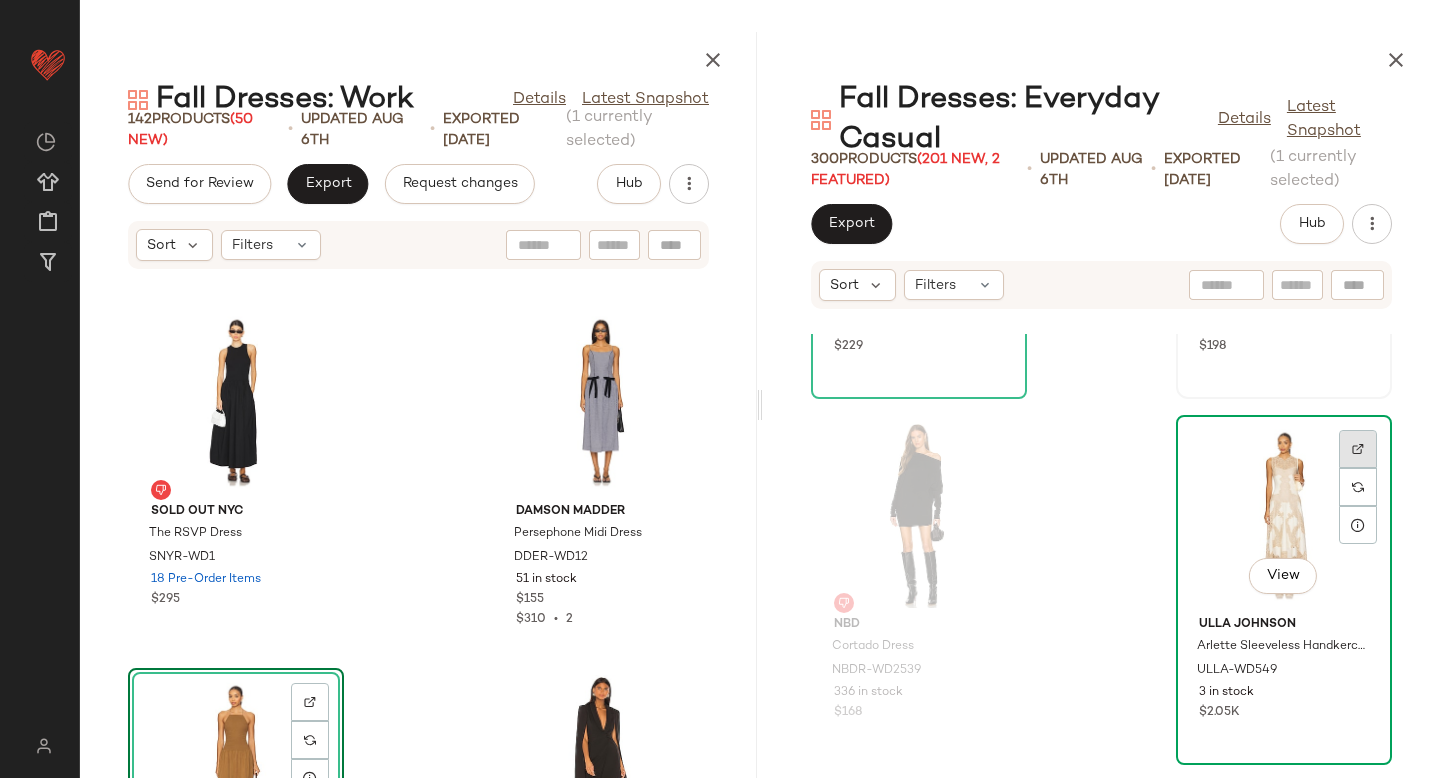 click 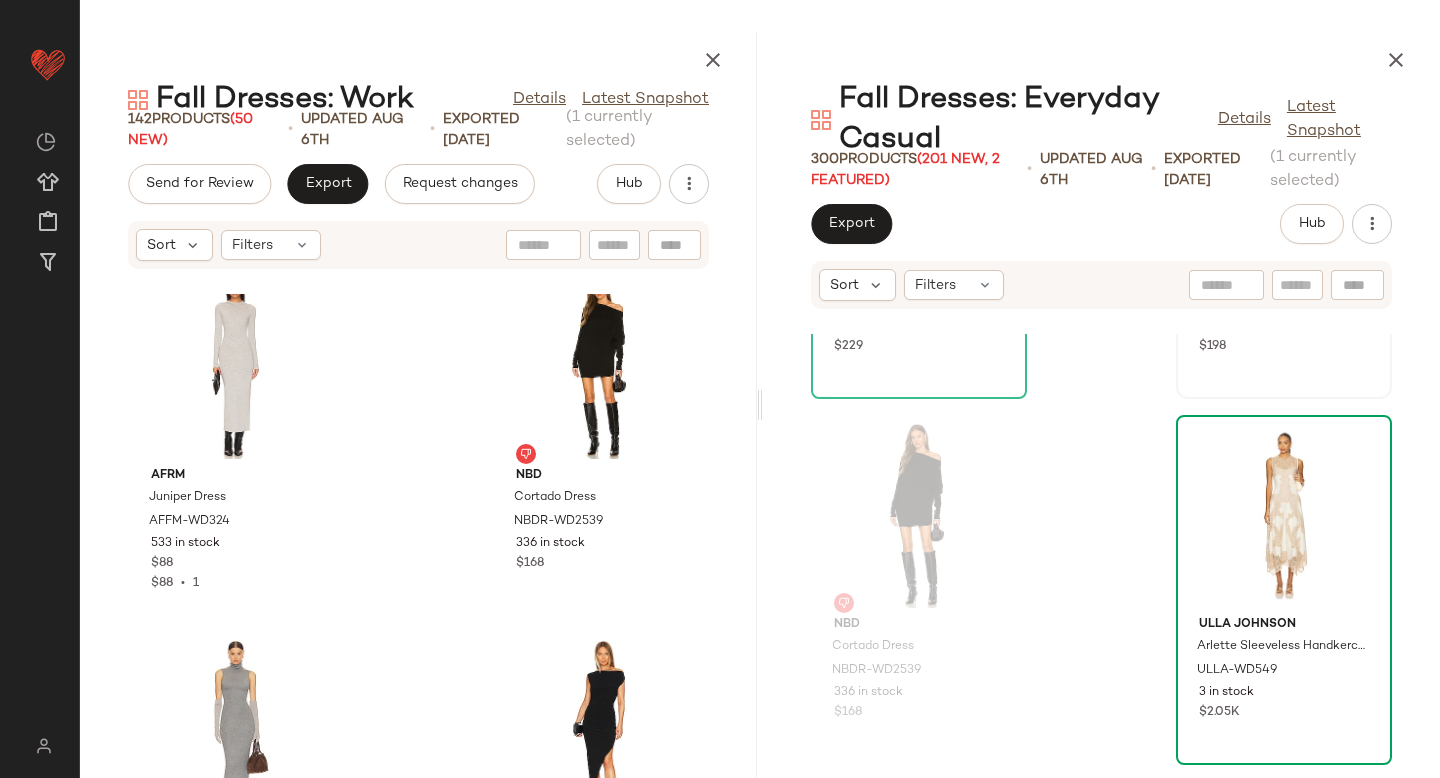 scroll, scrollTop: 16876, scrollLeft: 0, axis: vertical 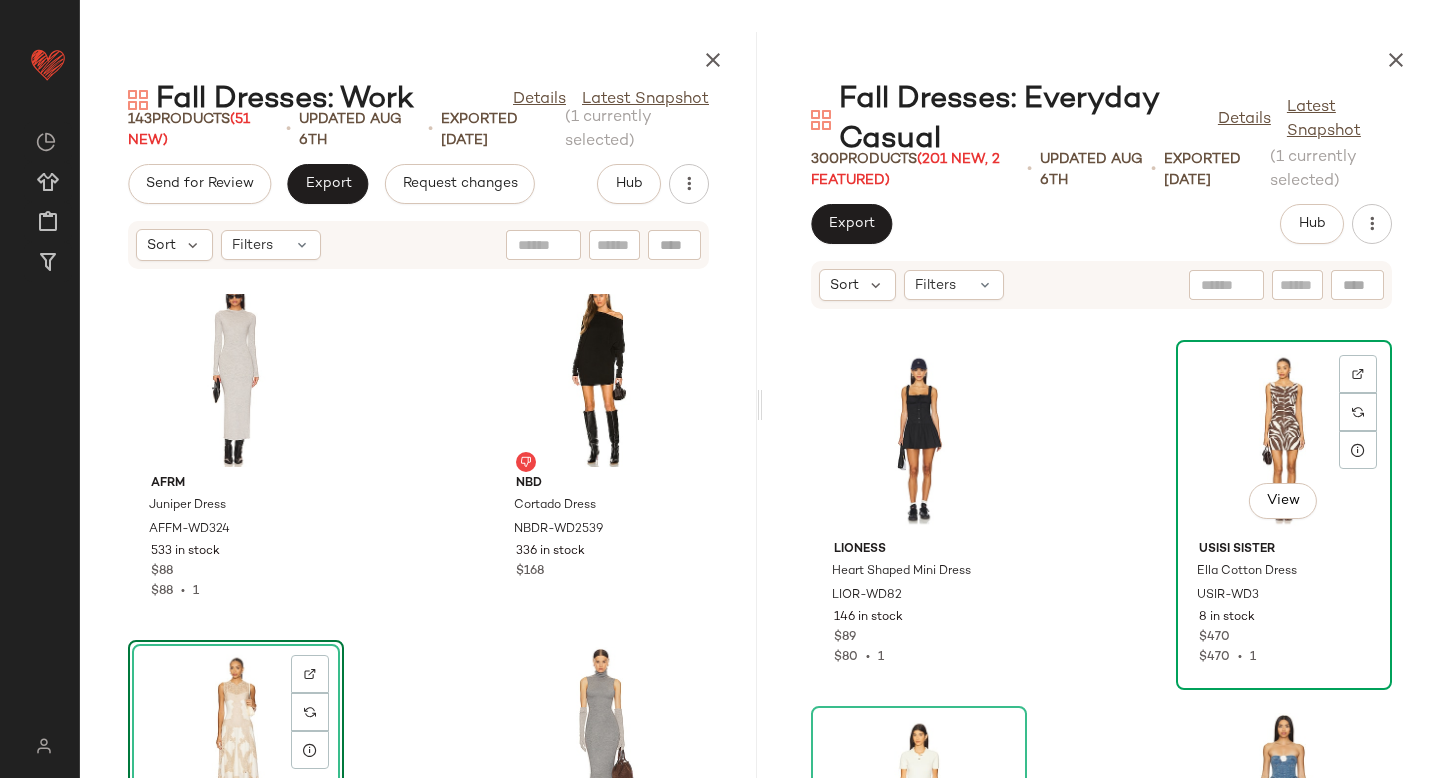 click 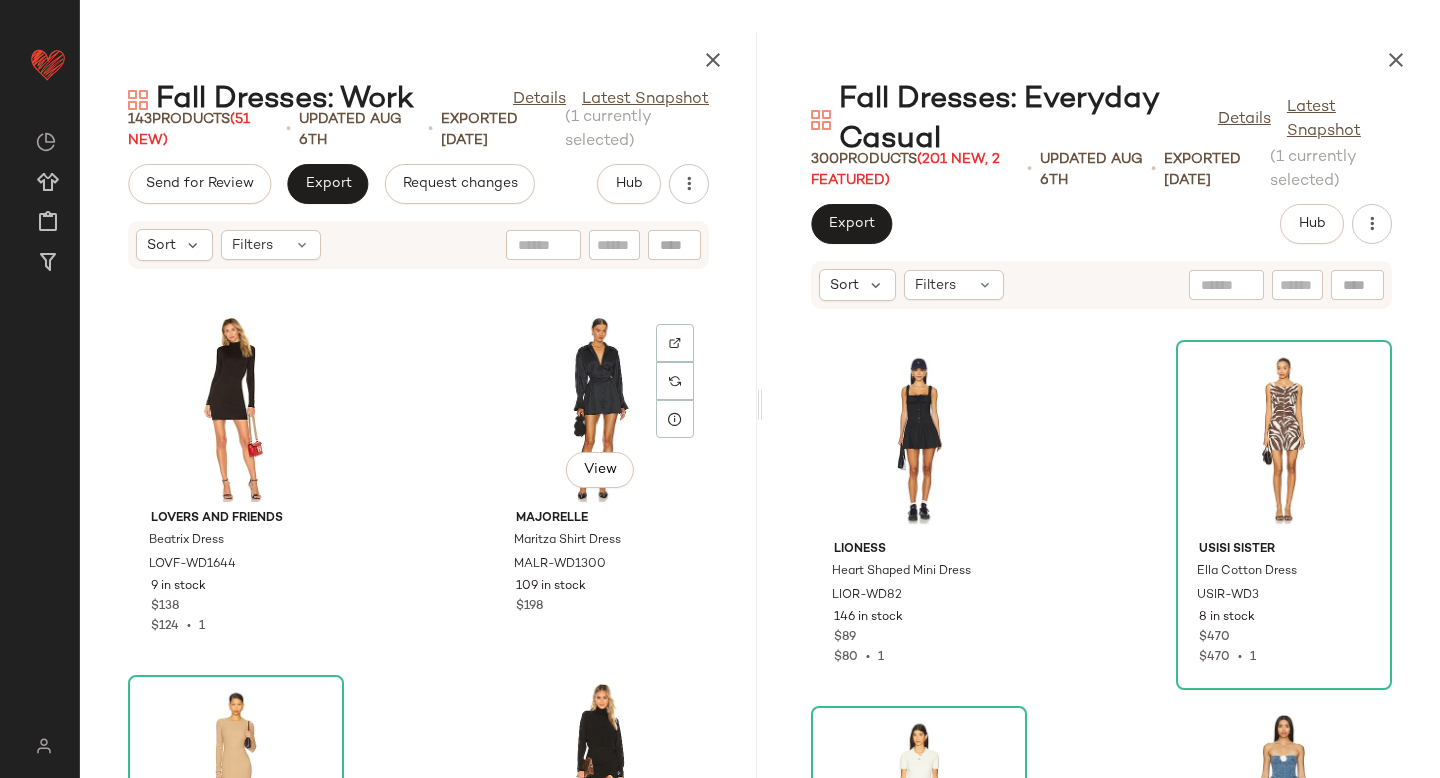 scroll, scrollTop: 18268, scrollLeft: 0, axis: vertical 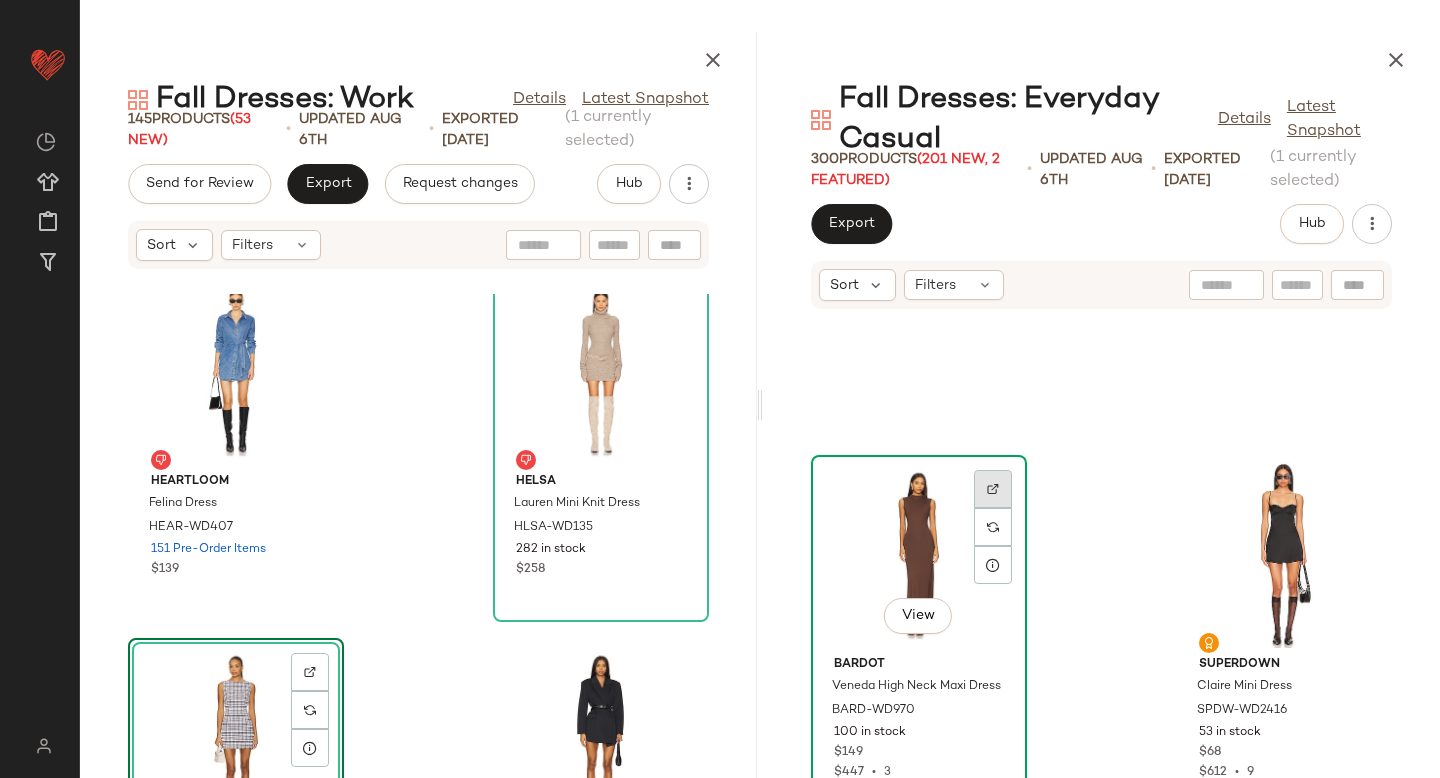 click 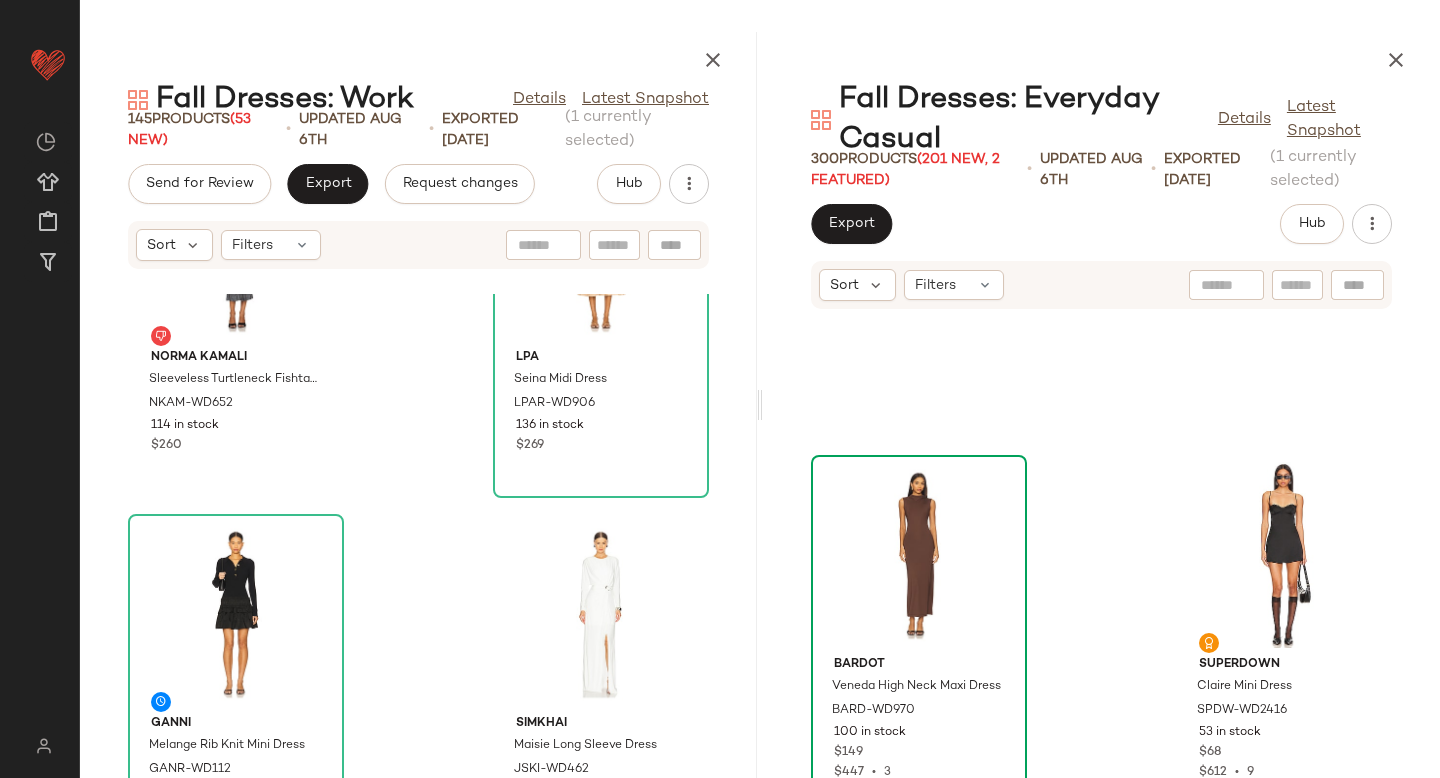 scroll, scrollTop: 3564, scrollLeft: 0, axis: vertical 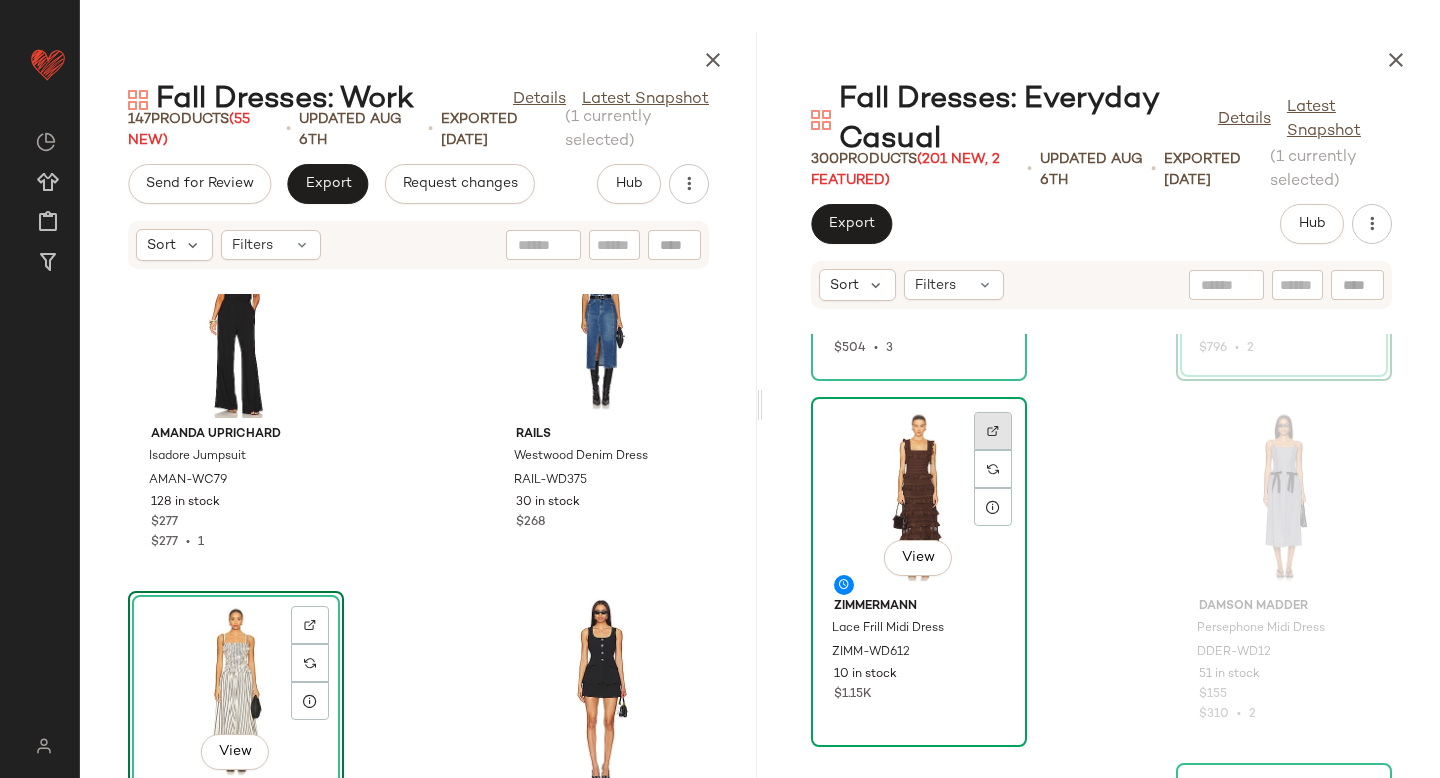 click 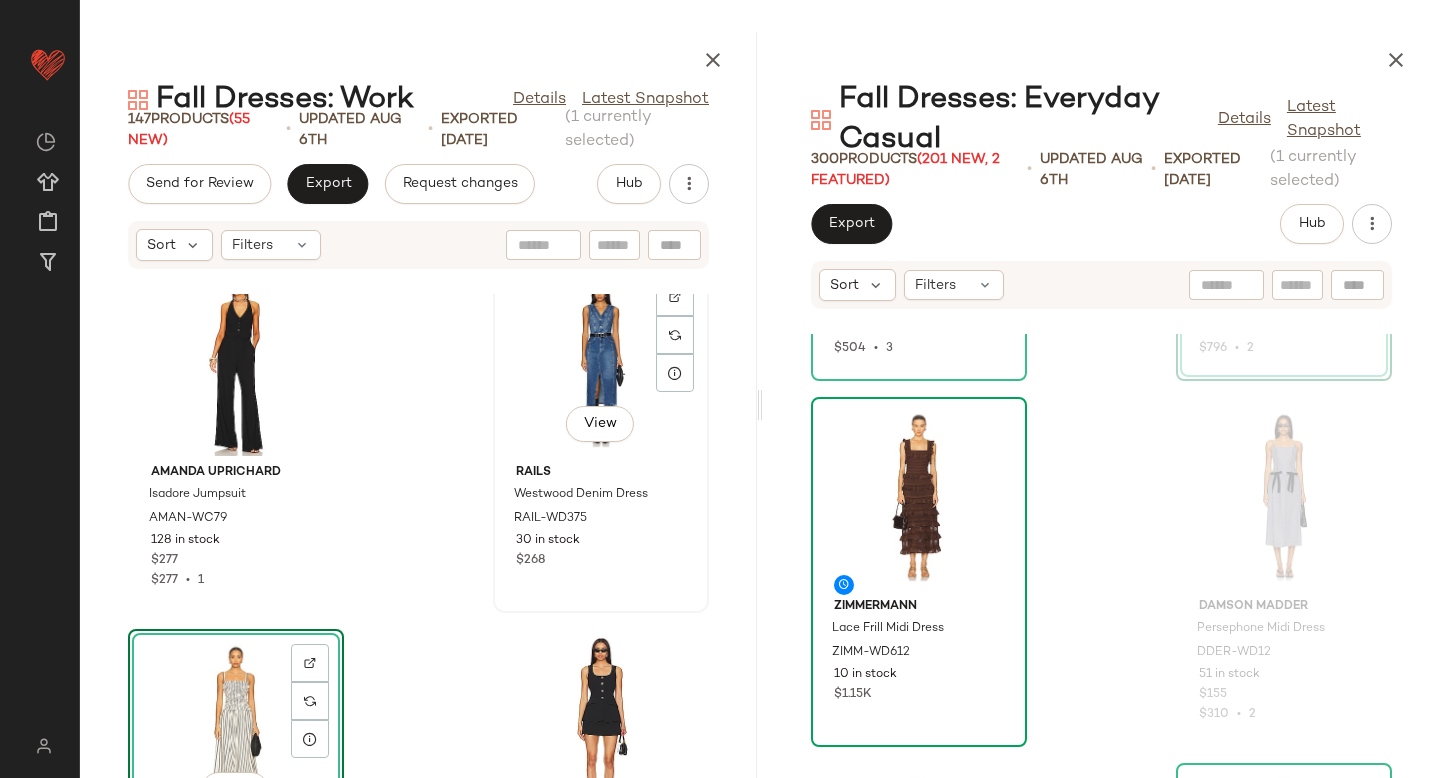 scroll, scrollTop: 12132, scrollLeft: 0, axis: vertical 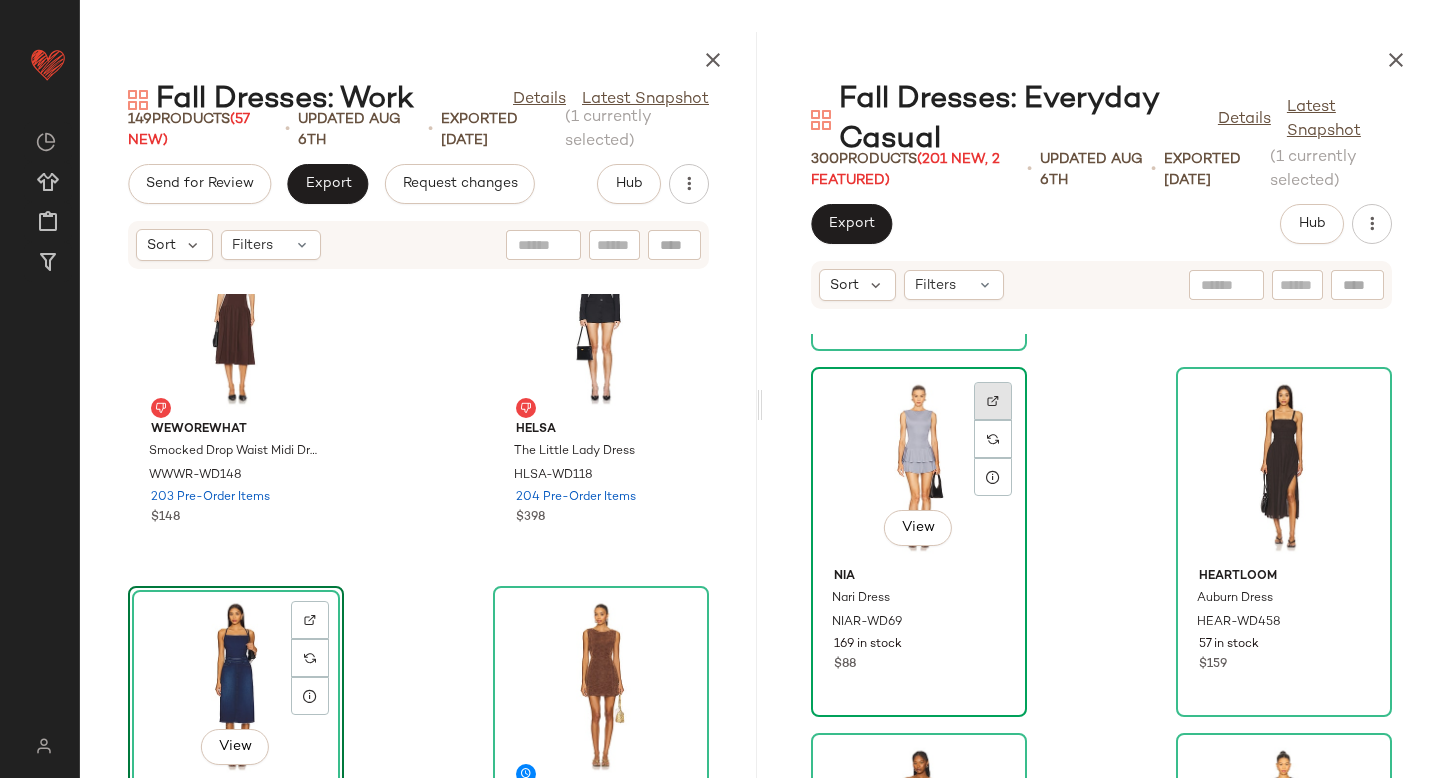 click 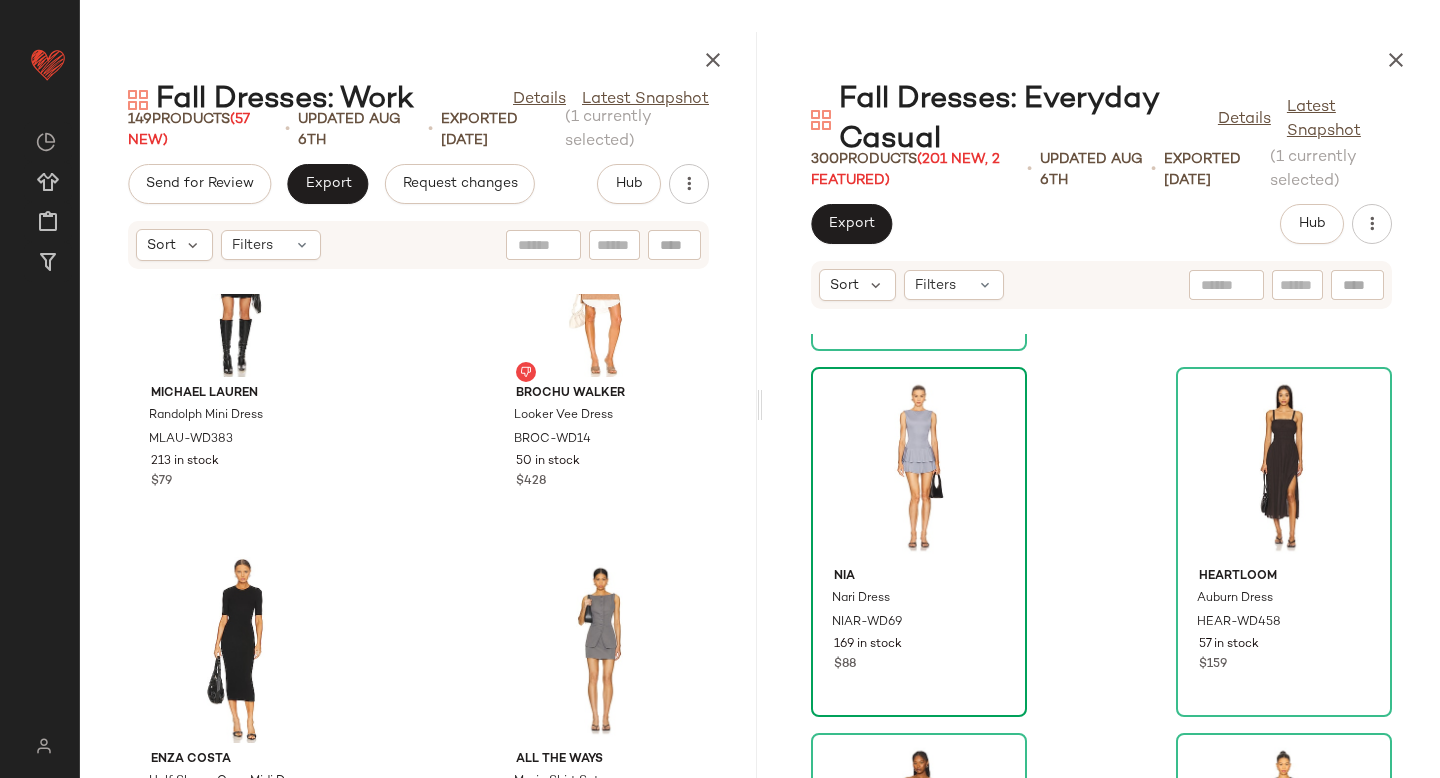 scroll, scrollTop: 16833, scrollLeft: 0, axis: vertical 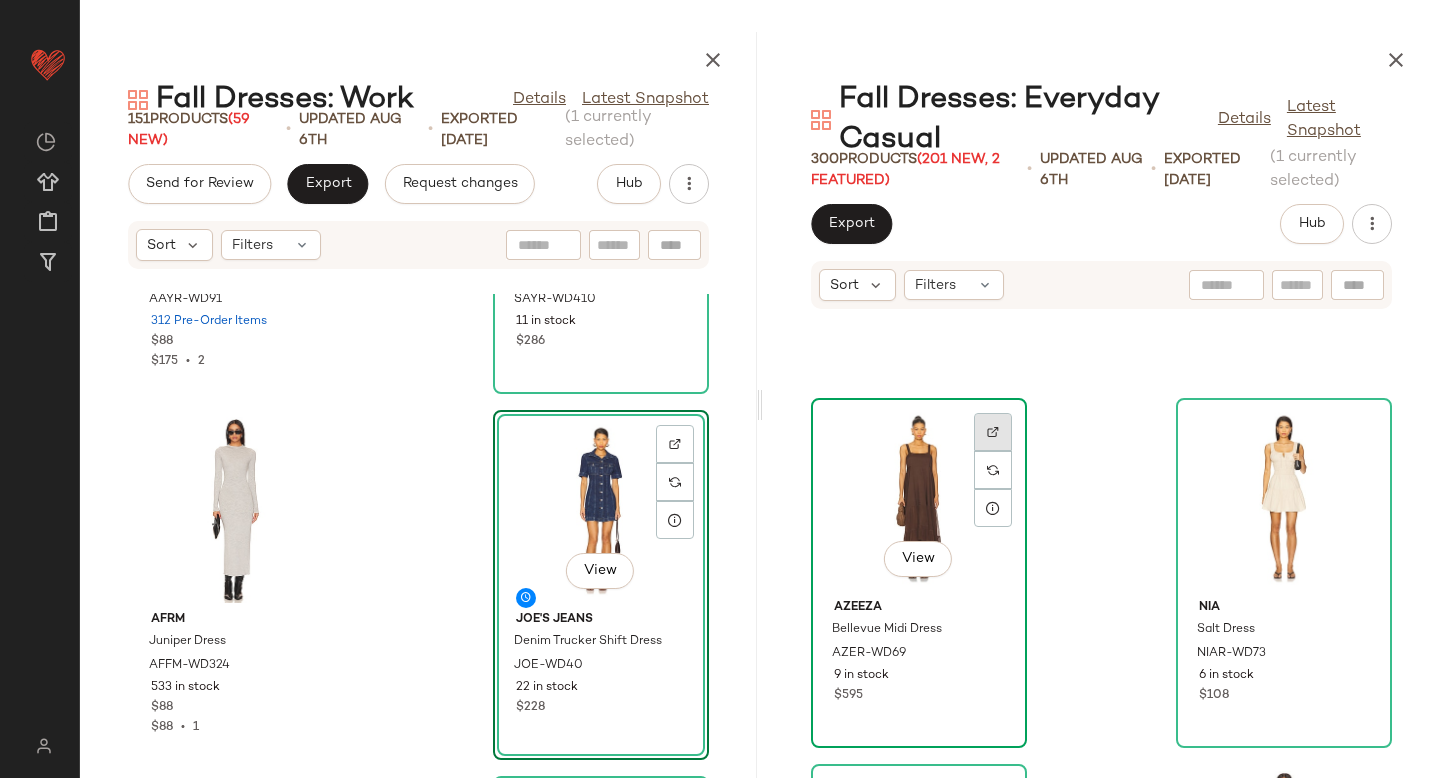 click 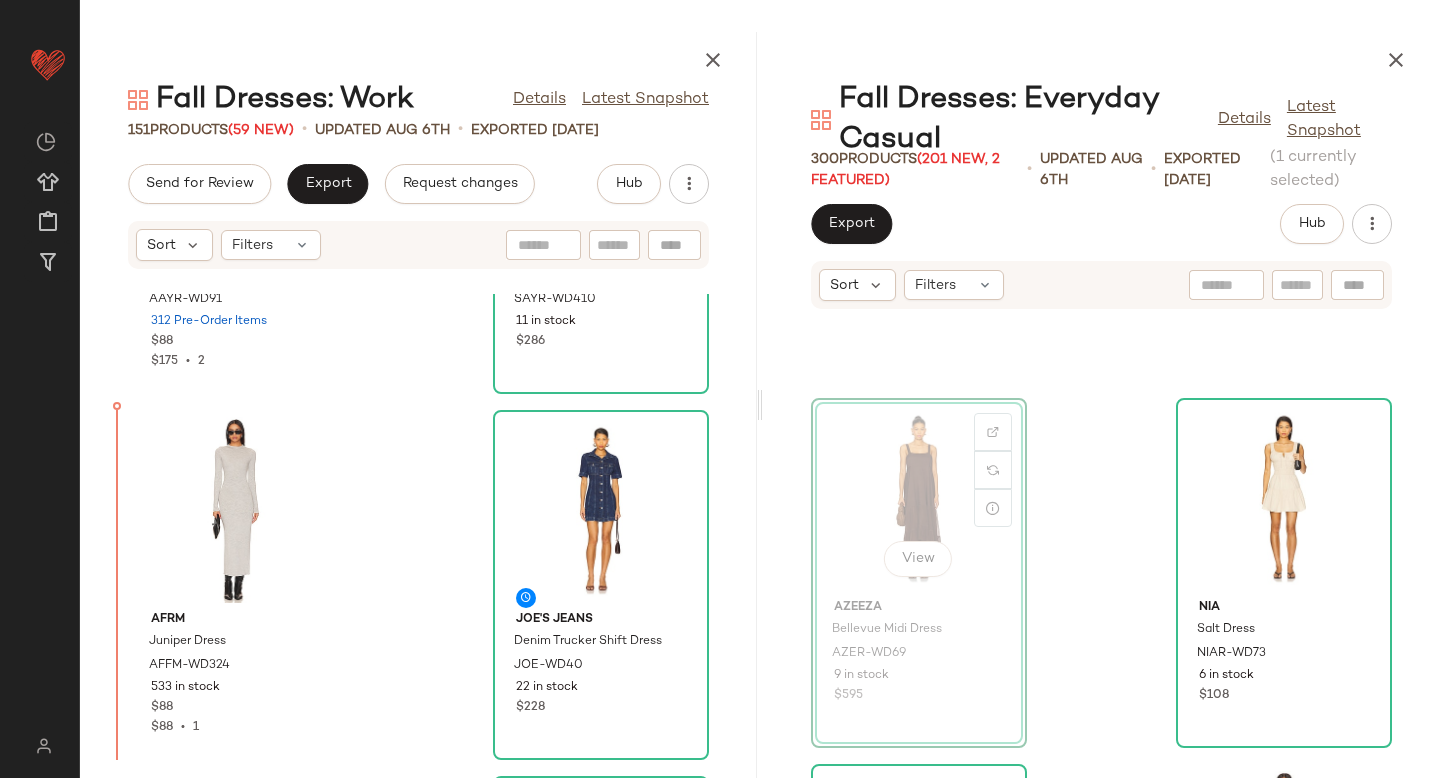 scroll, scrollTop: 17849, scrollLeft: 0, axis: vertical 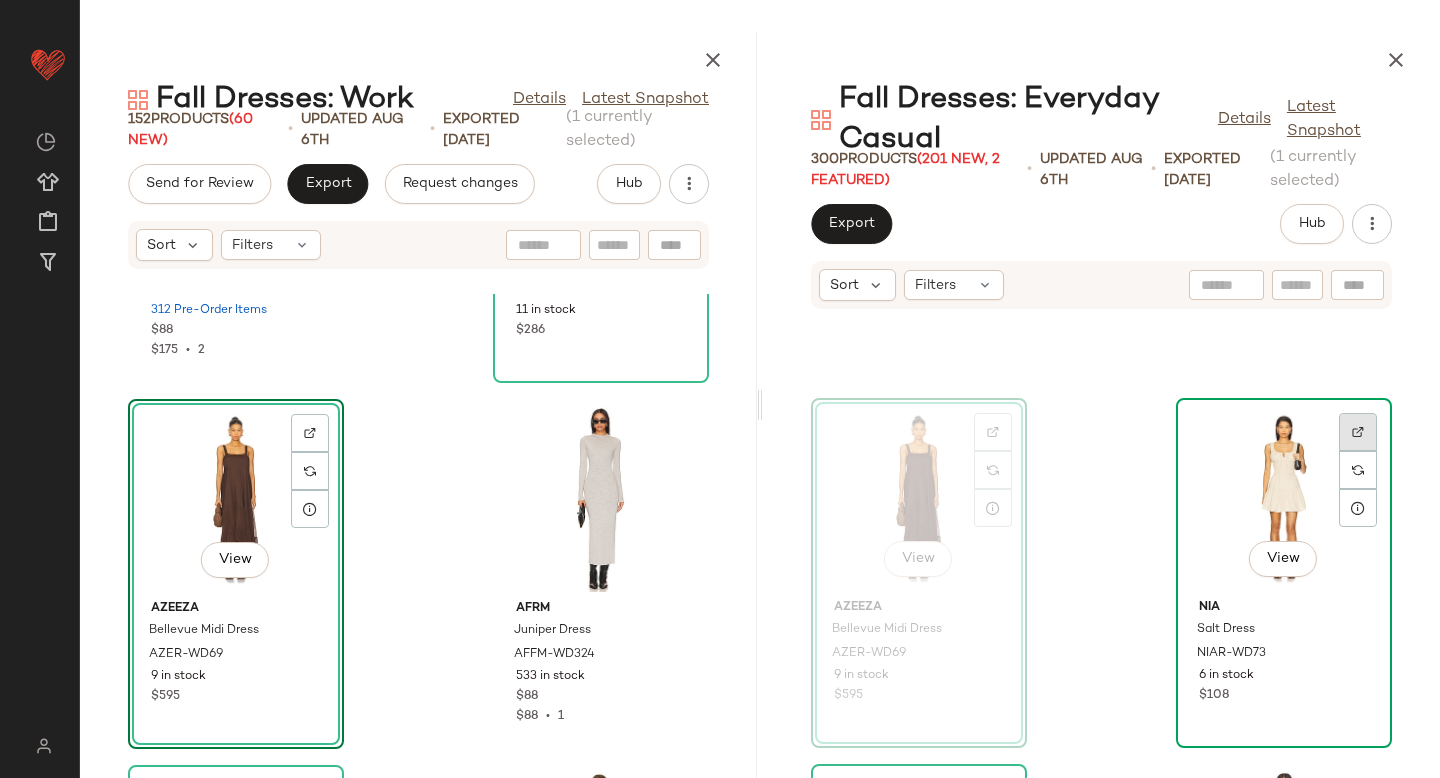 click 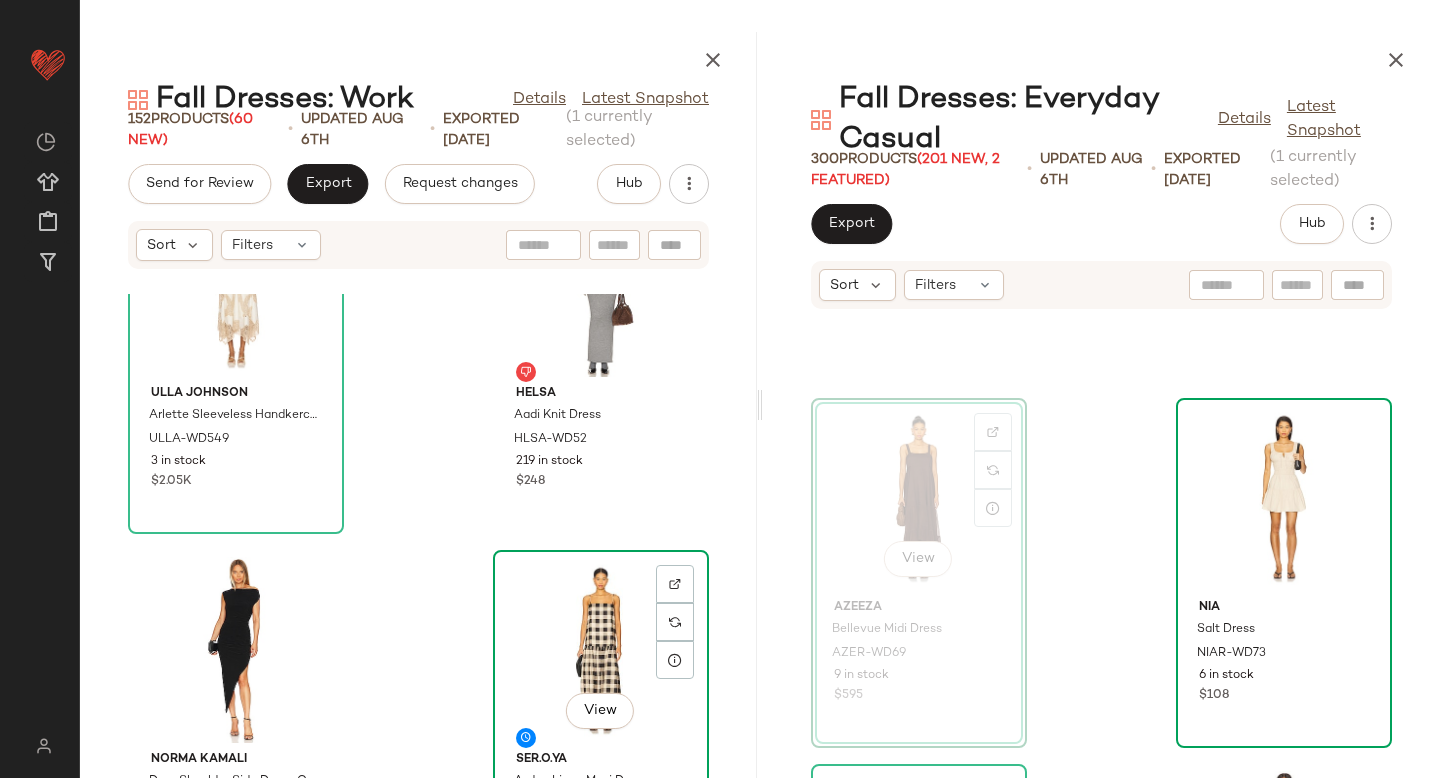 scroll, scrollTop: 18637, scrollLeft: 0, axis: vertical 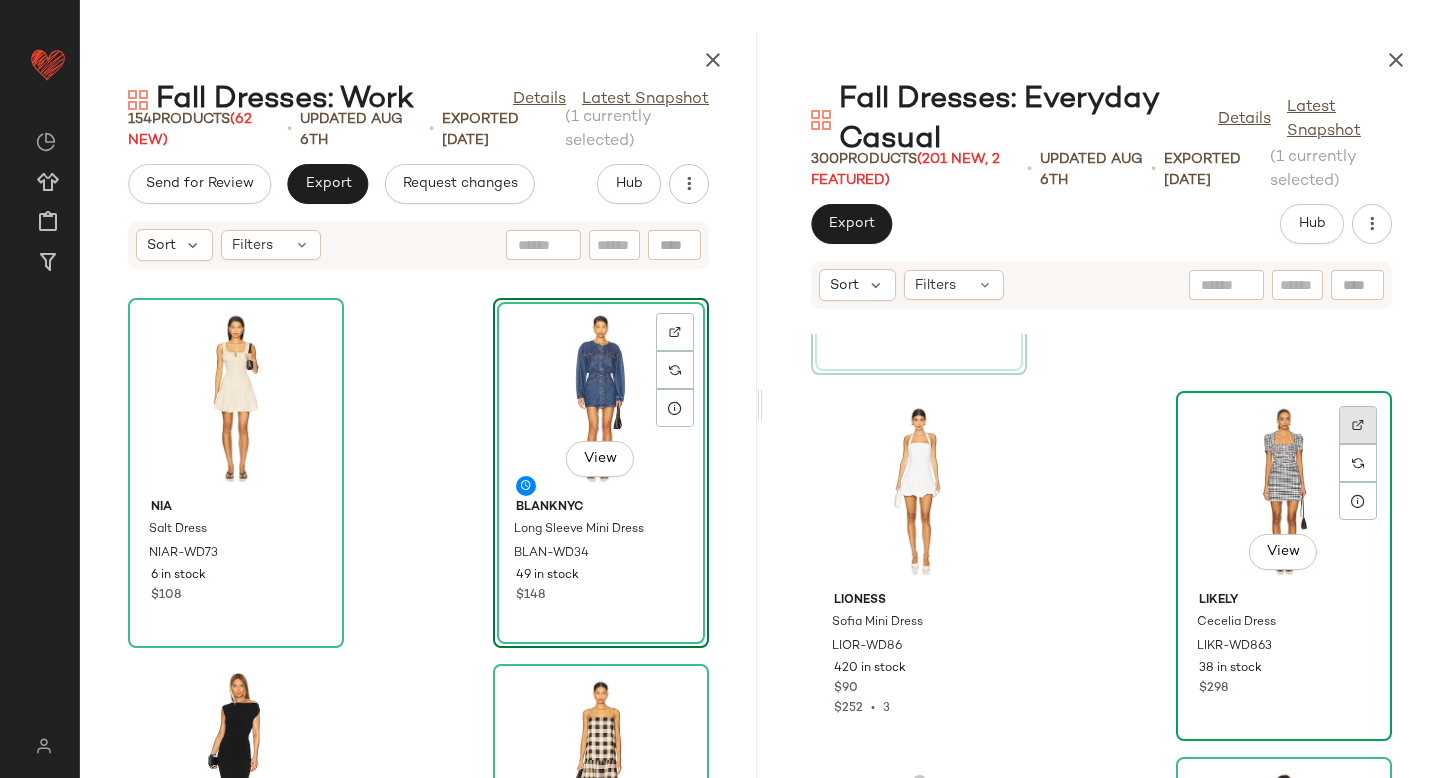 click 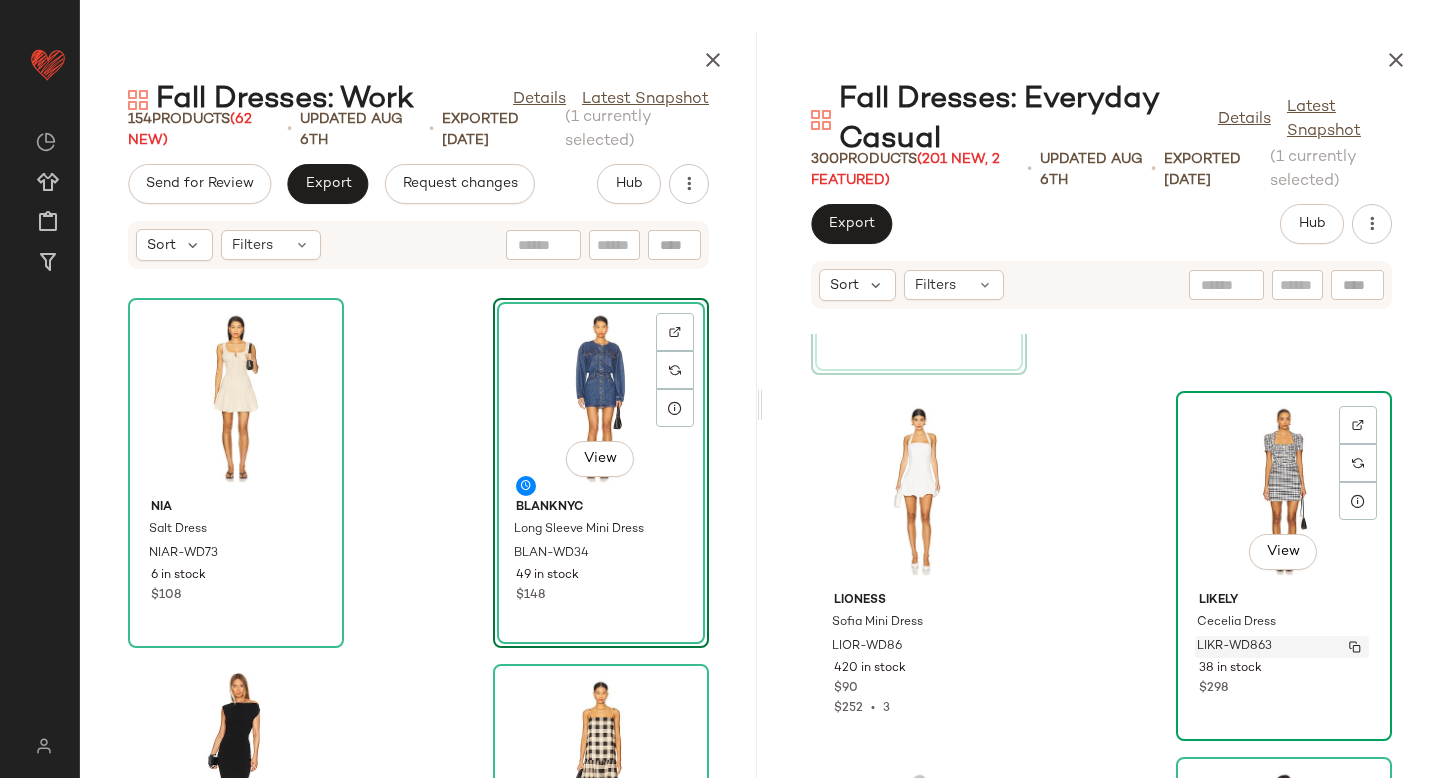 click on "LIKR-WD863" at bounding box center [1234, 647] 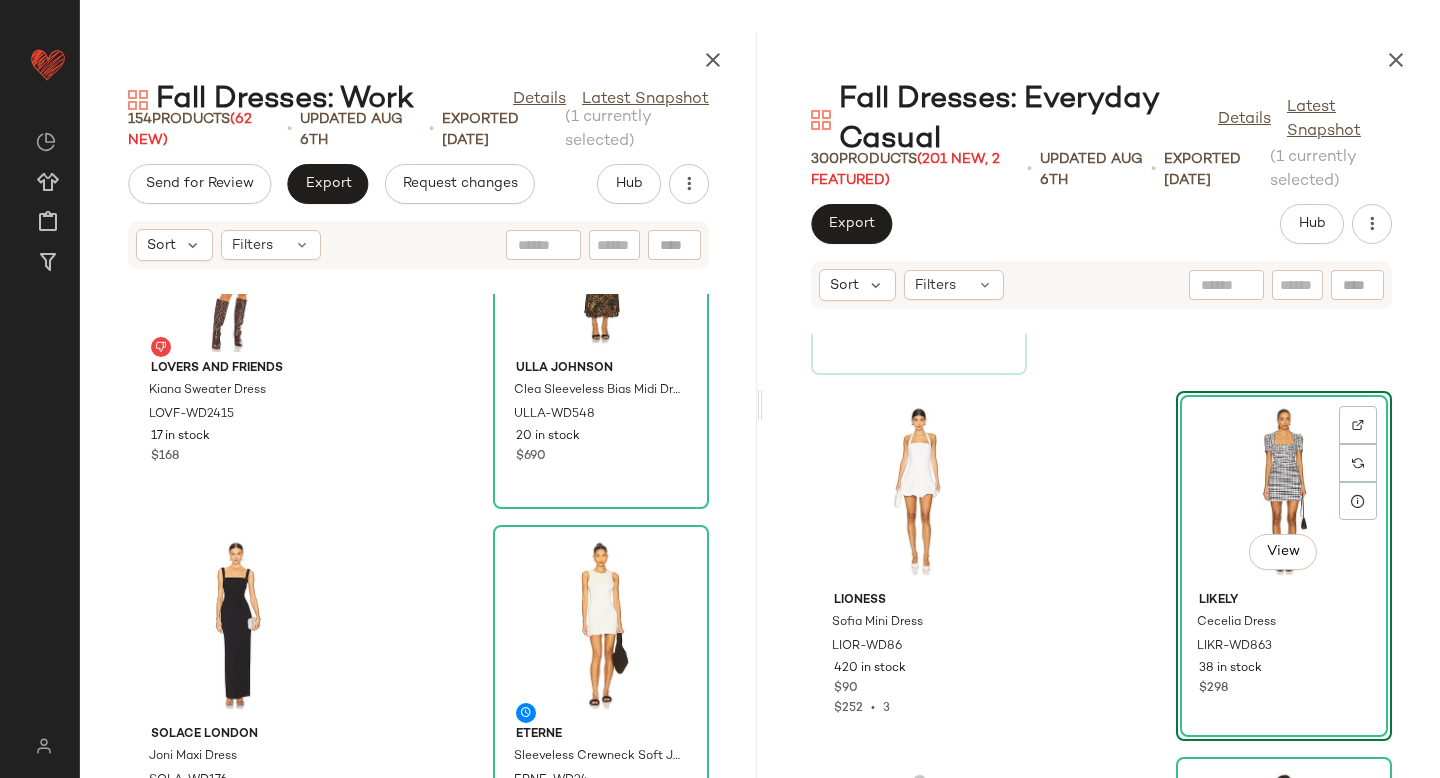 scroll, scrollTop: 21068, scrollLeft: 0, axis: vertical 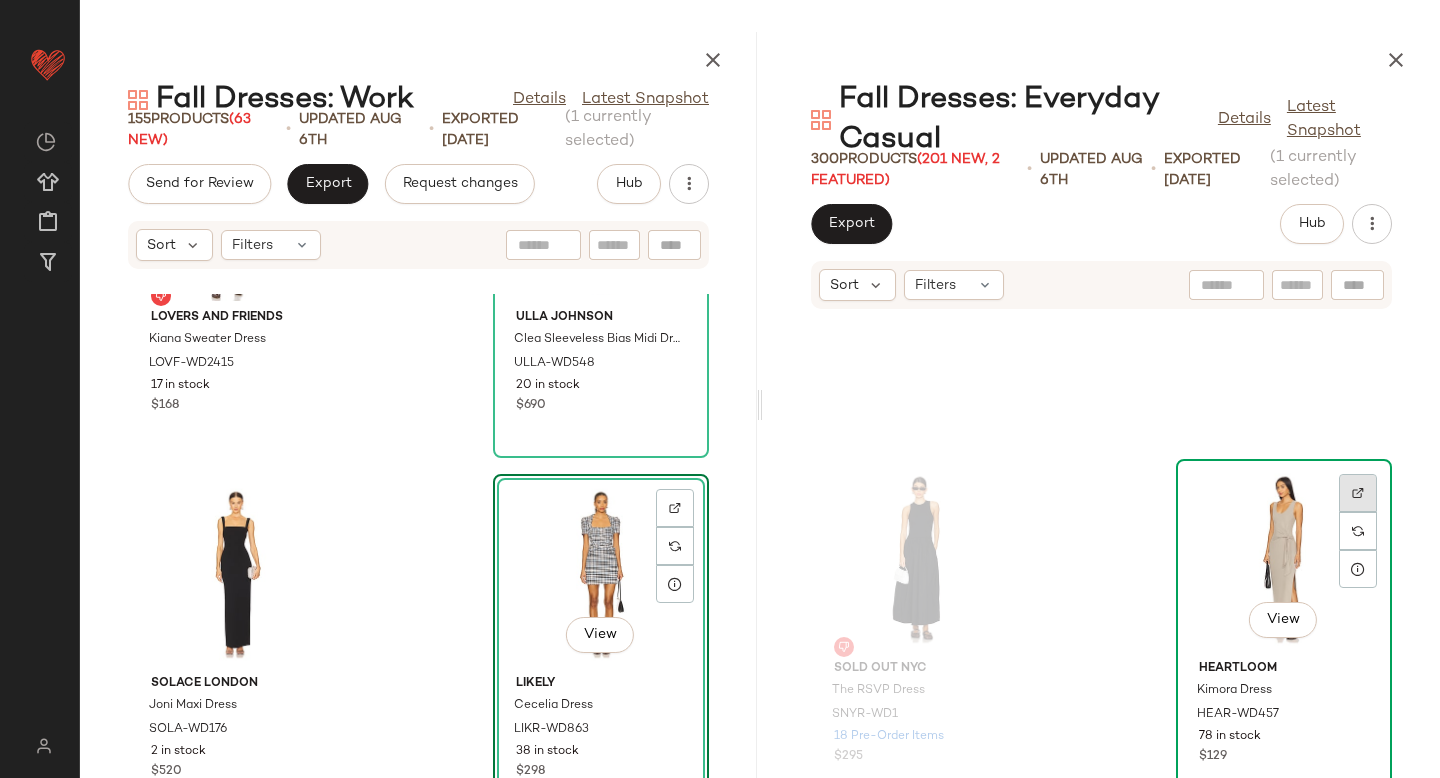 click 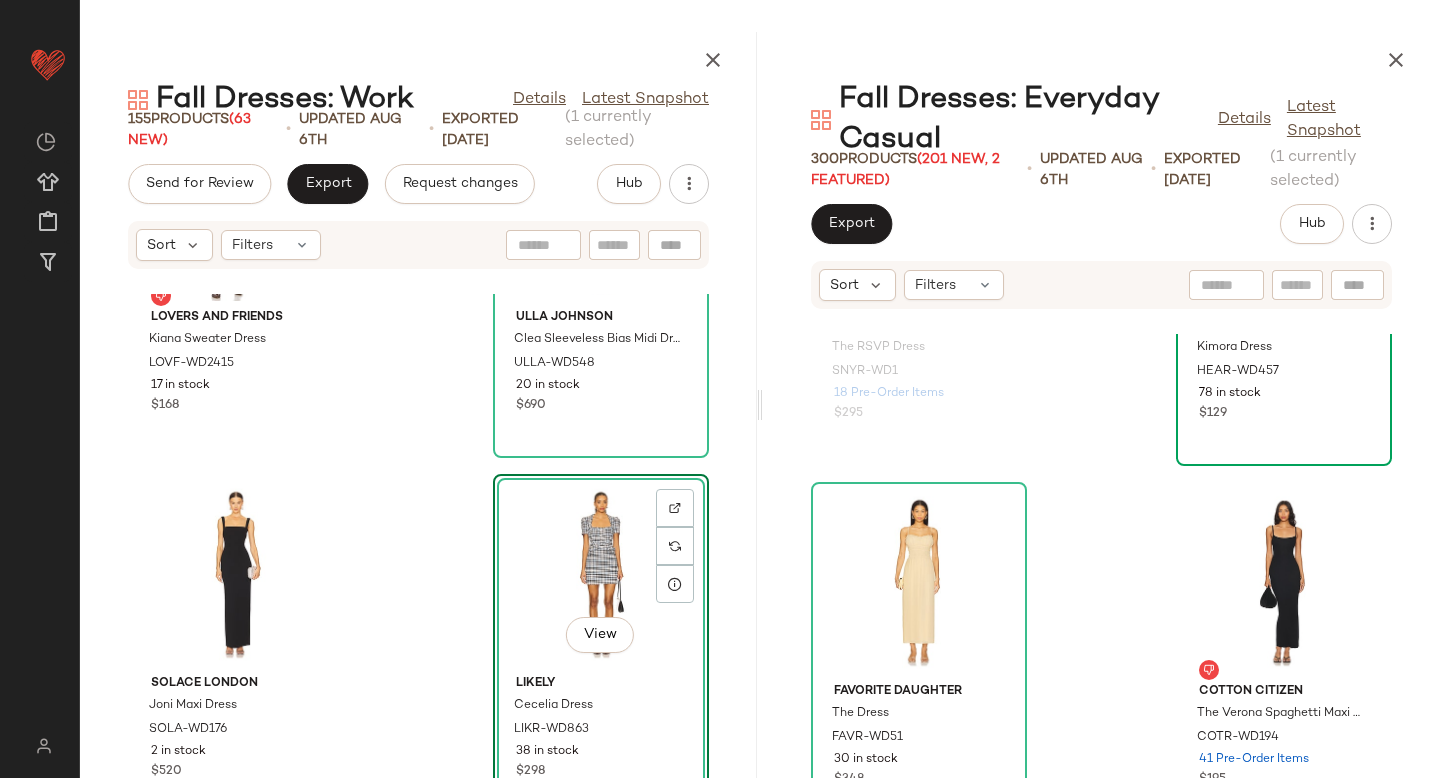 scroll, scrollTop: 41016, scrollLeft: 0, axis: vertical 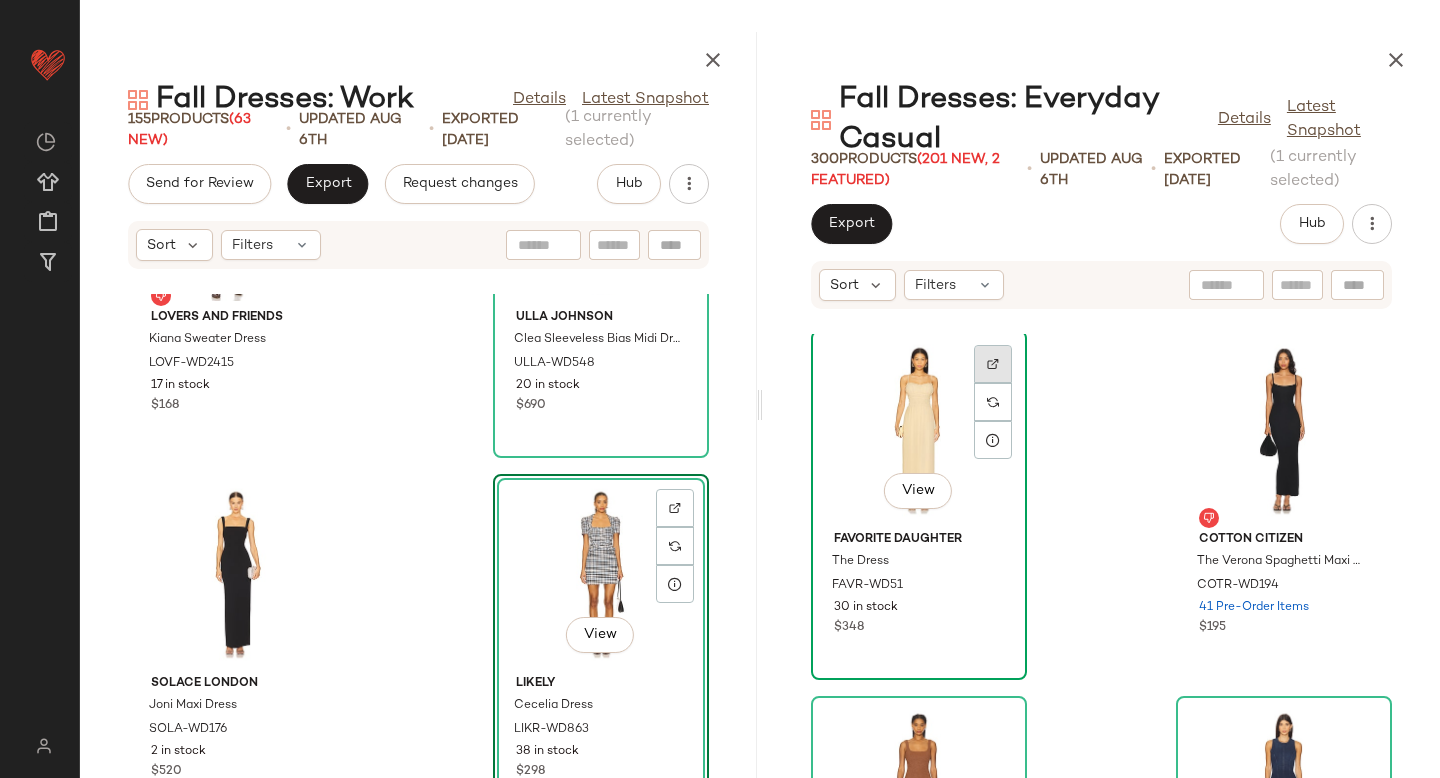 click 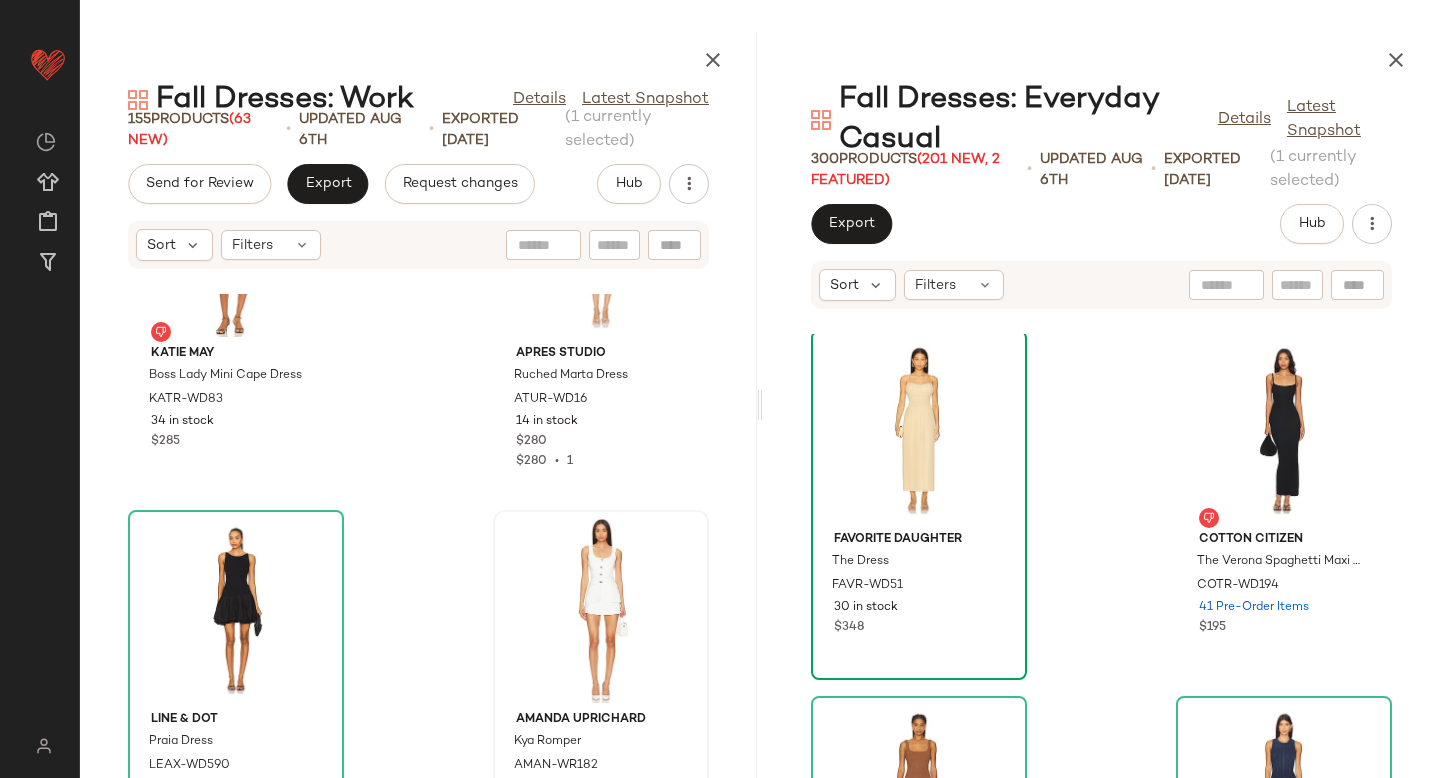scroll, scrollTop: 16255, scrollLeft: 0, axis: vertical 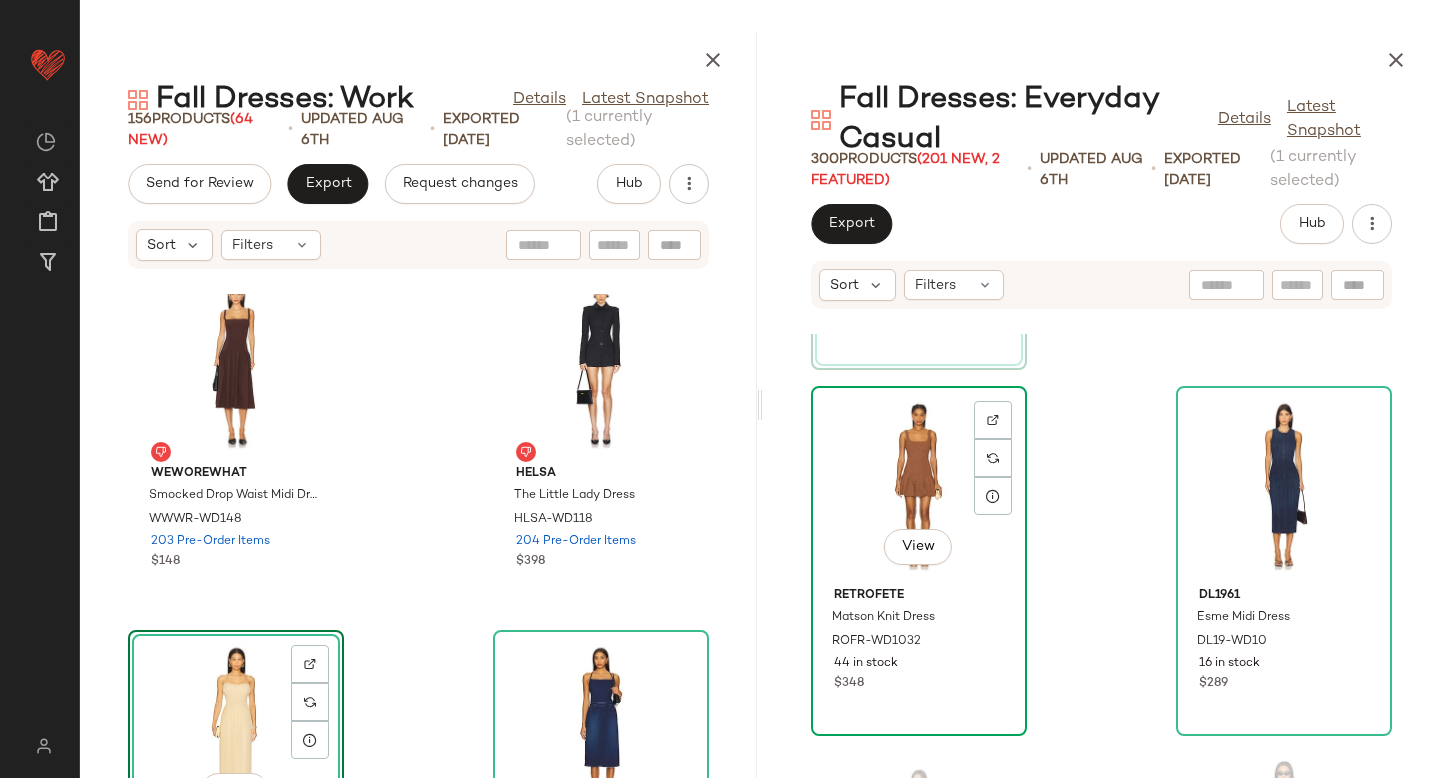 click 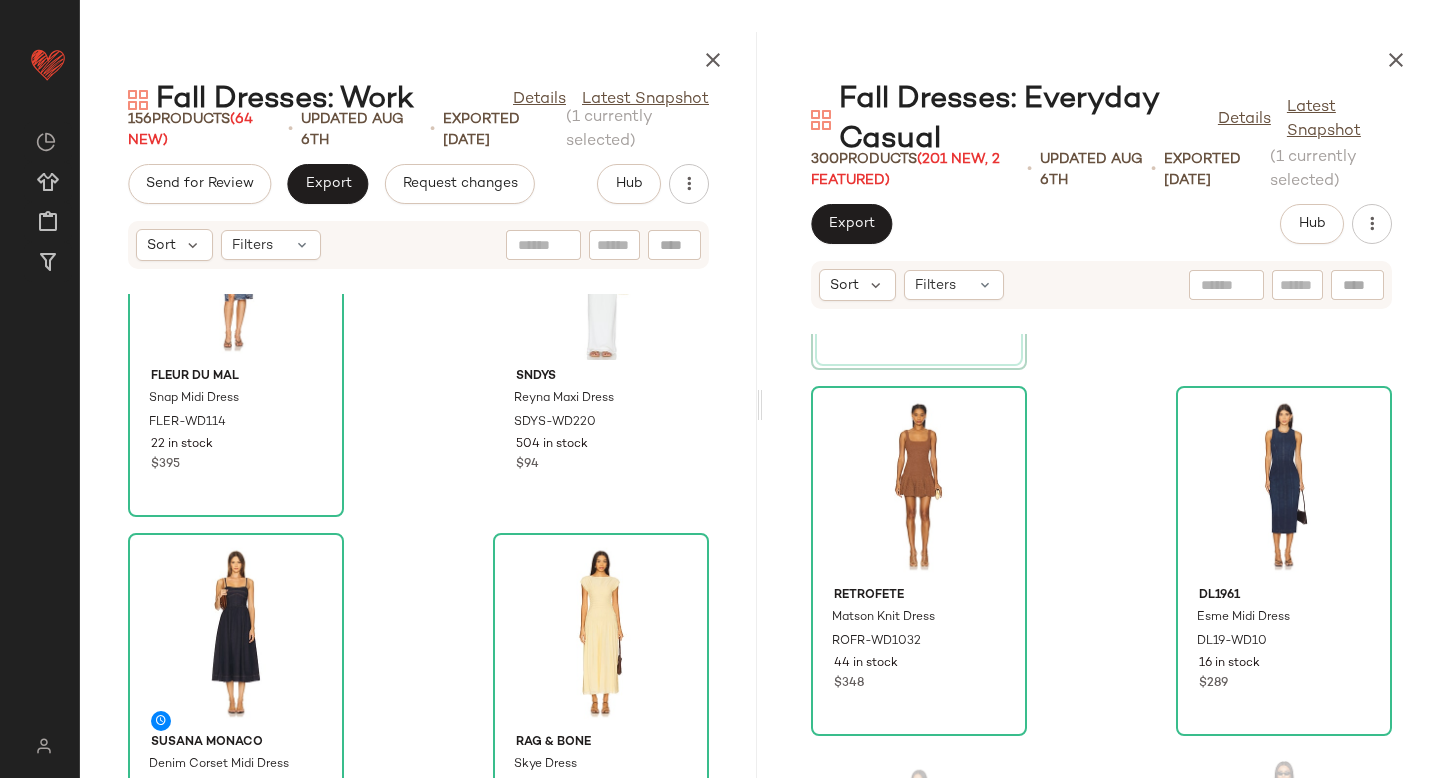 scroll, scrollTop: 4919, scrollLeft: 0, axis: vertical 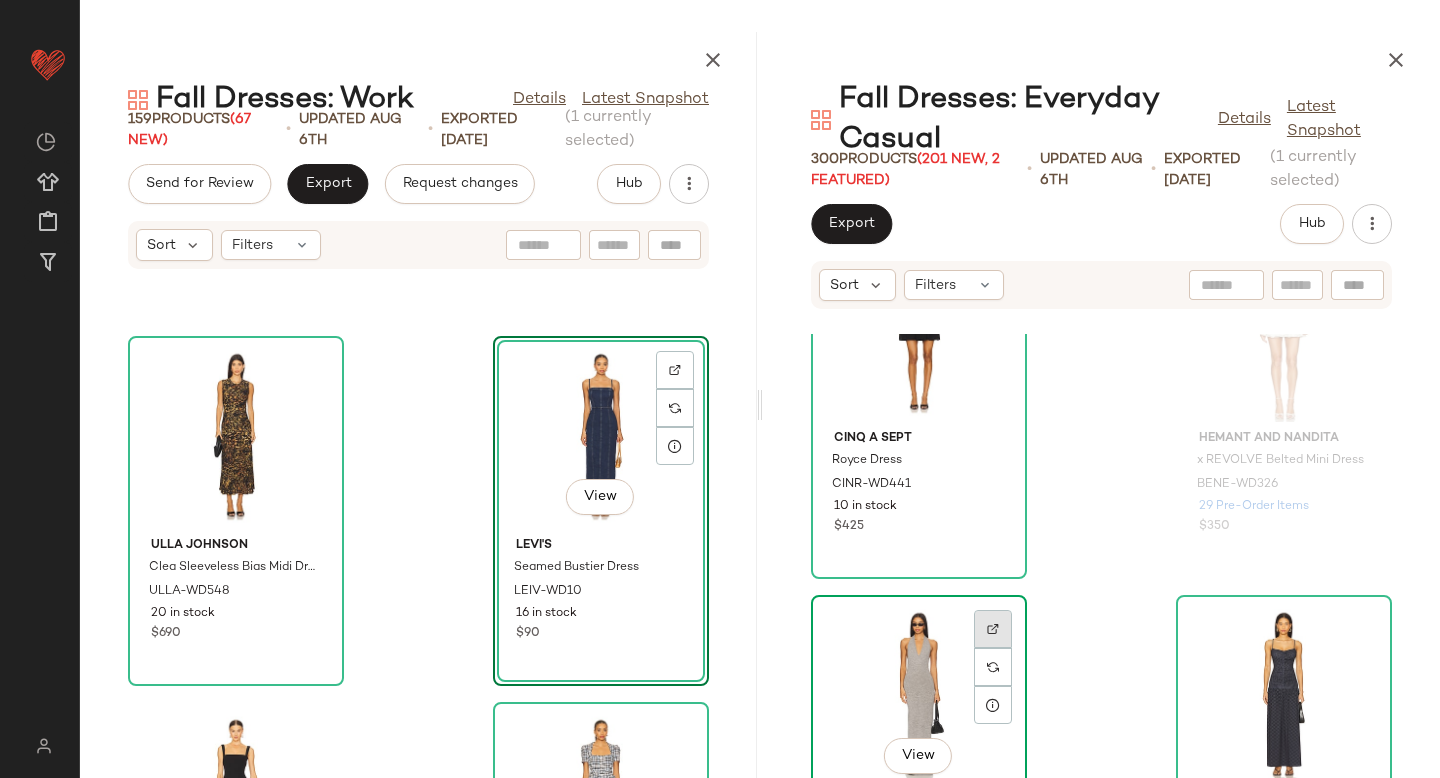 click 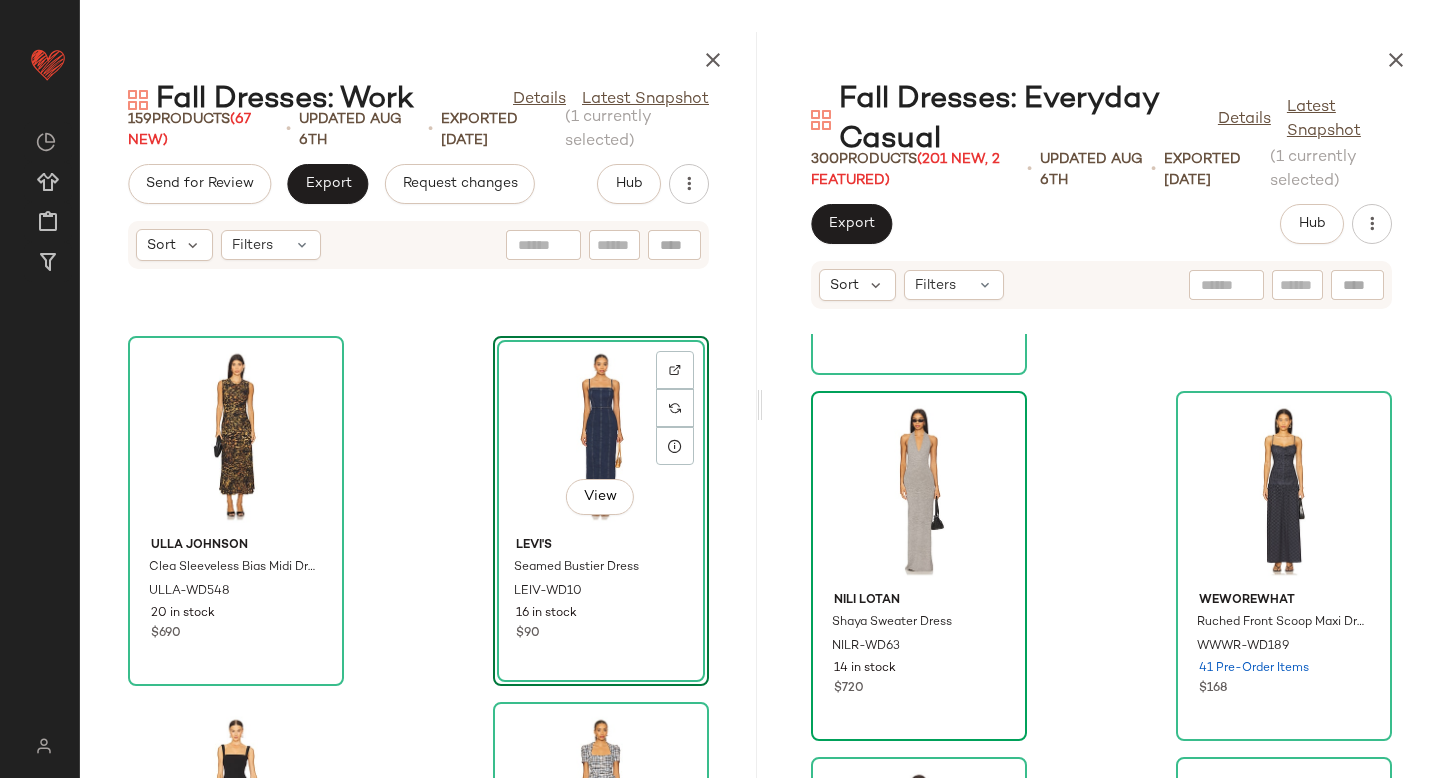 scroll, scrollTop: 42794, scrollLeft: 0, axis: vertical 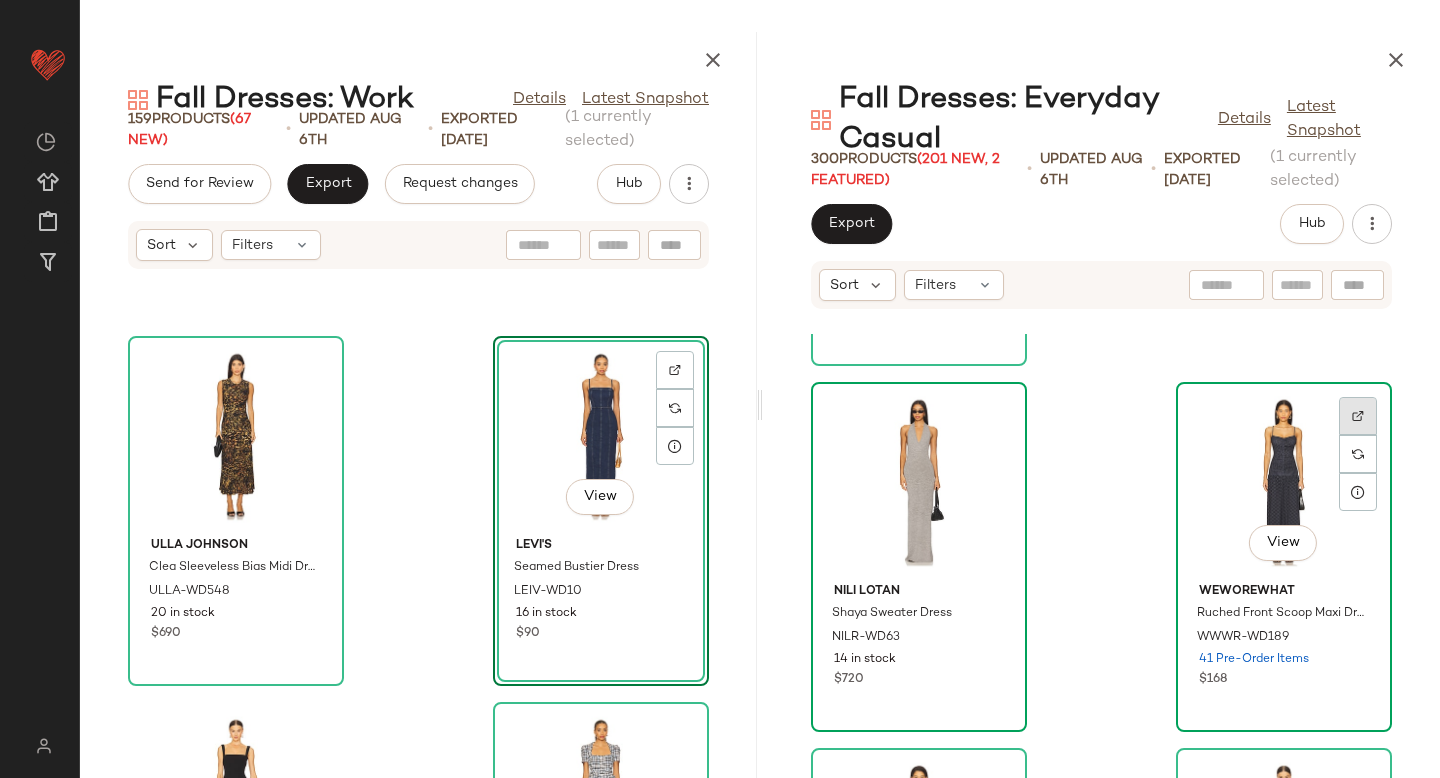 click 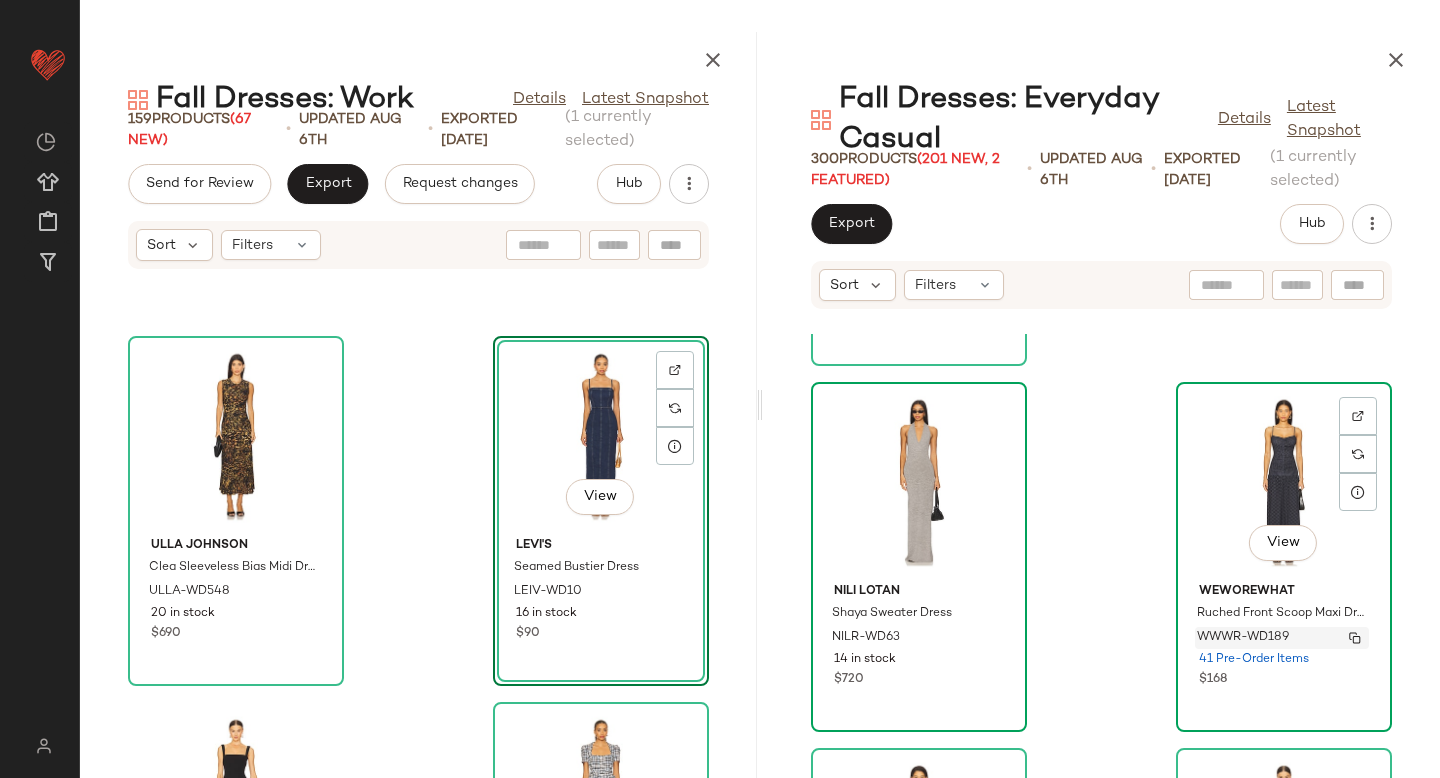 click on "WWWR-WD189" at bounding box center (1243, 638) 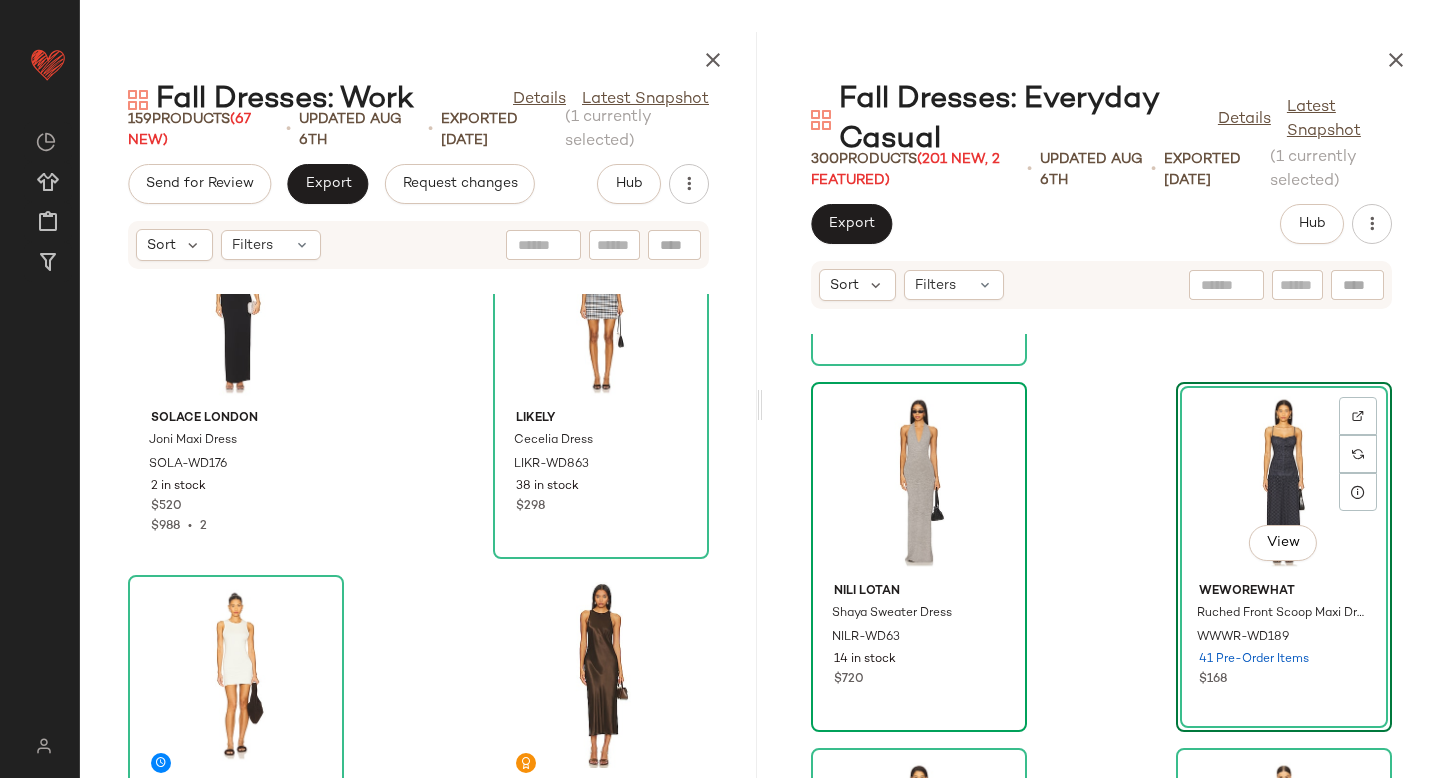 scroll, scrollTop: 22354, scrollLeft: 0, axis: vertical 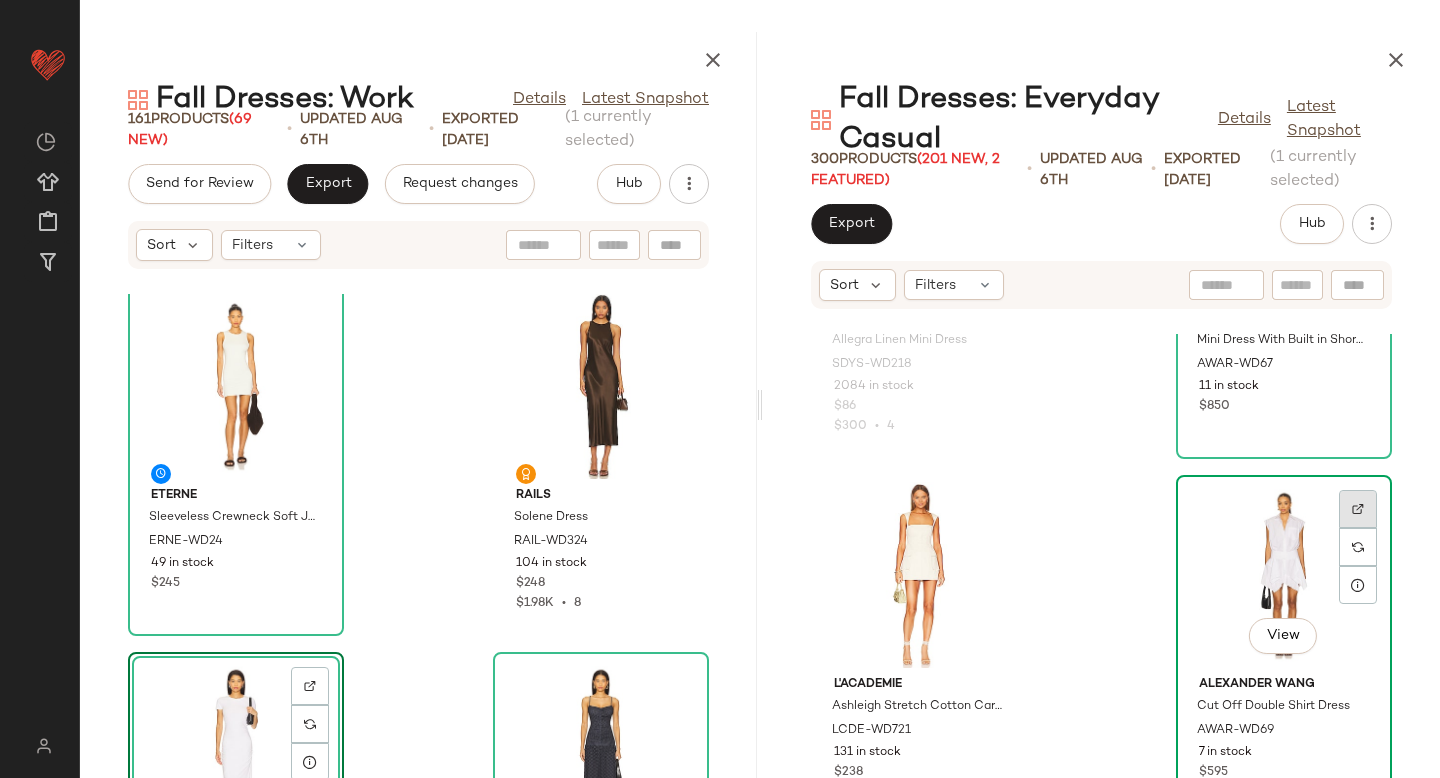 click 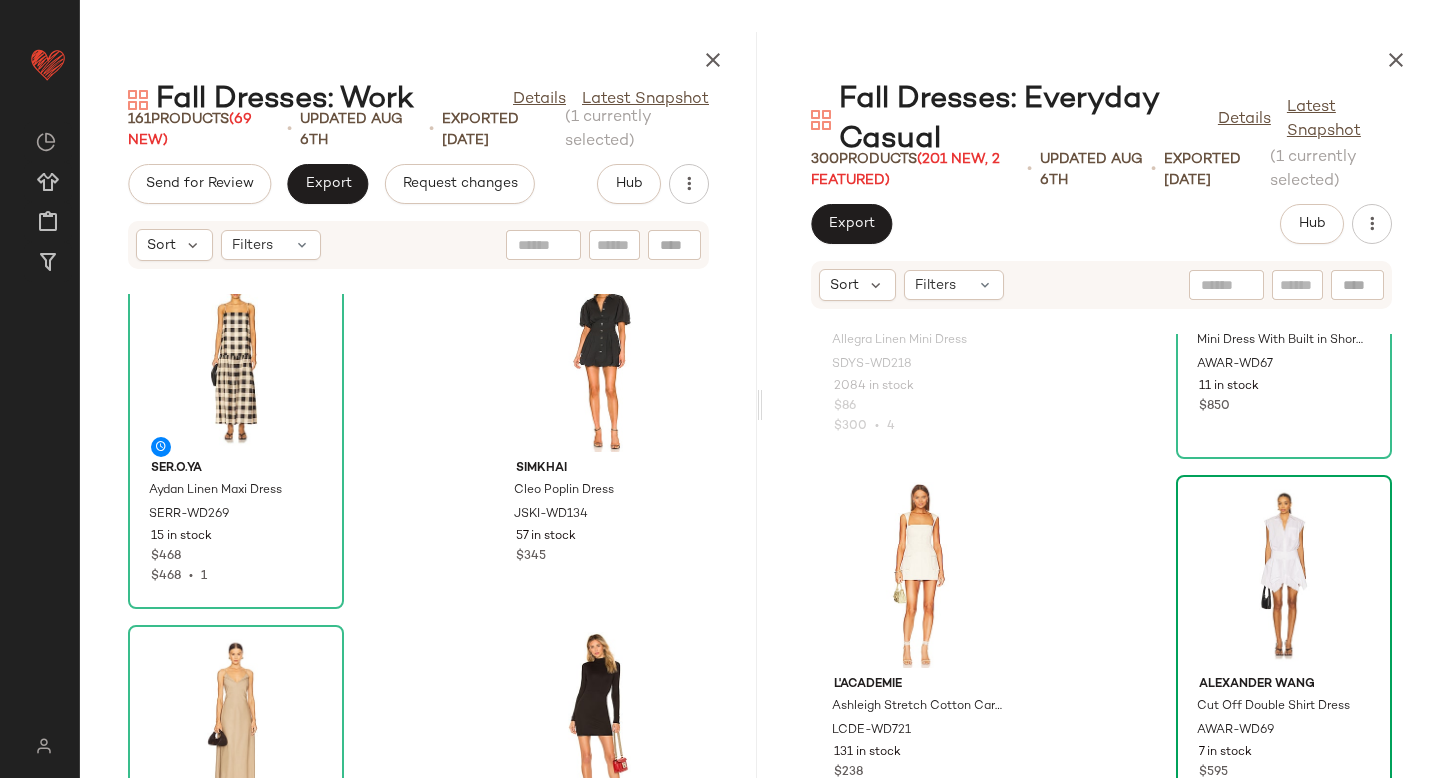 scroll, scrollTop: 20356, scrollLeft: 0, axis: vertical 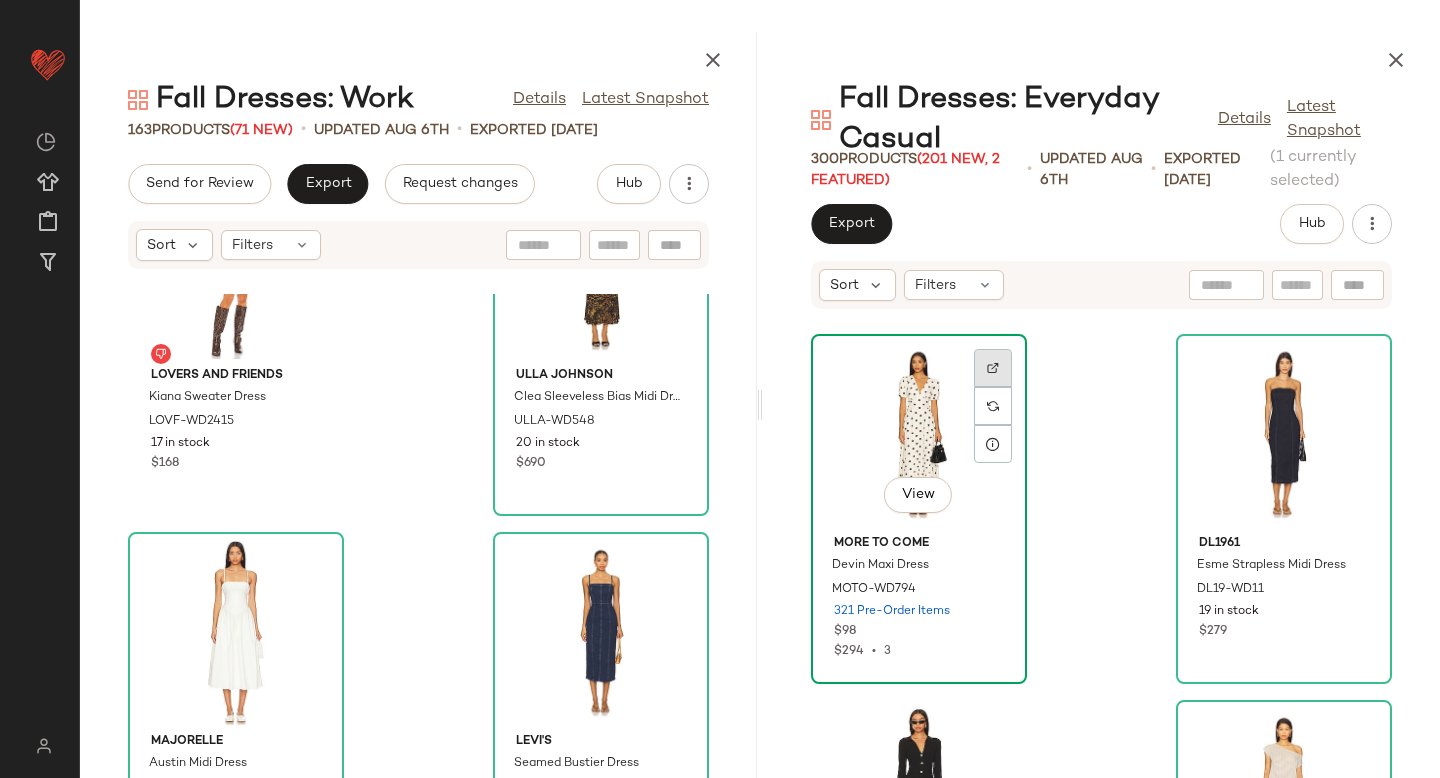 click 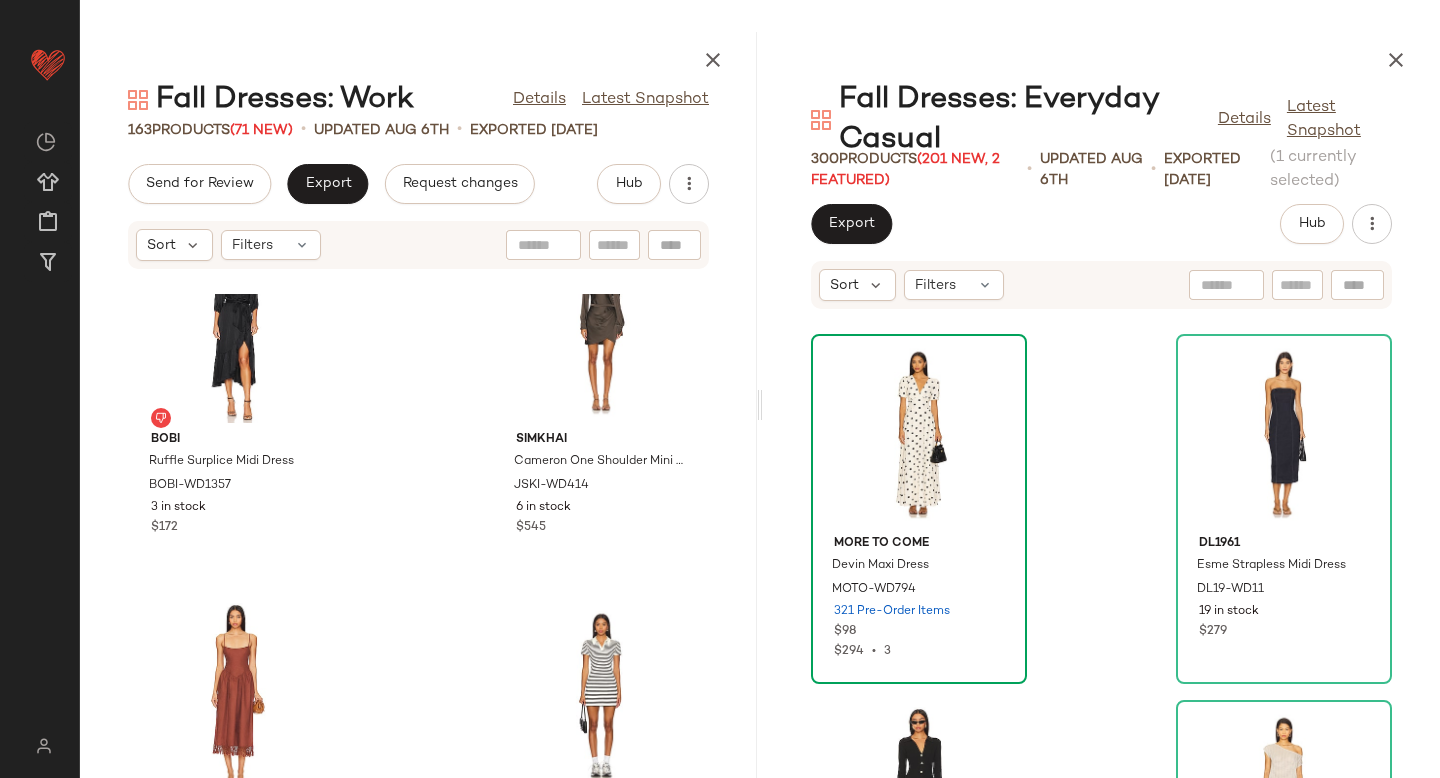 scroll, scrollTop: 23483, scrollLeft: 0, axis: vertical 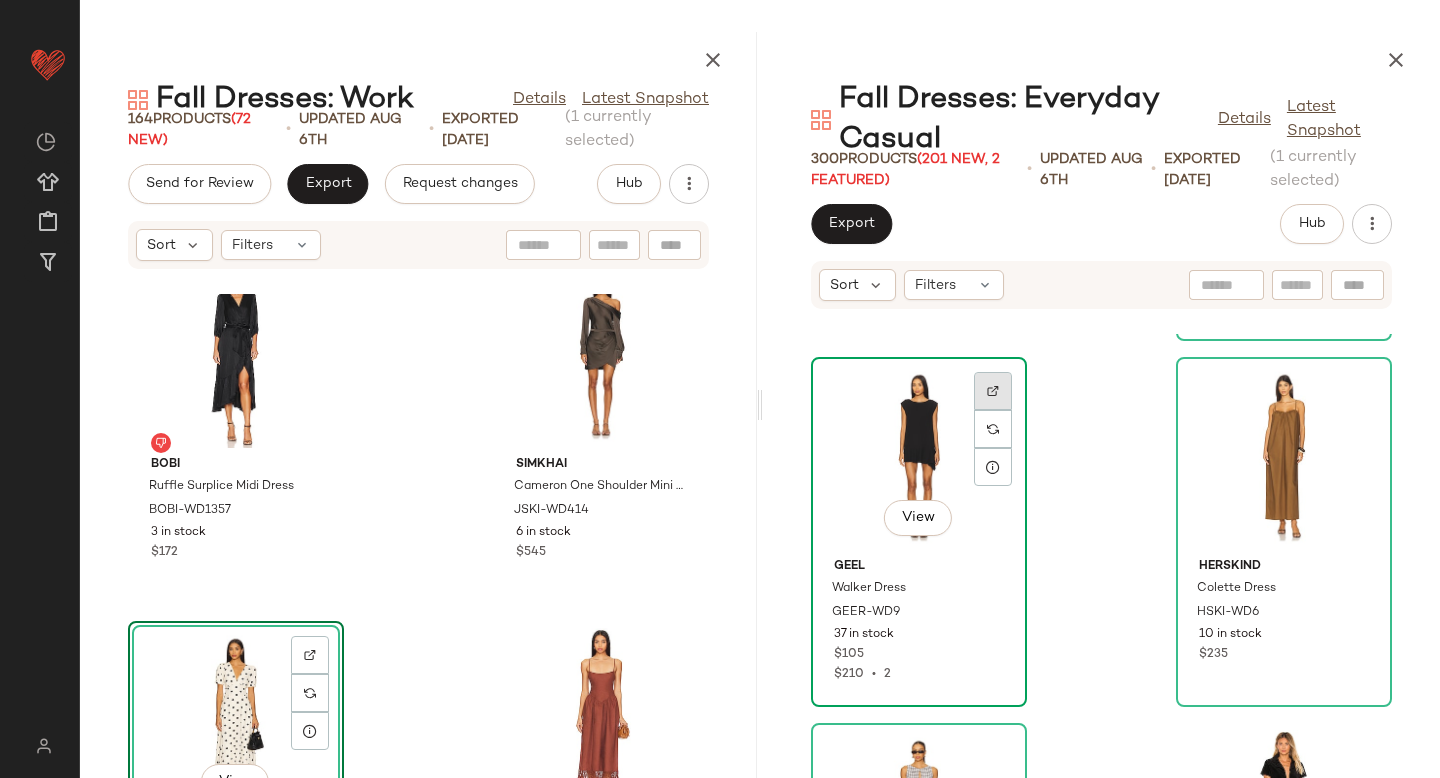 click 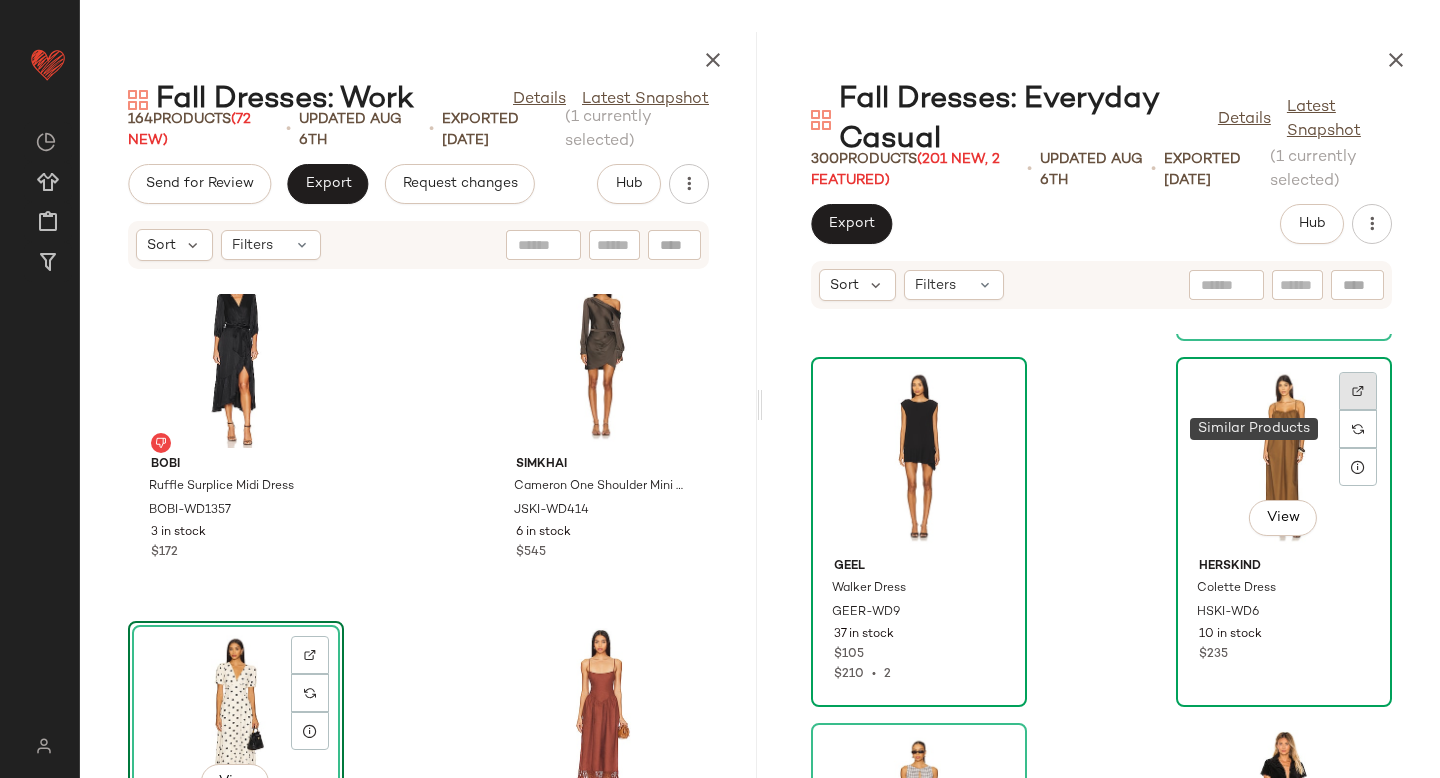 click 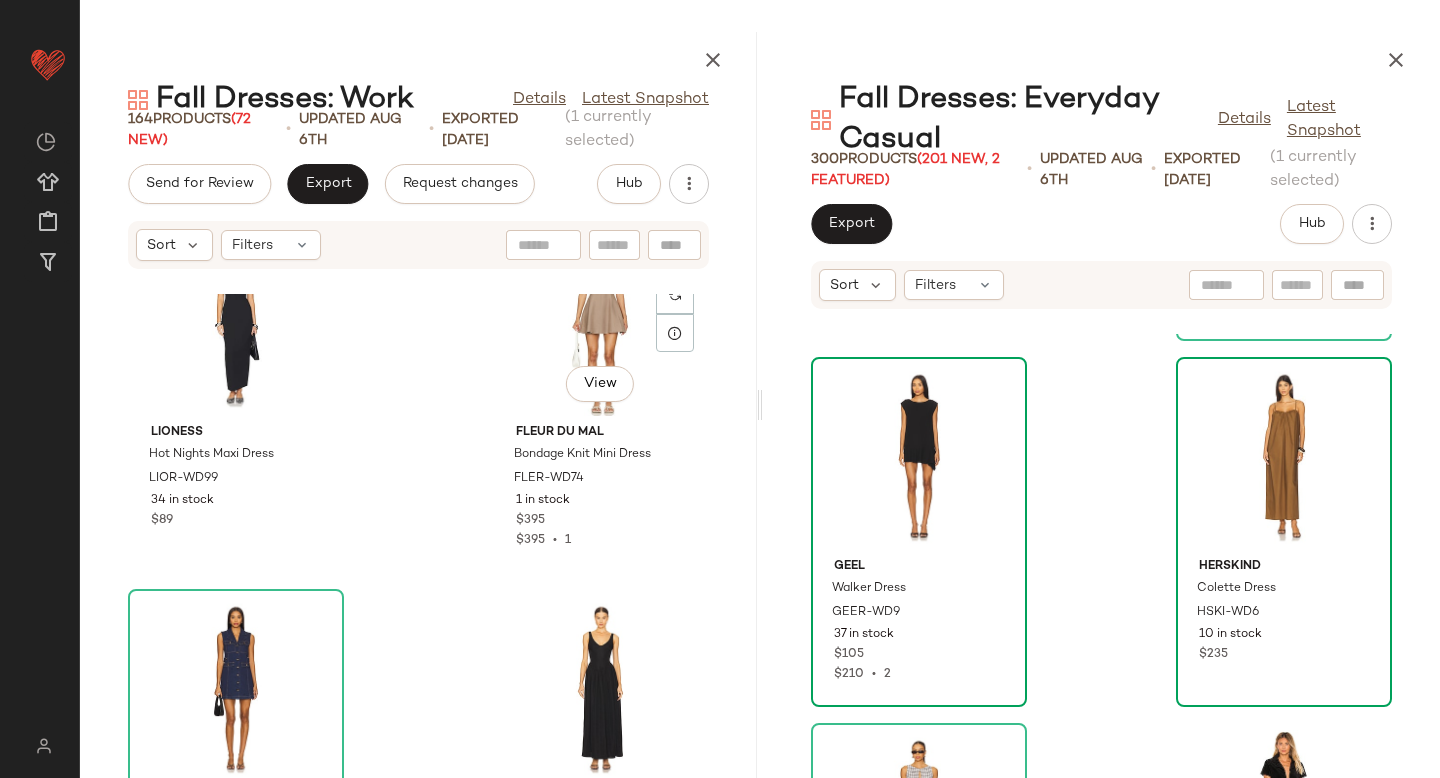 scroll, scrollTop: 15015, scrollLeft: 0, axis: vertical 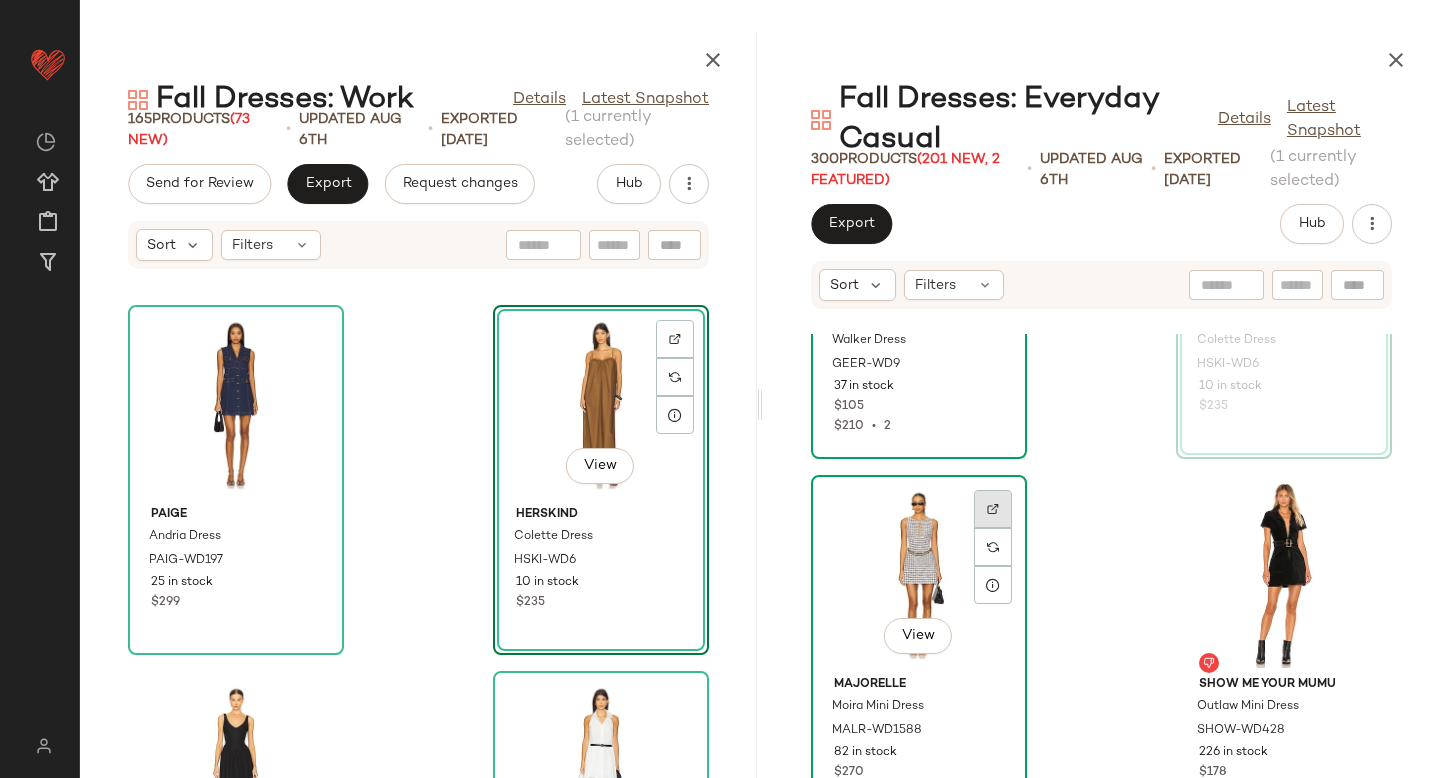 click 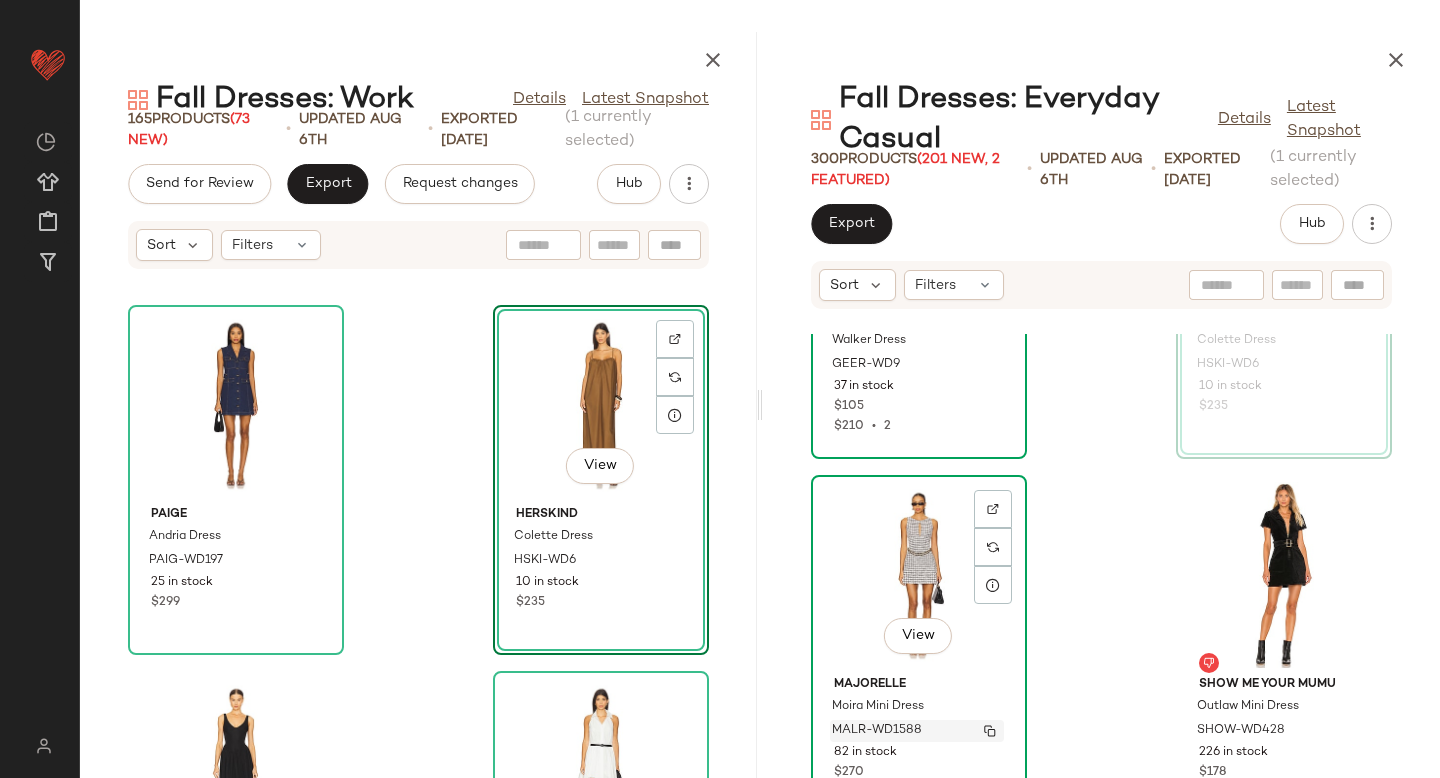 click on "MALR-WD1588" at bounding box center [877, 731] 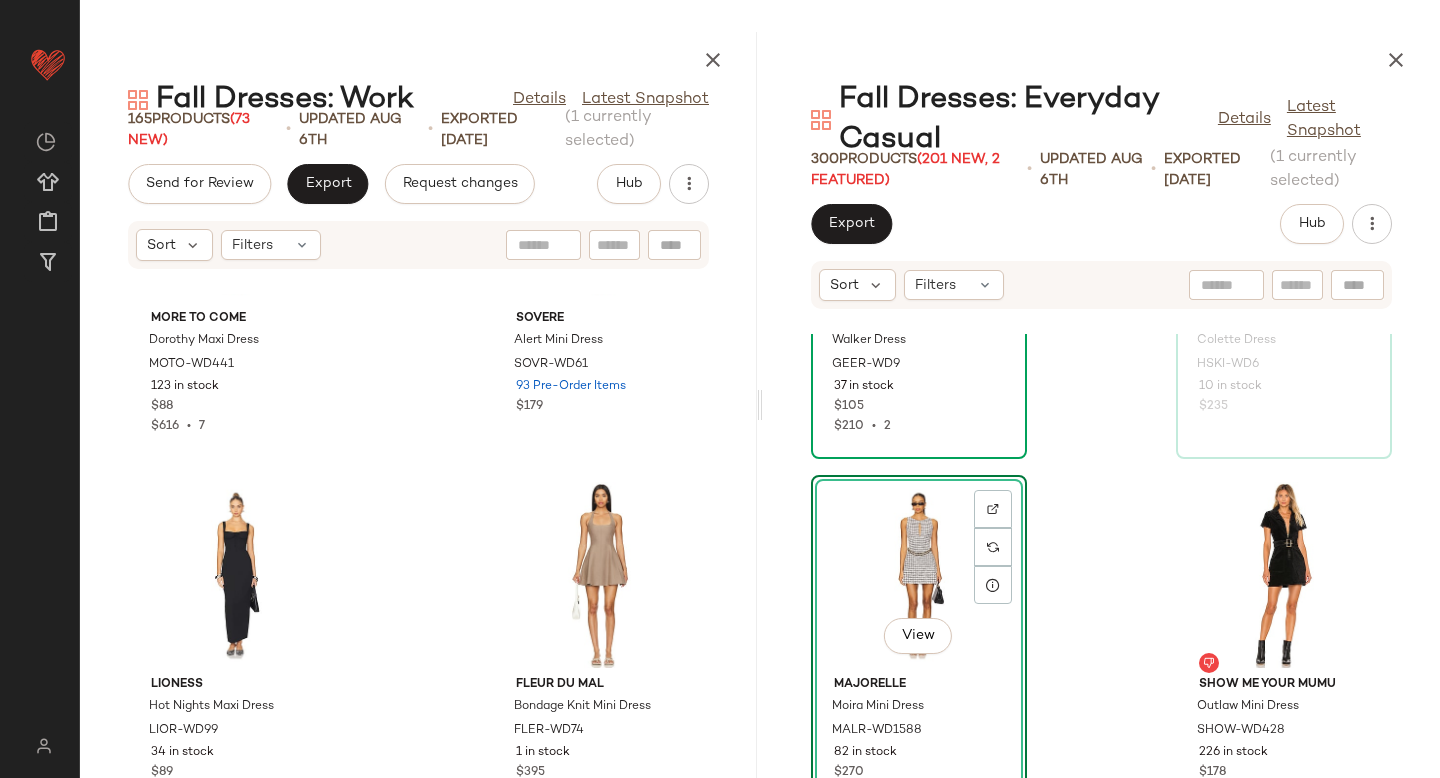 scroll, scrollTop: 14480, scrollLeft: 0, axis: vertical 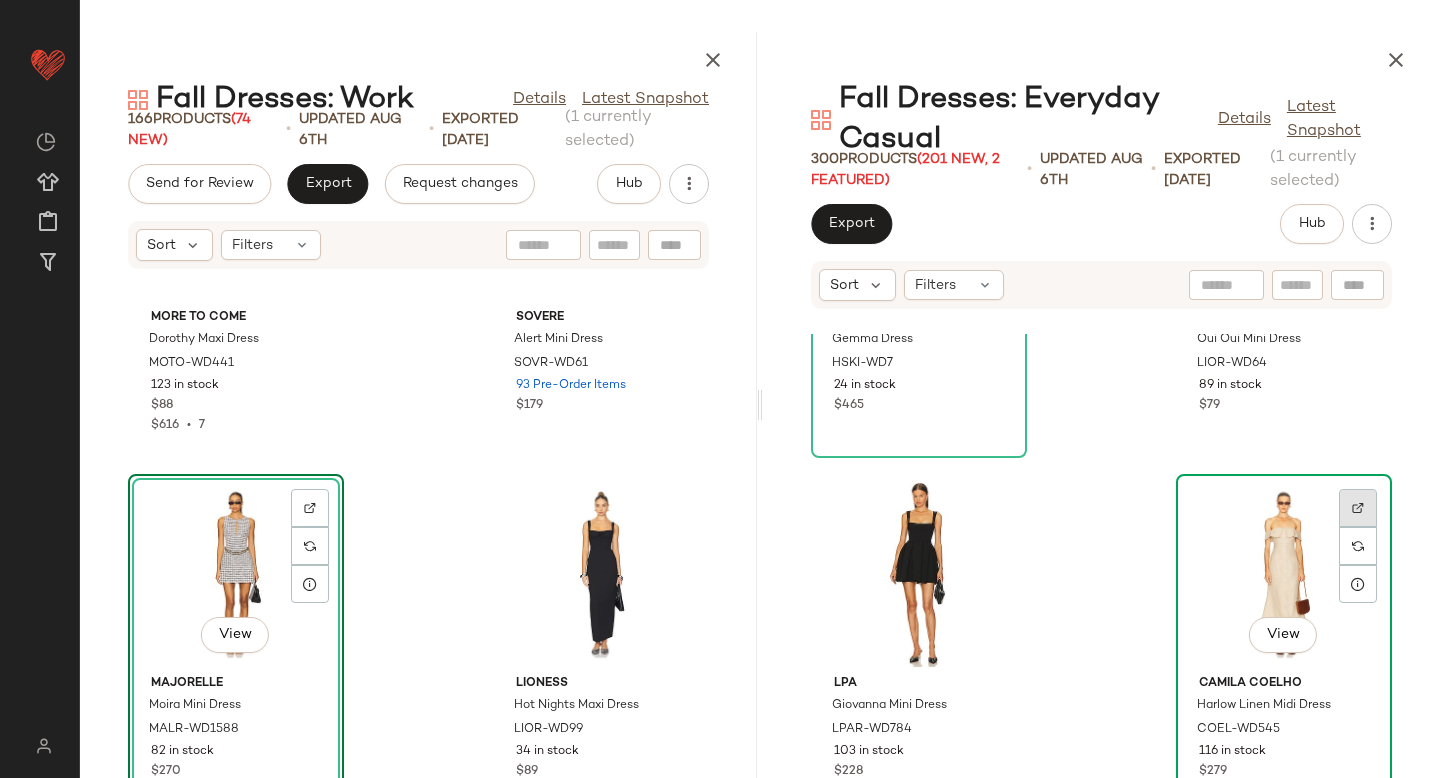 click 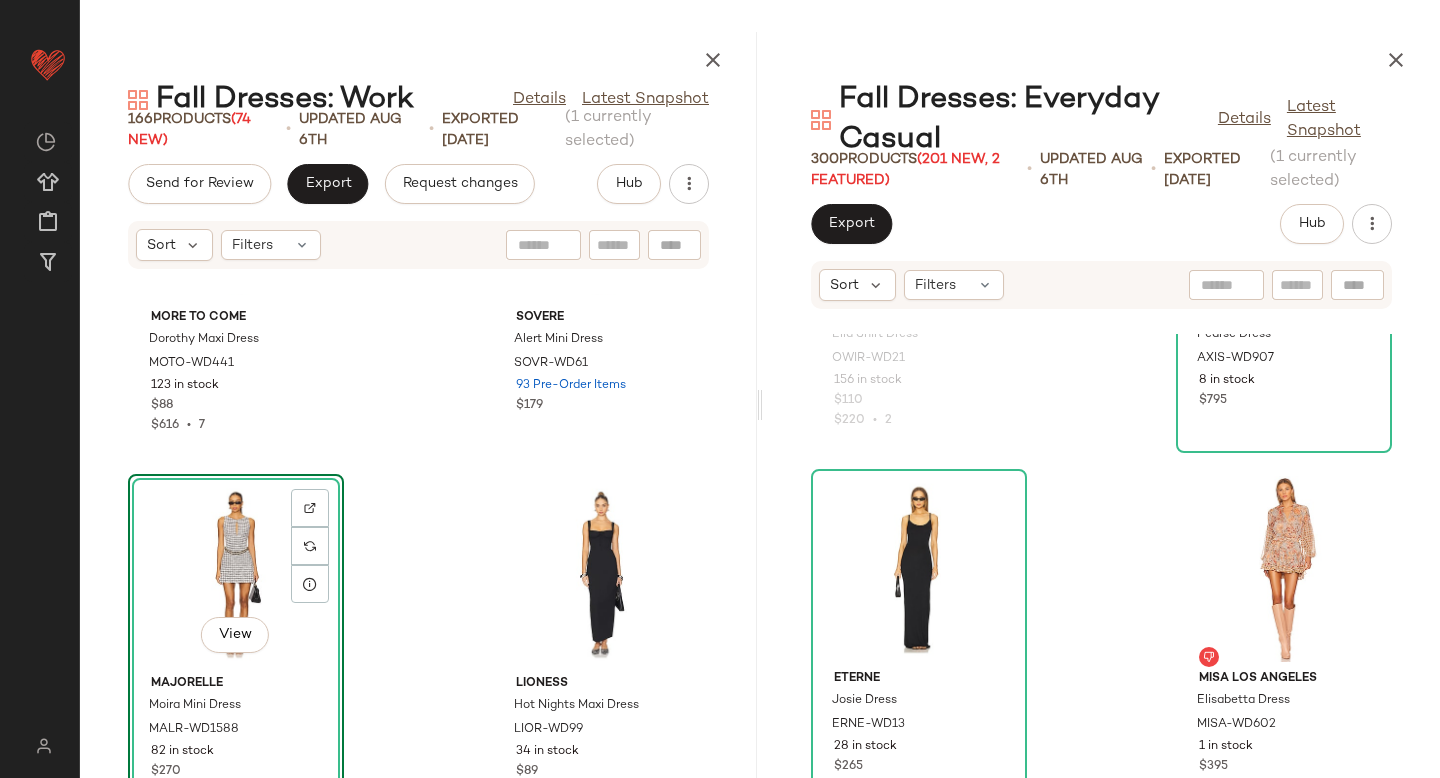 scroll, scrollTop: 47876, scrollLeft: 0, axis: vertical 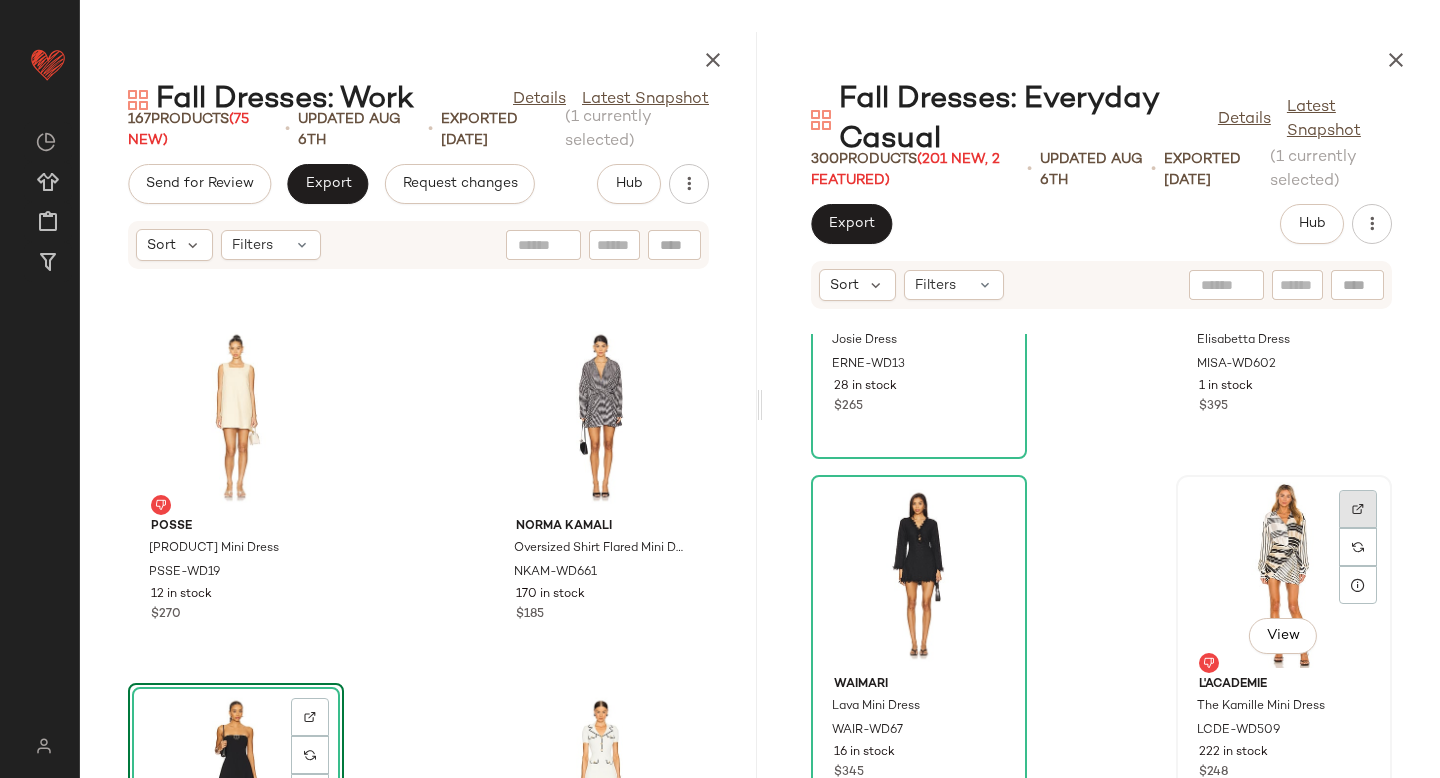 click 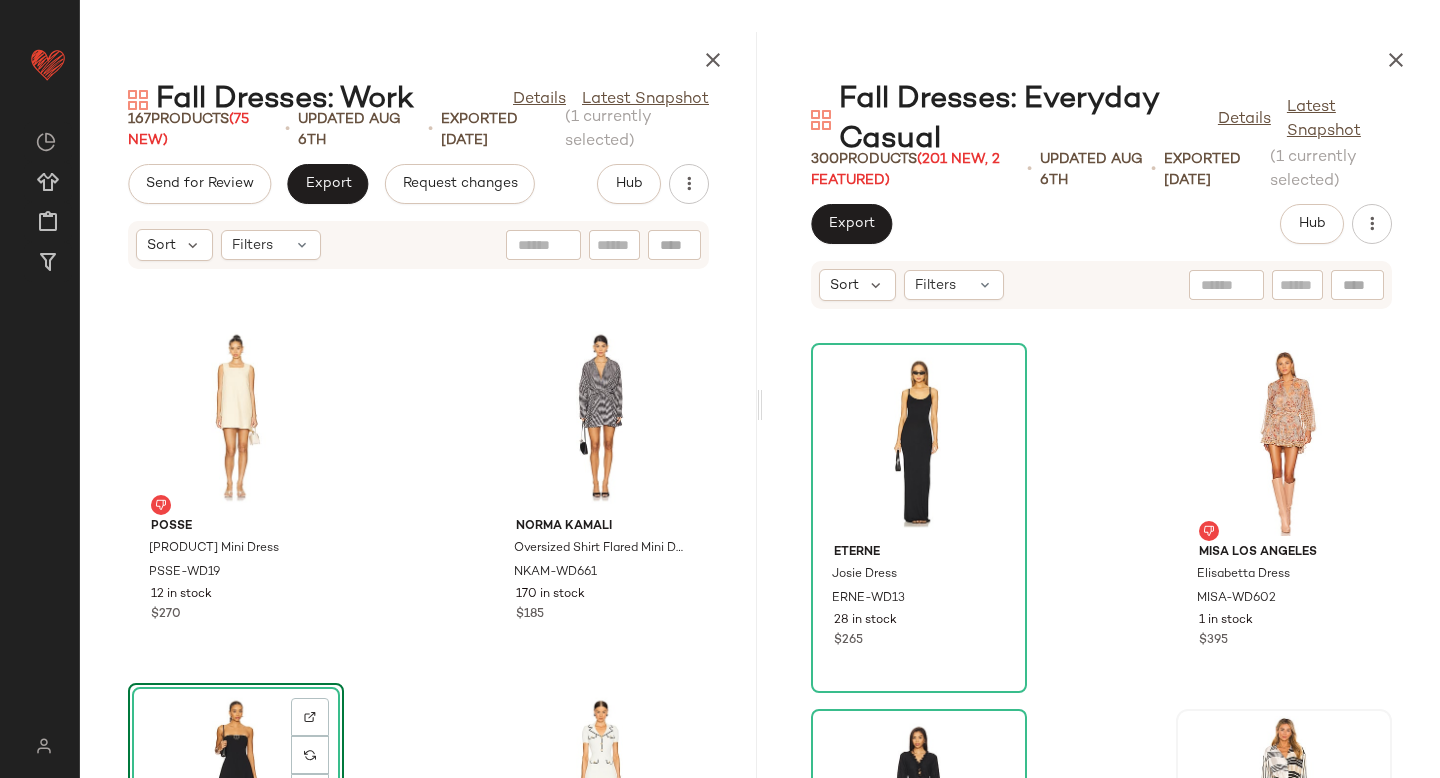 scroll, scrollTop: 48316, scrollLeft: 0, axis: vertical 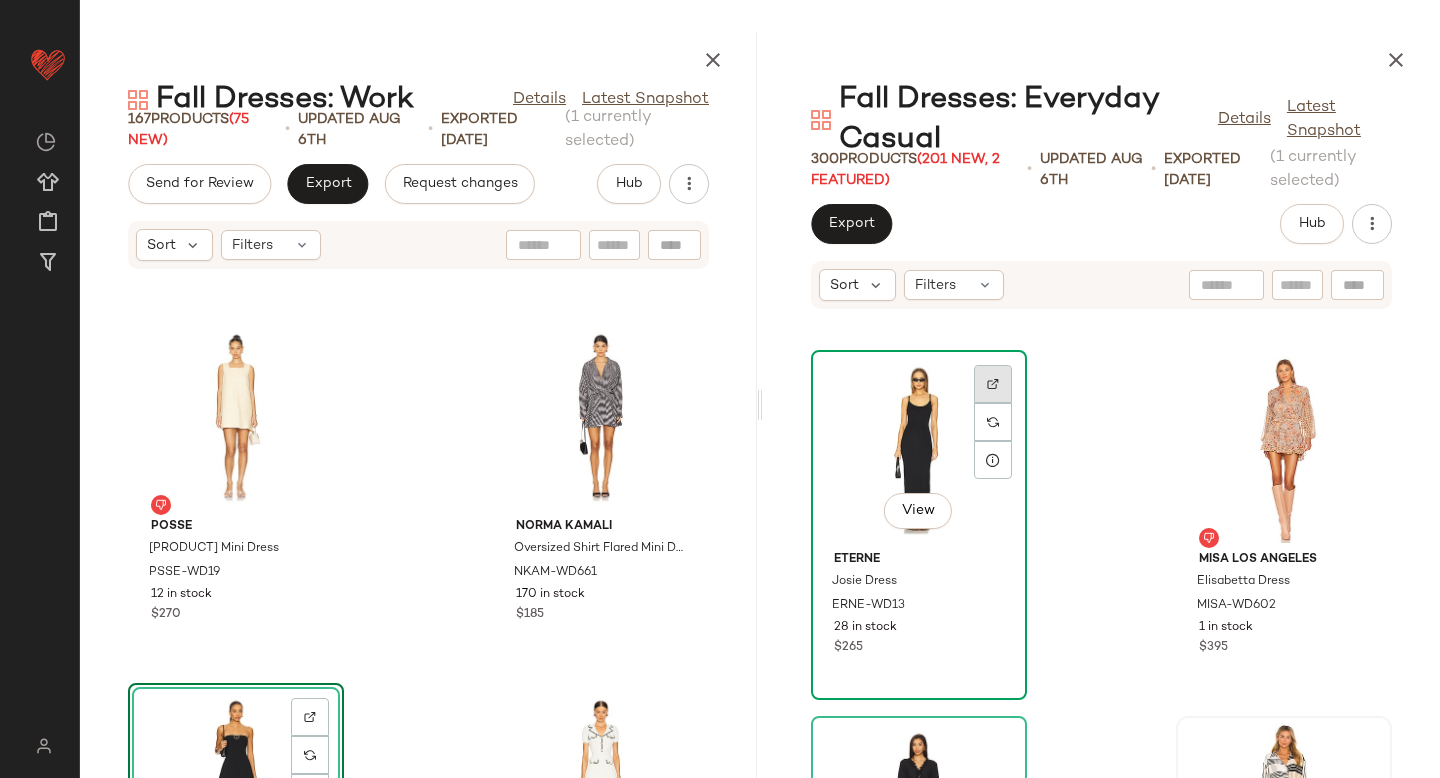 click 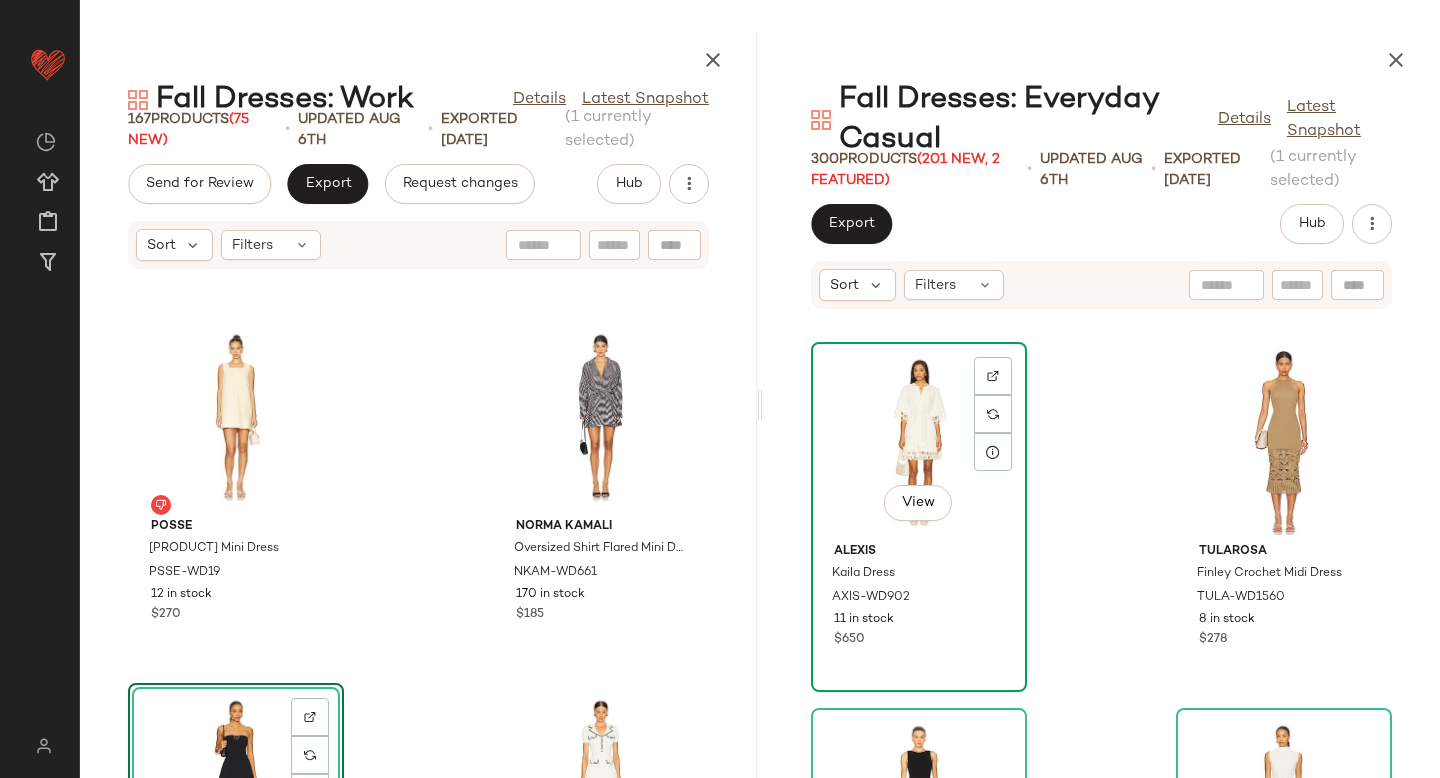 scroll, scrollTop: 49412, scrollLeft: 0, axis: vertical 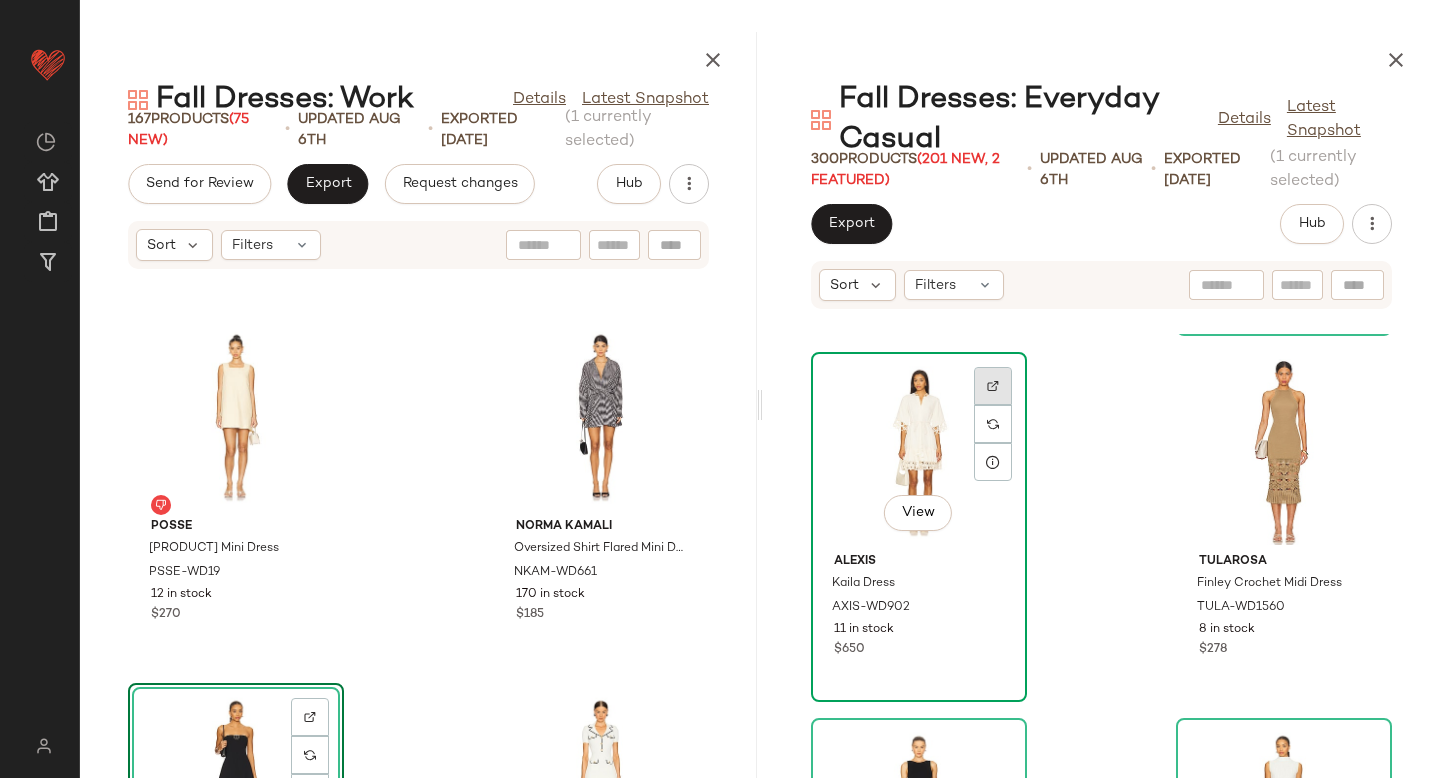 click 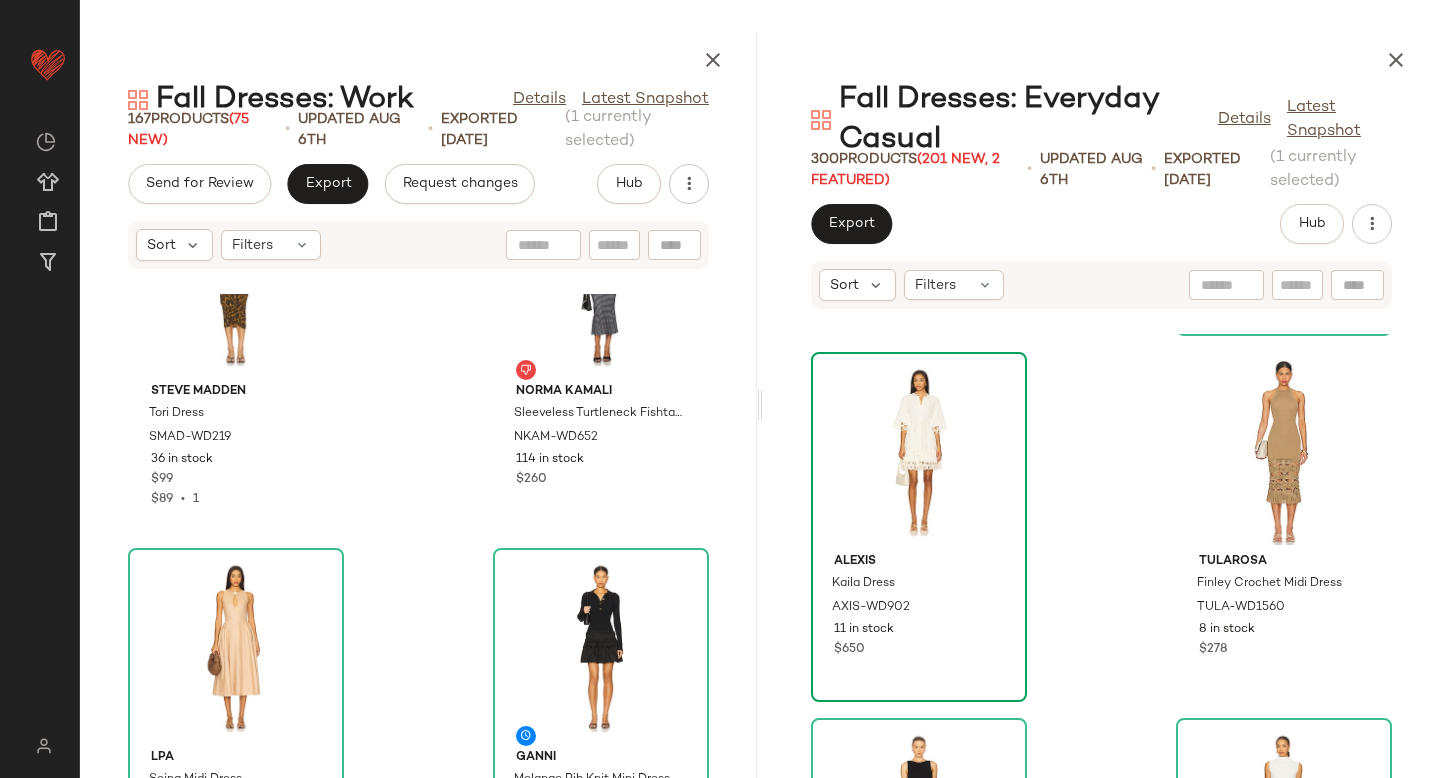 scroll, scrollTop: 3400, scrollLeft: 0, axis: vertical 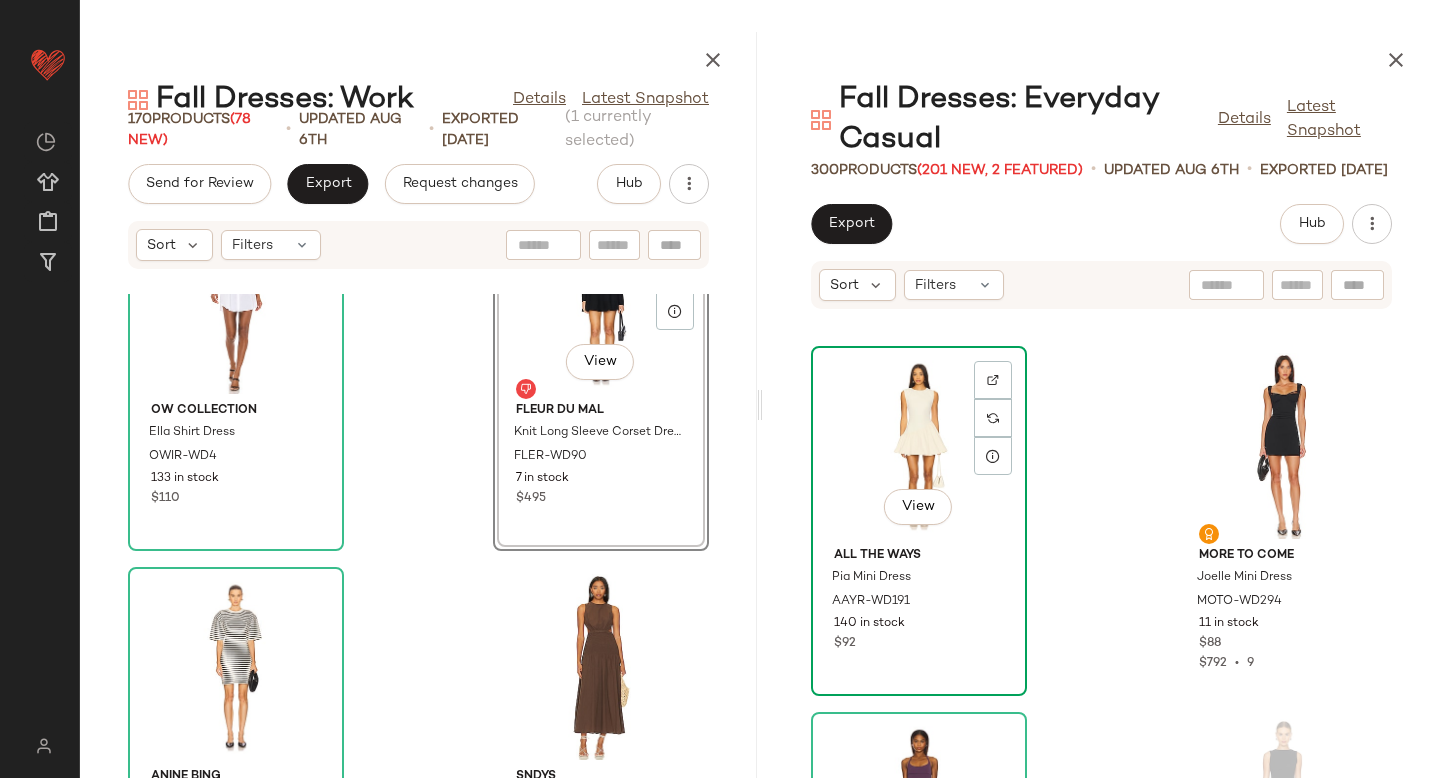 click 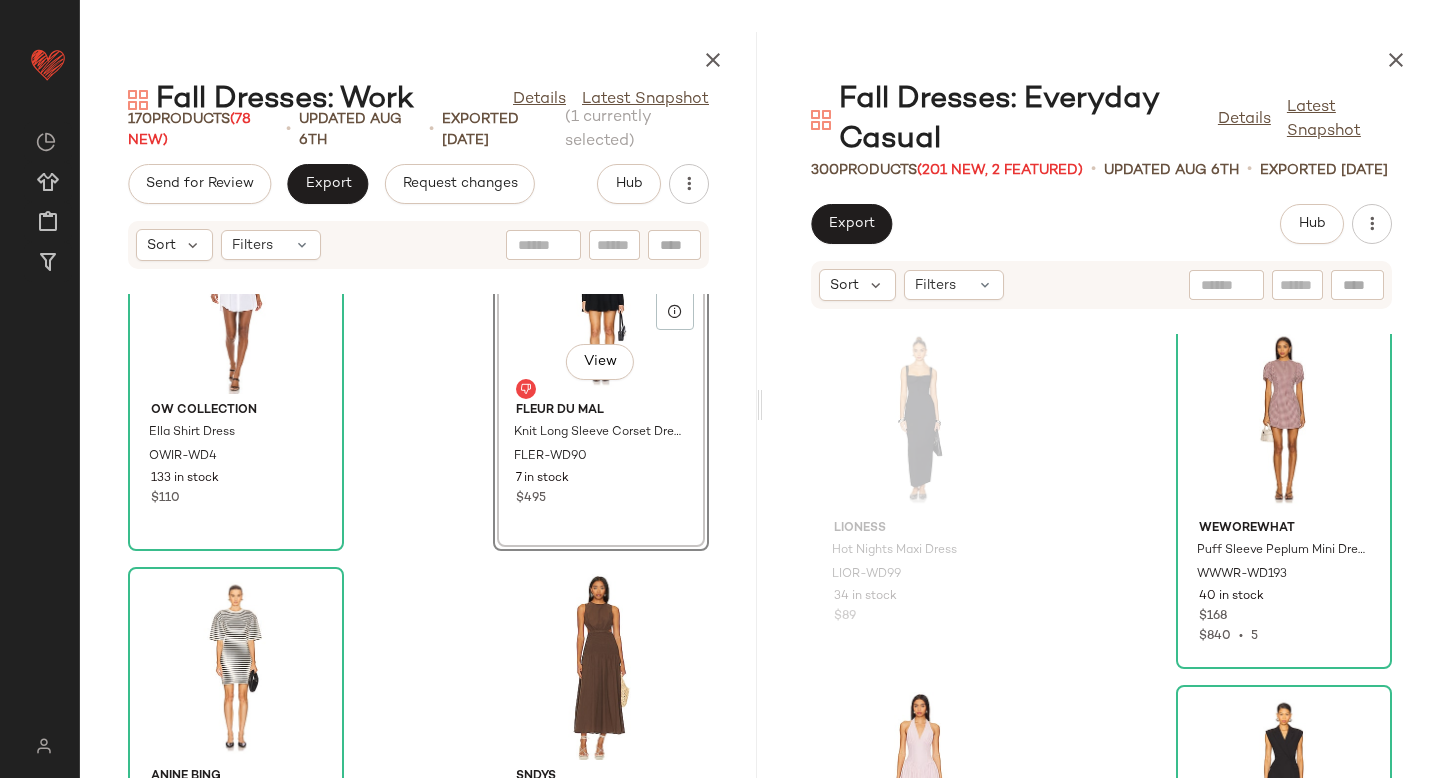 scroll, scrollTop: 53092, scrollLeft: 0, axis: vertical 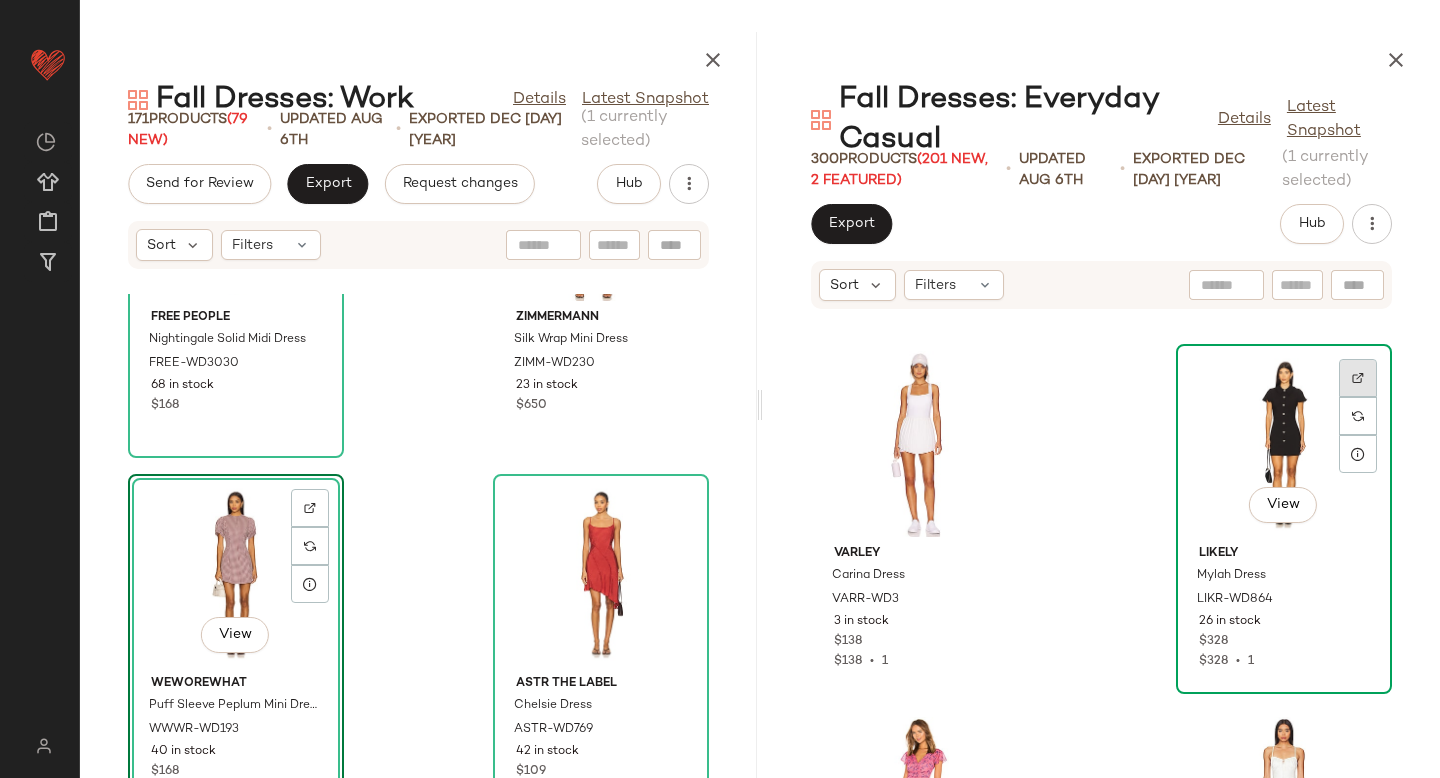 click 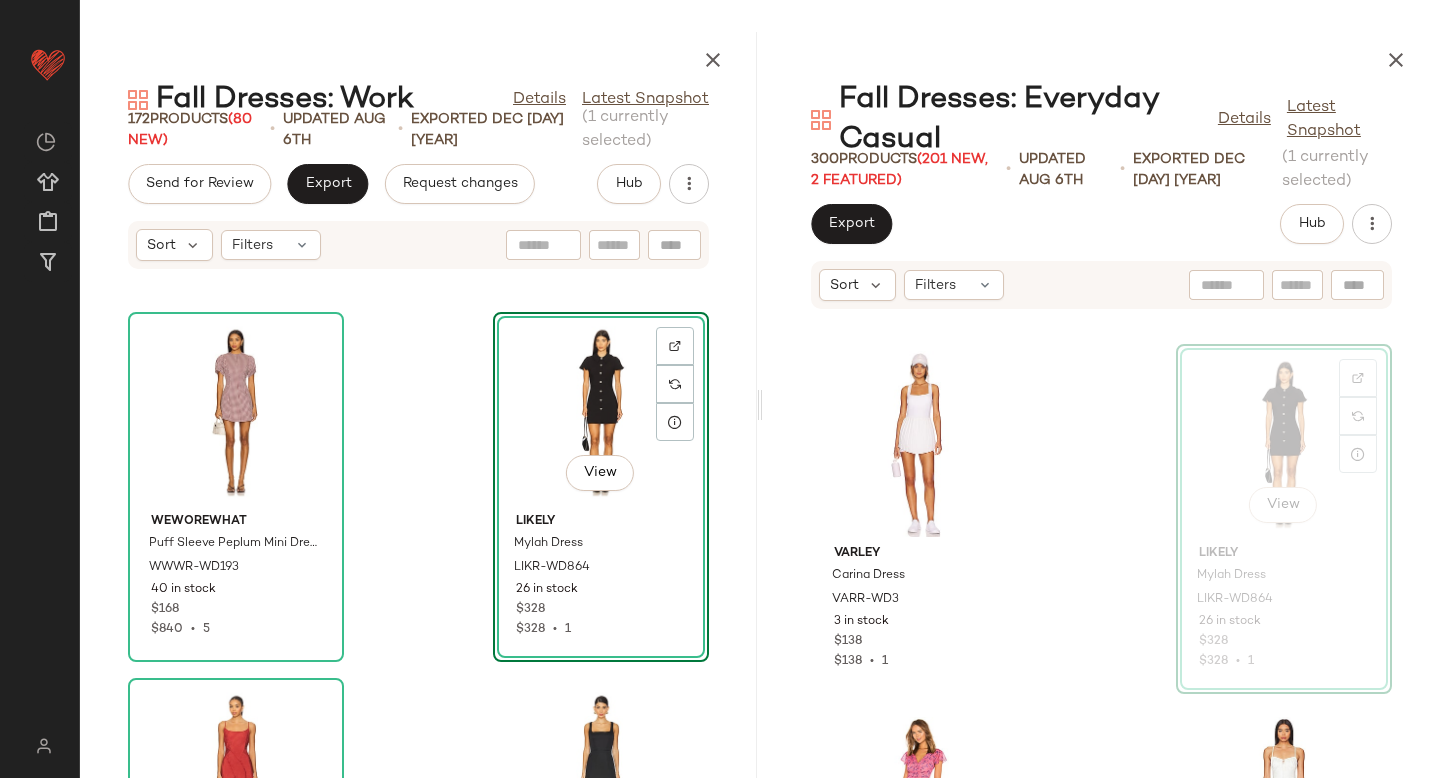 scroll, scrollTop: 27294, scrollLeft: 0, axis: vertical 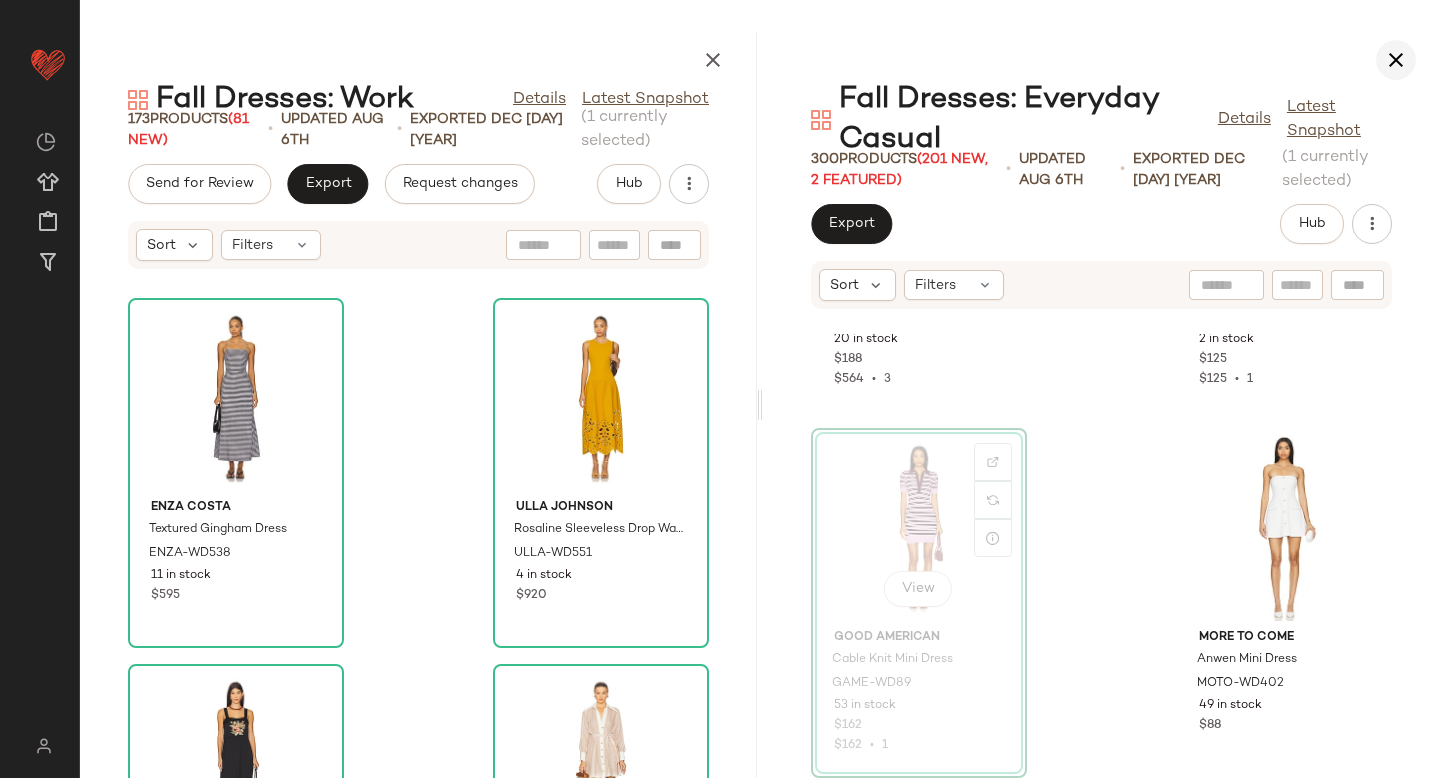 click at bounding box center [1396, 60] 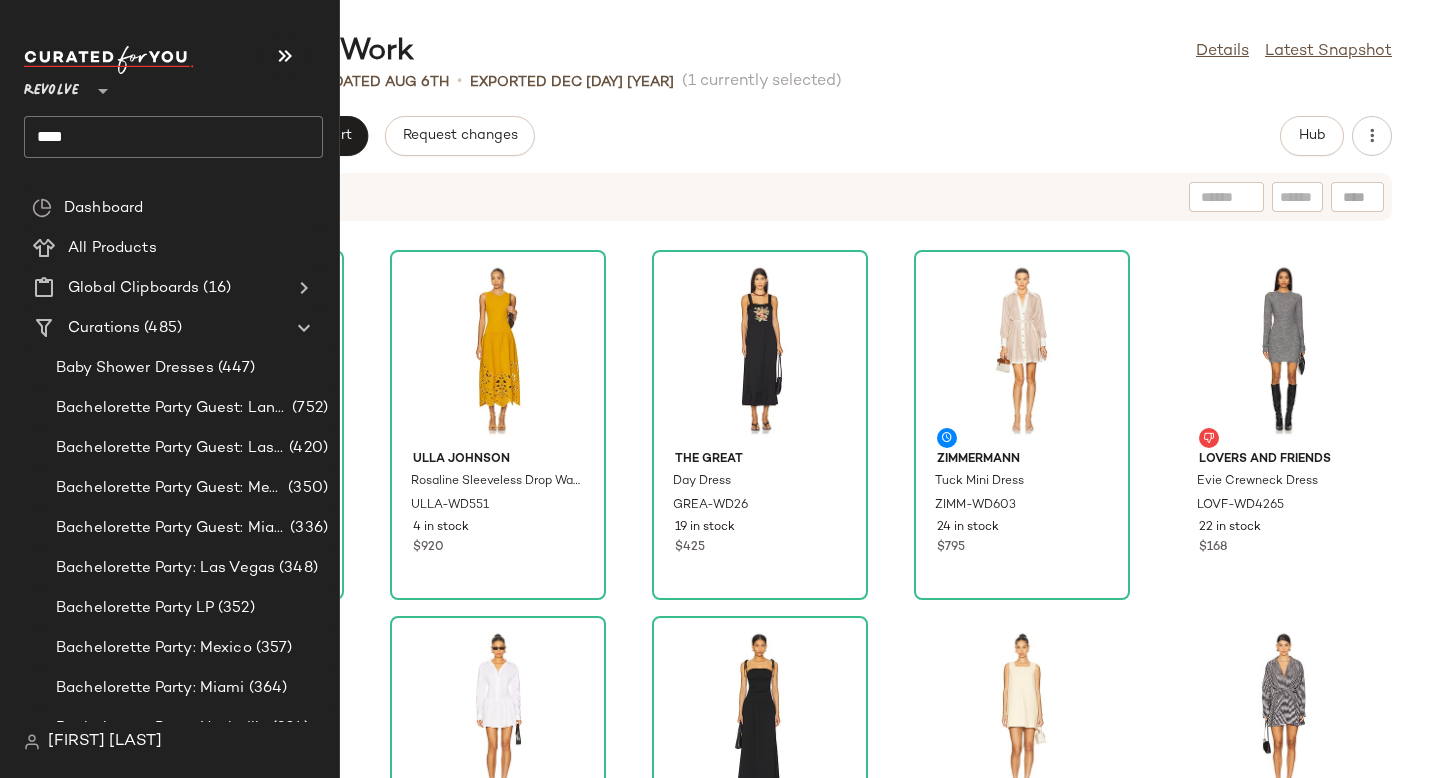 click on "****" 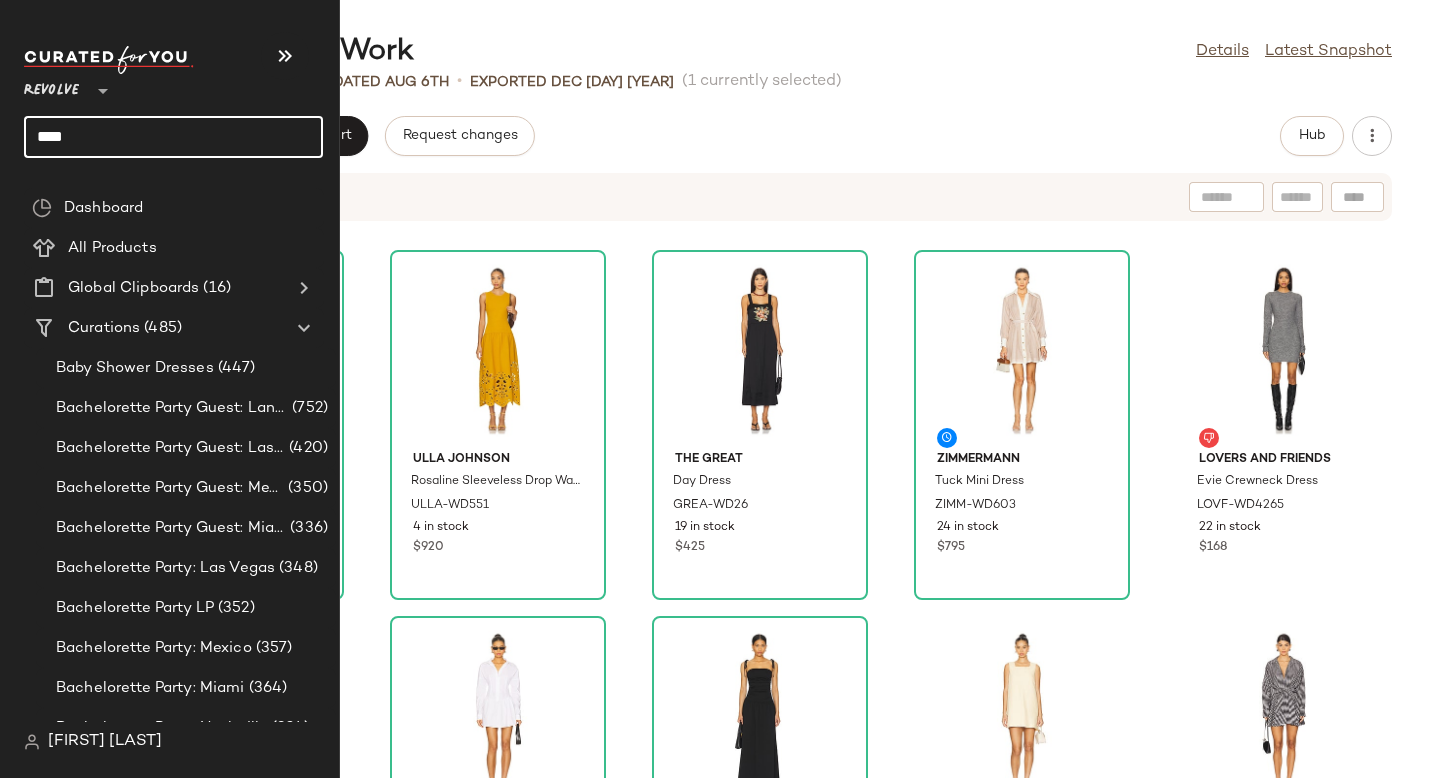 click on "****" 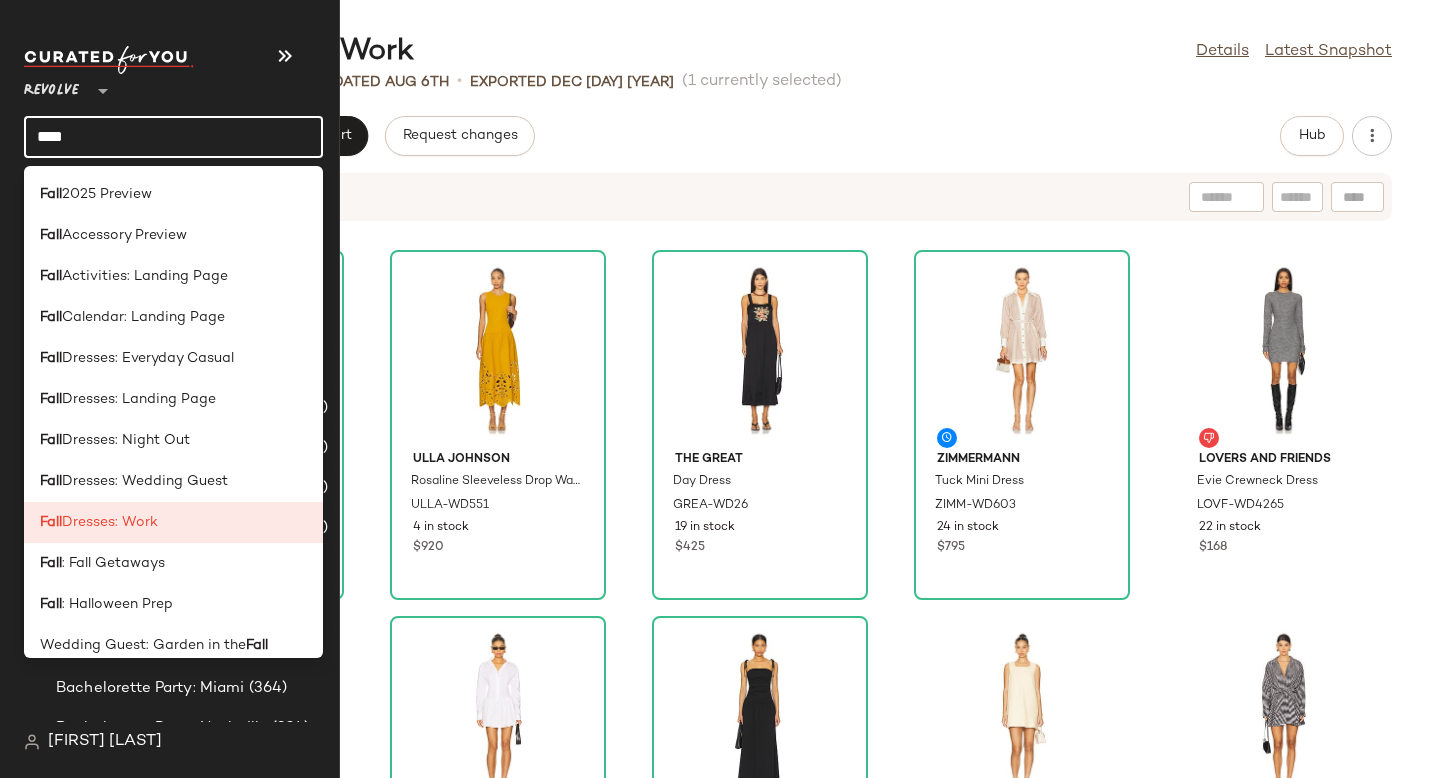 click on "****" 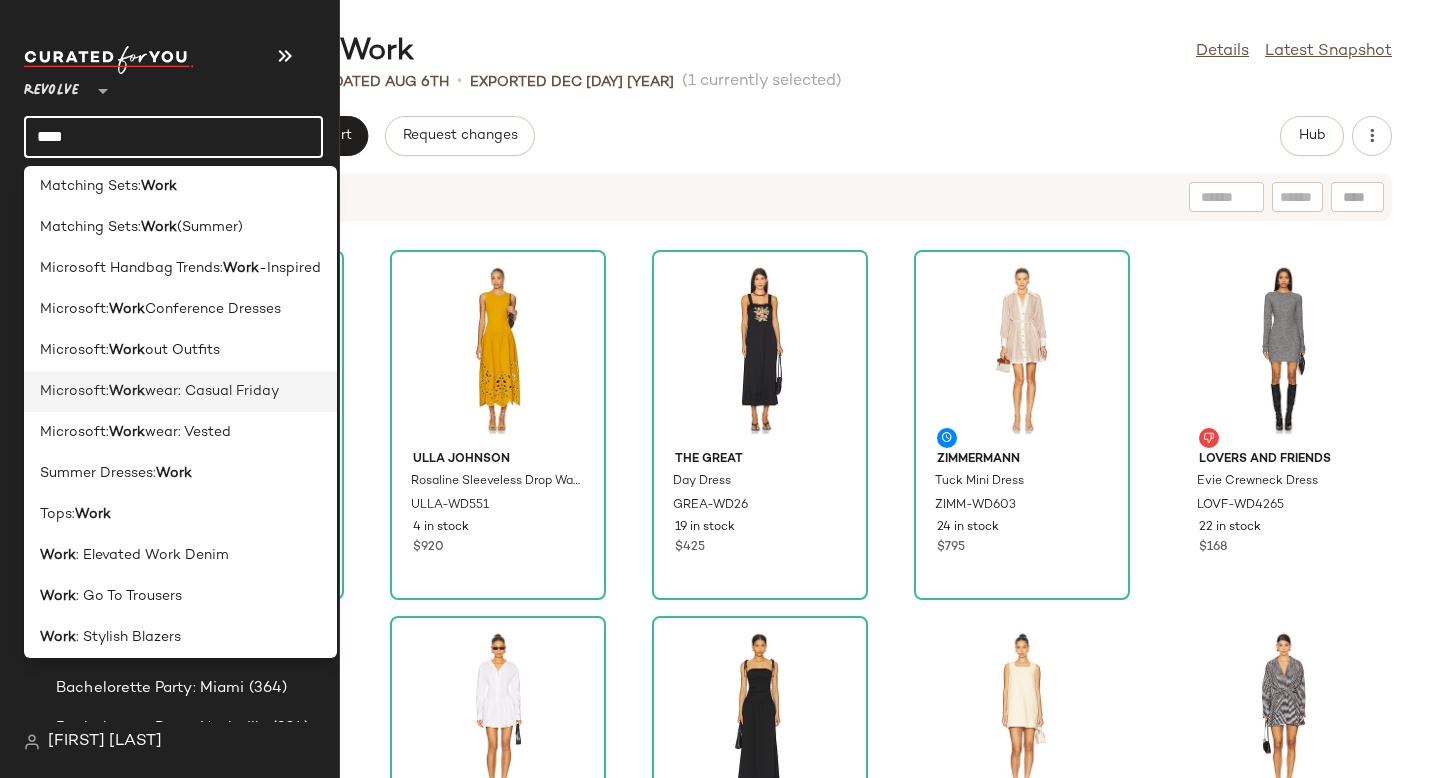 scroll, scrollTop: 92, scrollLeft: 0, axis: vertical 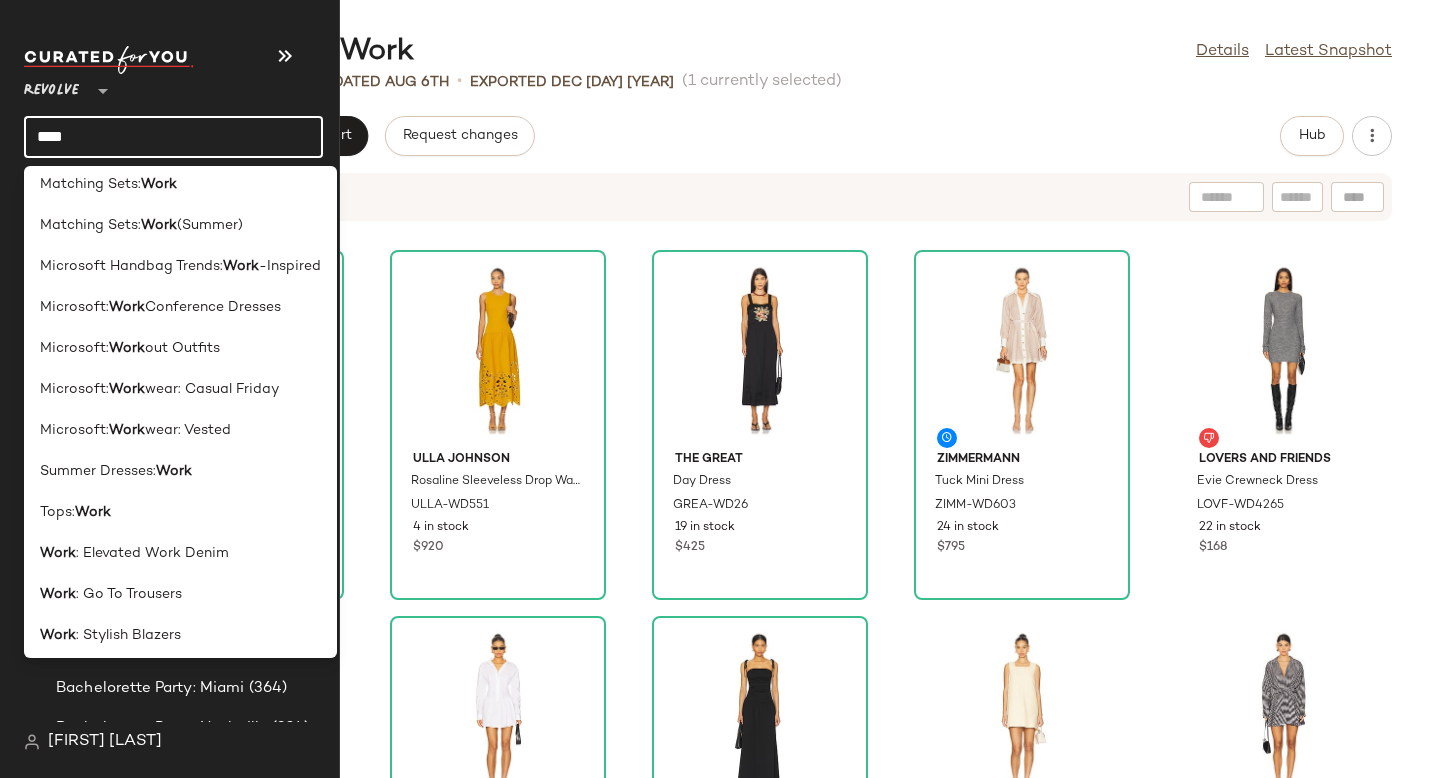type on "****" 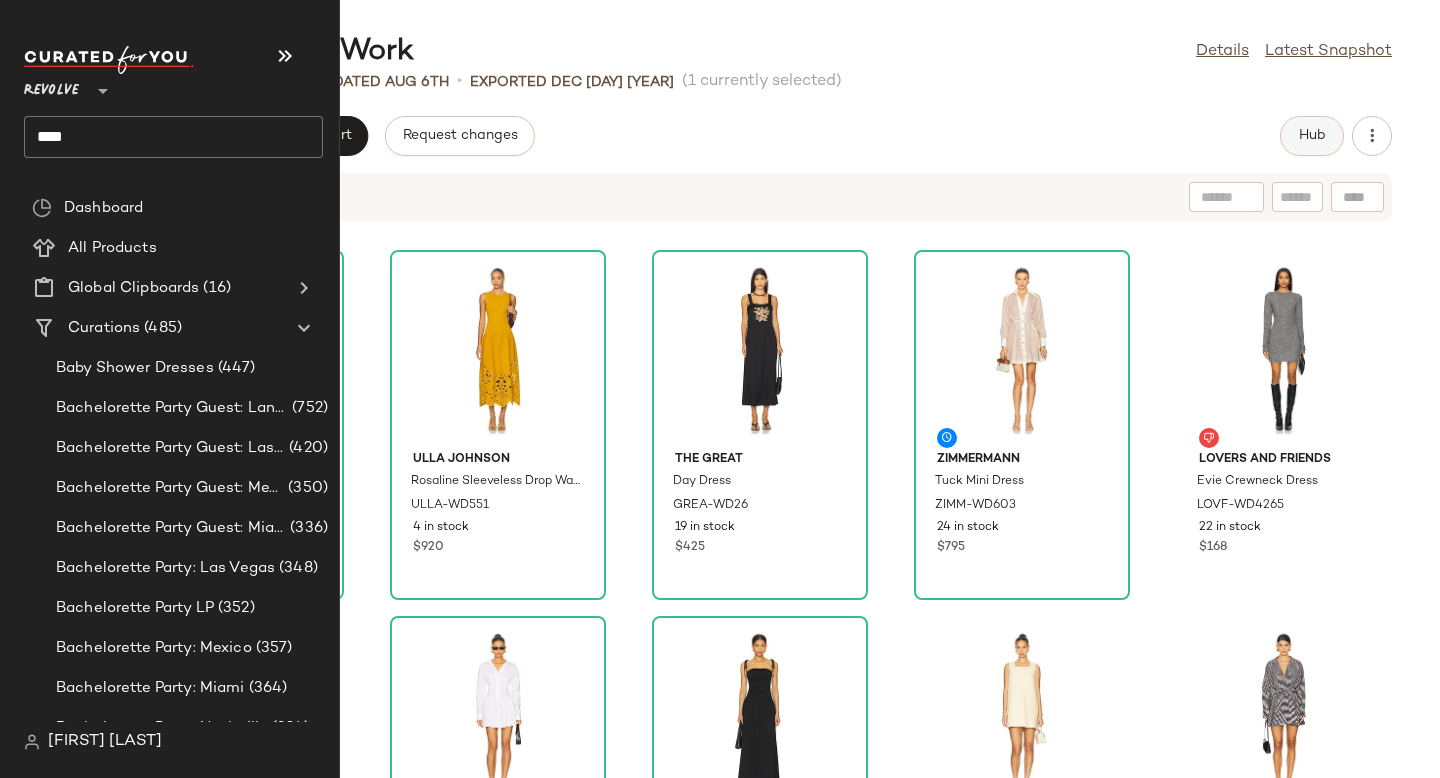 click on "Hub" at bounding box center [1312, 136] 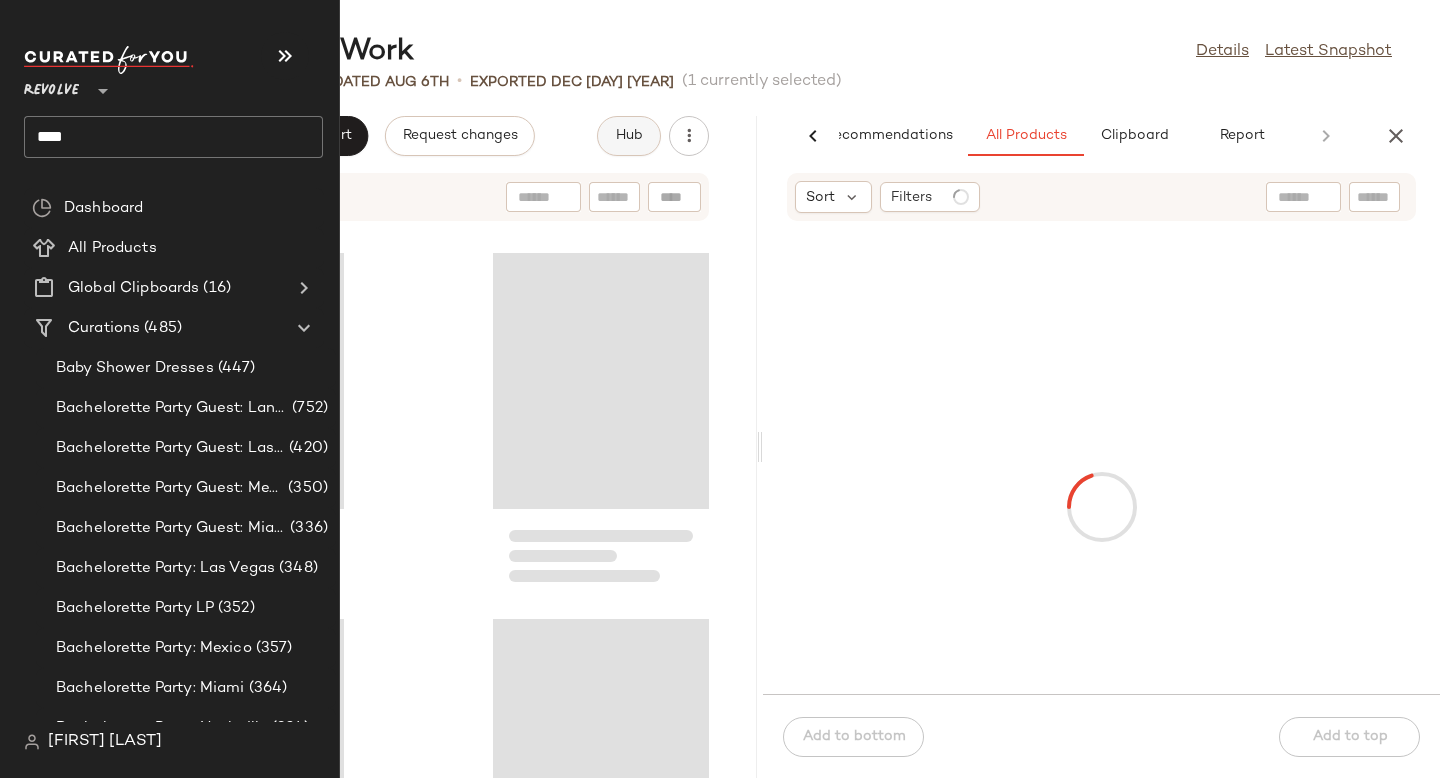 scroll, scrollTop: 0, scrollLeft: 47, axis: horizontal 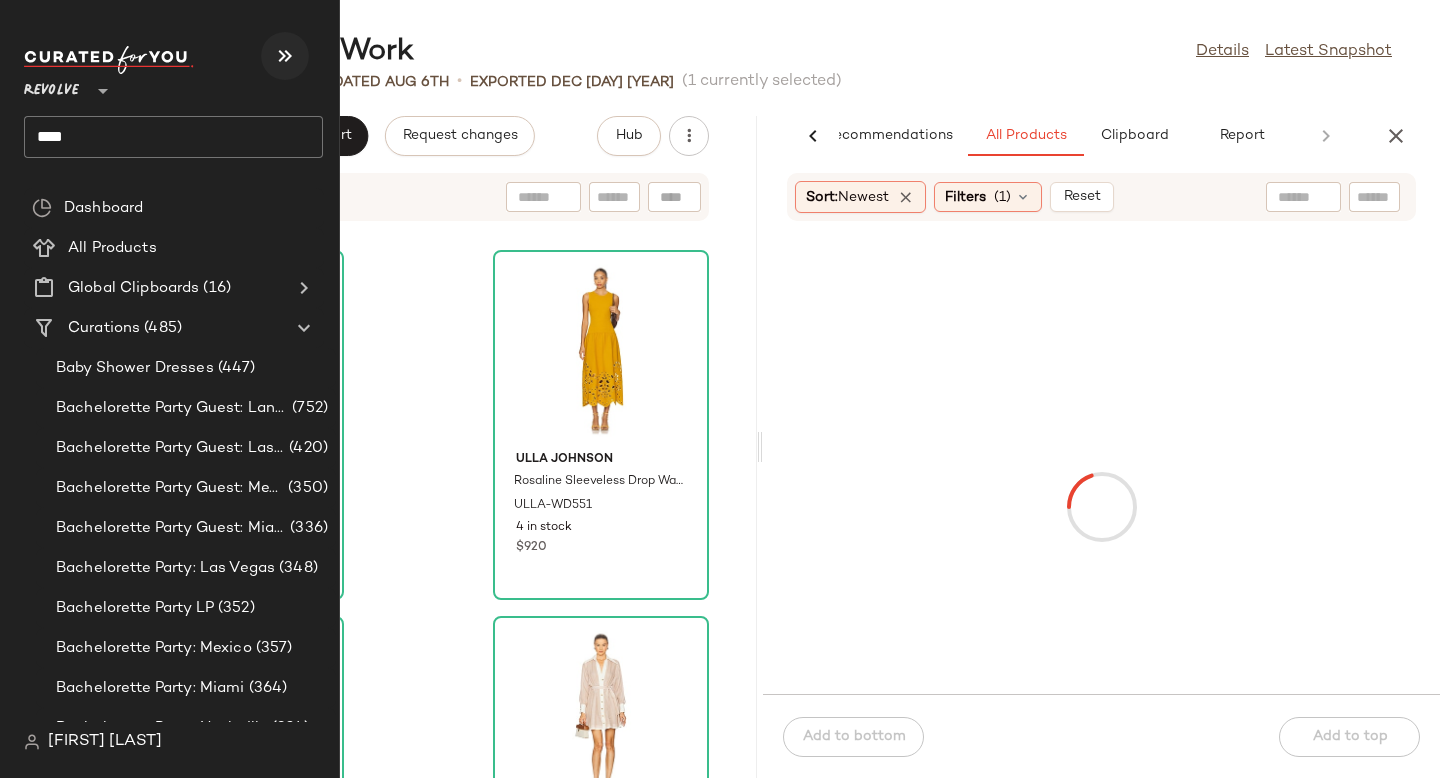 click at bounding box center [285, 56] 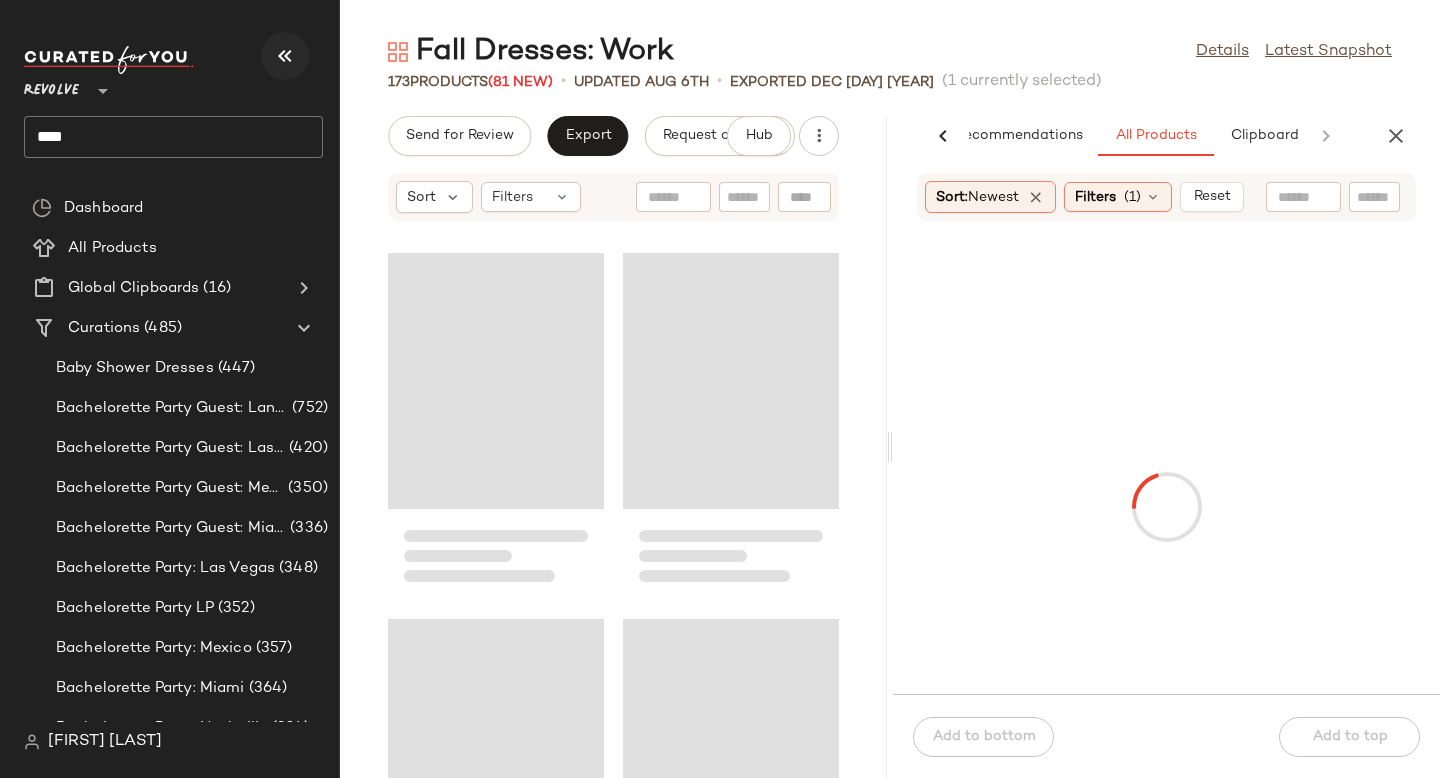 click at bounding box center (285, 56) 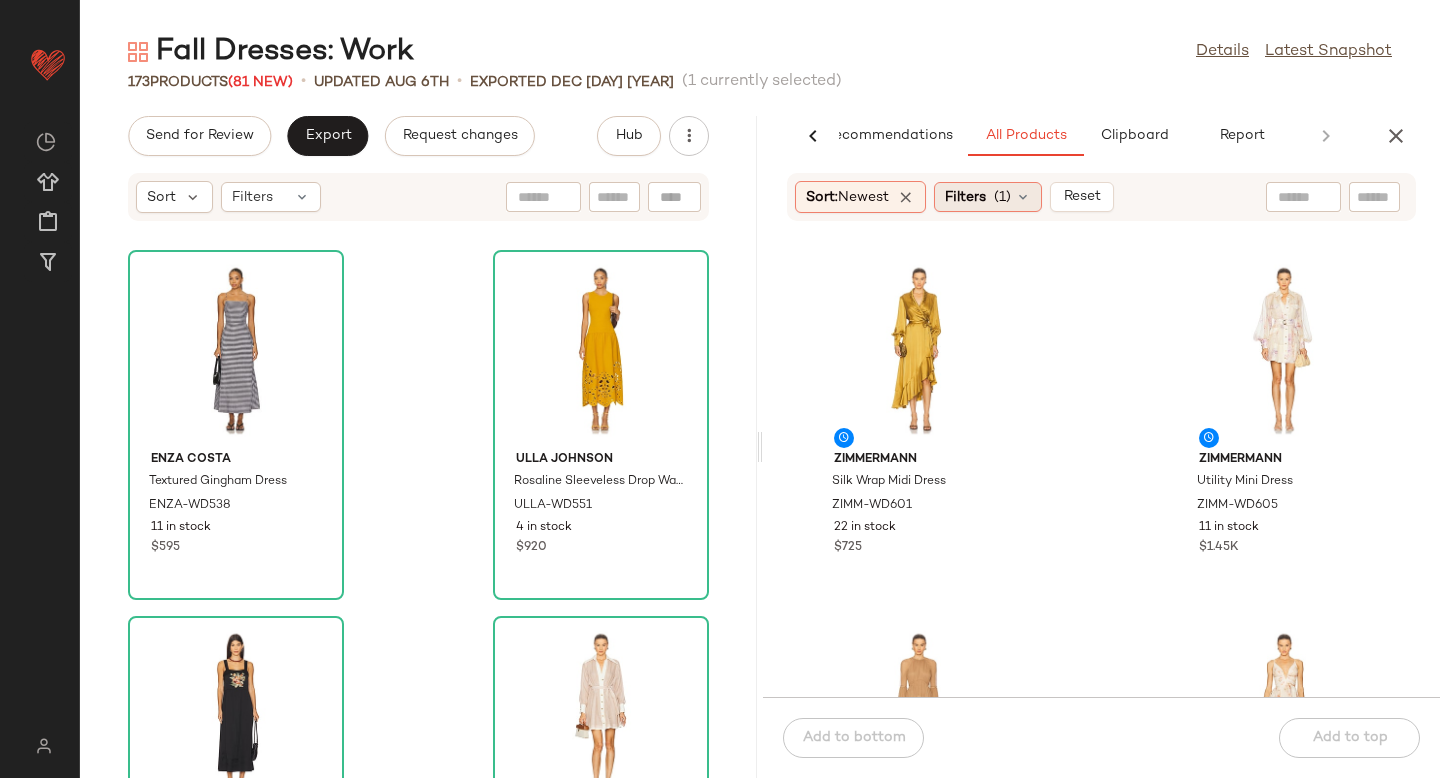 click on "Filters  (1)" 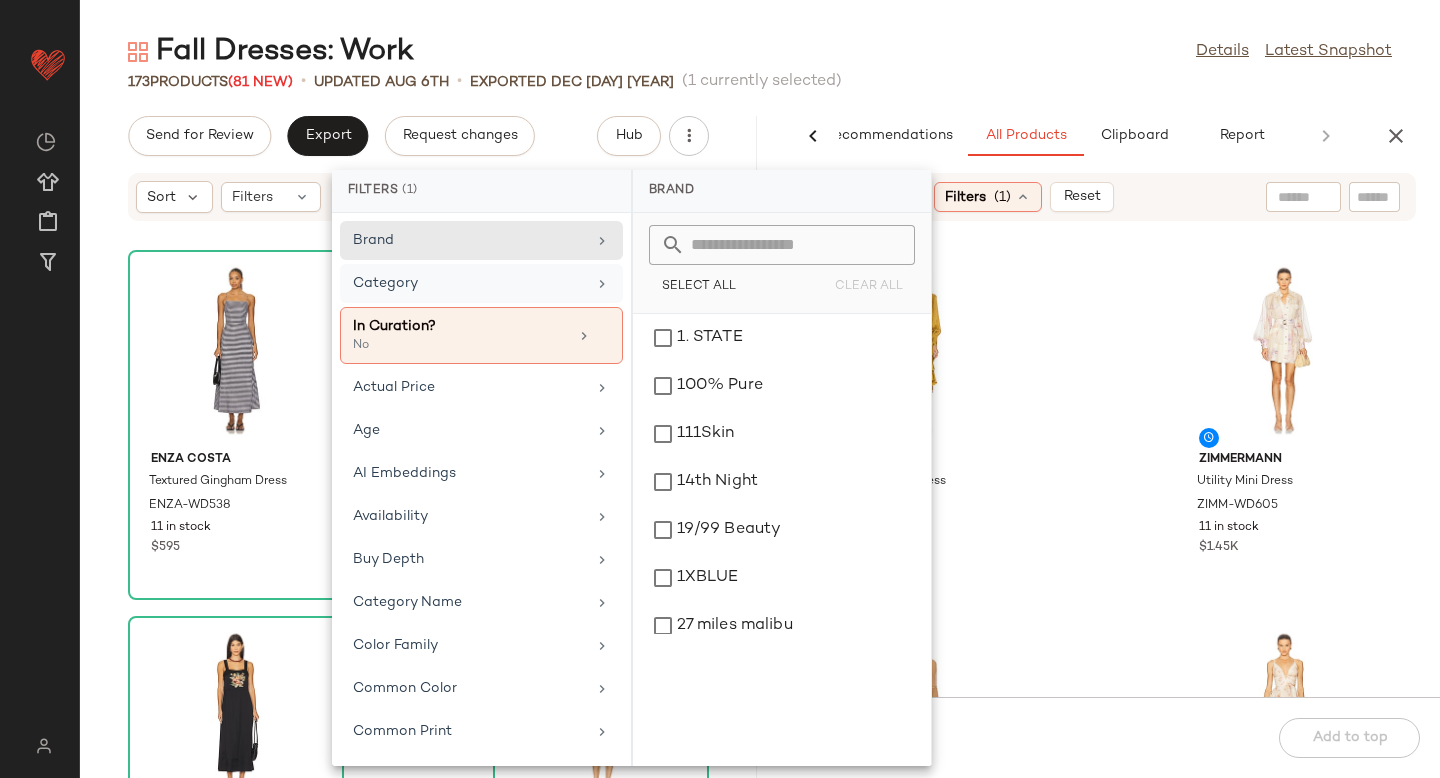 click on "Category" at bounding box center (469, 283) 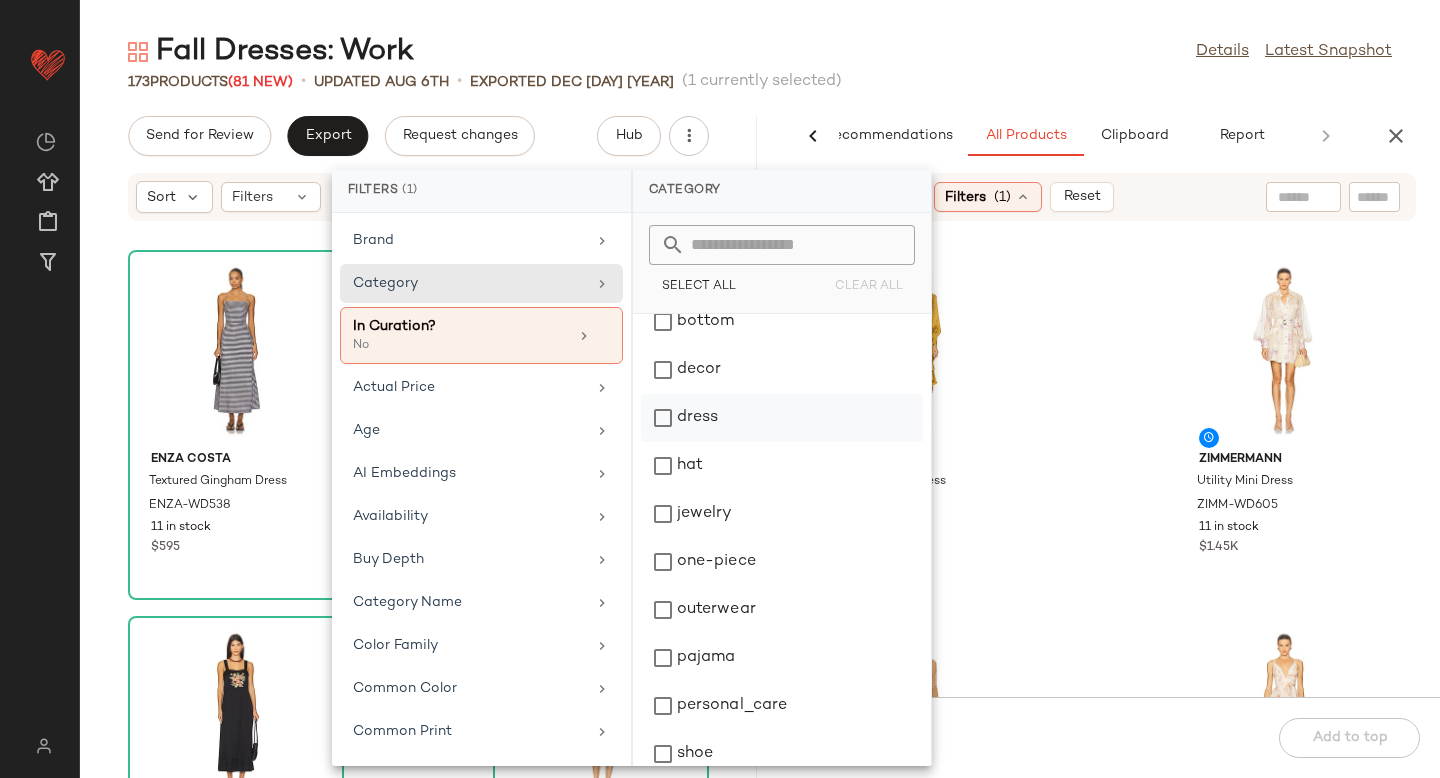 scroll, scrollTop: 0, scrollLeft: 0, axis: both 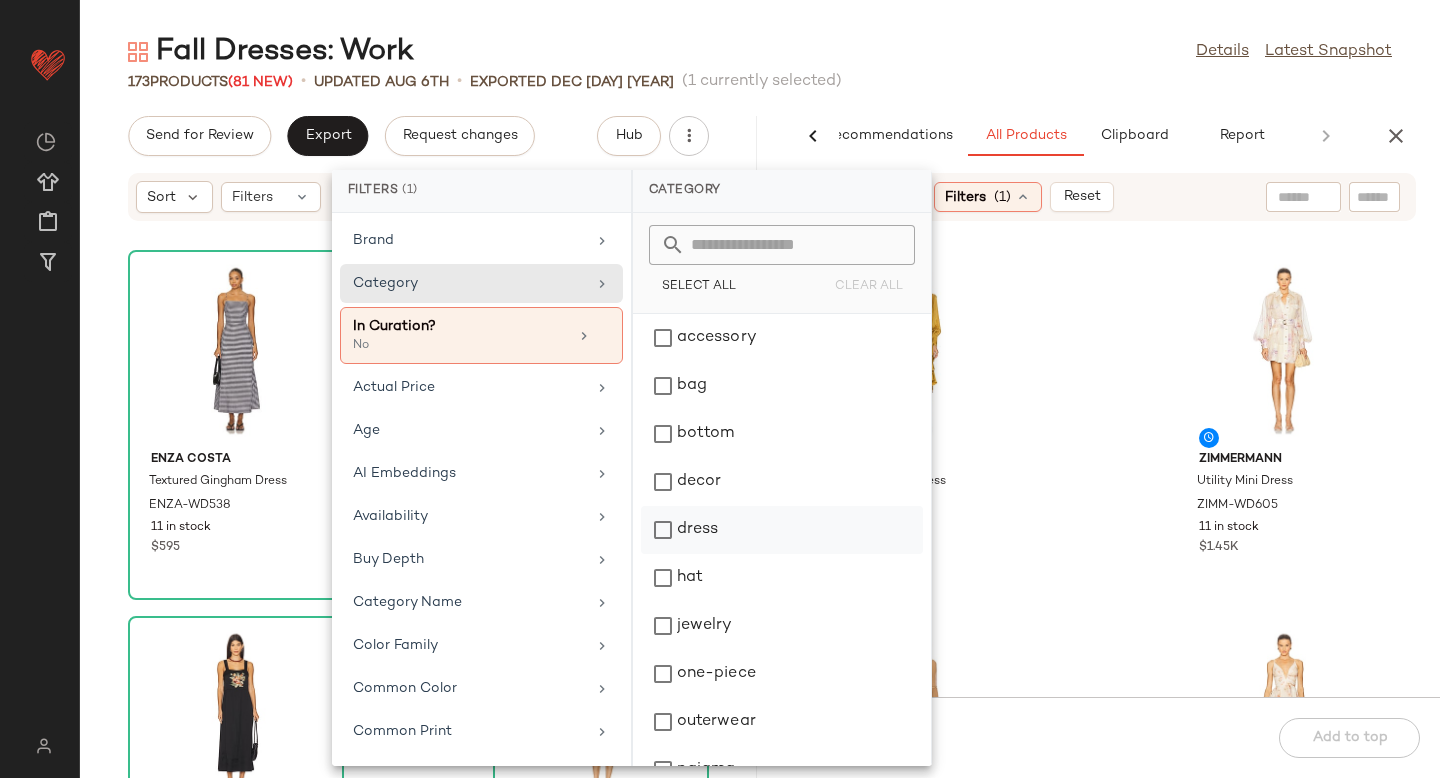 click on "dress" 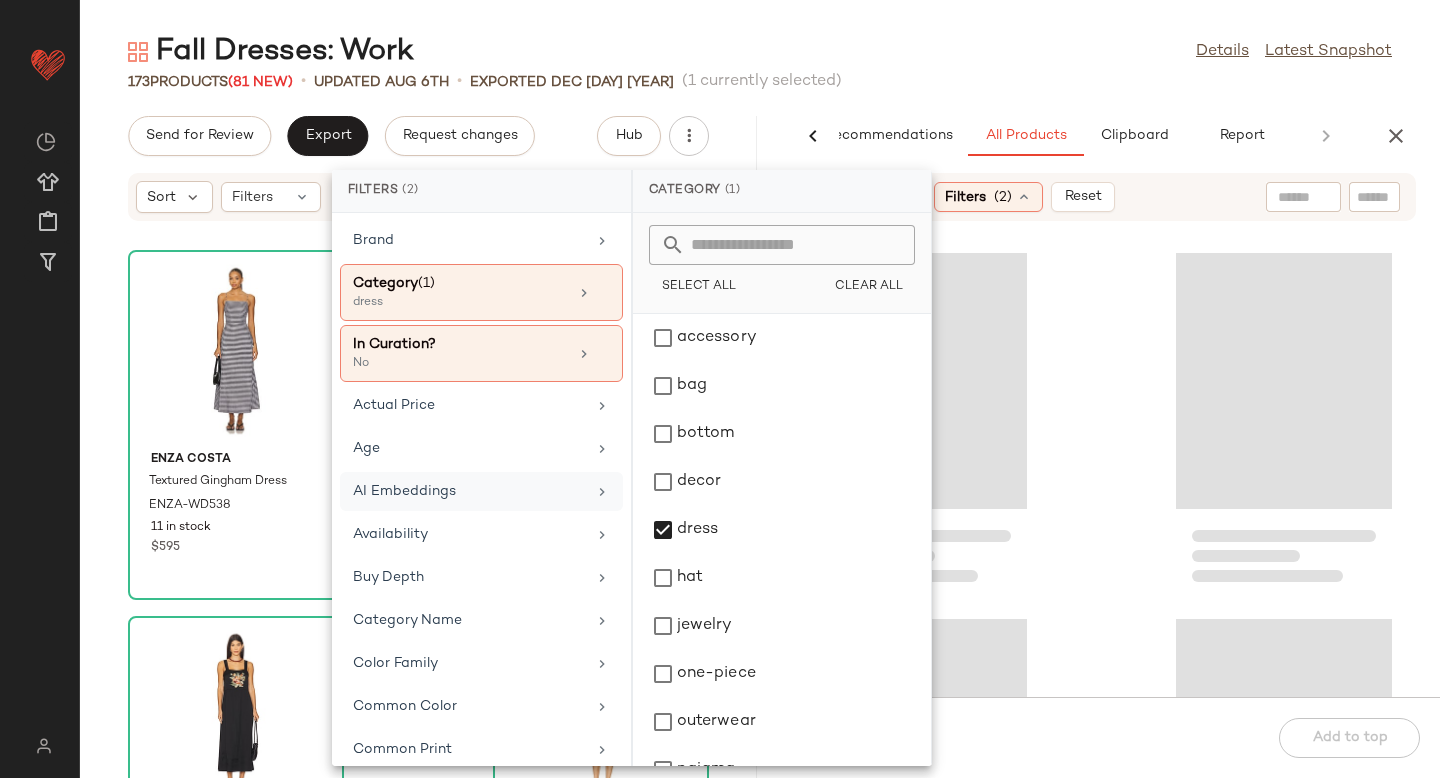 scroll, scrollTop: 86, scrollLeft: 0, axis: vertical 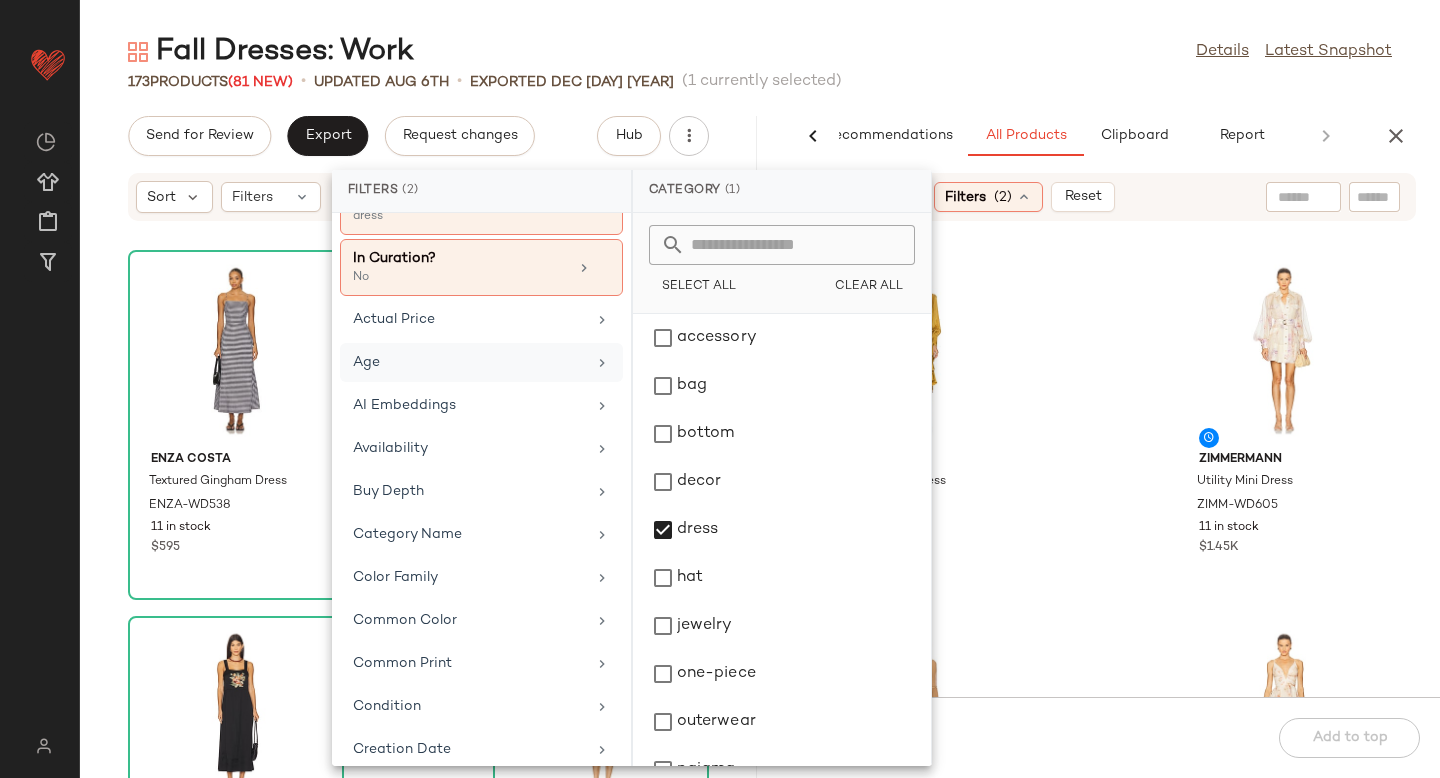 click on "Age" at bounding box center [469, 362] 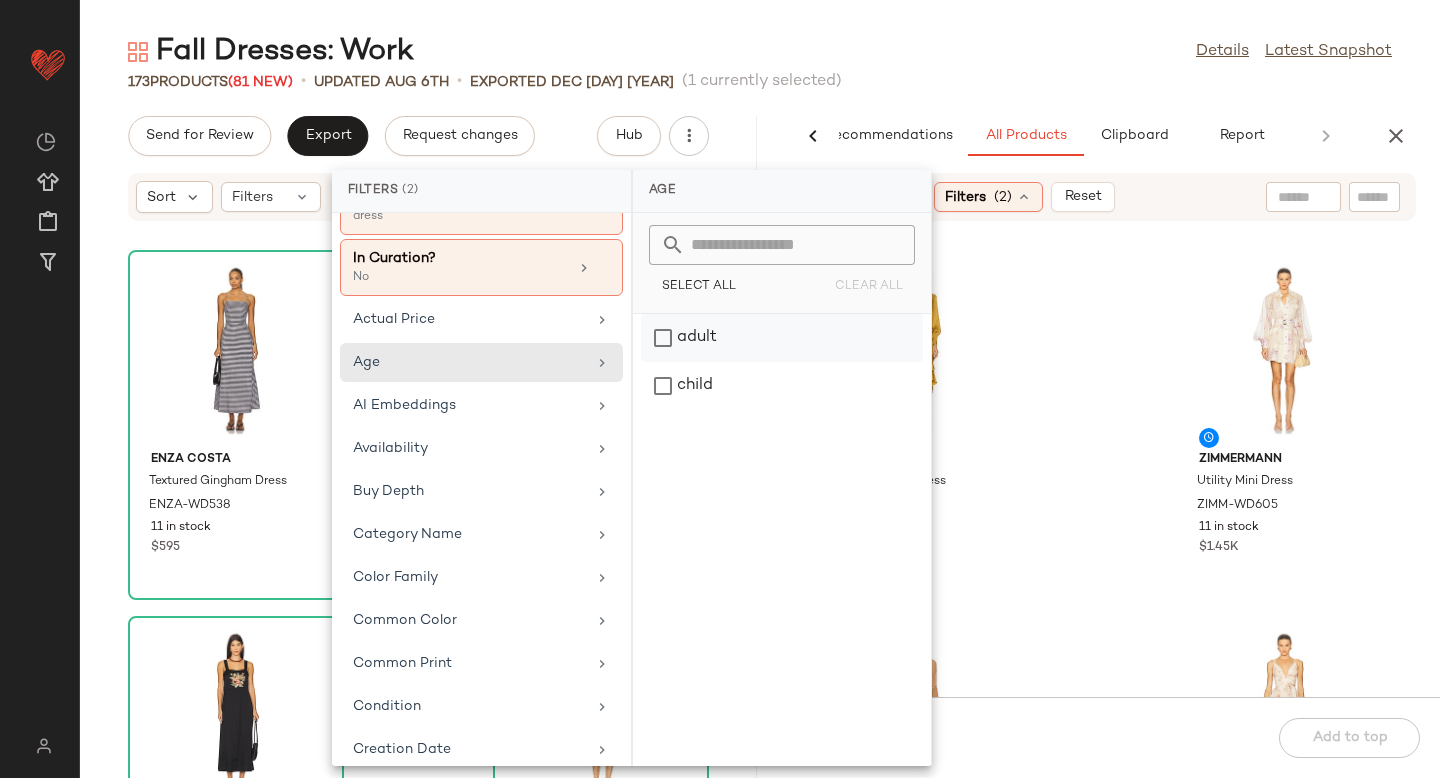click on "adult" 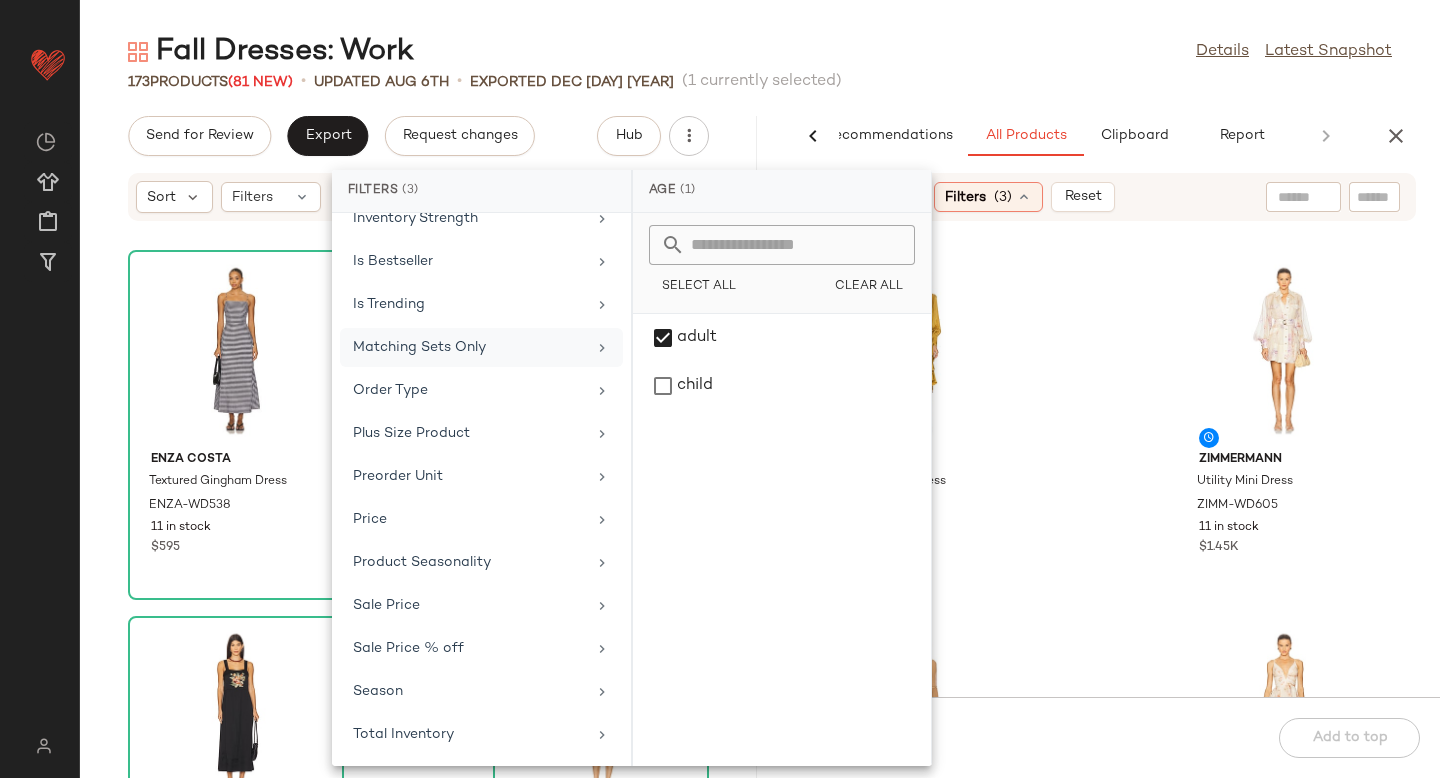 scroll, scrollTop: 979, scrollLeft: 0, axis: vertical 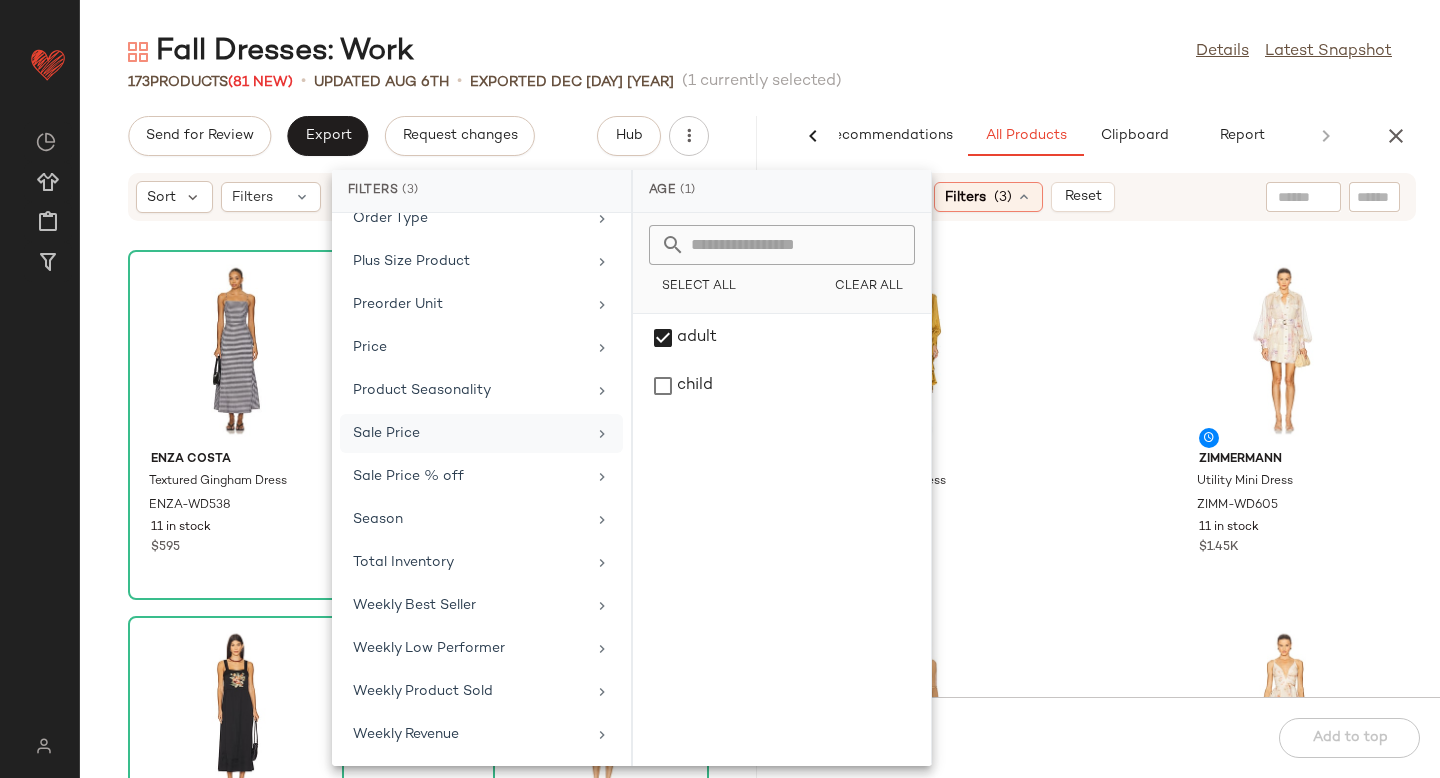 click on "Sale Price" at bounding box center [469, 433] 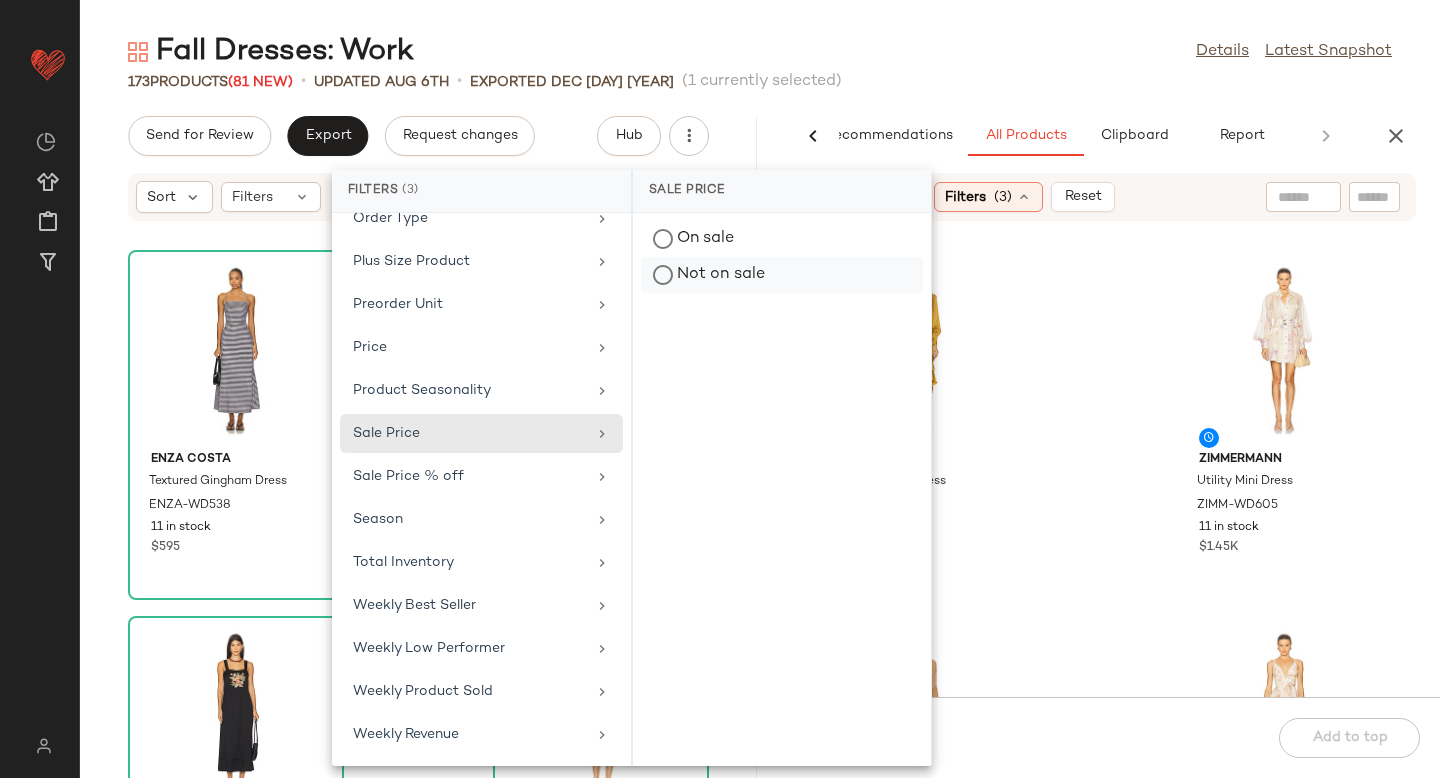 click on "Not on sale" 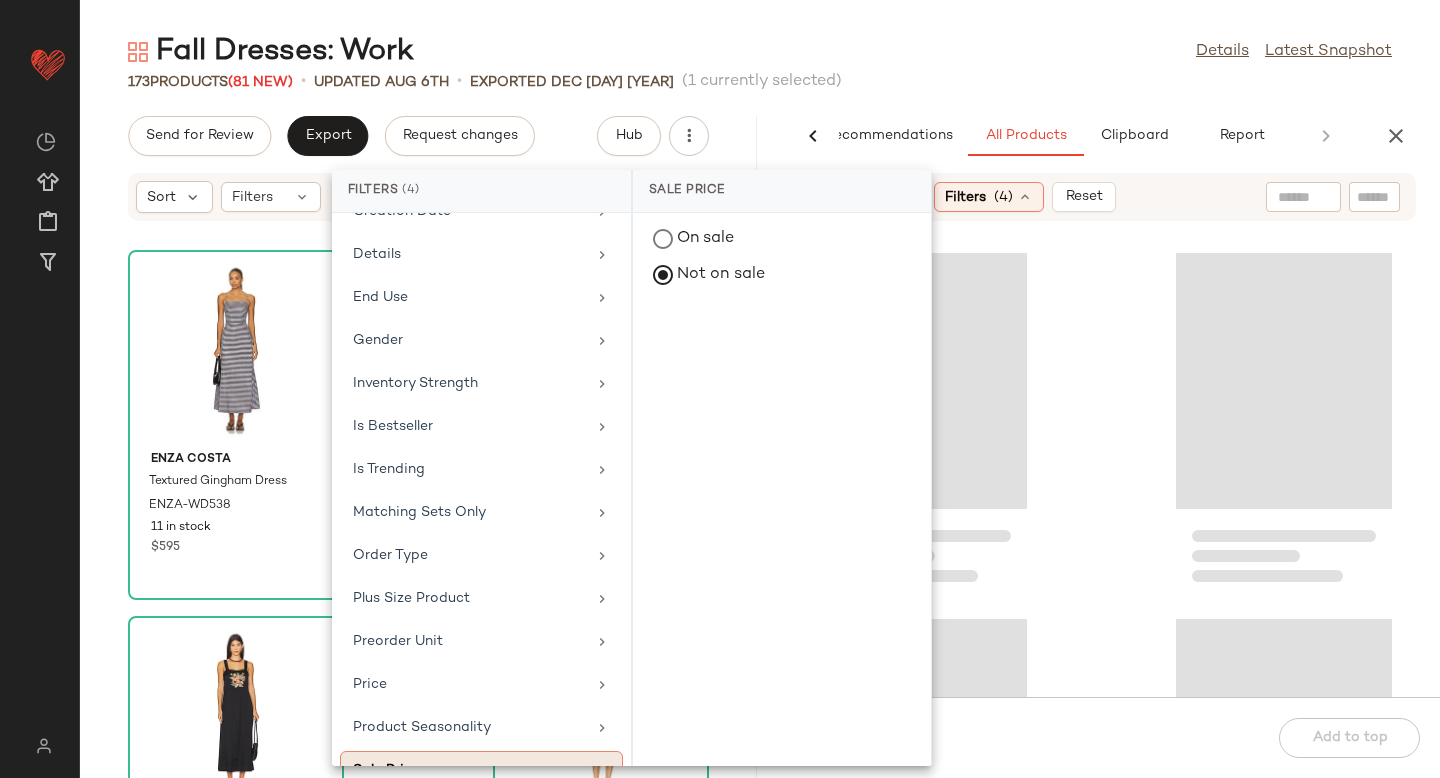 scroll, scrollTop: 582, scrollLeft: 0, axis: vertical 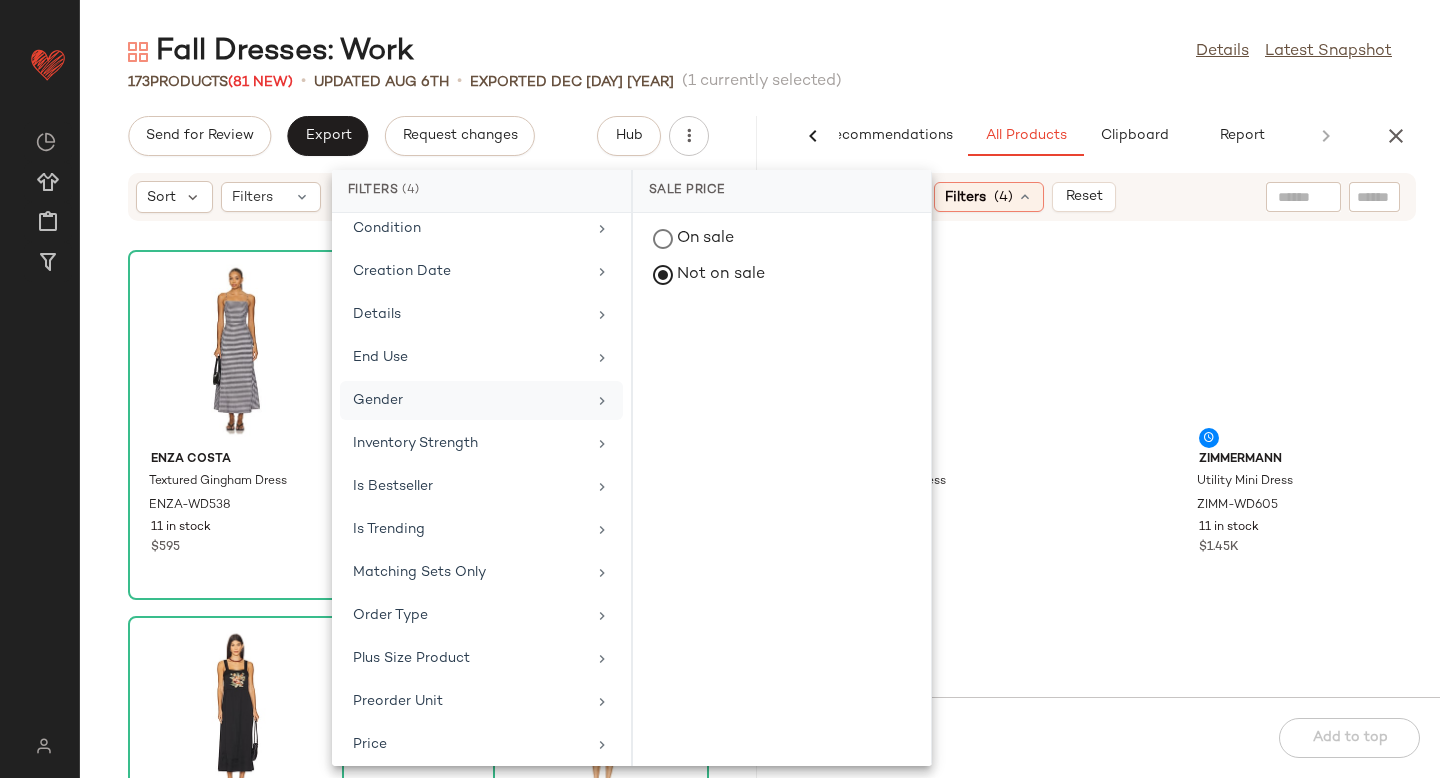click on "Gender" at bounding box center (469, 400) 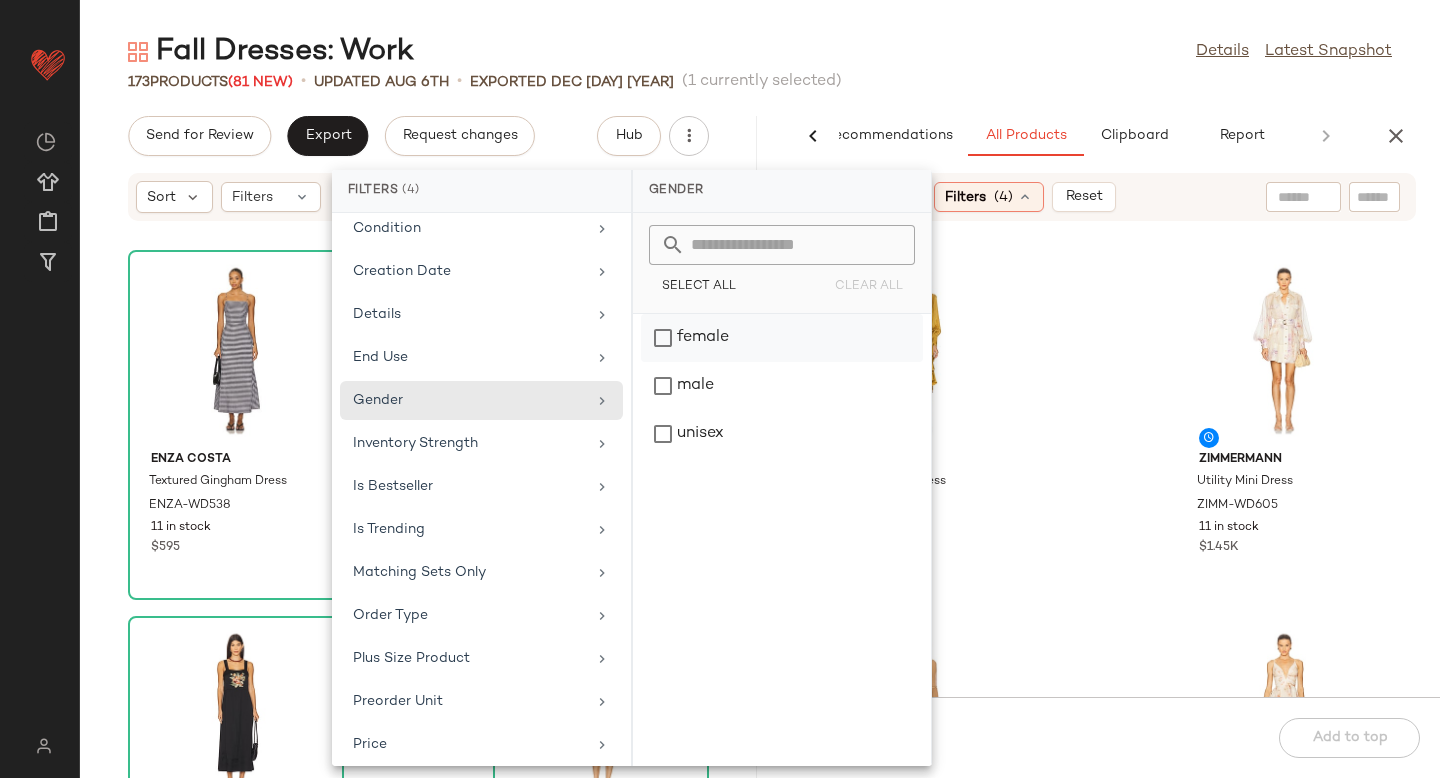 click on "female" 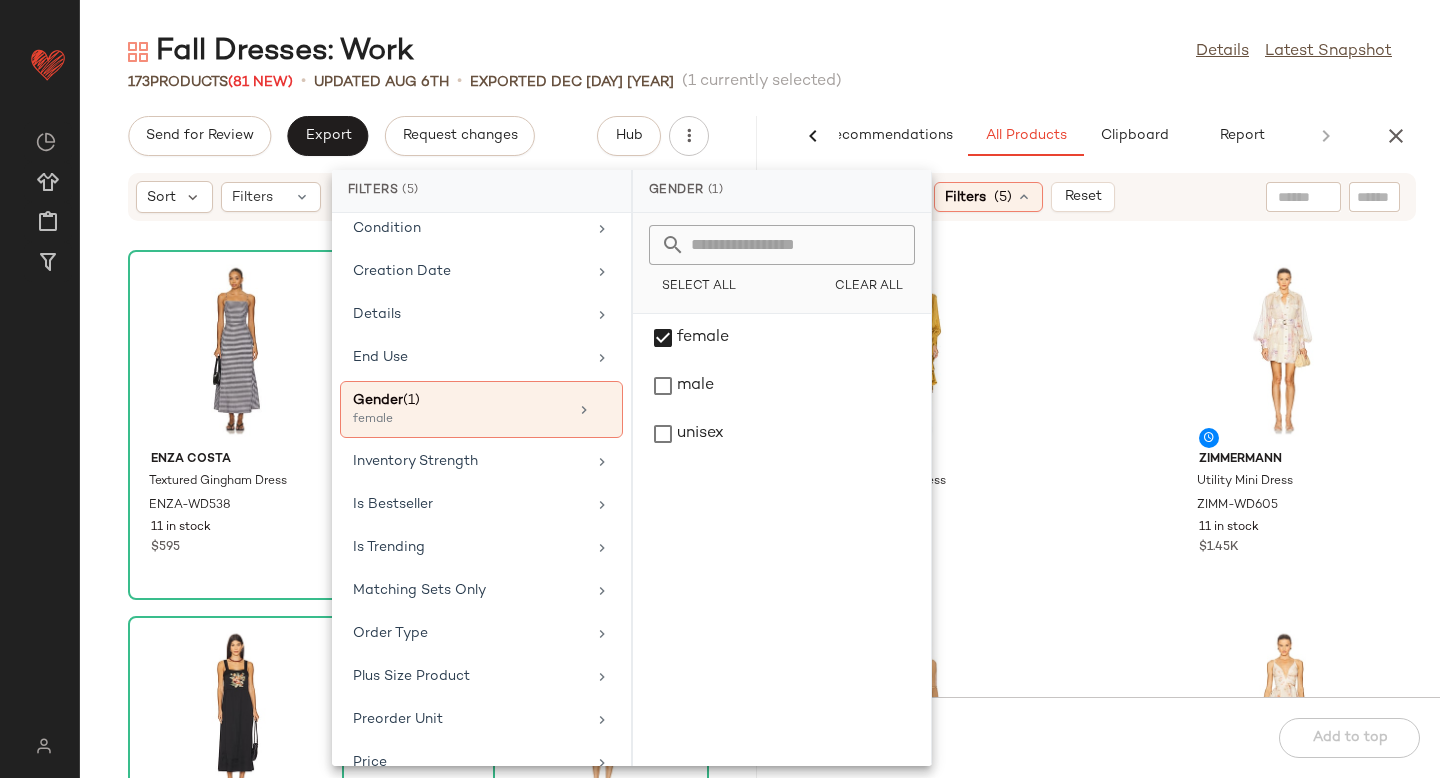 click on "Zimmermann Silk Wrap Midi Dress ZIMM-WD601 22 in stock $725 Zimmermann Utility Mini Dress ZIMM-WD605 11 in stock $1.45K Zimmermann Peplum Flutter Dress ZIMM-WD606 10 in stock $1.35K Zimmermann V Neck Mini Dress ZIMM-WD607 10 in stock $1.35K Zimmermann Lace Dress ZIMM-WD609 8 in stock $1.85K Zimmermann Twist Front Midi Dress ZIMM-WD610 8 in stock $1.85K Sancia The Hazel Dress SNCI-WD34 60 in stock $268 Sancia The Aubrey Dress SNCI-WD35 48 in stock $268" 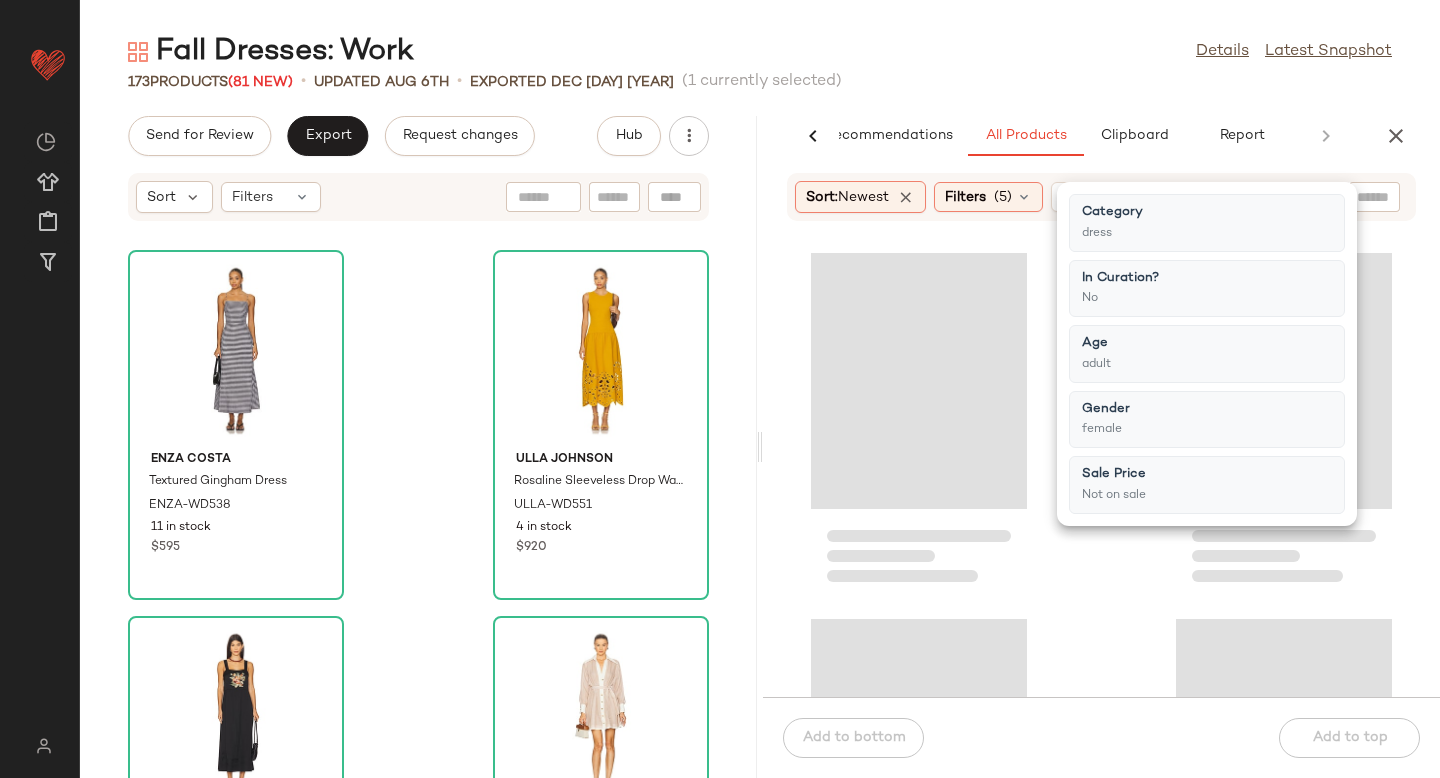 click 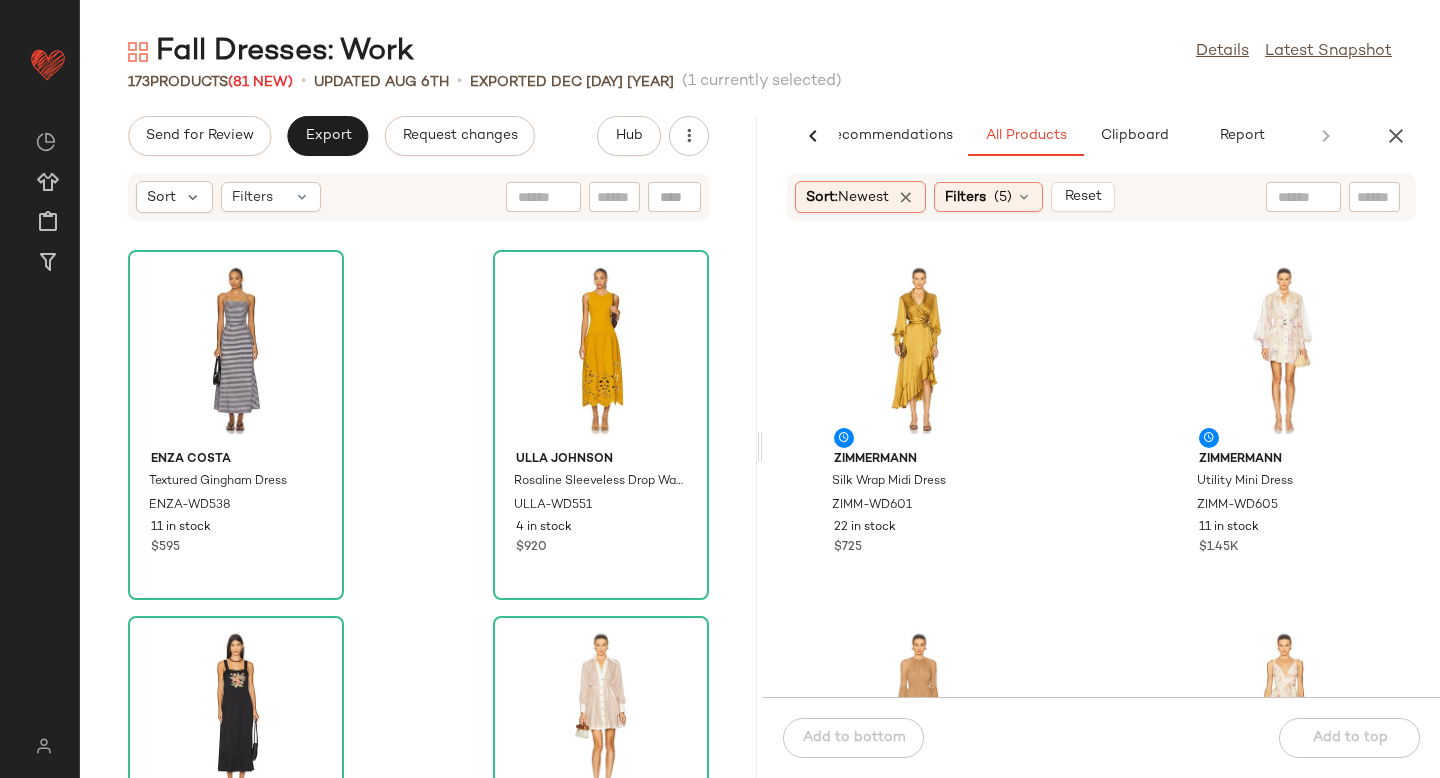 click 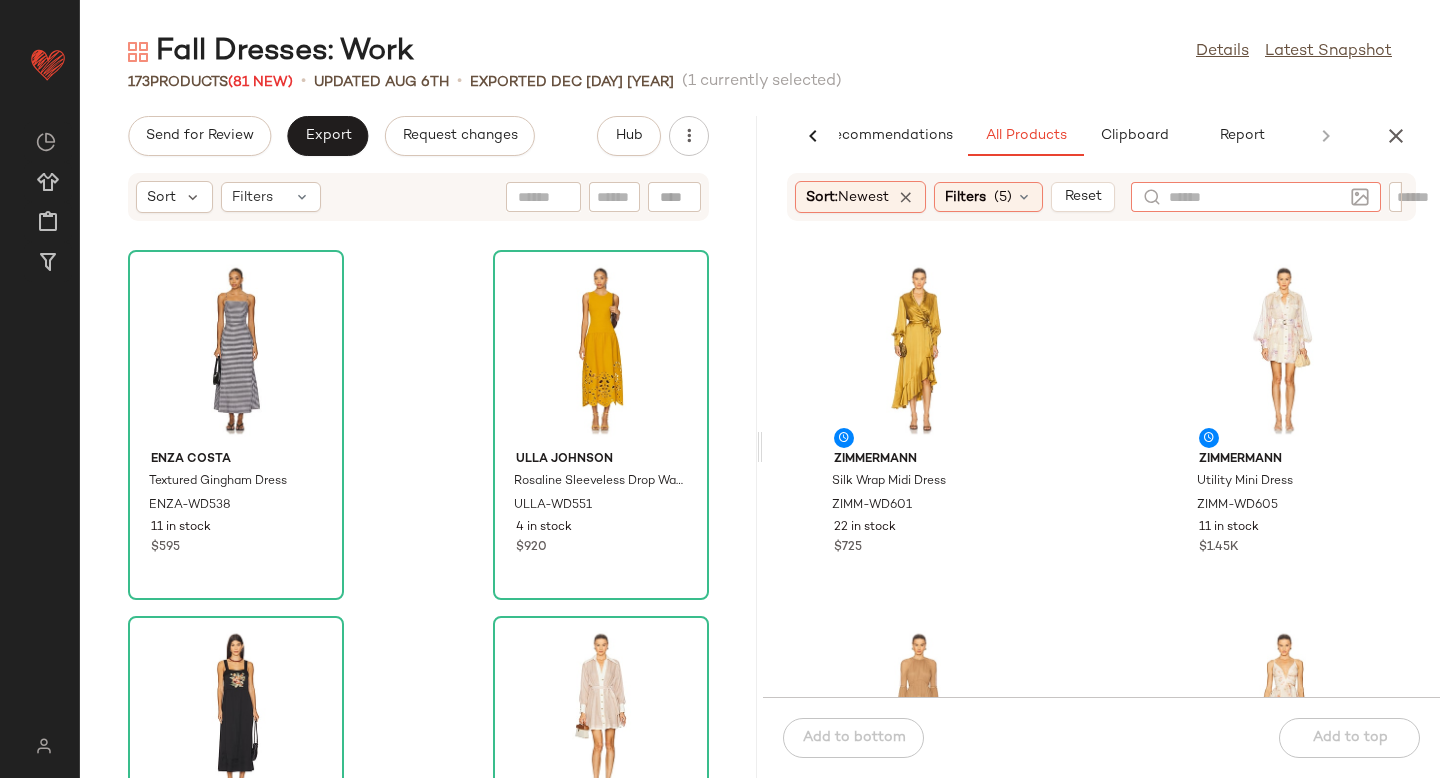 type on "*" 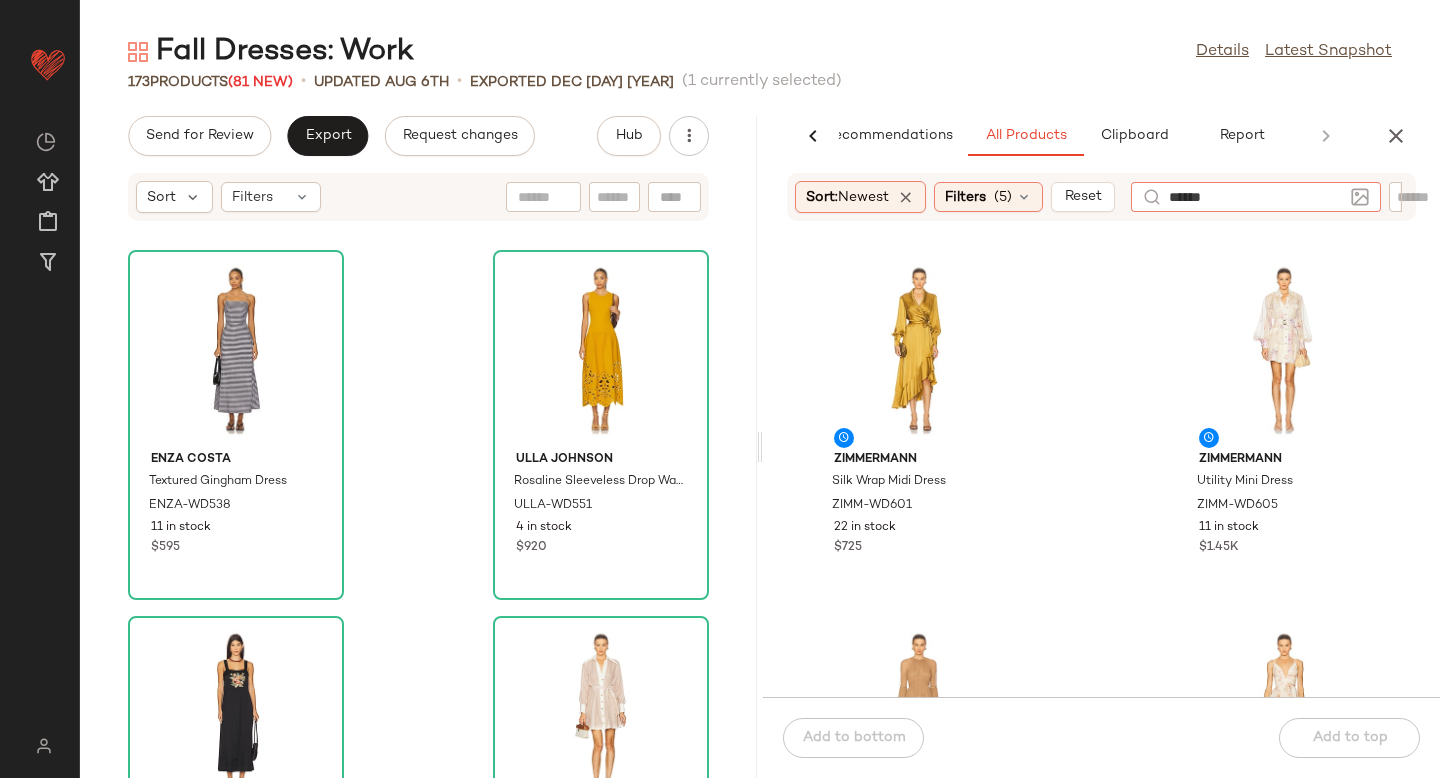 type on "*******" 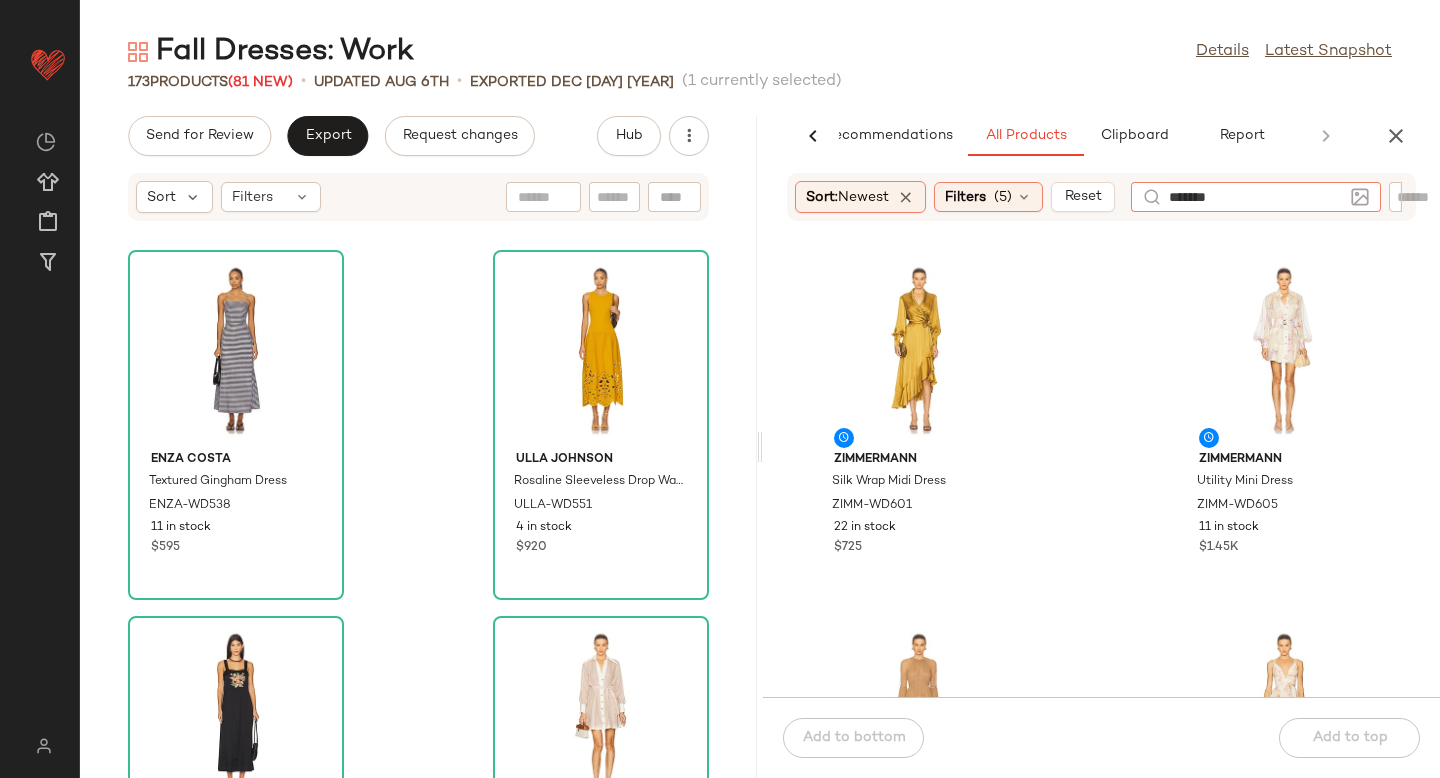 type 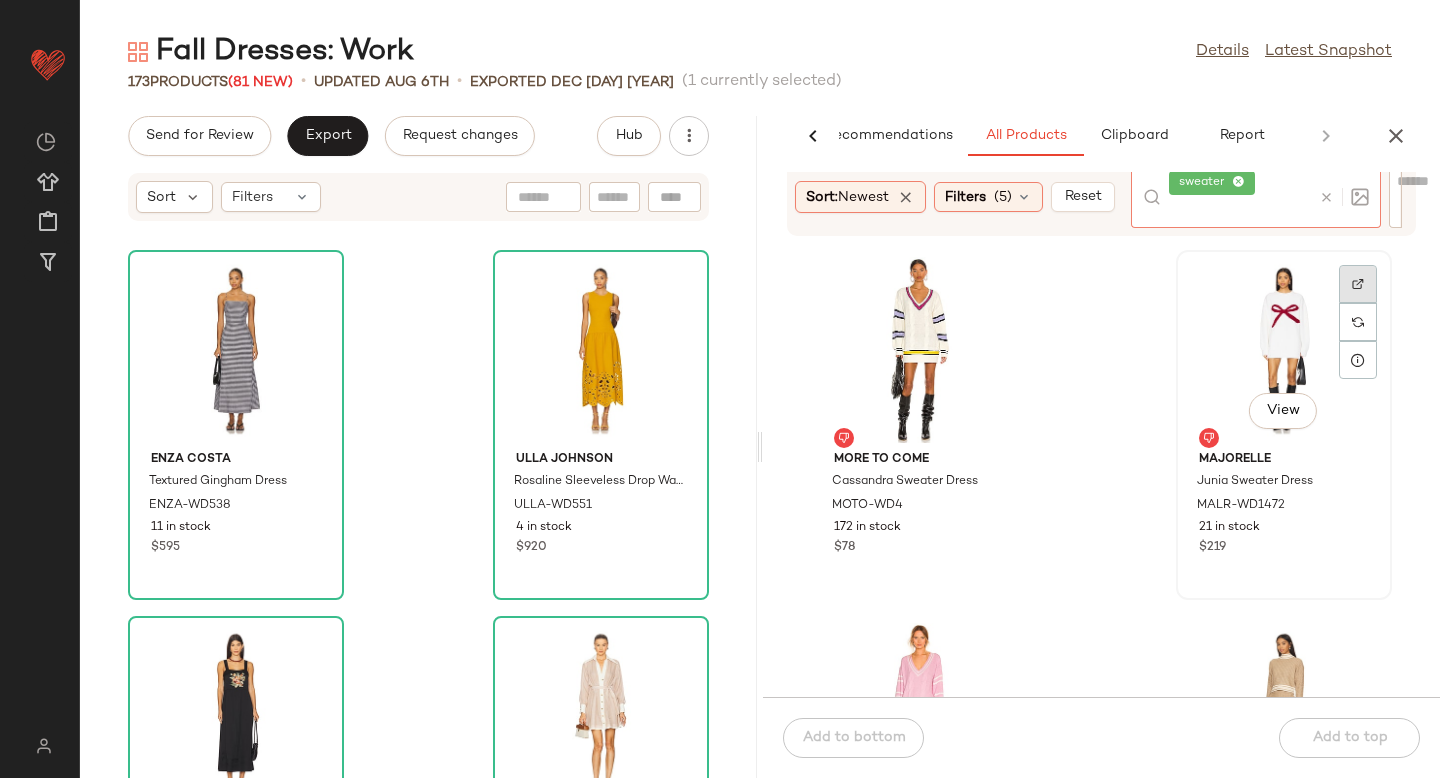 click 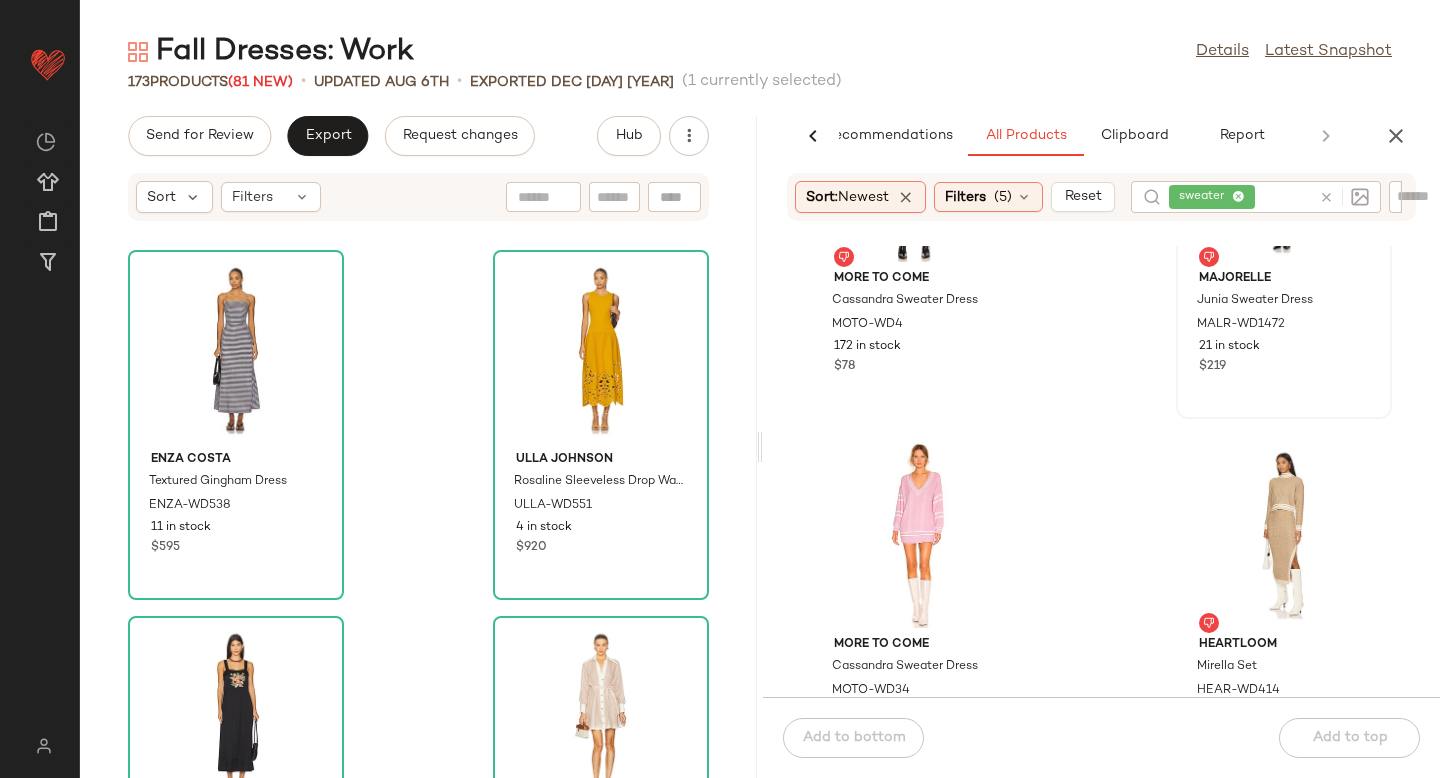 scroll, scrollTop: 278, scrollLeft: 0, axis: vertical 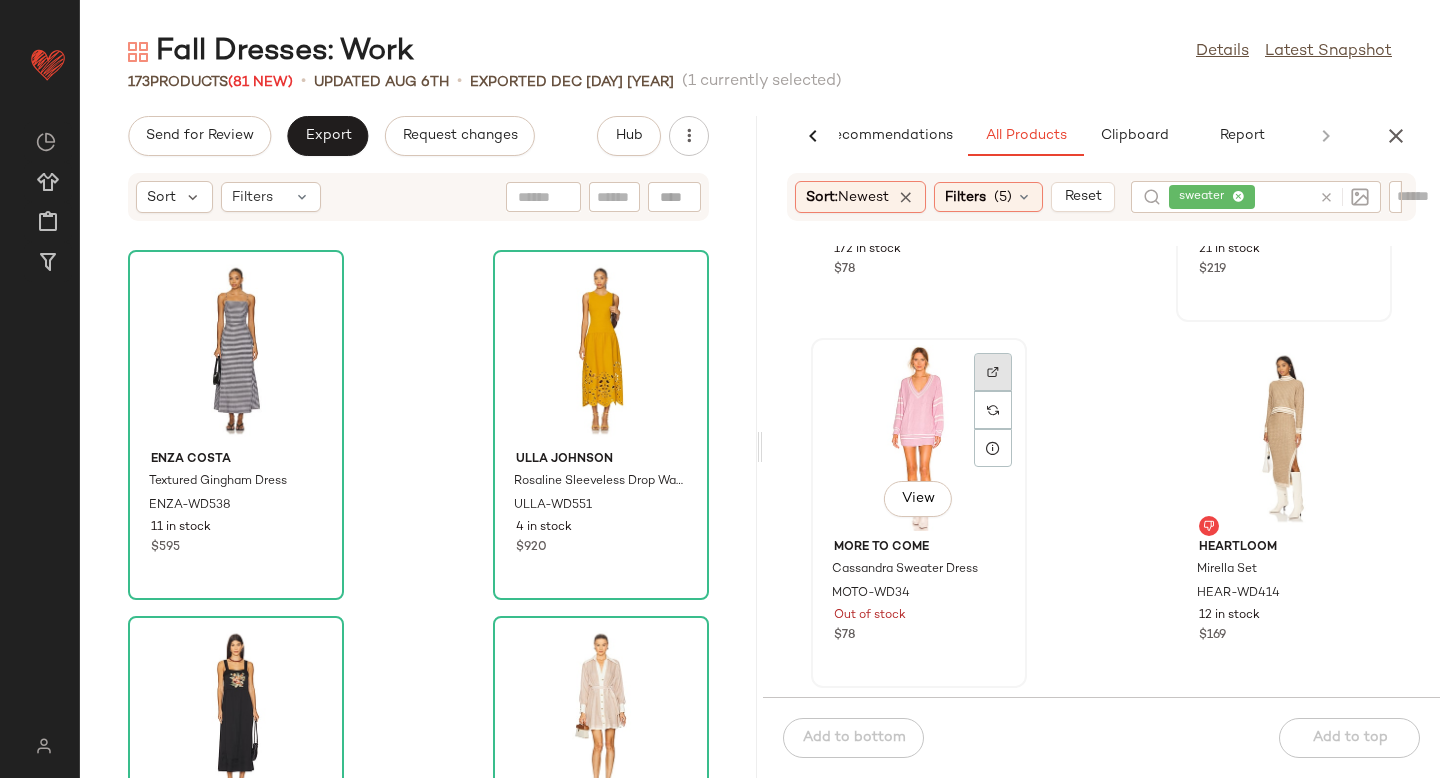 click 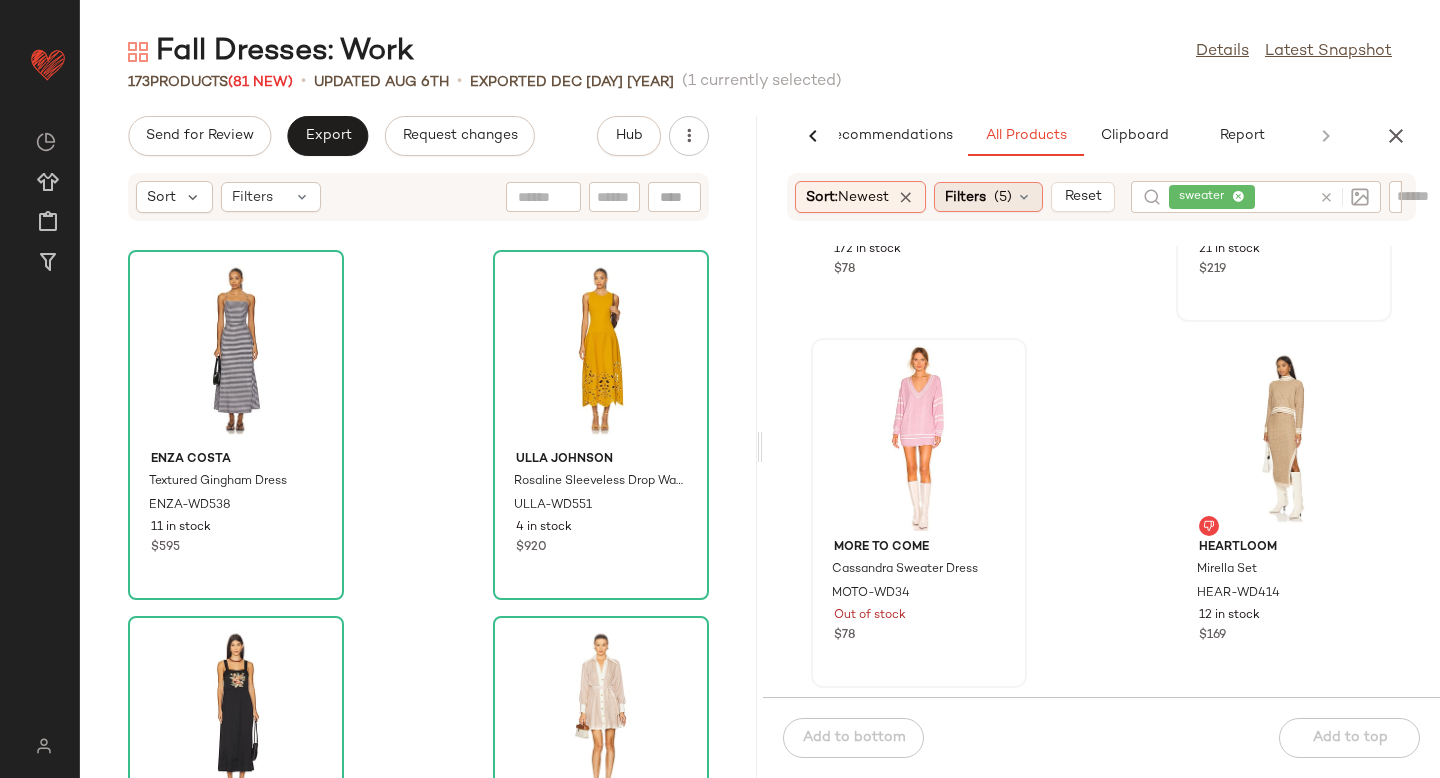 click on "(5)" at bounding box center [1003, 197] 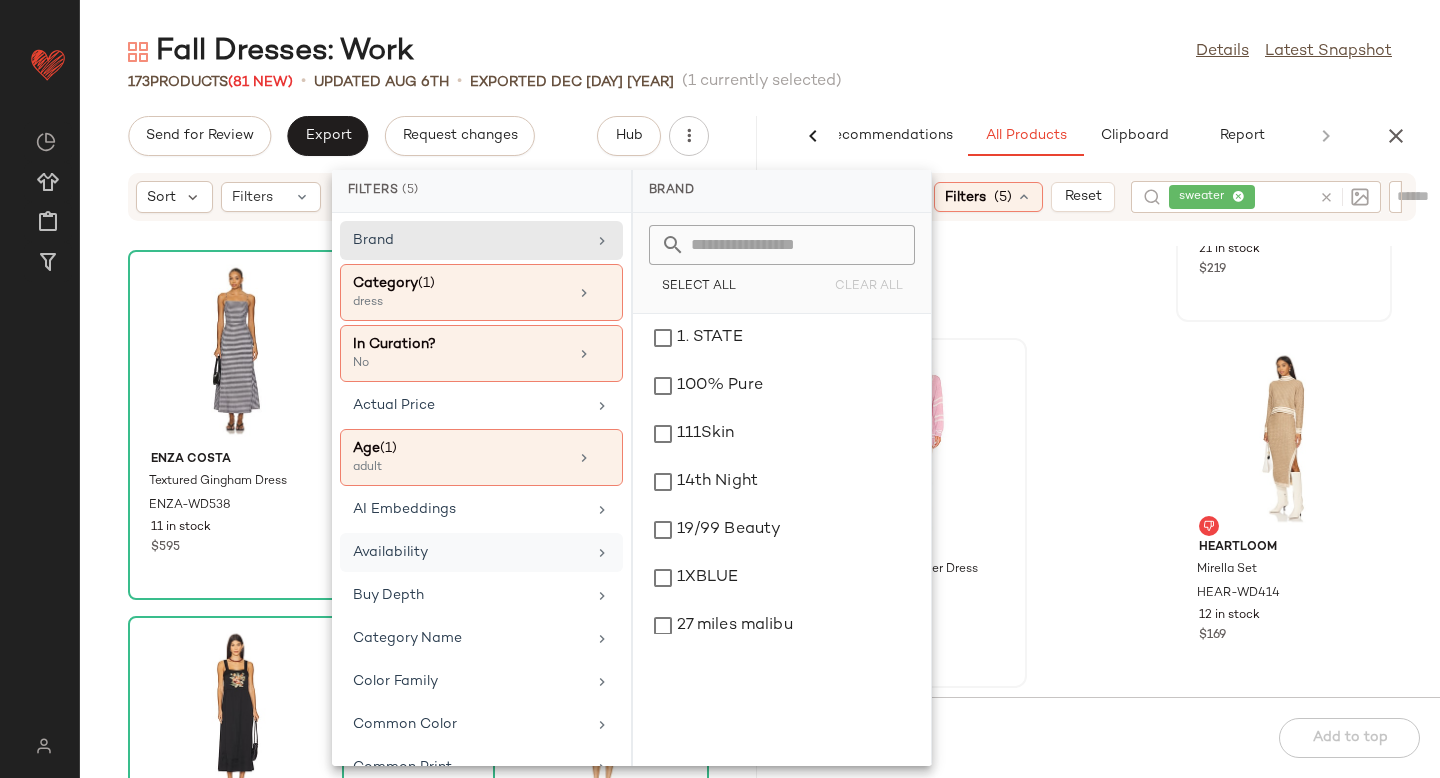 click on "Availability" at bounding box center [469, 552] 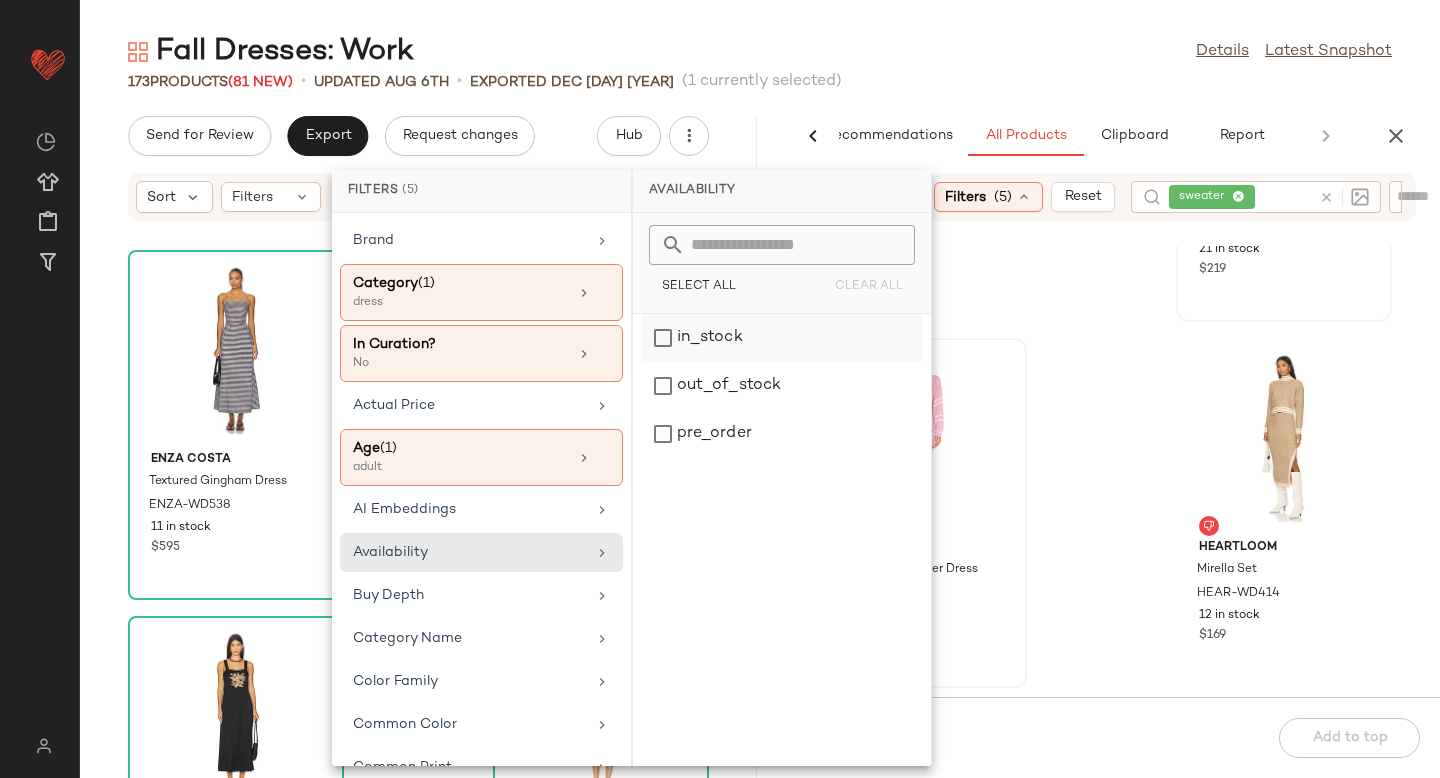 click on "in_stock" 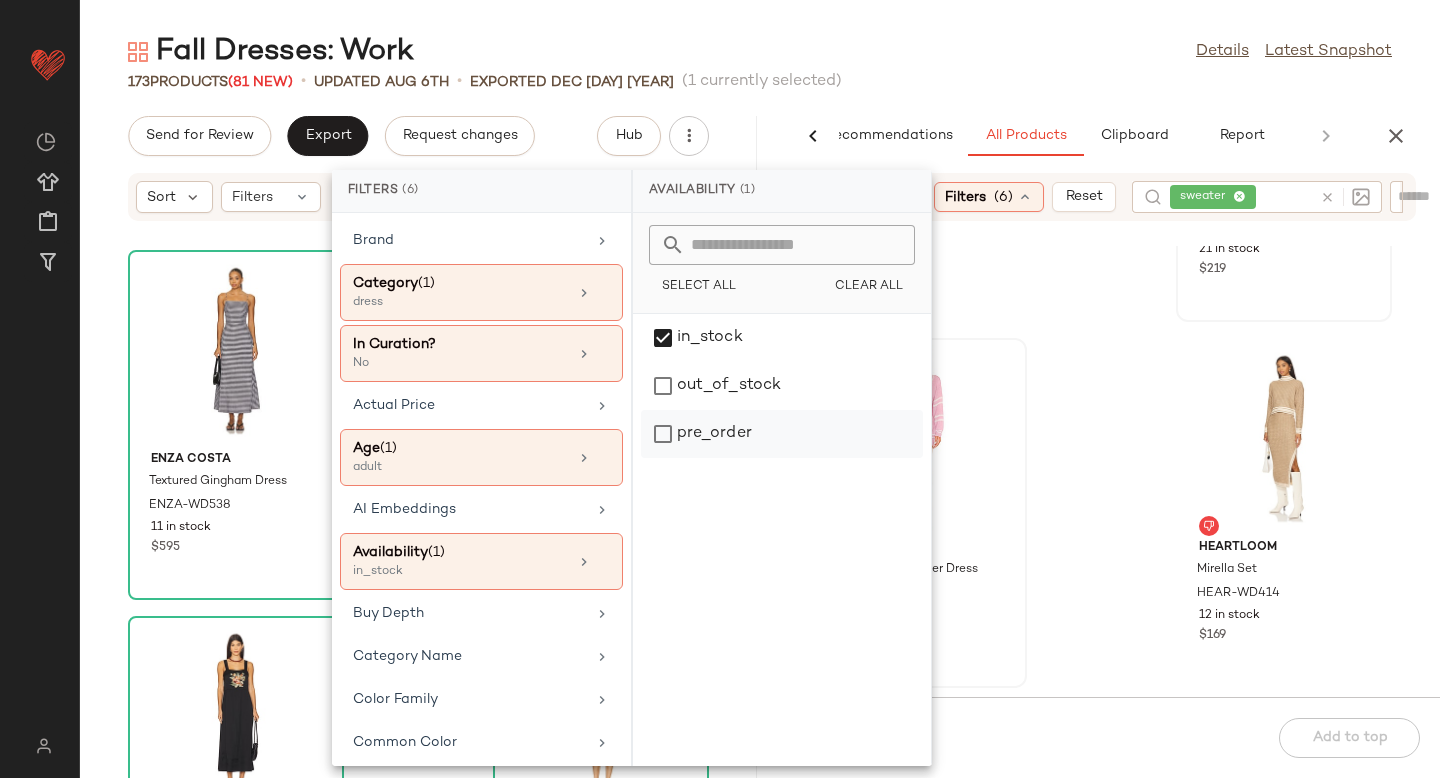 click on "pre_order" 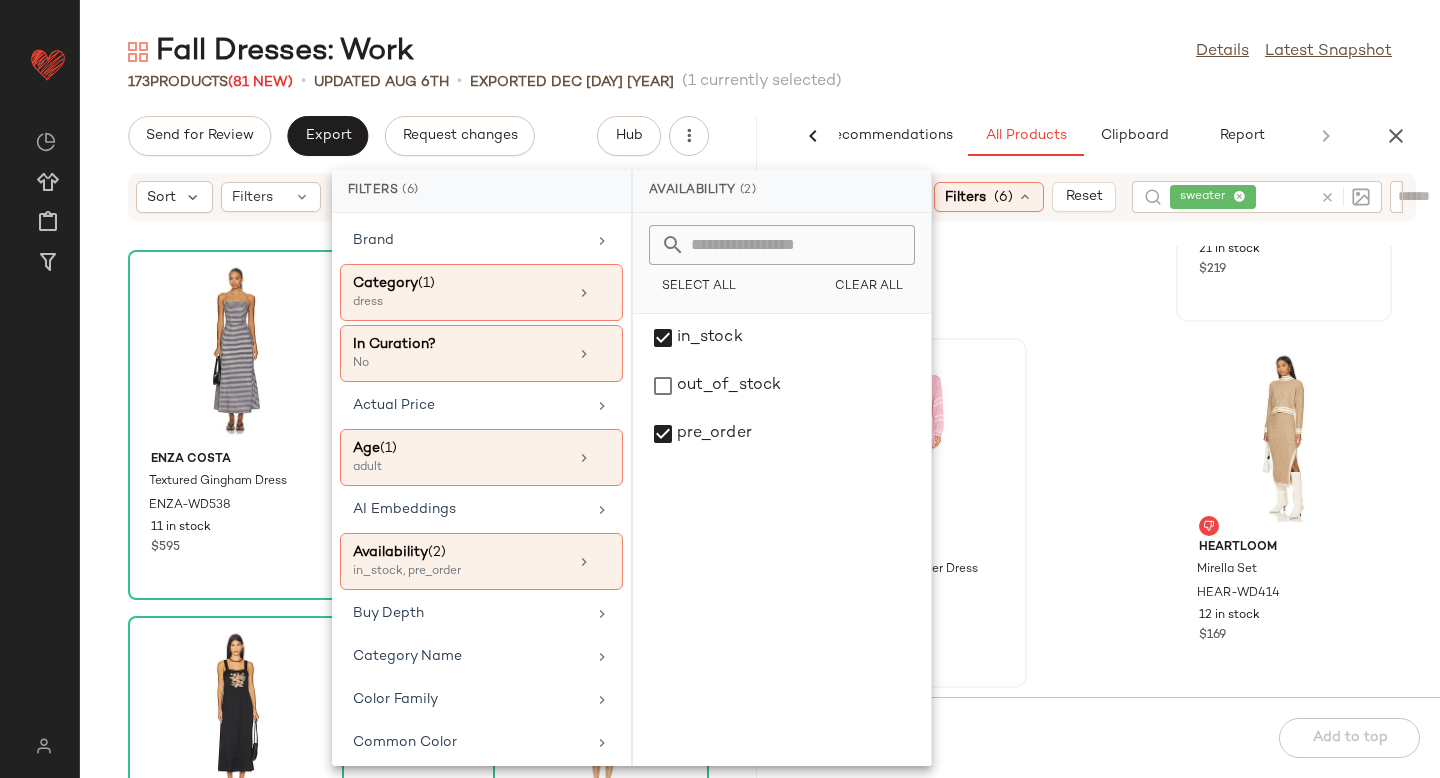 click on "MORE TO COME Cassandra Sweater Dress MOTO-WD4 172 in stock $78 MAJORELLE Junia Sweater Dress MALR-WD1472 21 in stock $219 MORE TO COME Cassandra Sweater Dress MOTO-WD34 Out of stock $78 HEARTLOOM Mirella Set HEAR-WD414 12 in stock $169 Lovers and Friends Kane Sweater Dress LOVF-WD3550 6 in stock $158 Lovers and Friends Makya Off Shoulder Dress LOVF-WD3793 100 Pre-Order Items $188 SOVERE Rhyme Combo Slip Knit Dress SOVR-WD59 121 Pre-Order Items $259 L'Academie Sable Sweater Dress LCDE-WD347 121 Pre-Order Items $168" 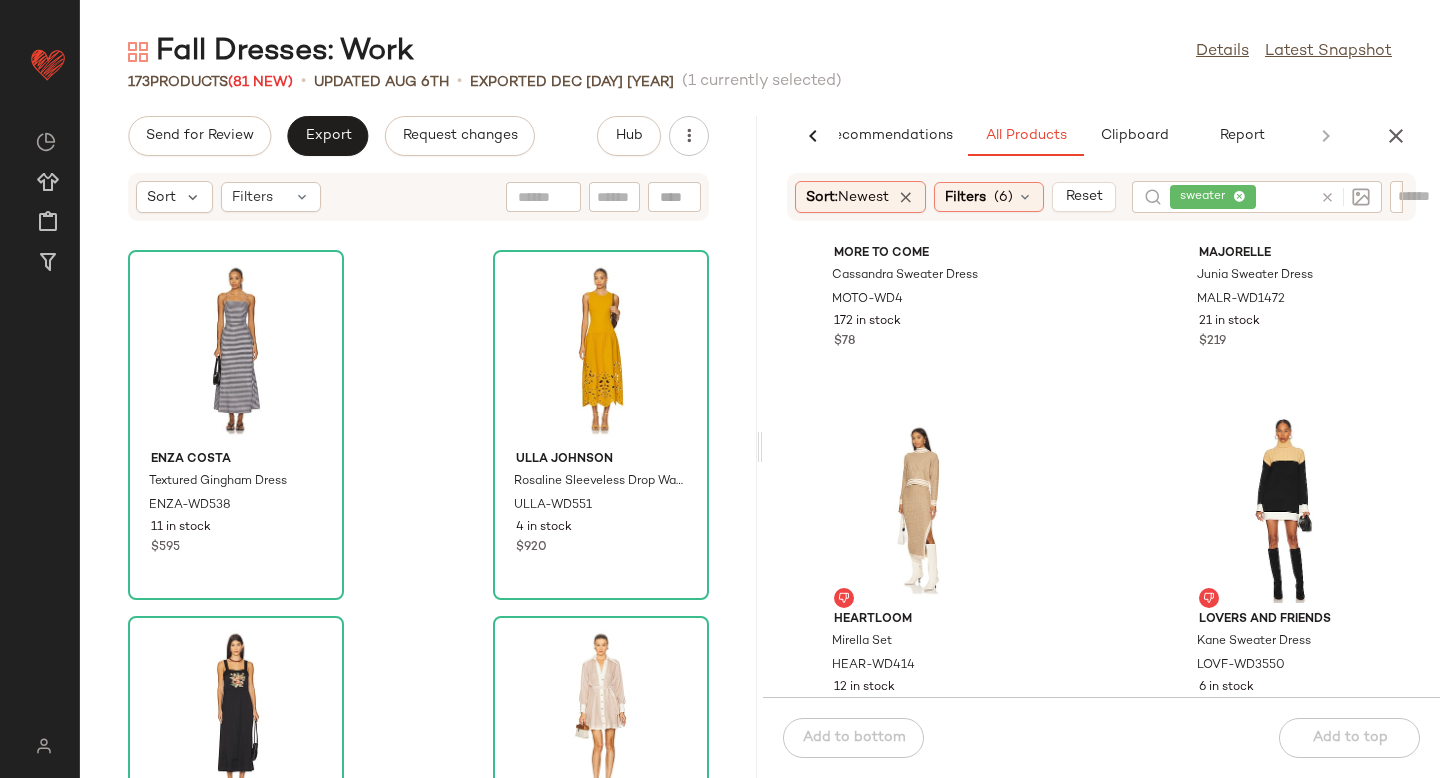 scroll, scrollTop: 264, scrollLeft: 0, axis: vertical 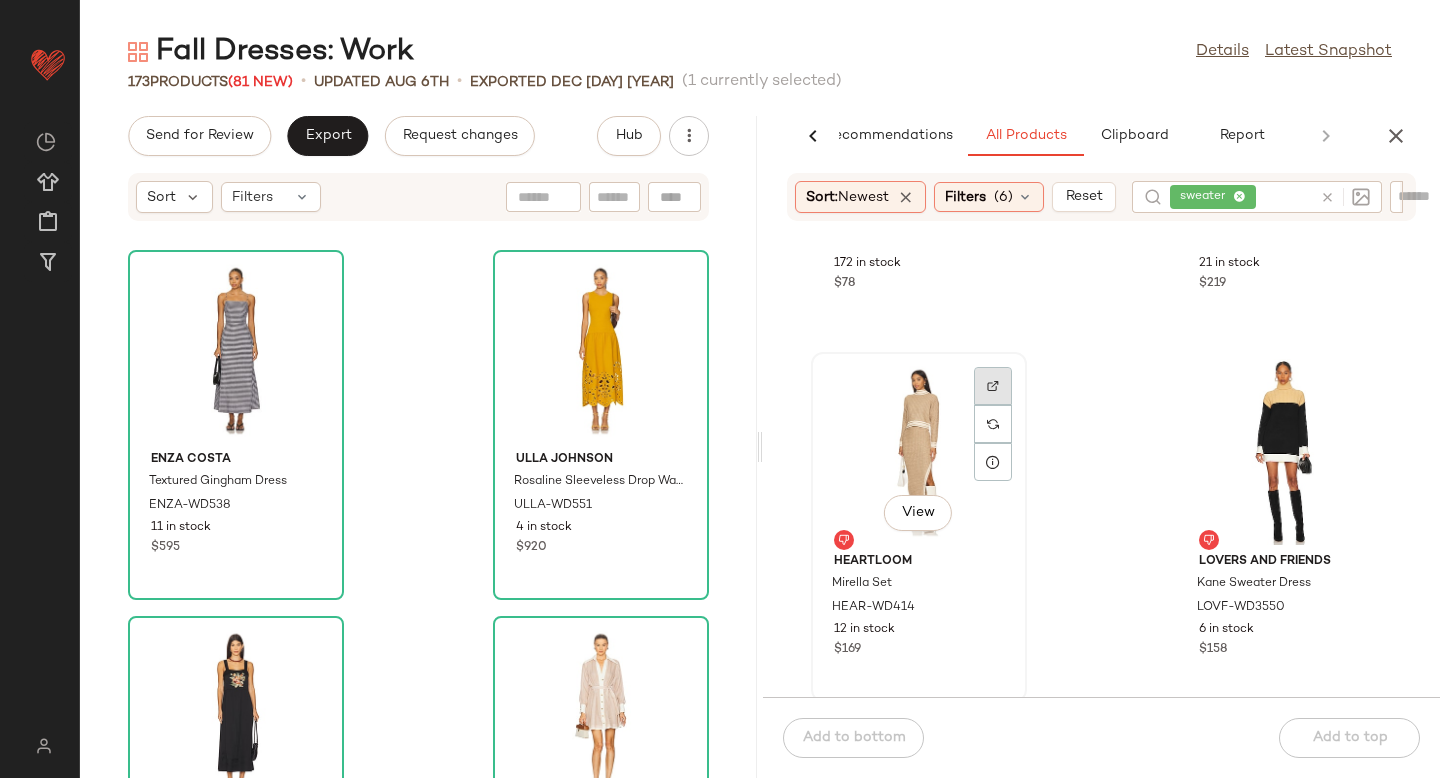 click 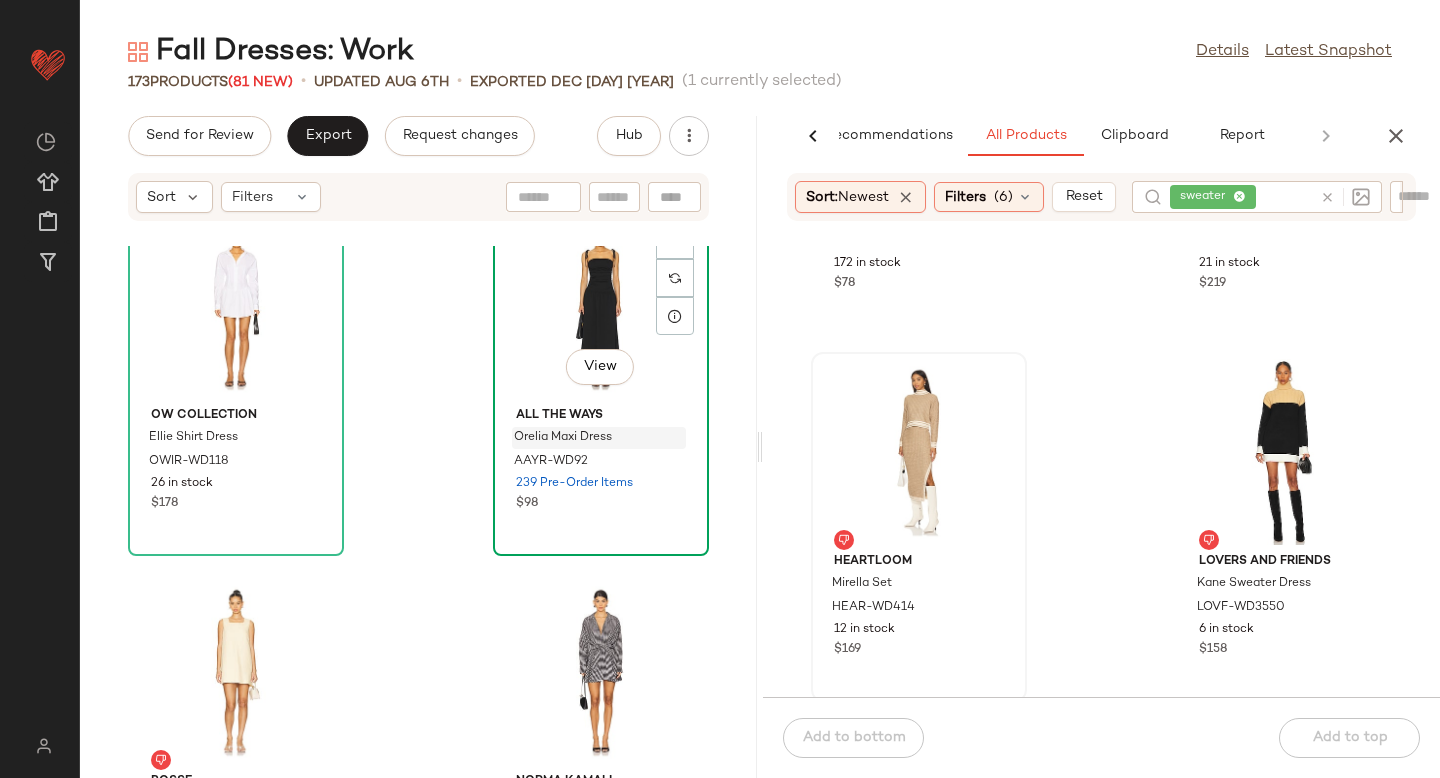 scroll, scrollTop: 1151, scrollLeft: 0, axis: vertical 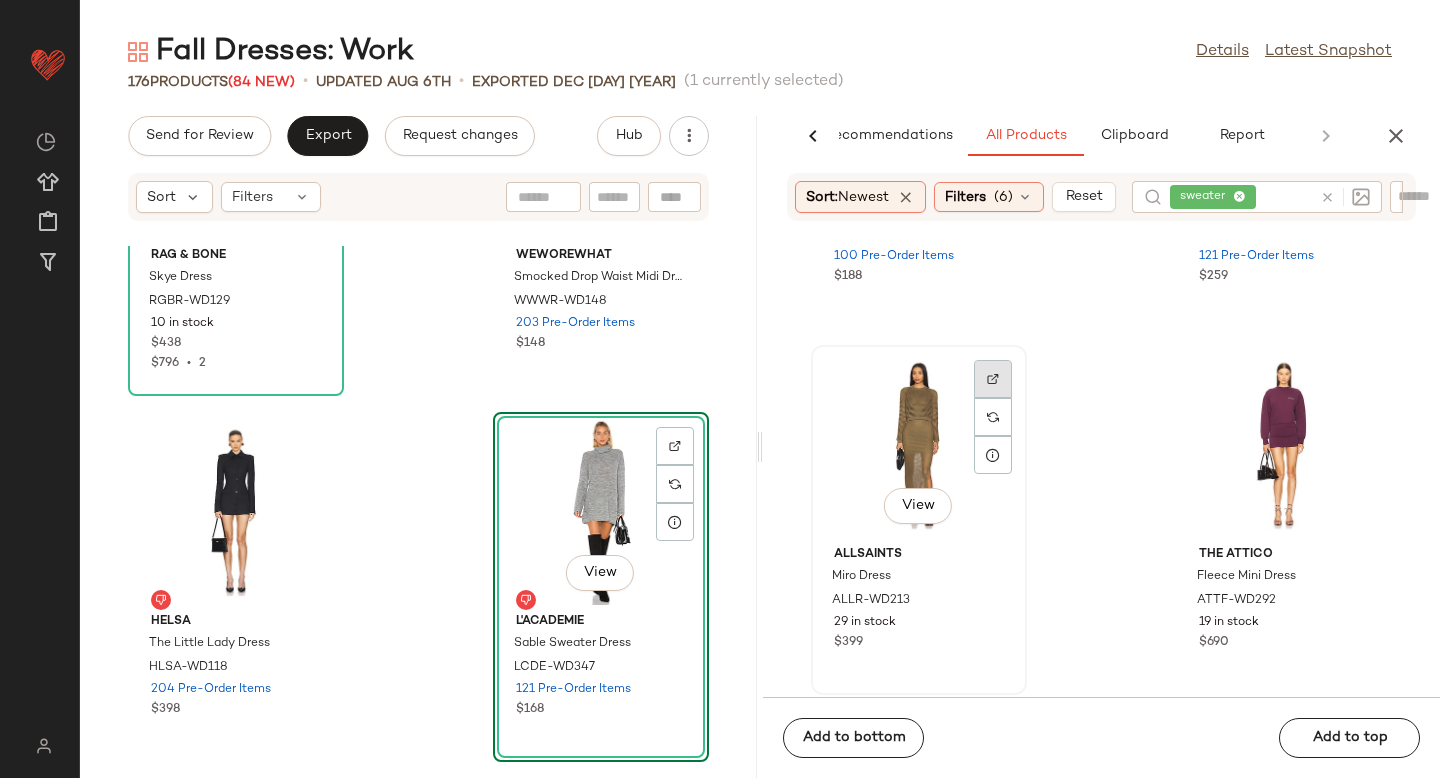 click 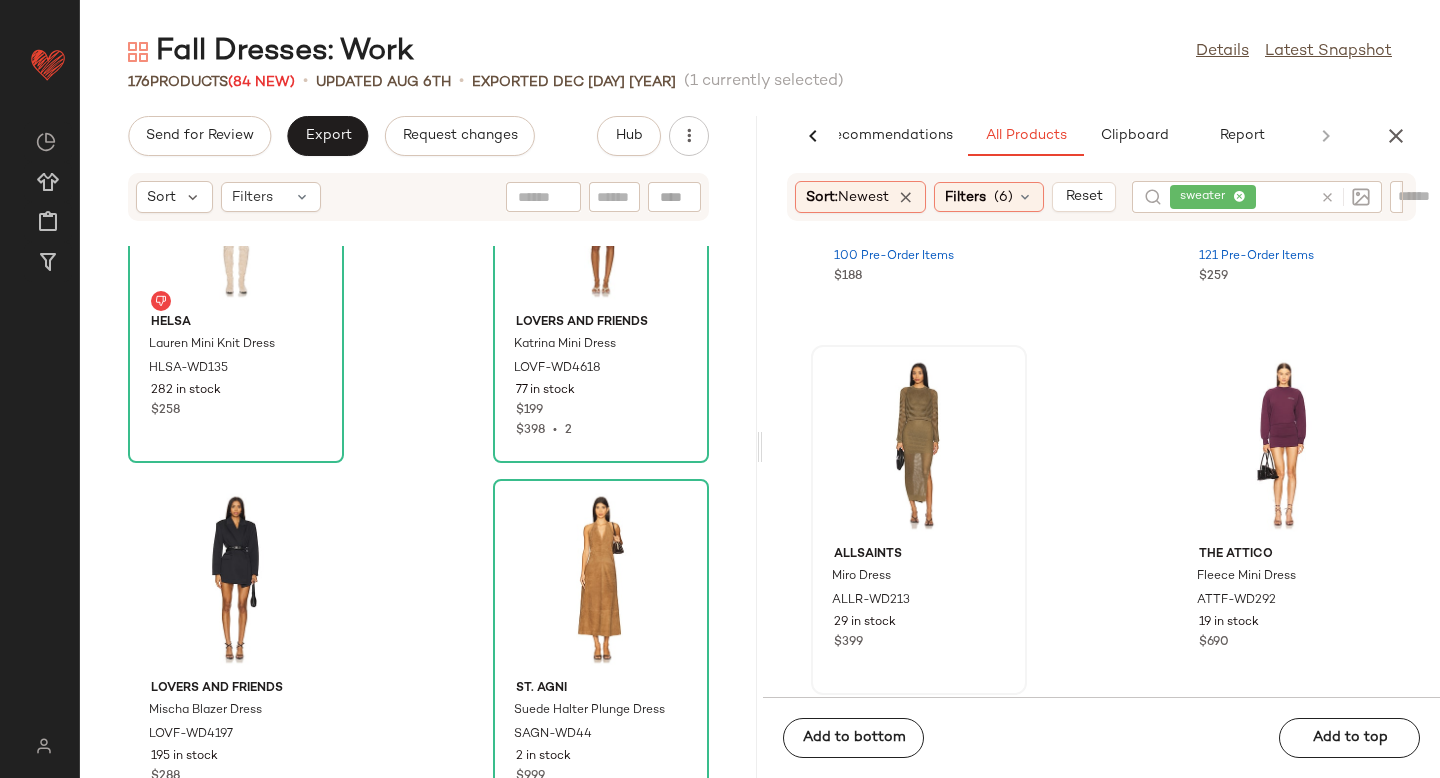 scroll, scrollTop: 8492, scrollLeft: 0, axis: vertical 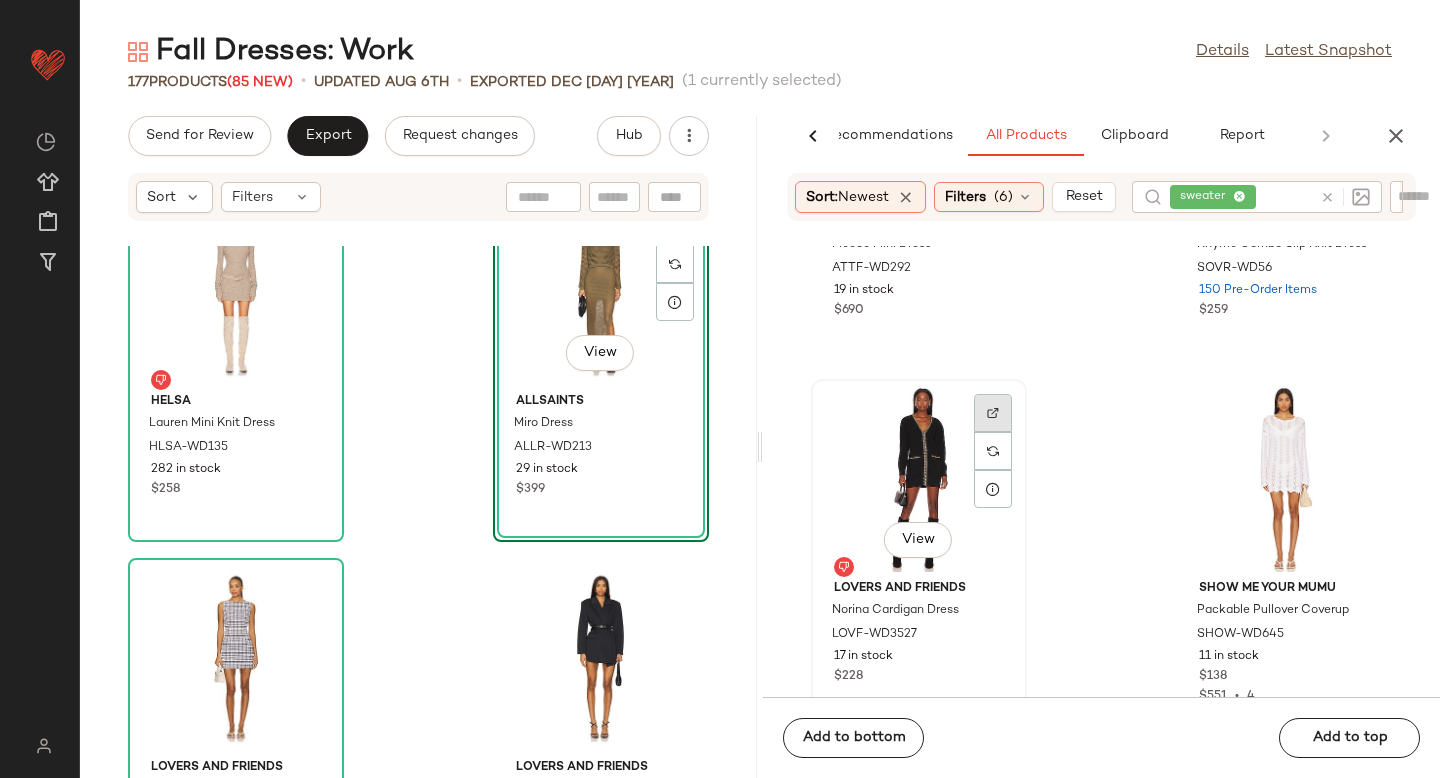 click 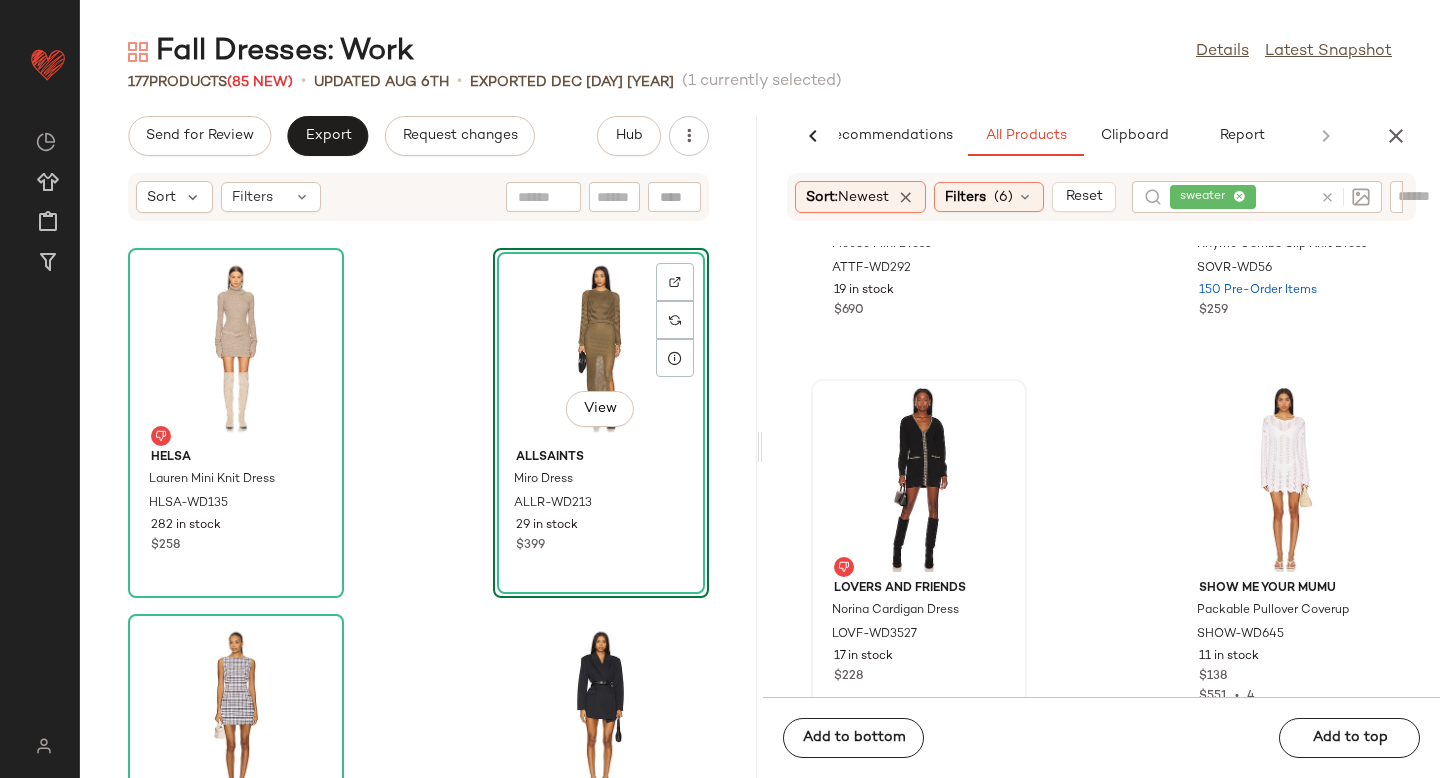 scroll, scrollTop: 8405, scrollLeft: 0, axis: vertical 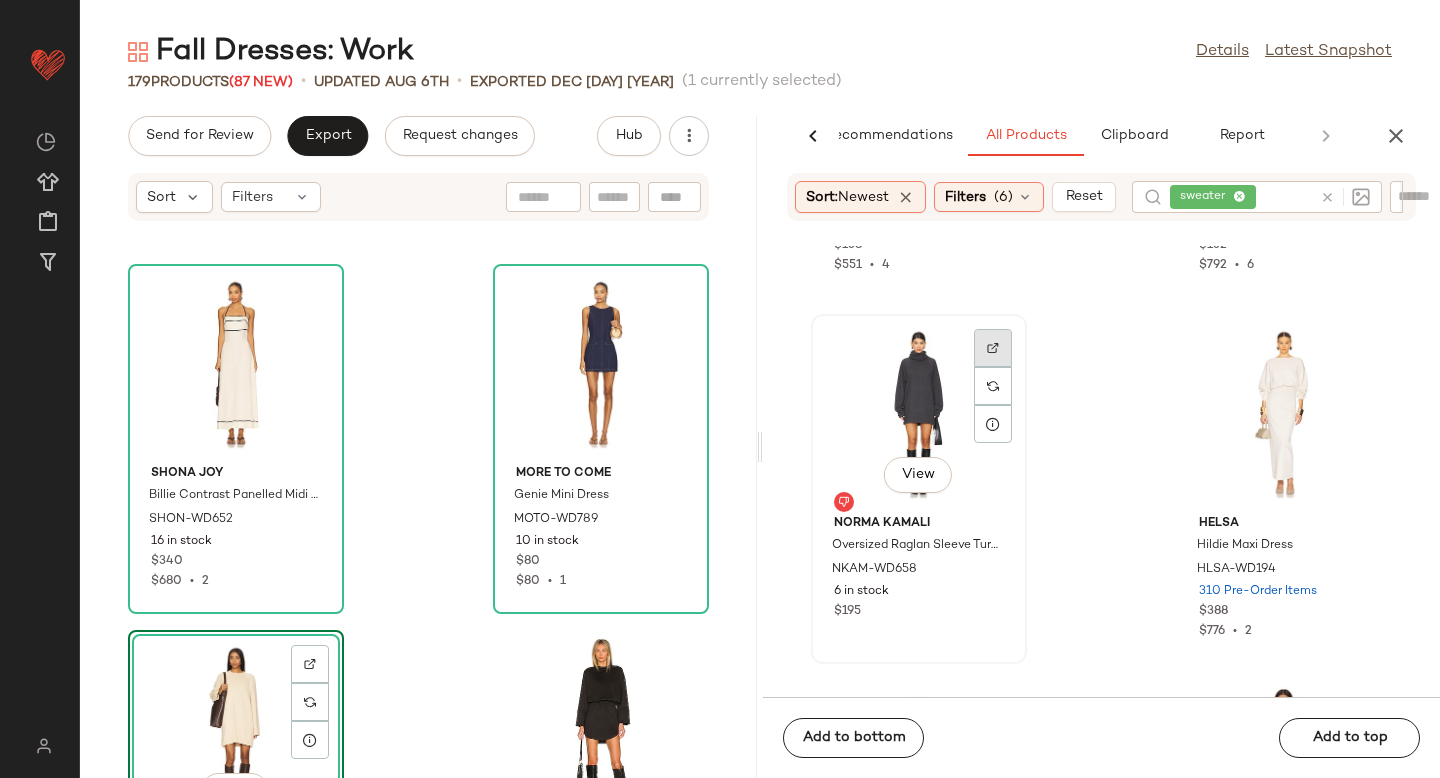 click 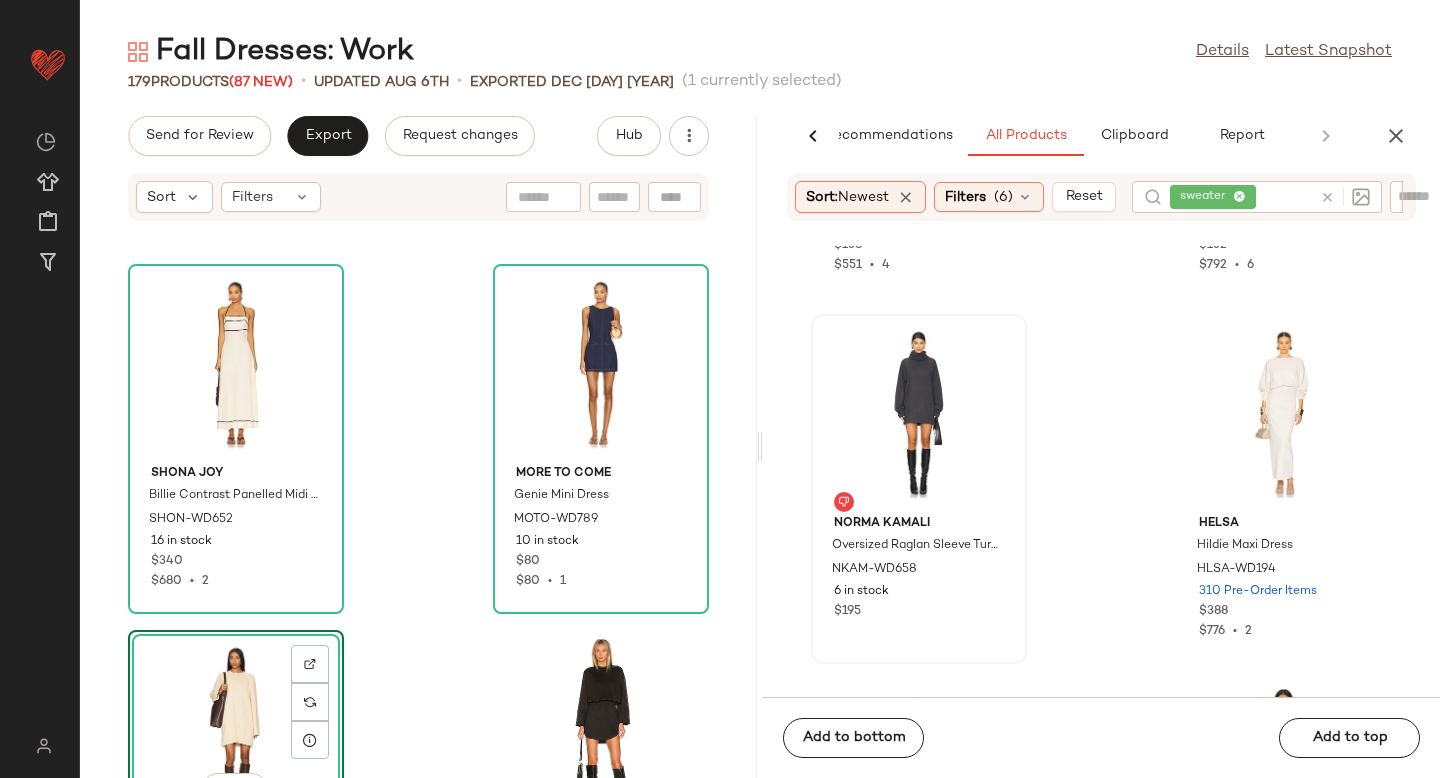scroll, scrollTop: 1449, scrollLeft: 0, axis: vertical 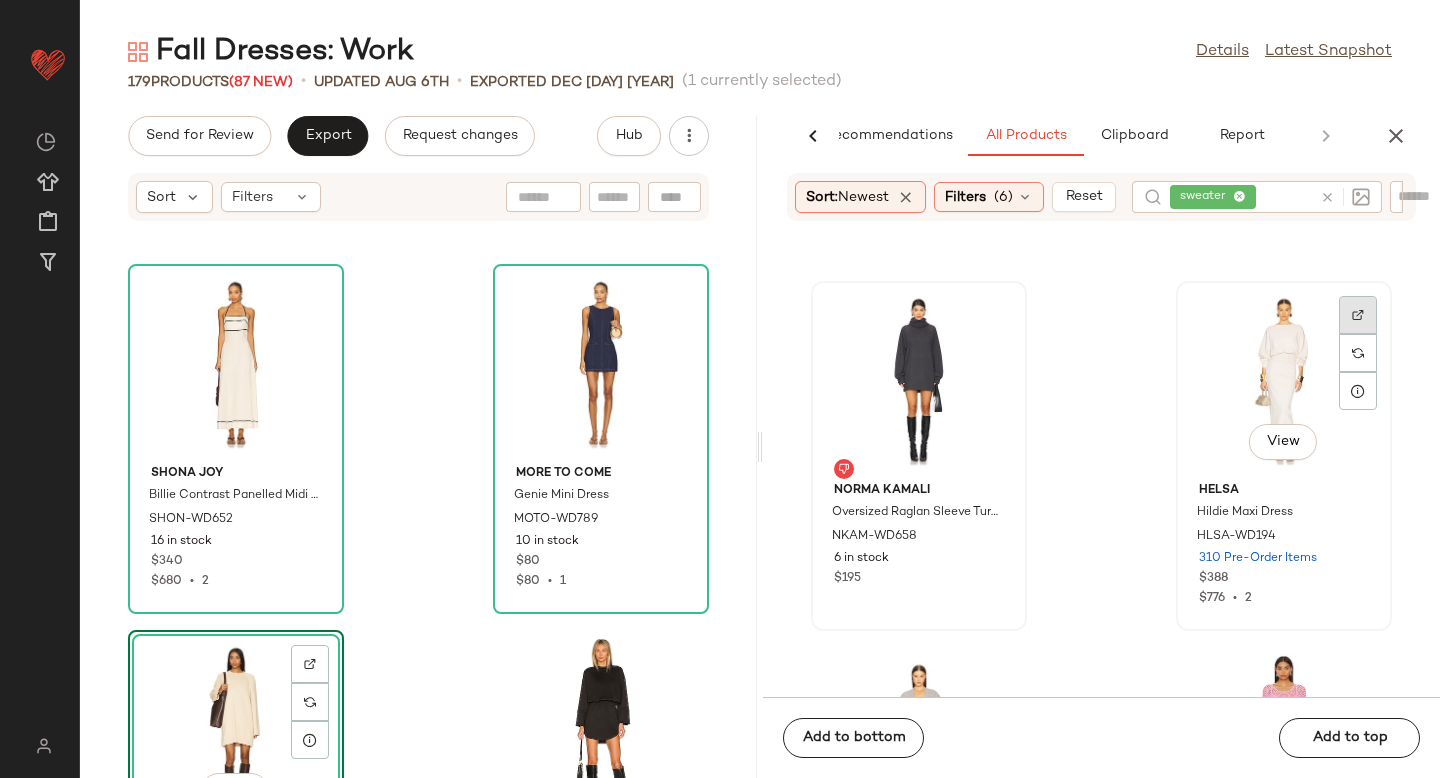 click 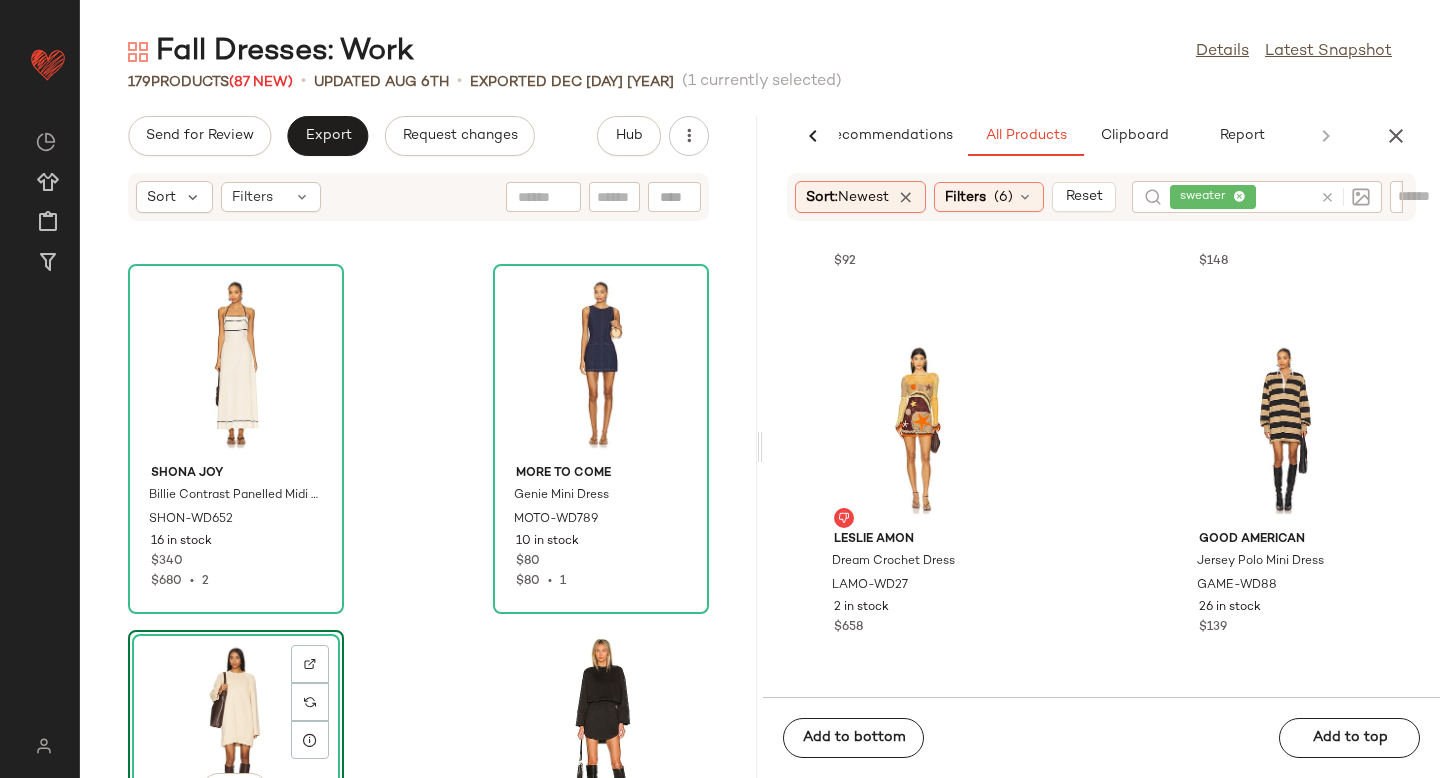 scroll, scrollTop: 2548, scrollLeft: 0, axis: vertical 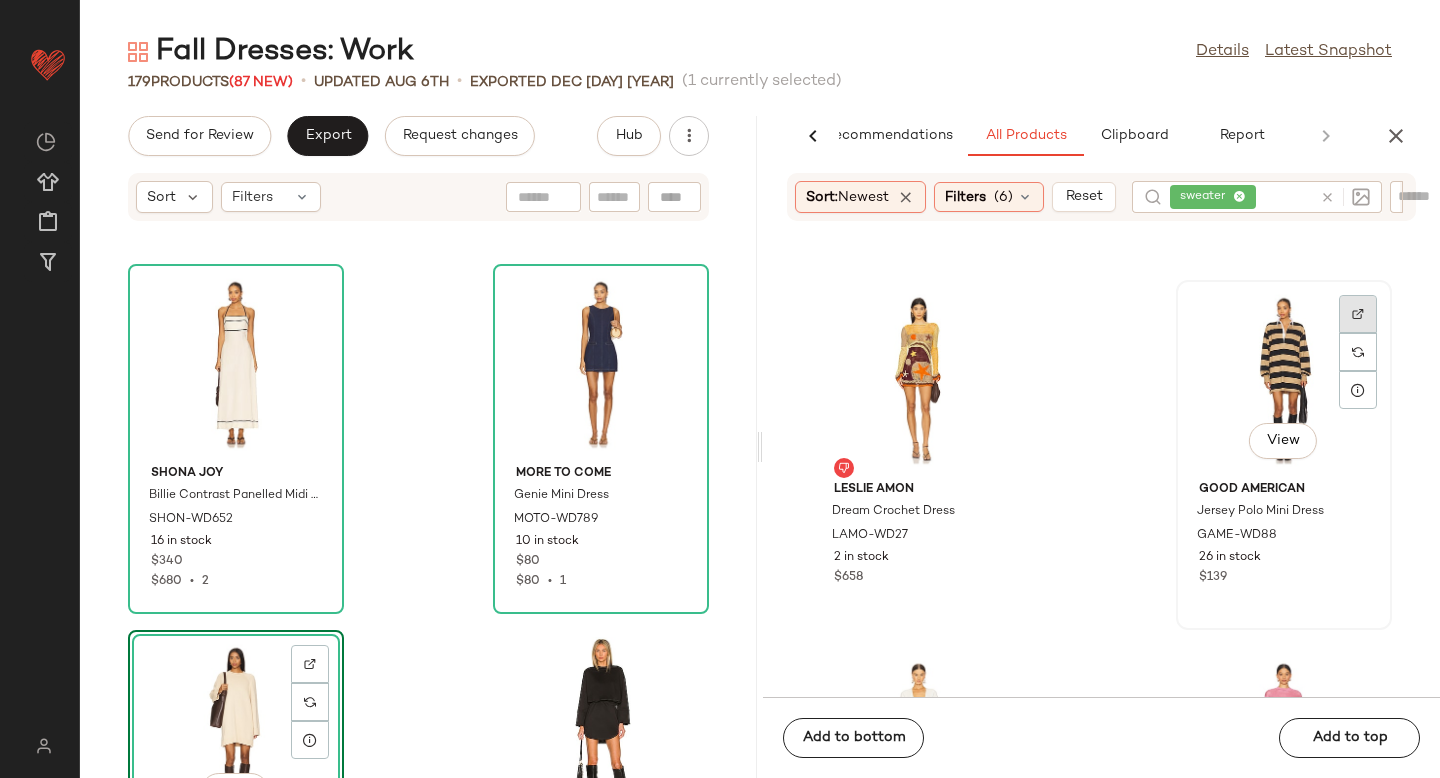 click 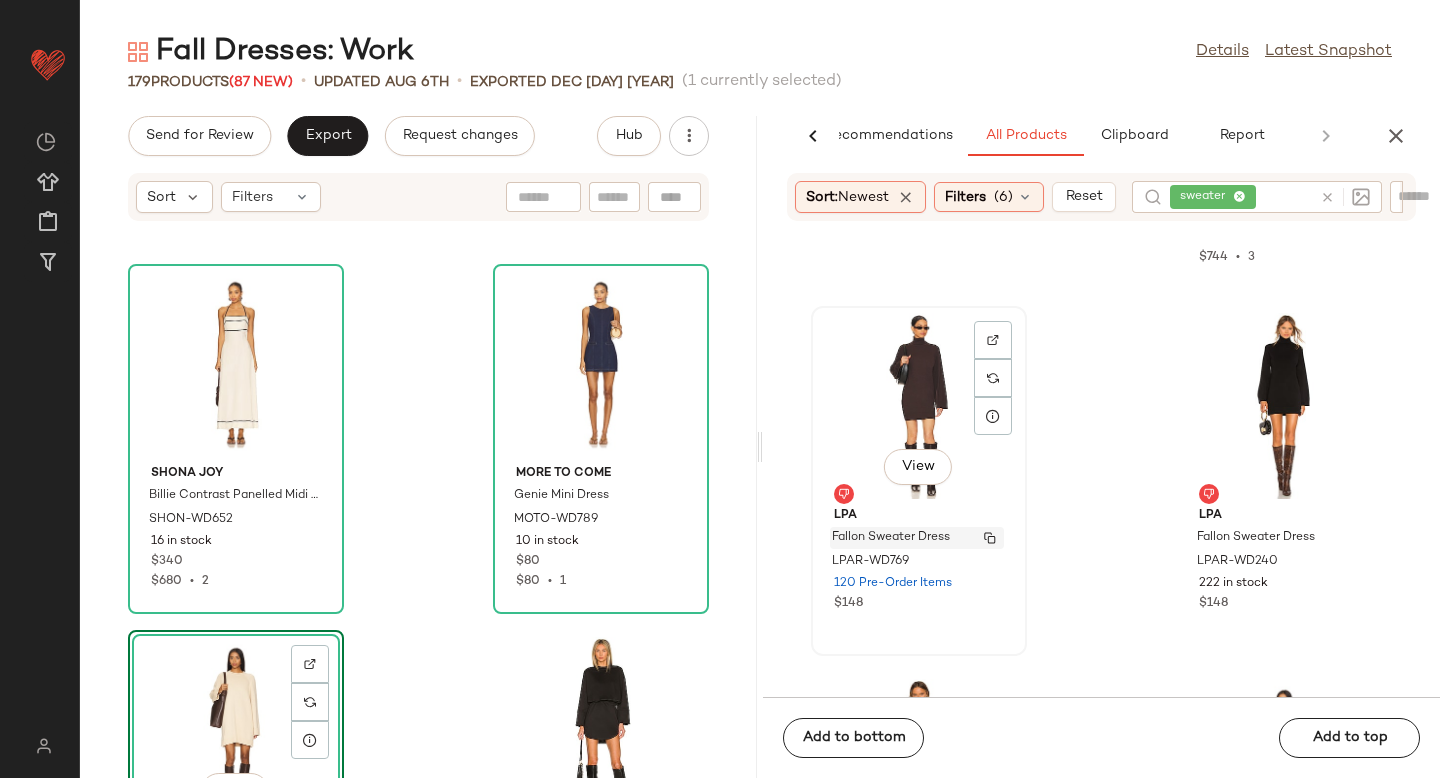 scroll, scrollTop: 3256, scrollLeft: 0, axis: vertical 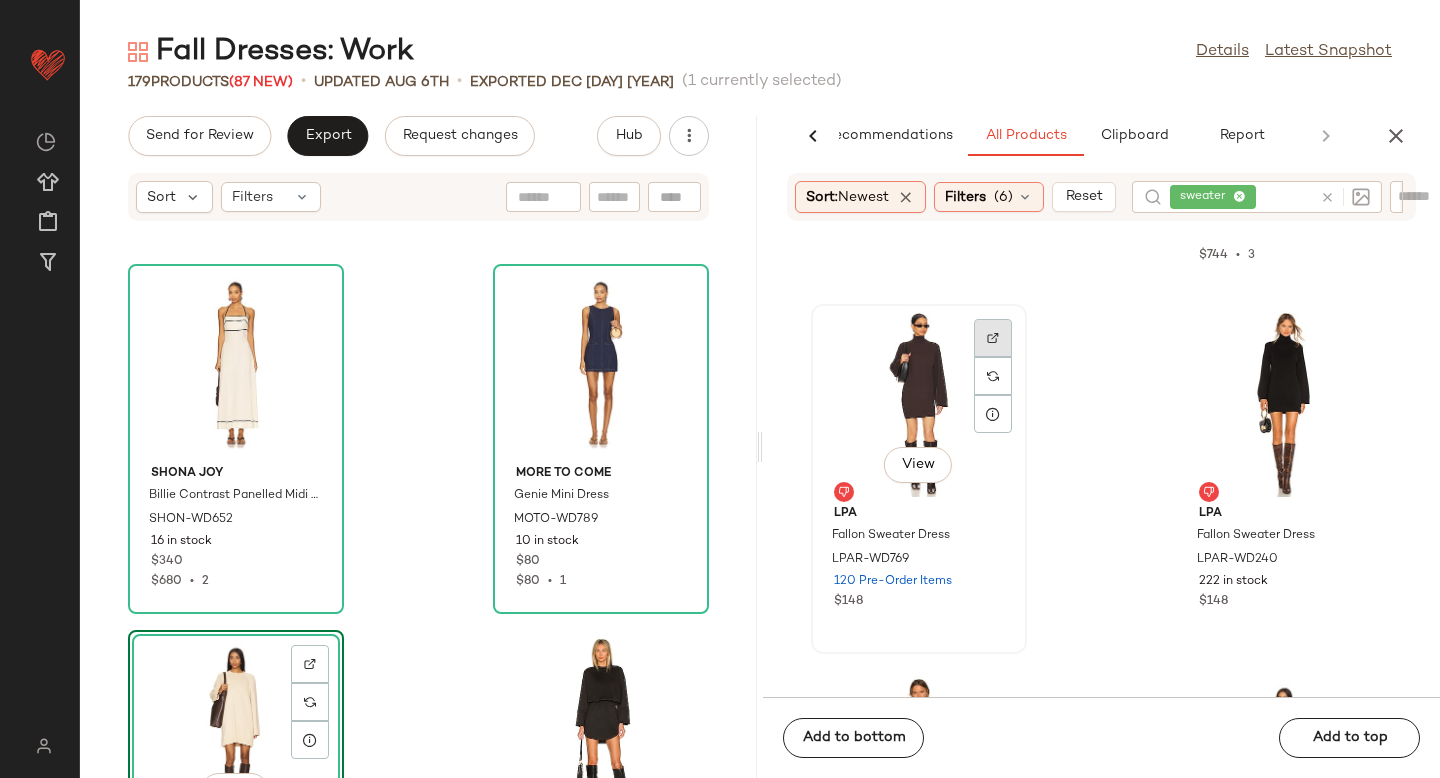 click 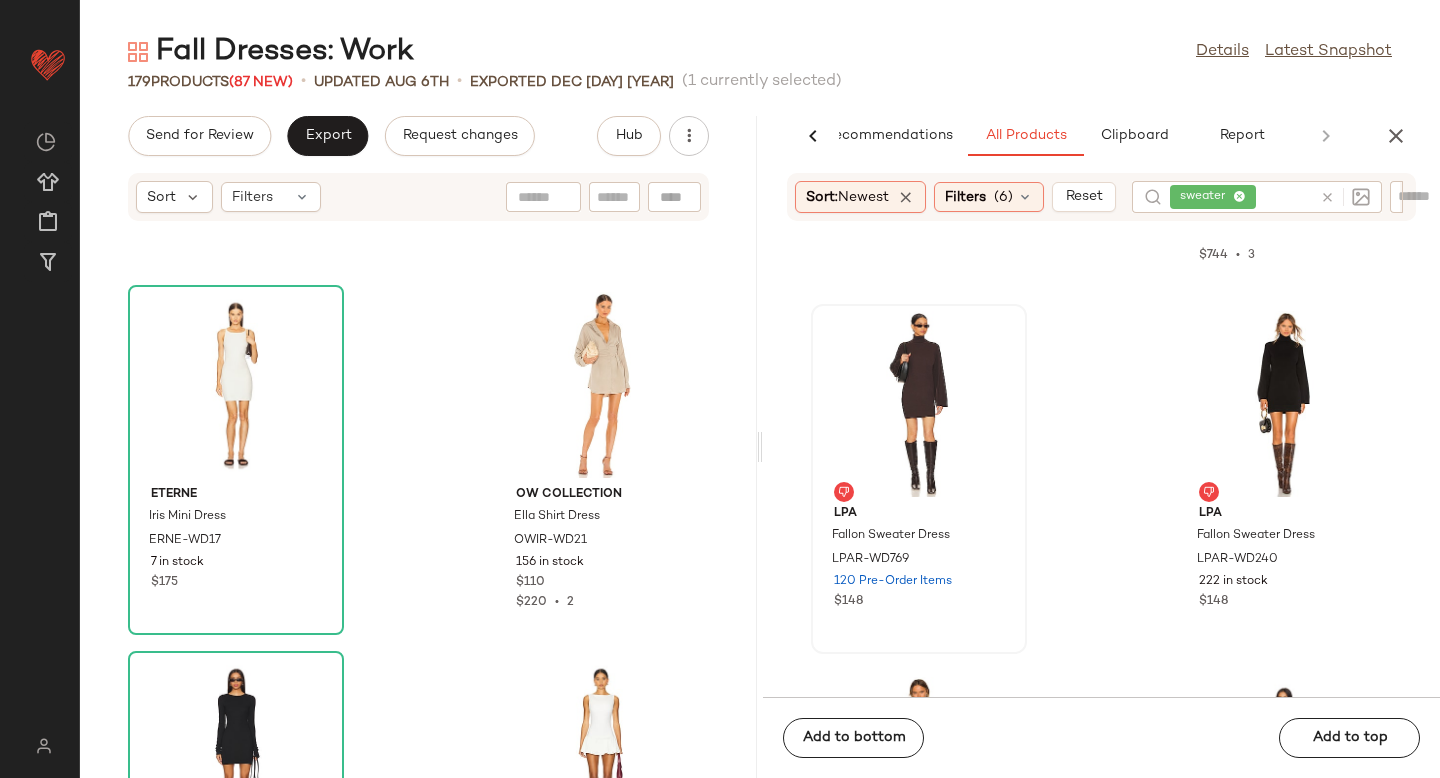 scroll, scrollTop: 13103, scrollLeft: 0, axis: vertical 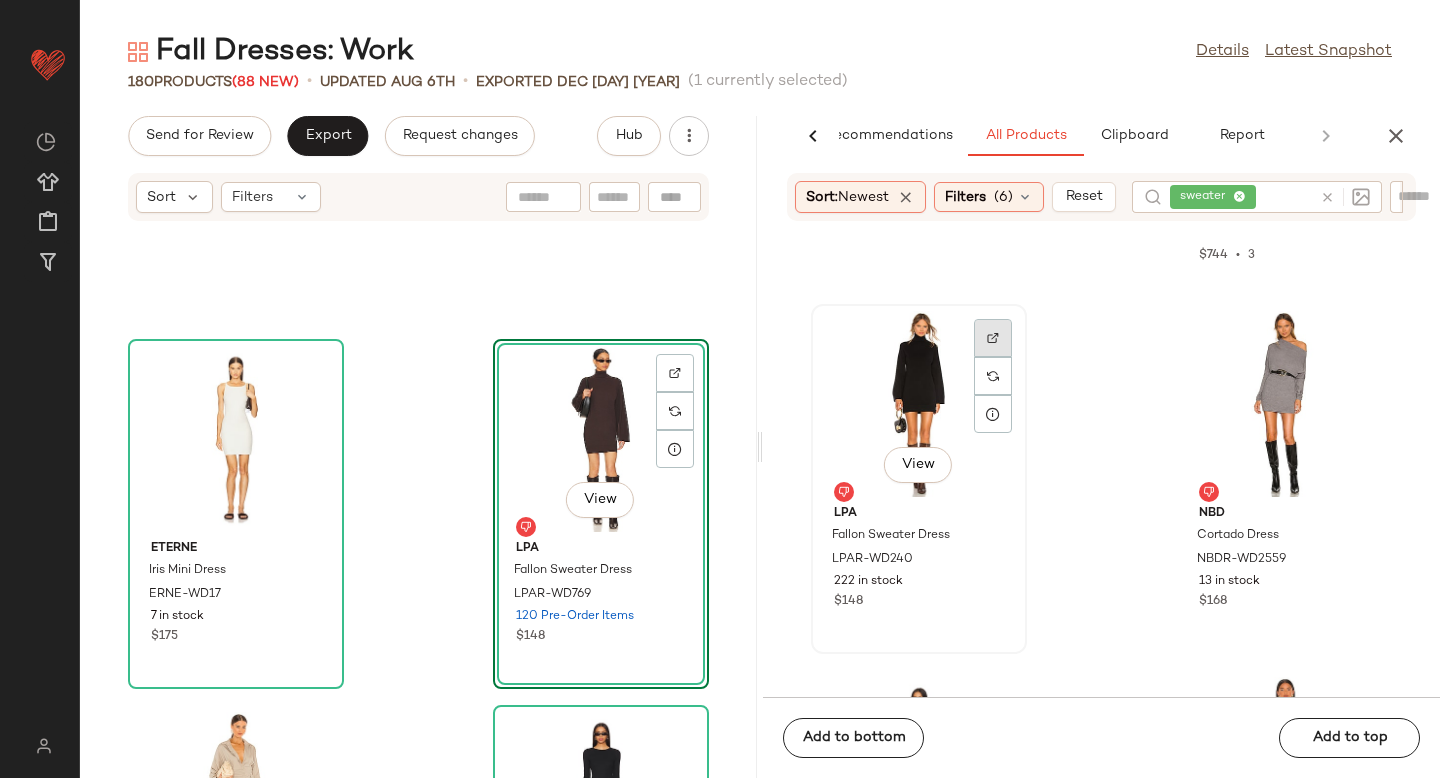 click 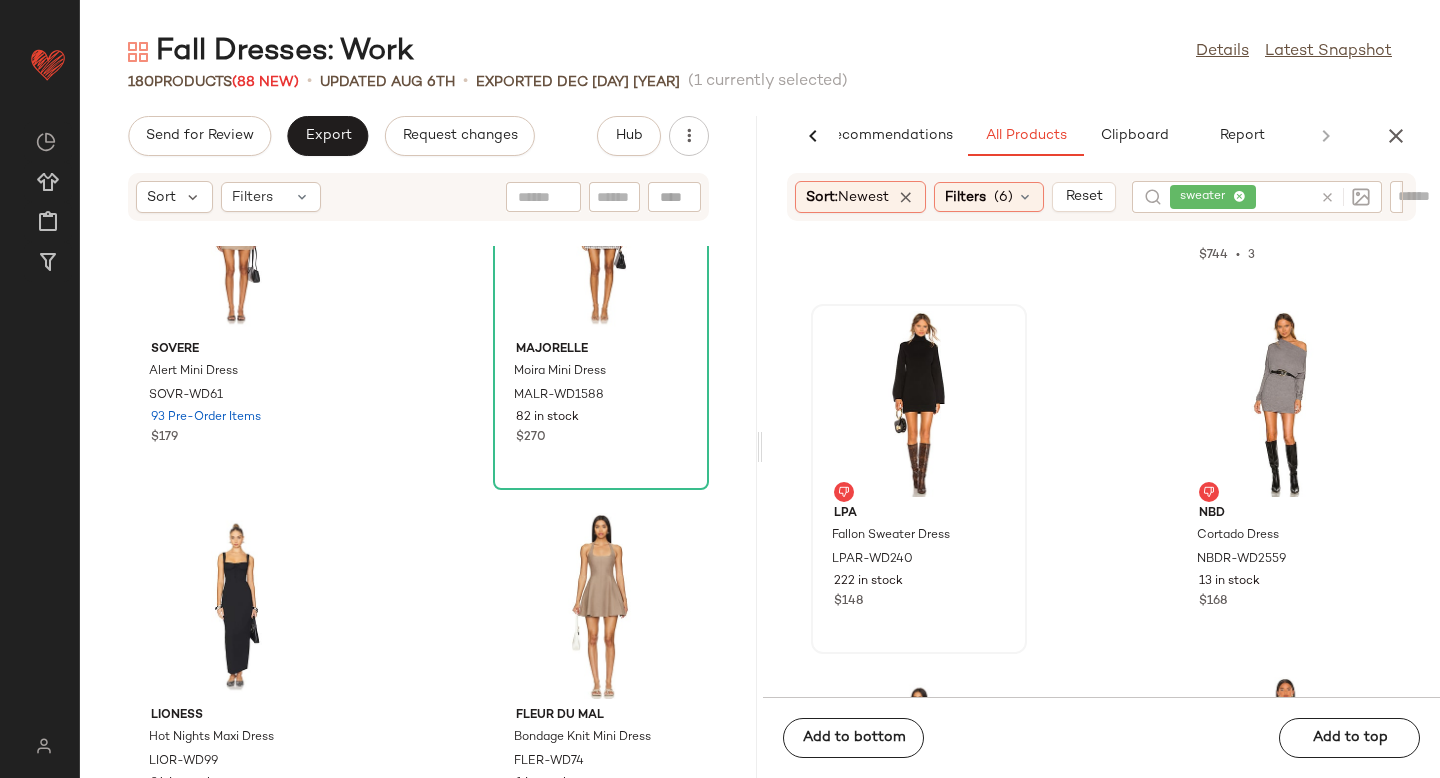 scroll, scrollTop: 16469, scrollLeft: 0, axis: vertical 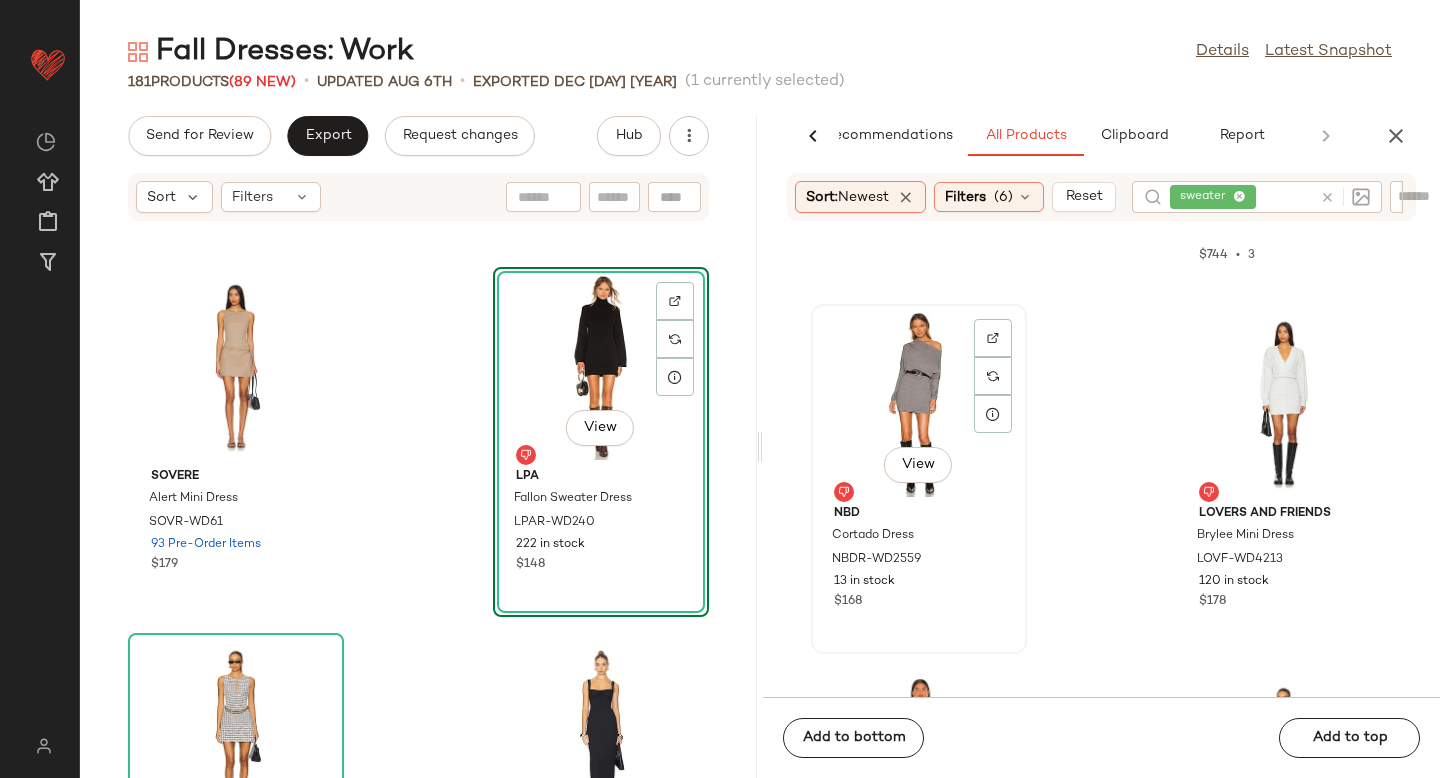 click 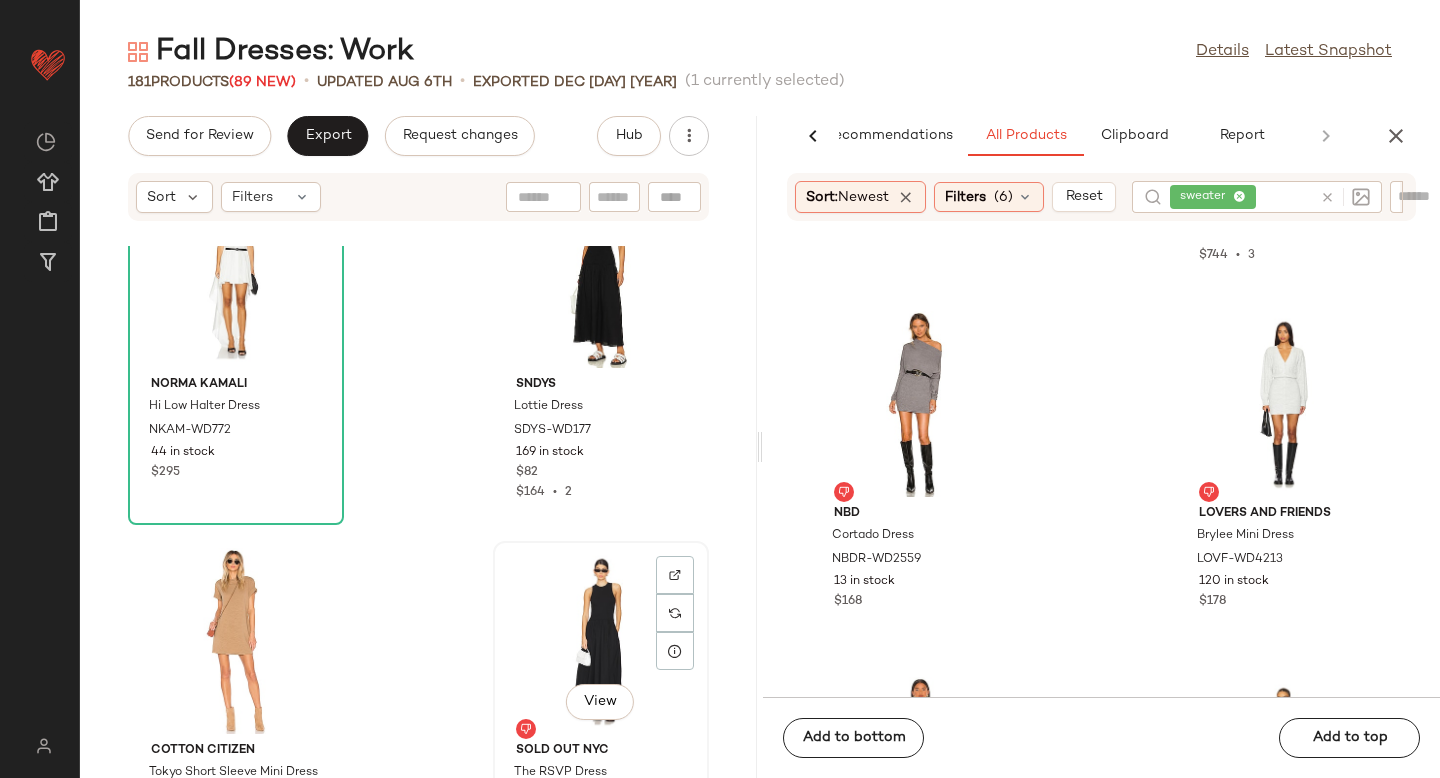 scroll, scrollTop: 18001, scrollLeft: 0, axis: vertical 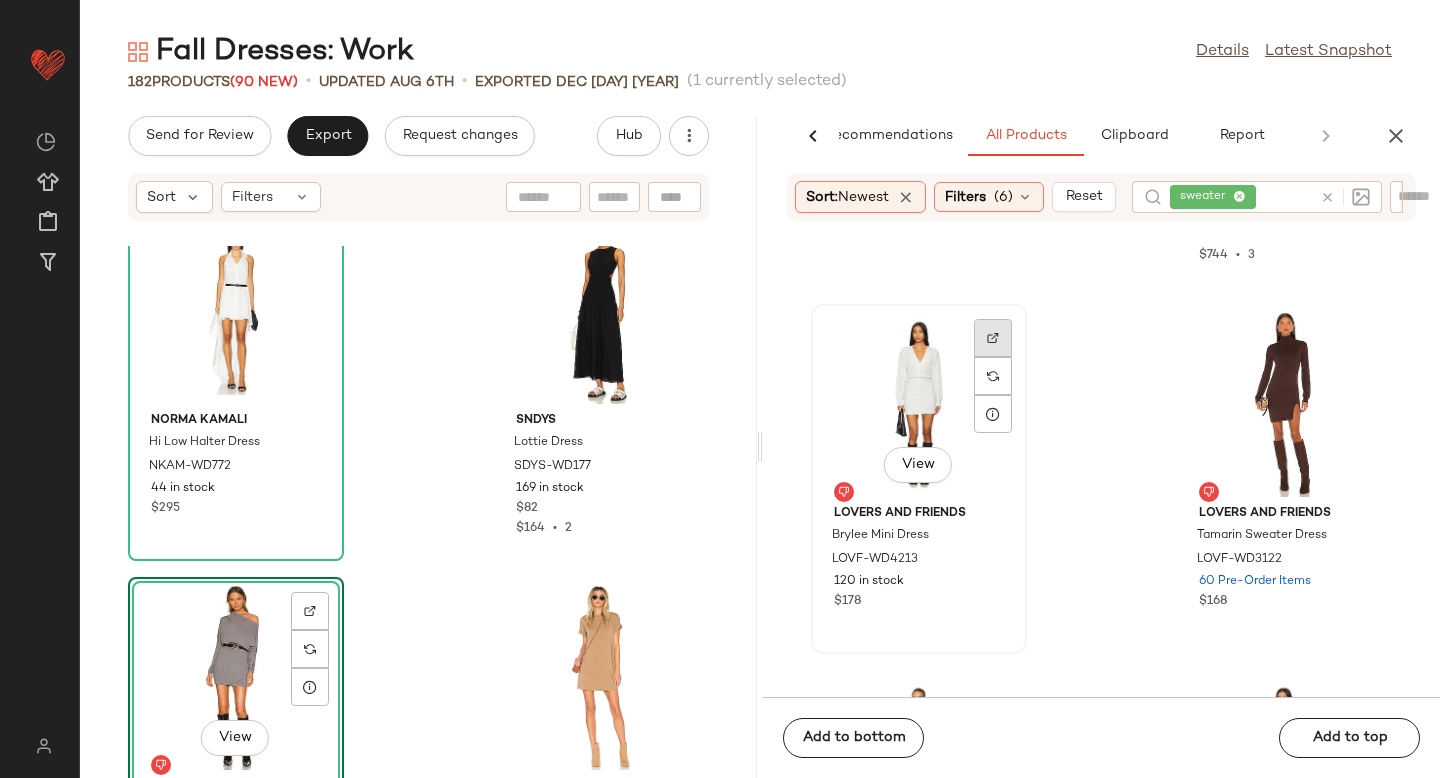 click 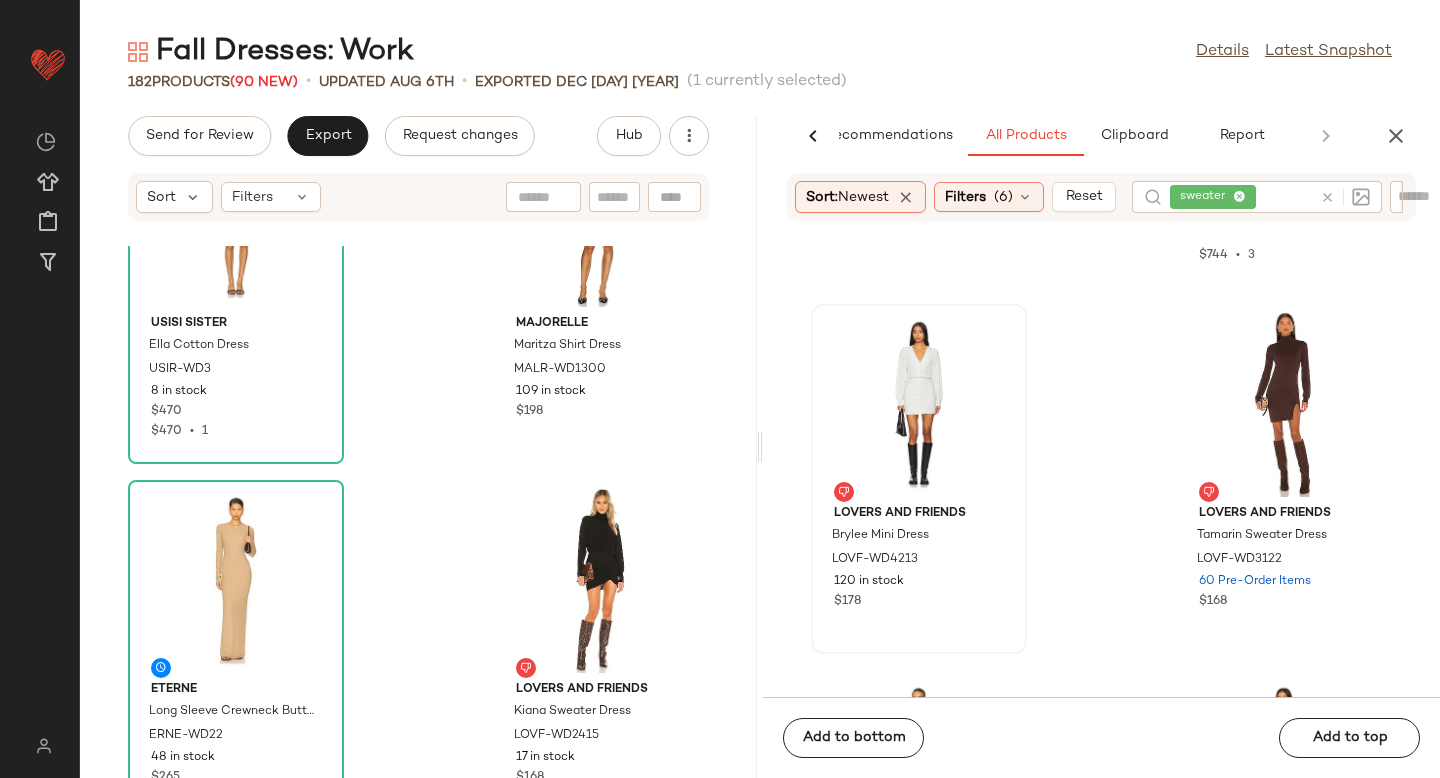 scroll, scrollTop: 23769, scrollLeft: 0, axis: vertical 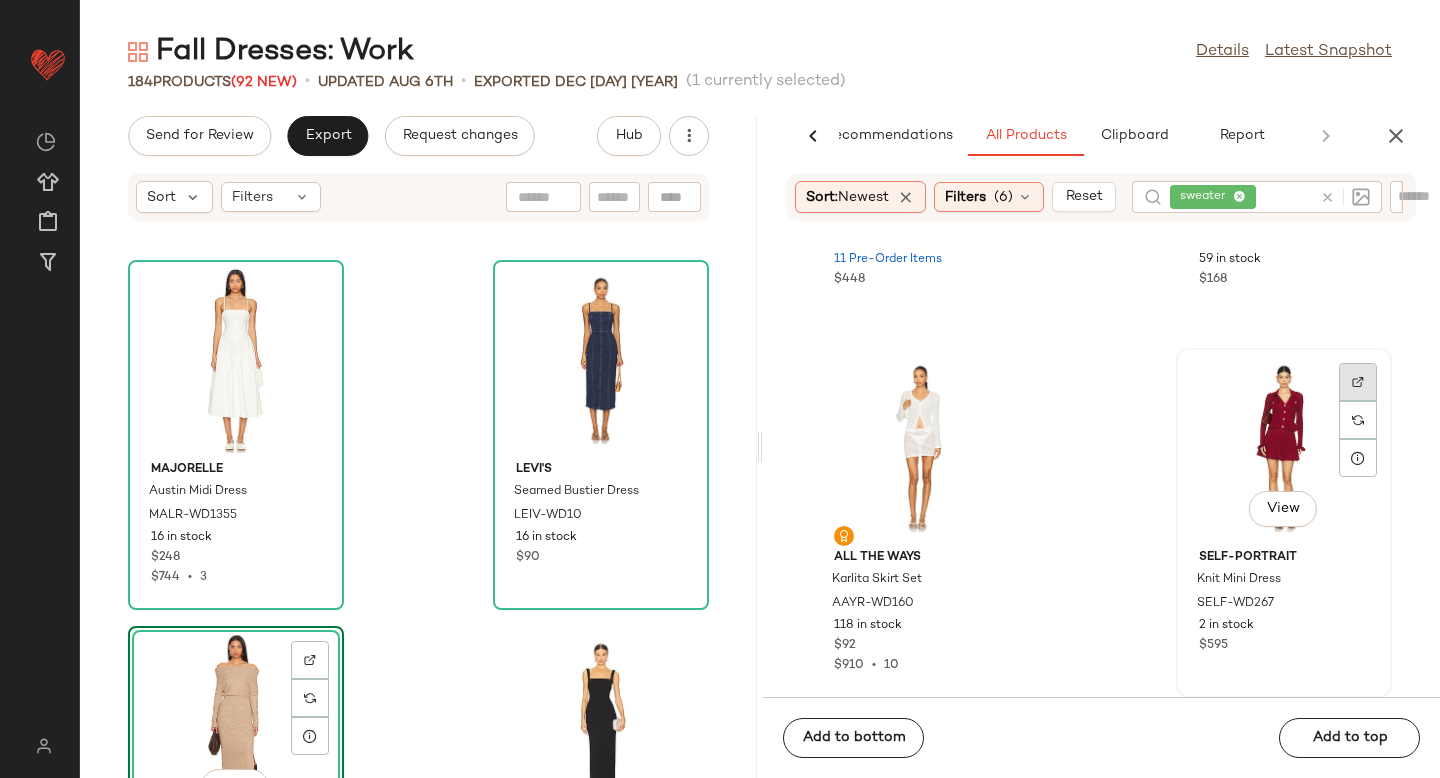 click 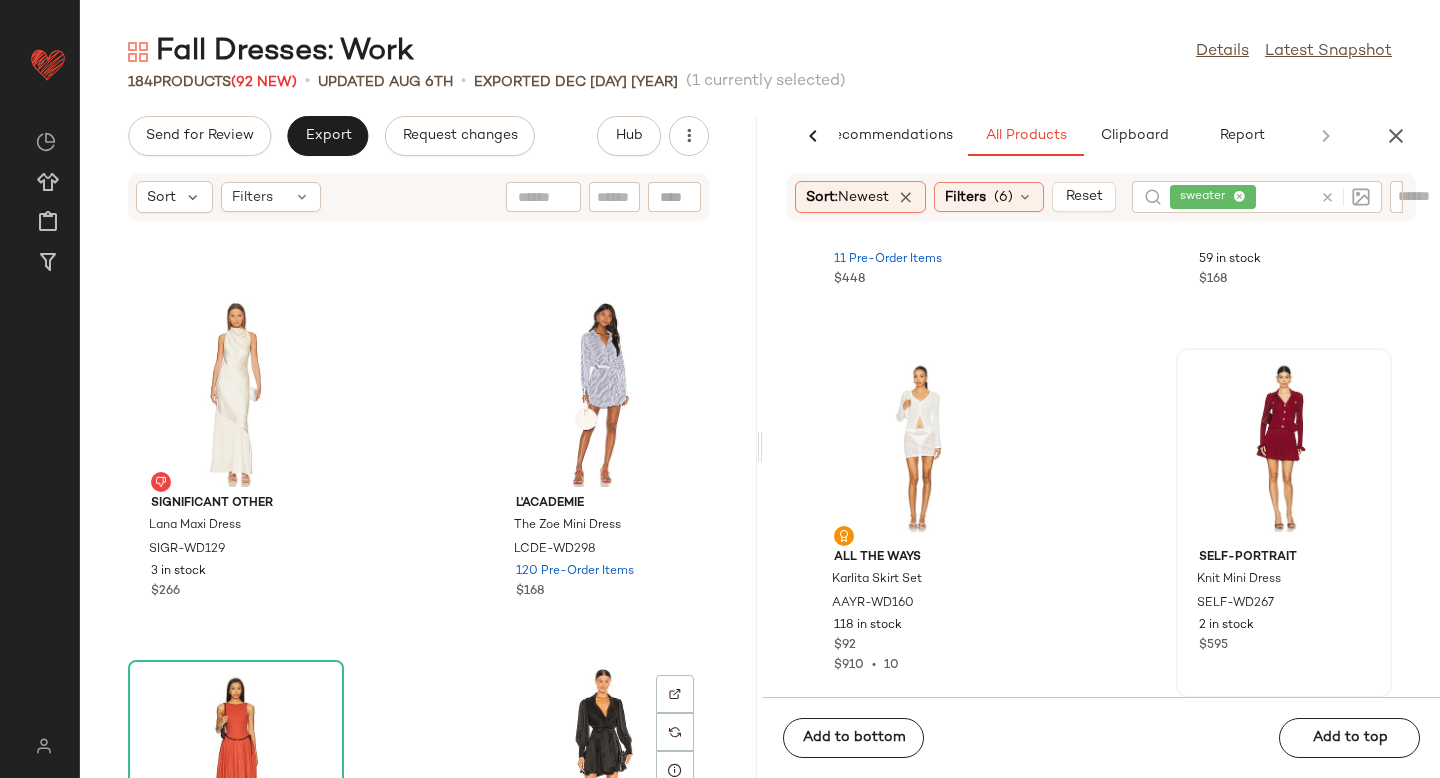 scroll, scrollTop: 28501, scrollLeft: 0, axis: vertical 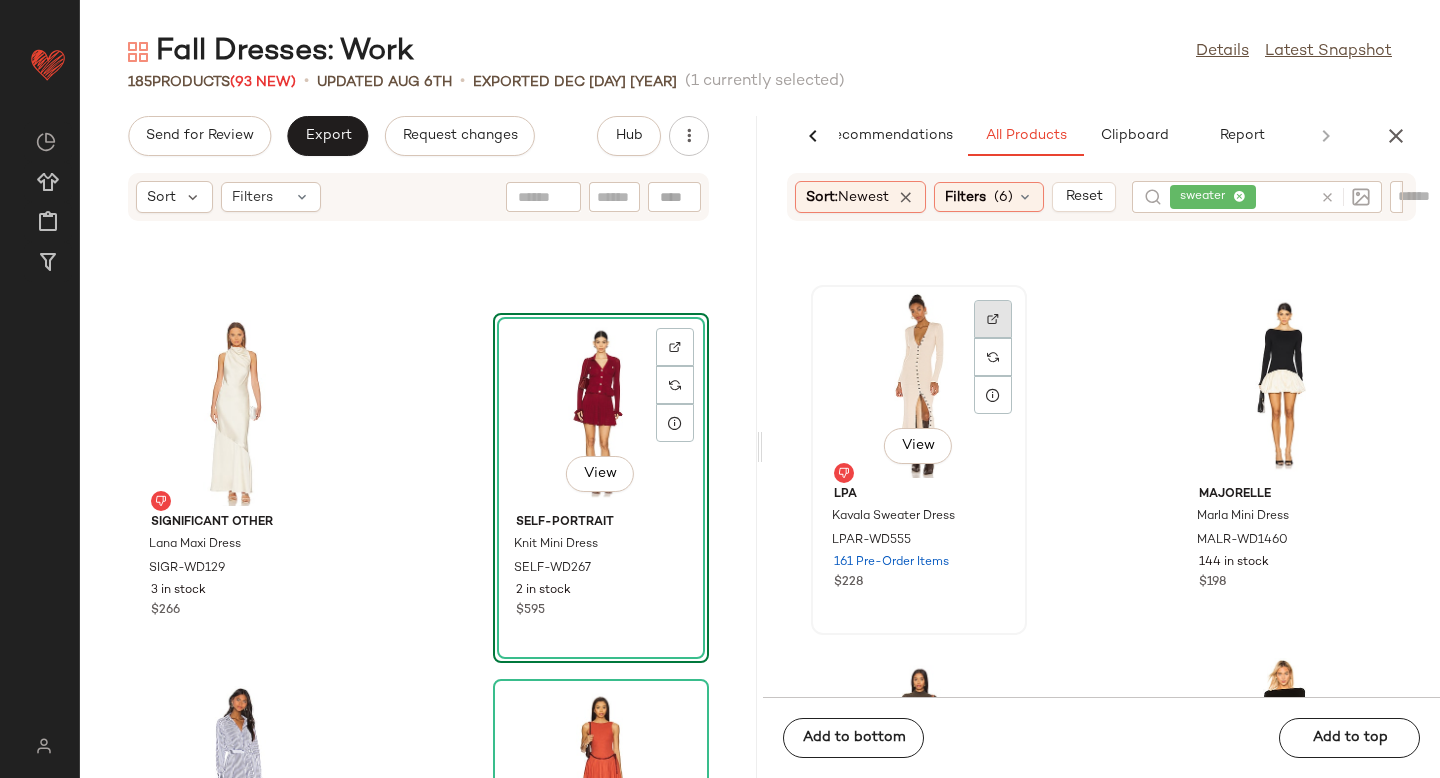 click 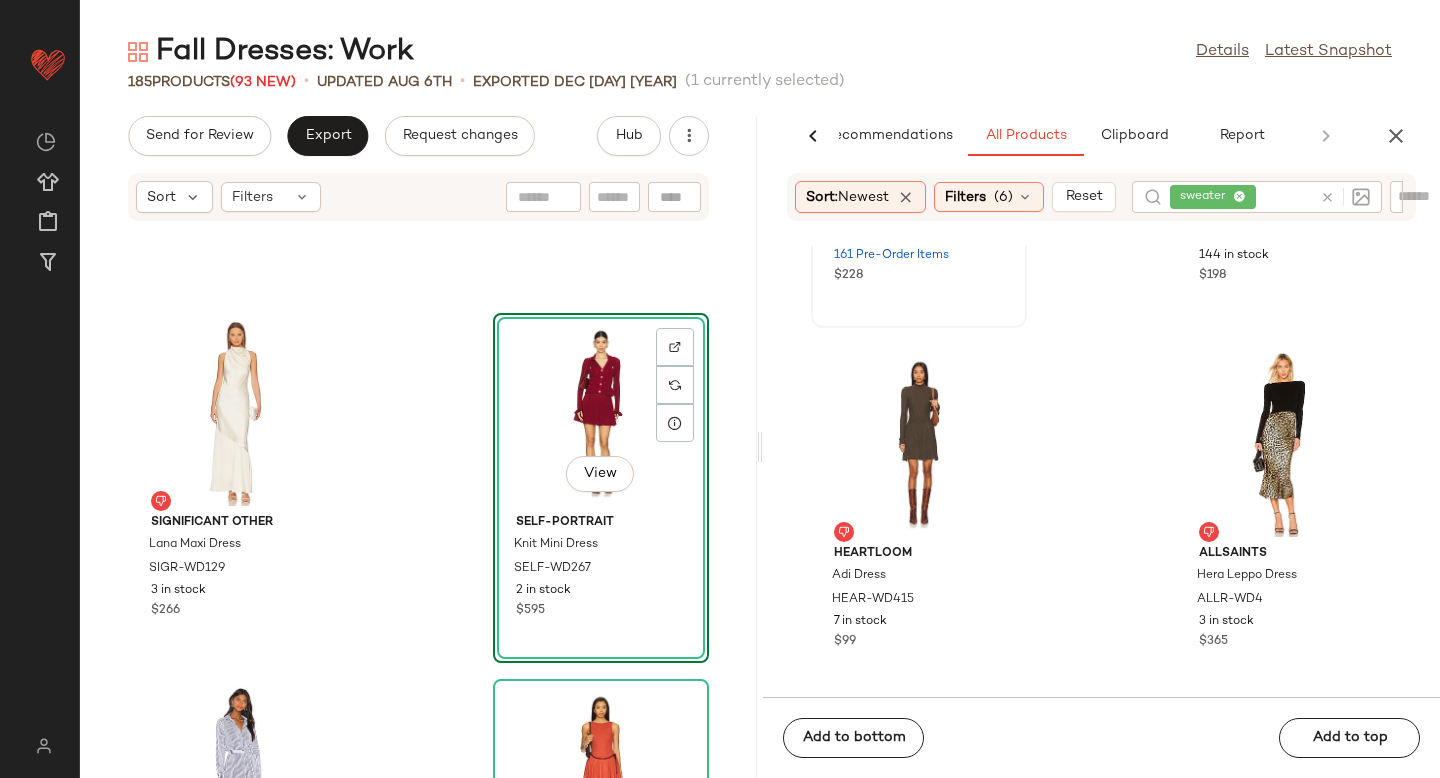 scroll, scrollTop: 10622, scrollLeft: 0, axis: vertical 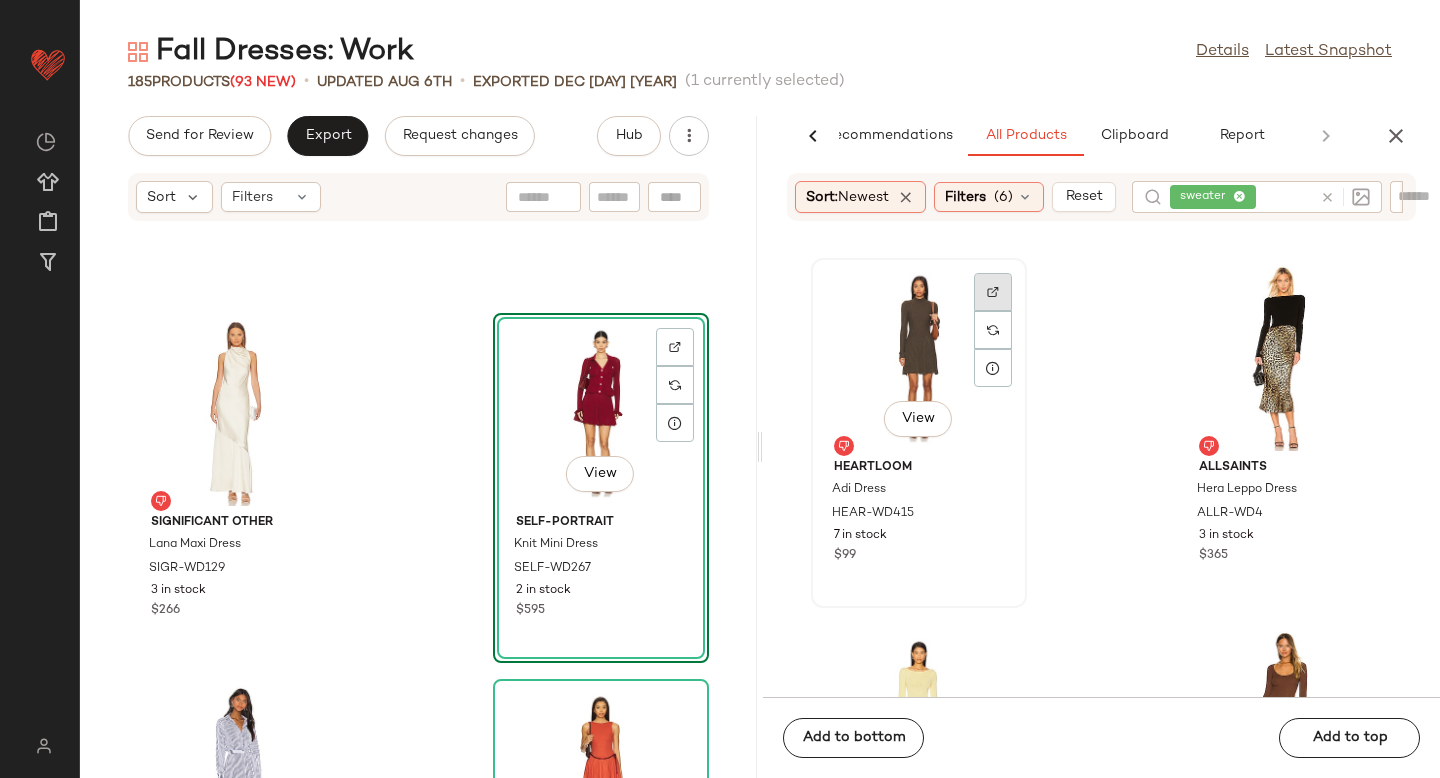 click 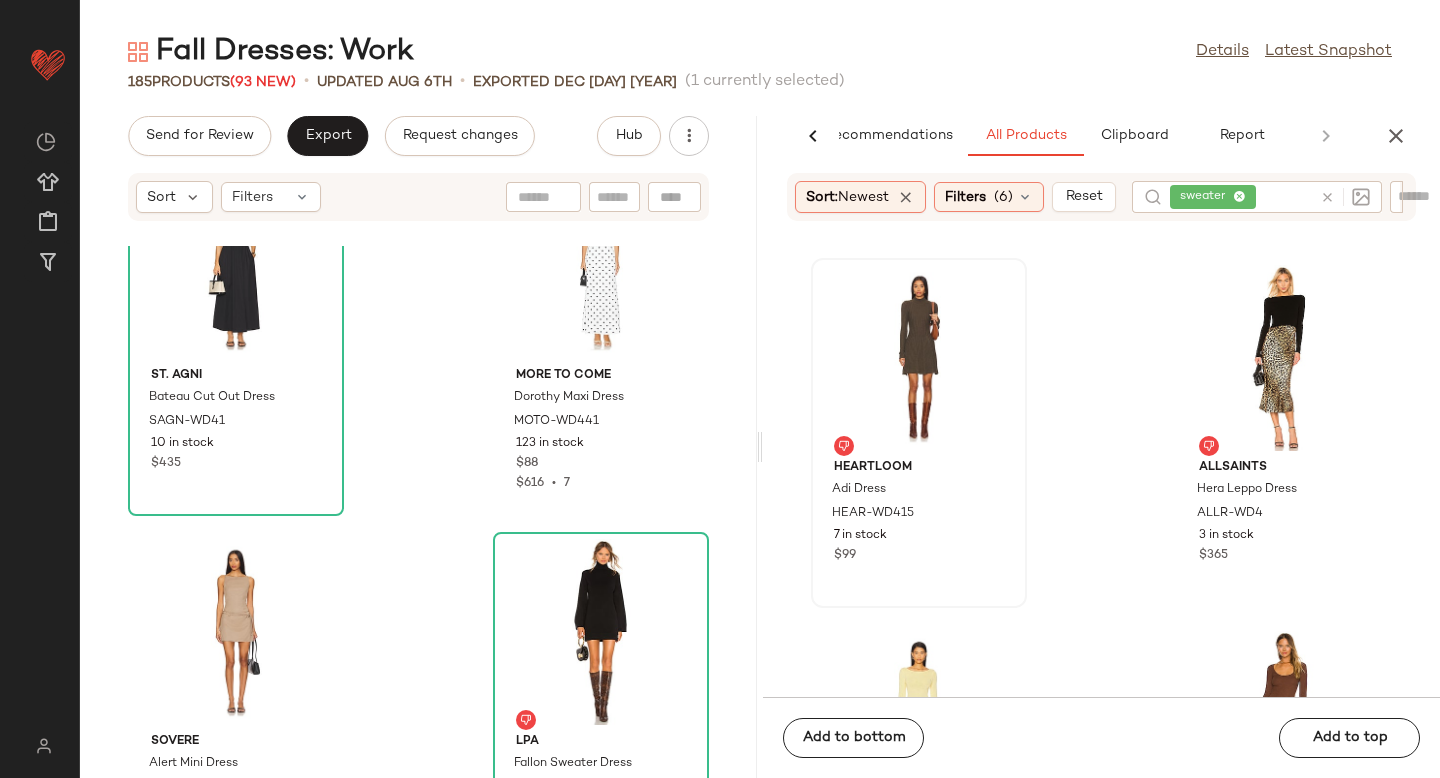 scroll, scrollTop: 16213, scrollLeft: 0, axis: vertical 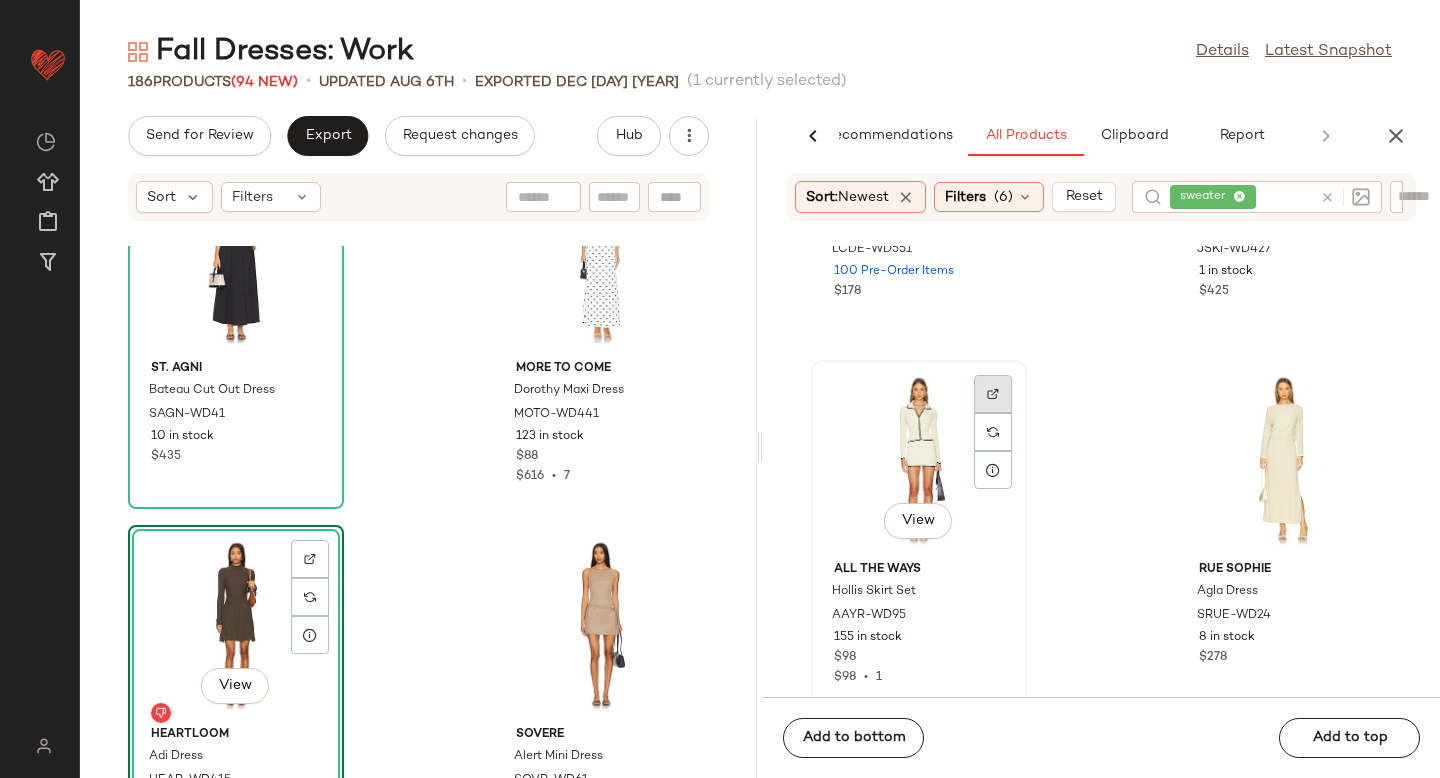 click 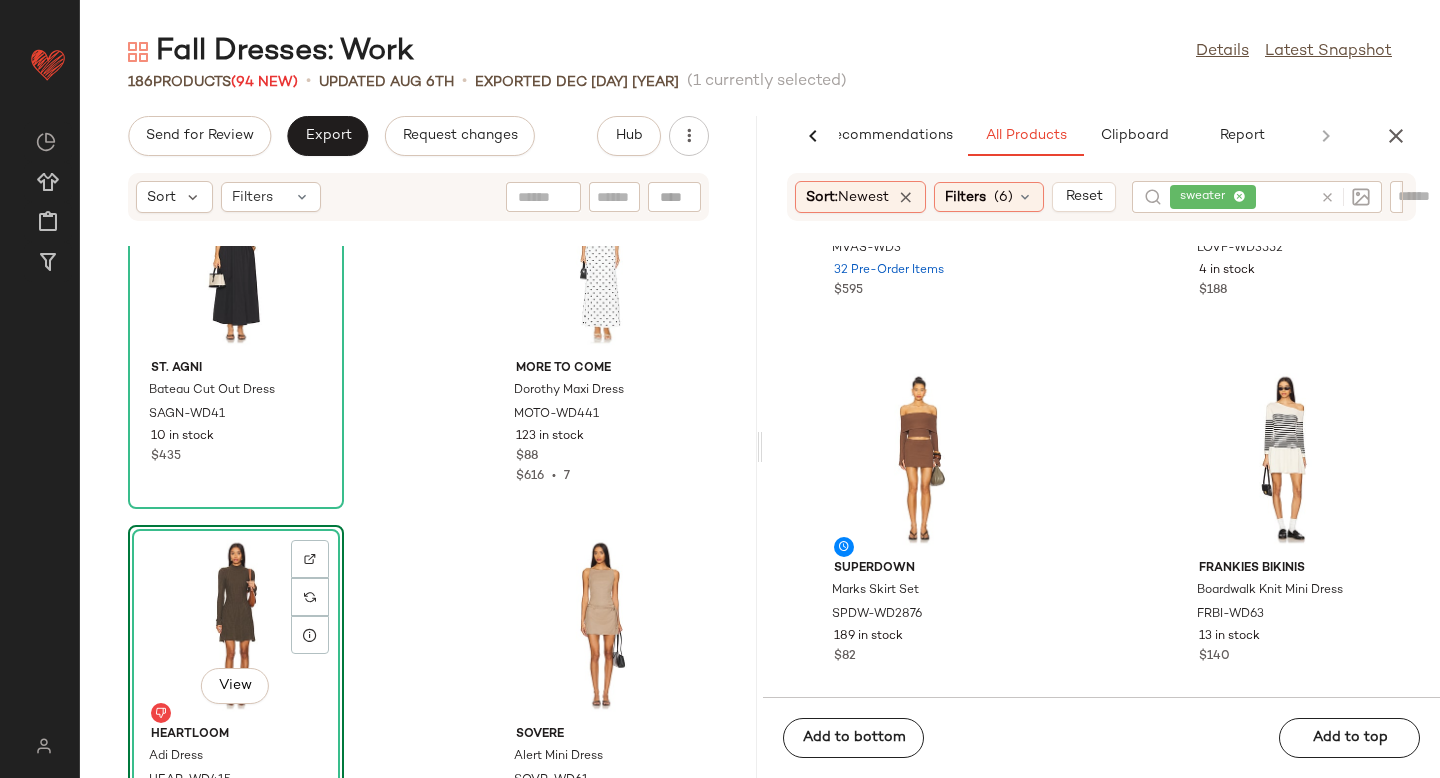 scroll, scrollTop: 12719, scrollLeft: 0, axis: vertical 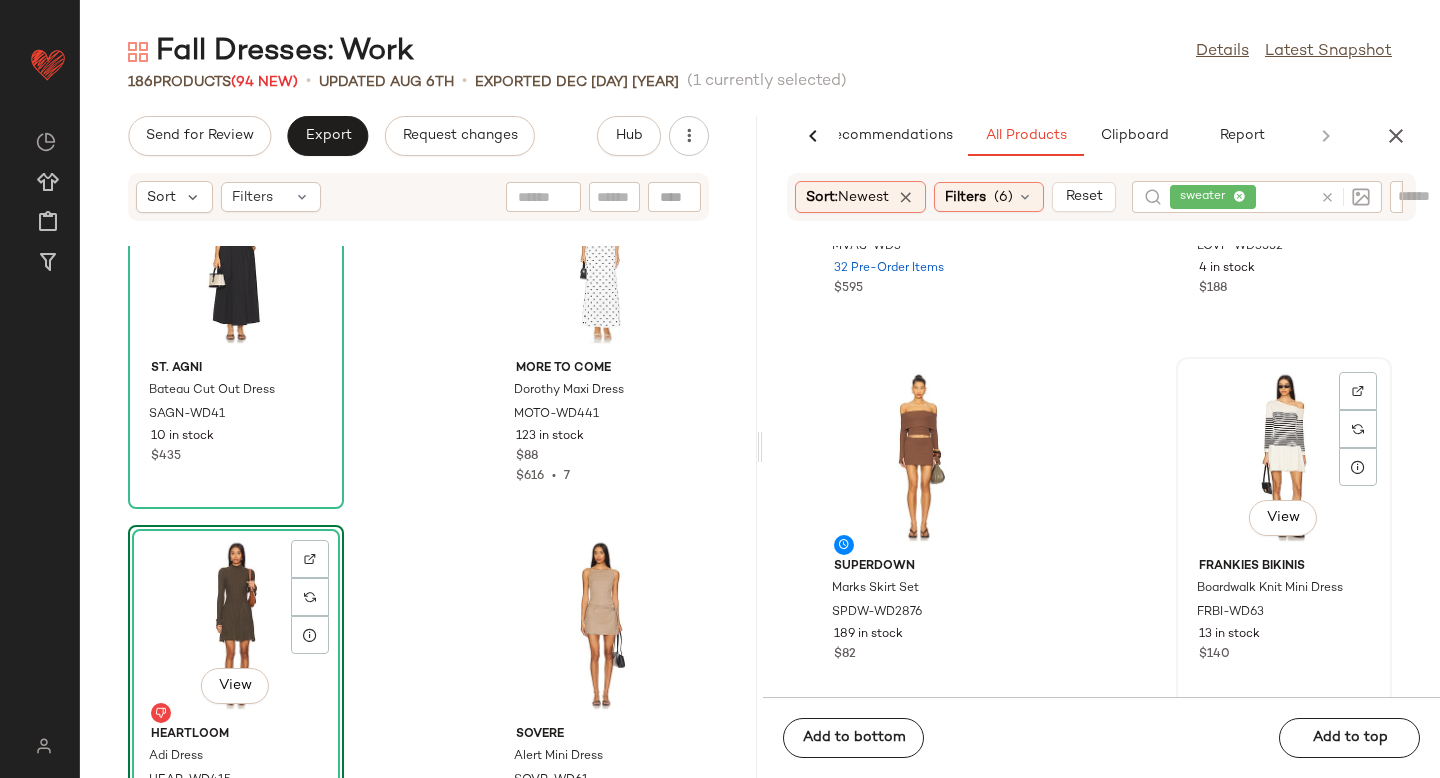 click 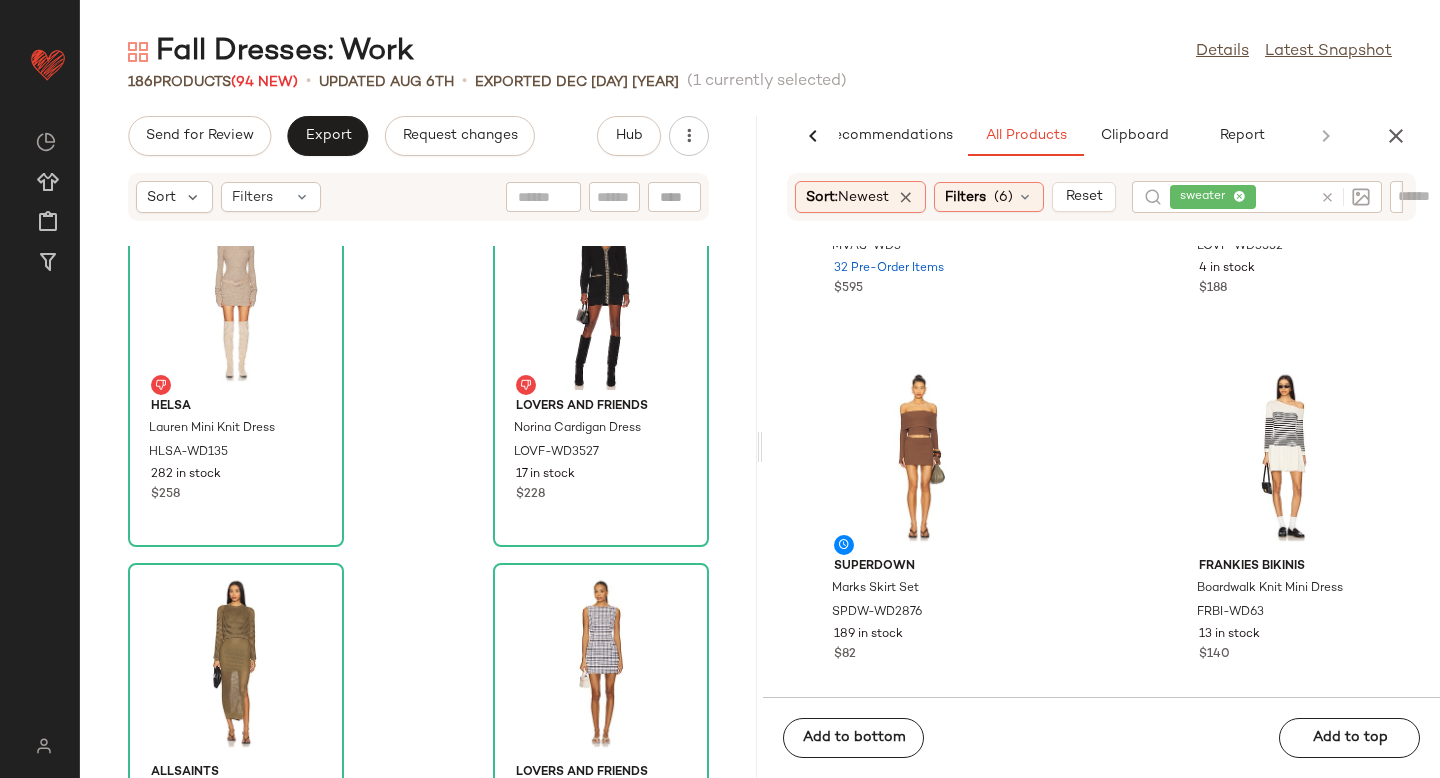 scroll, scrollTop: 8485, scrollLeft: 0, axis: vertical 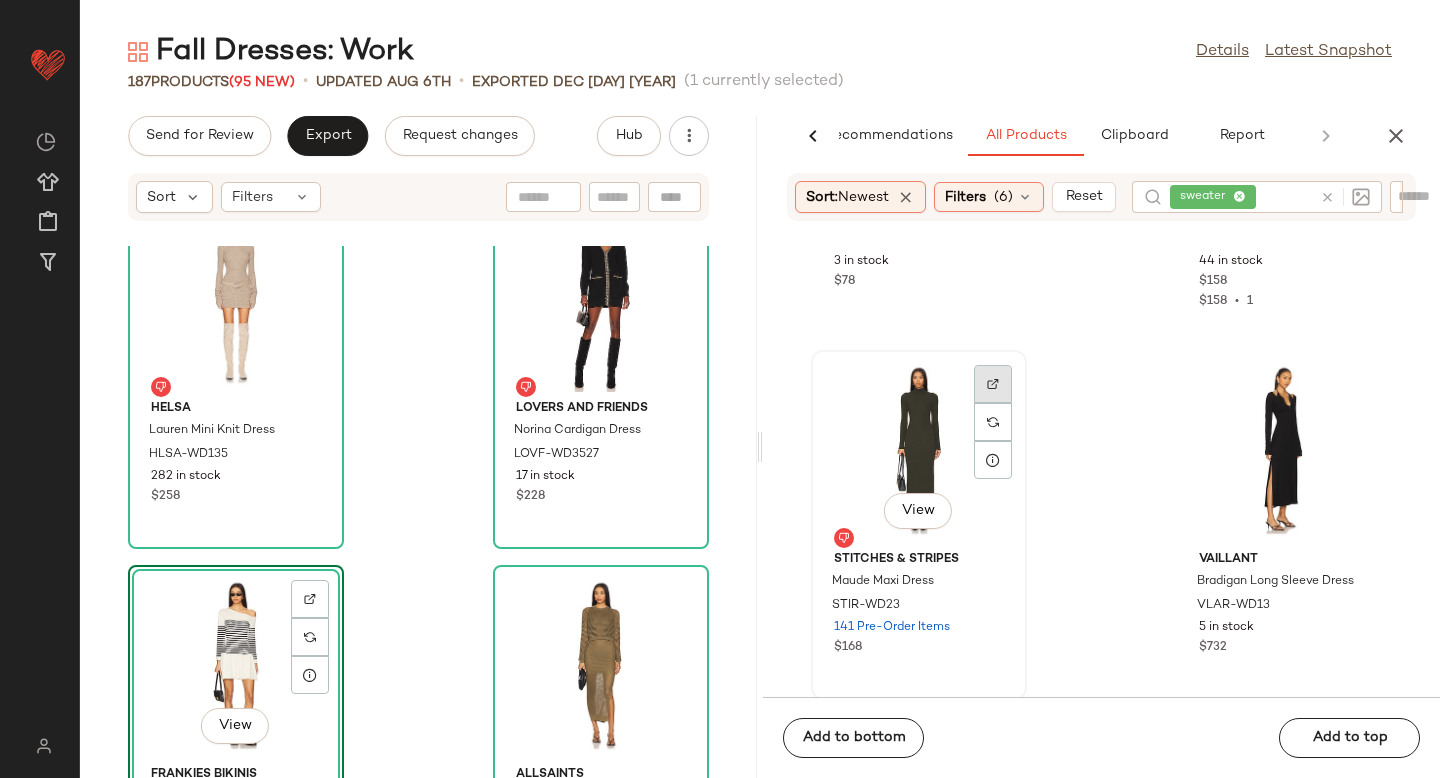 click 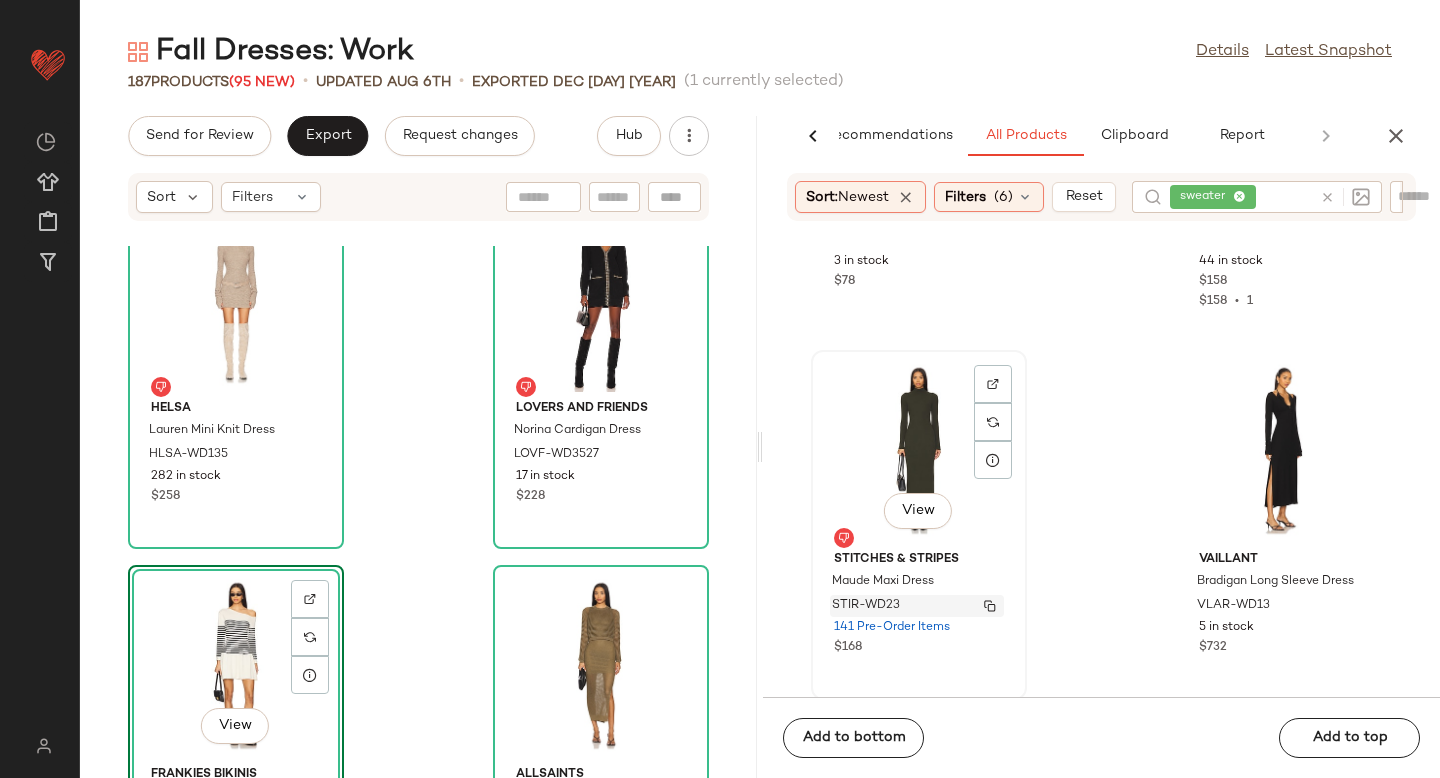 click on "STIR-WD23" at bounding box center [866, 606] 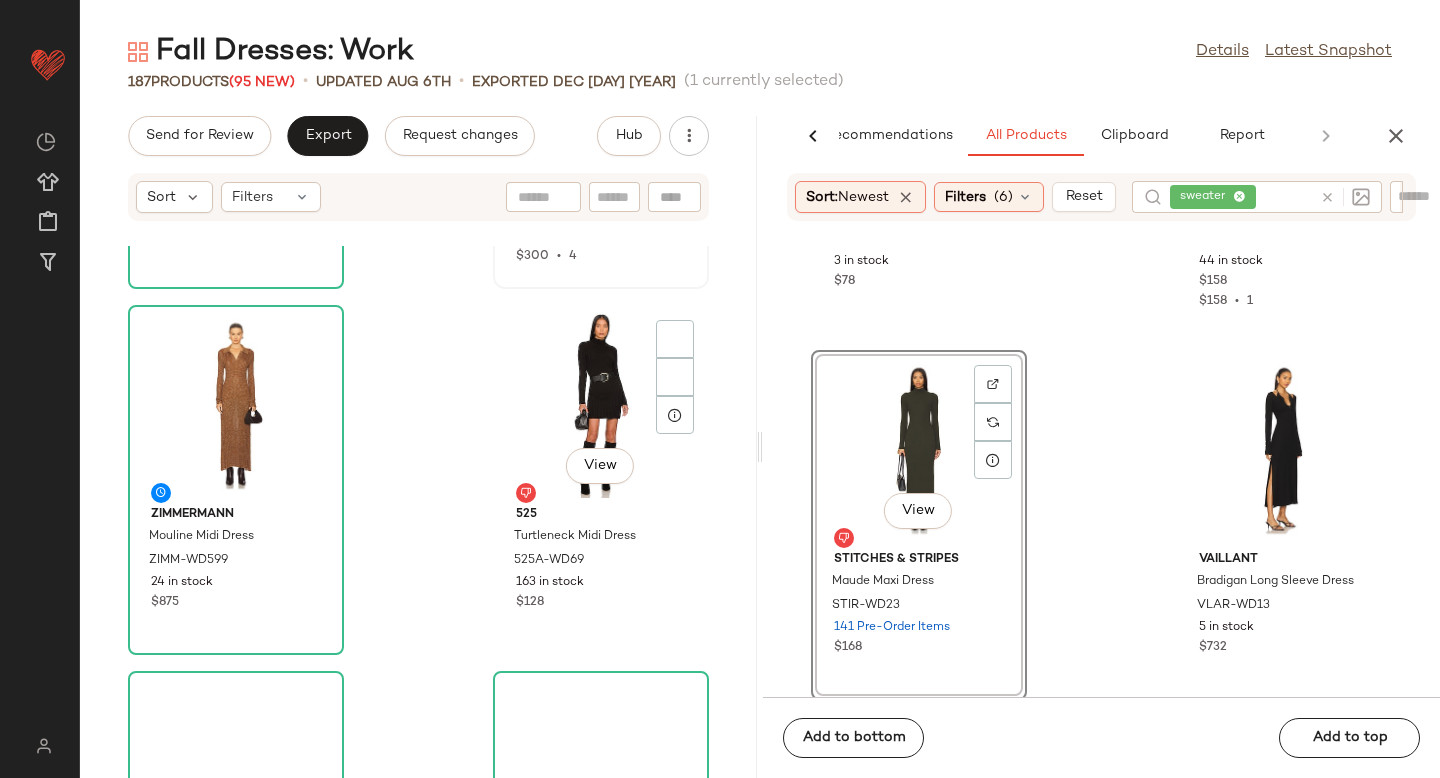 scroll, scrollTop: 10527, scrollLeft: 0, axis: vertical 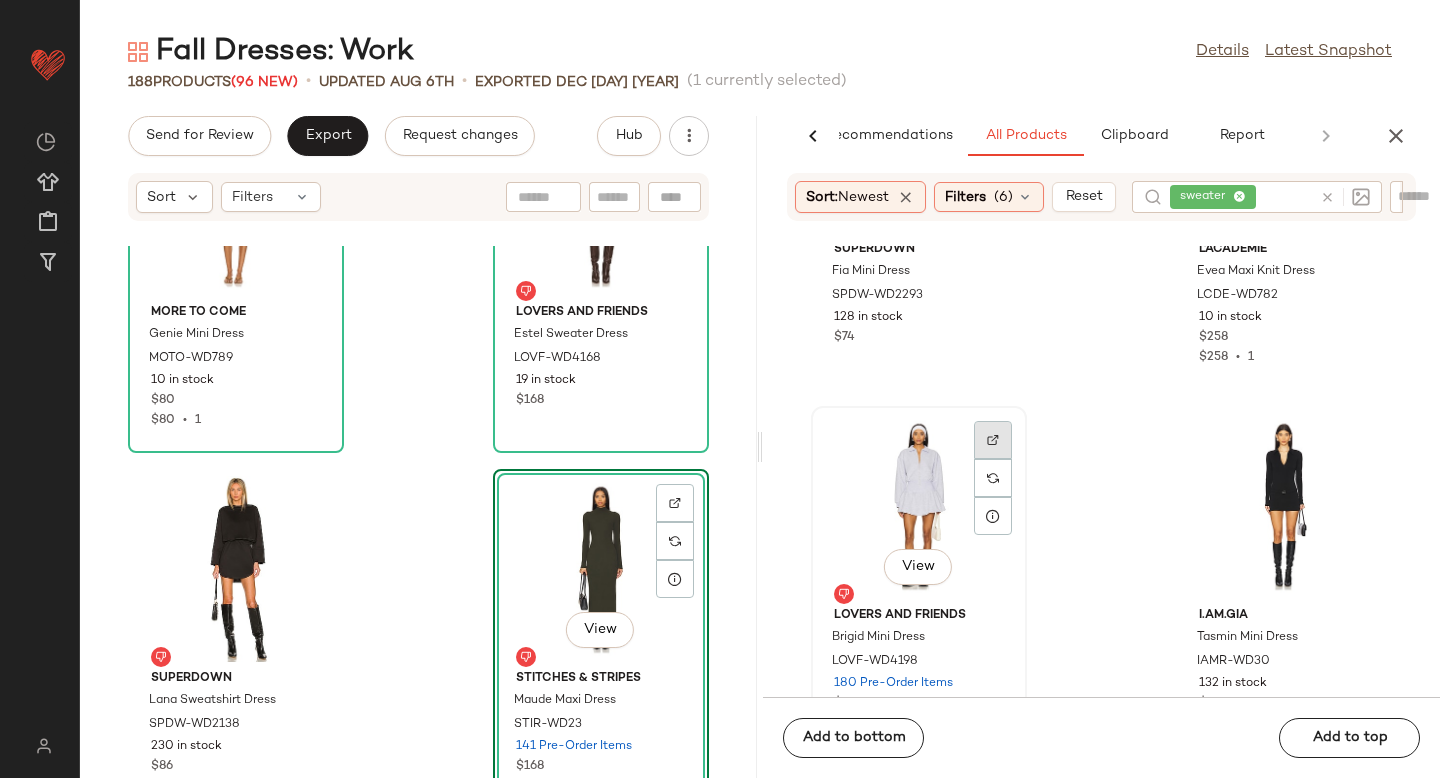 click 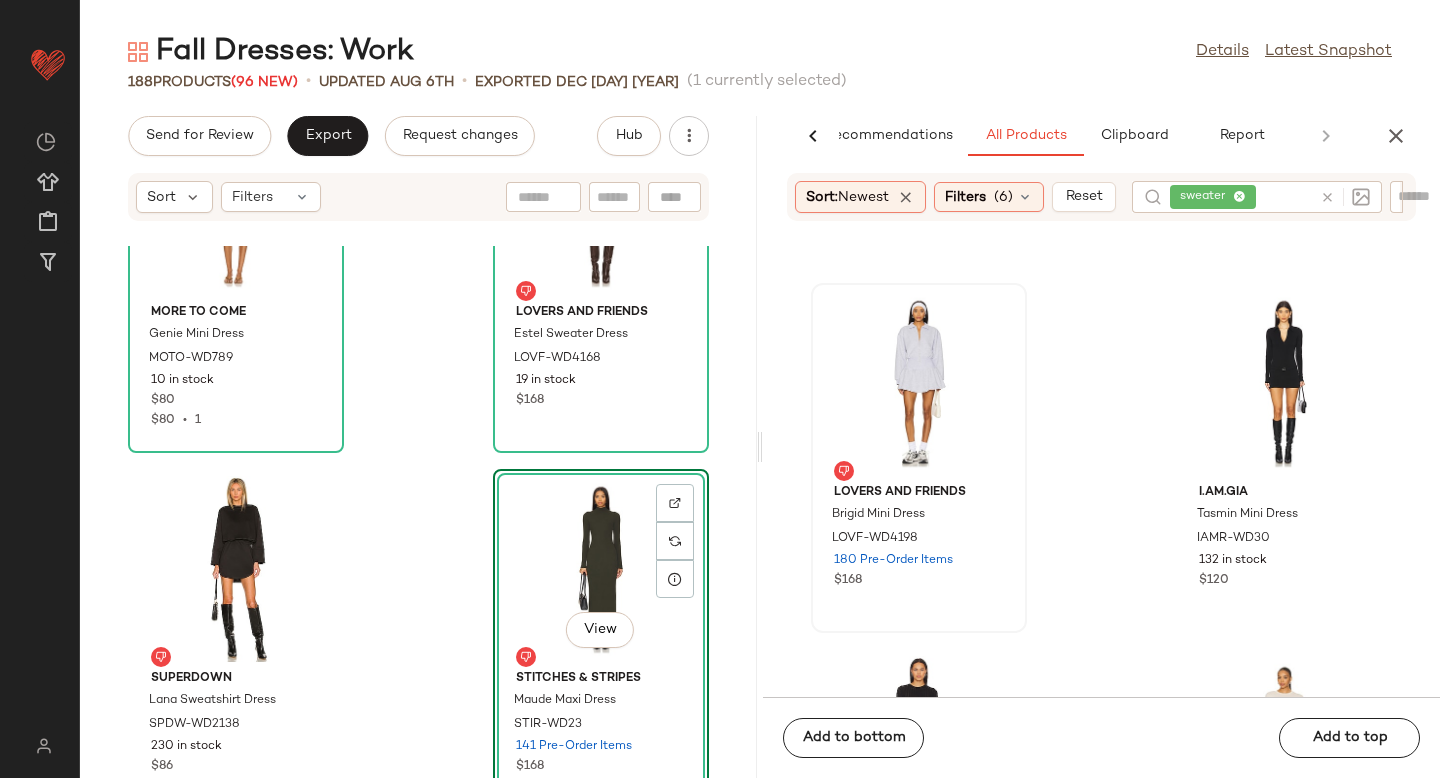 scroll, scrollTop: 19715, scrollLeft: 0, axis: vertical 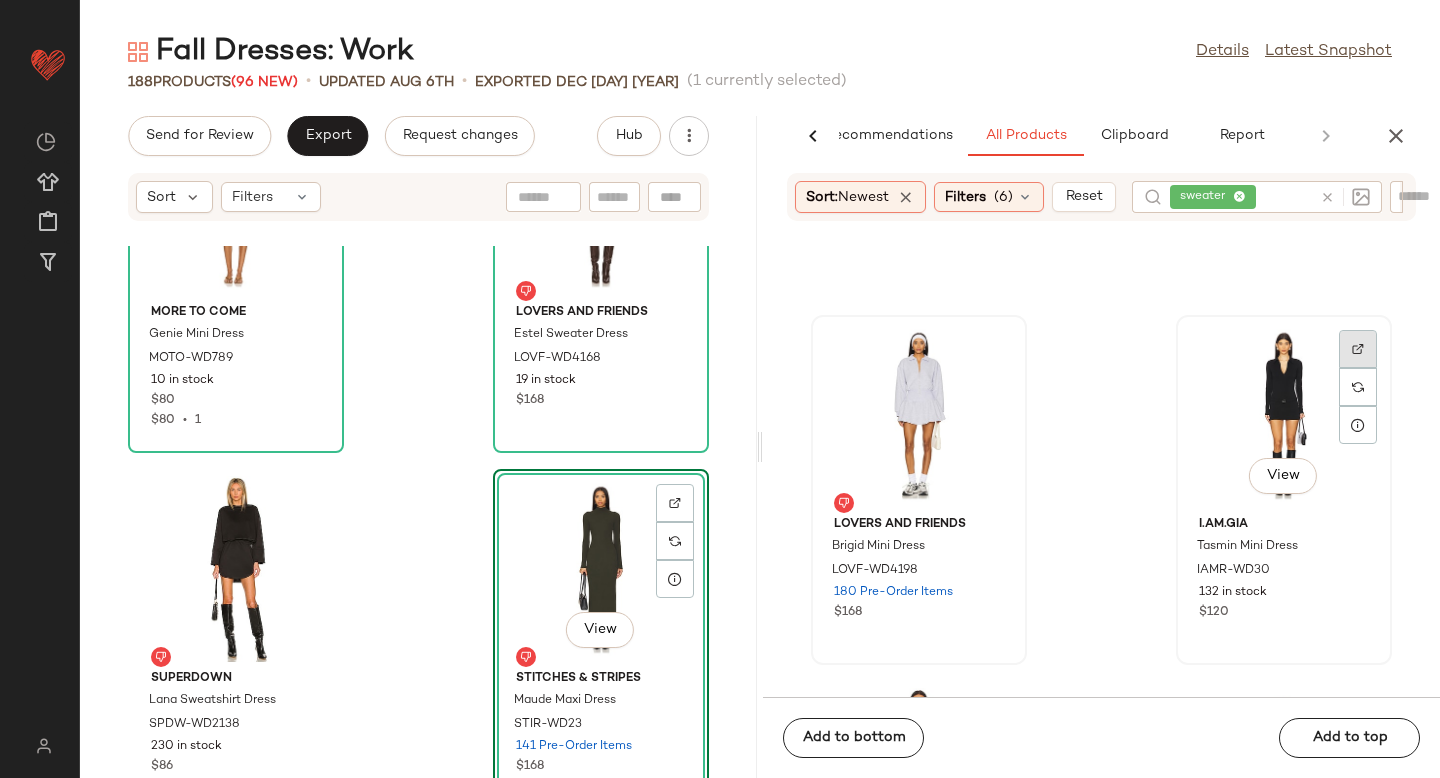 click 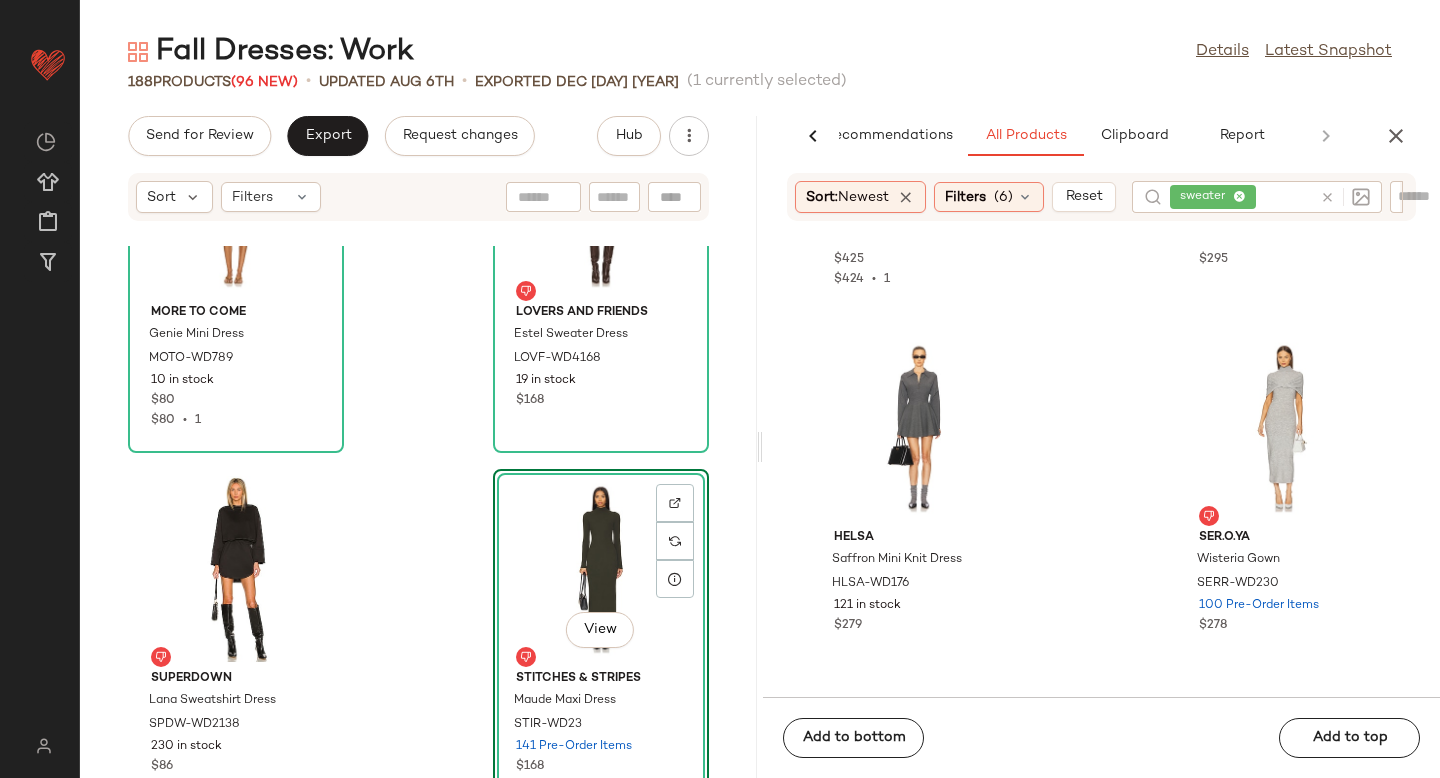 scroll, scrollTop: 20436, scrollLeft: 0, axis: vertical 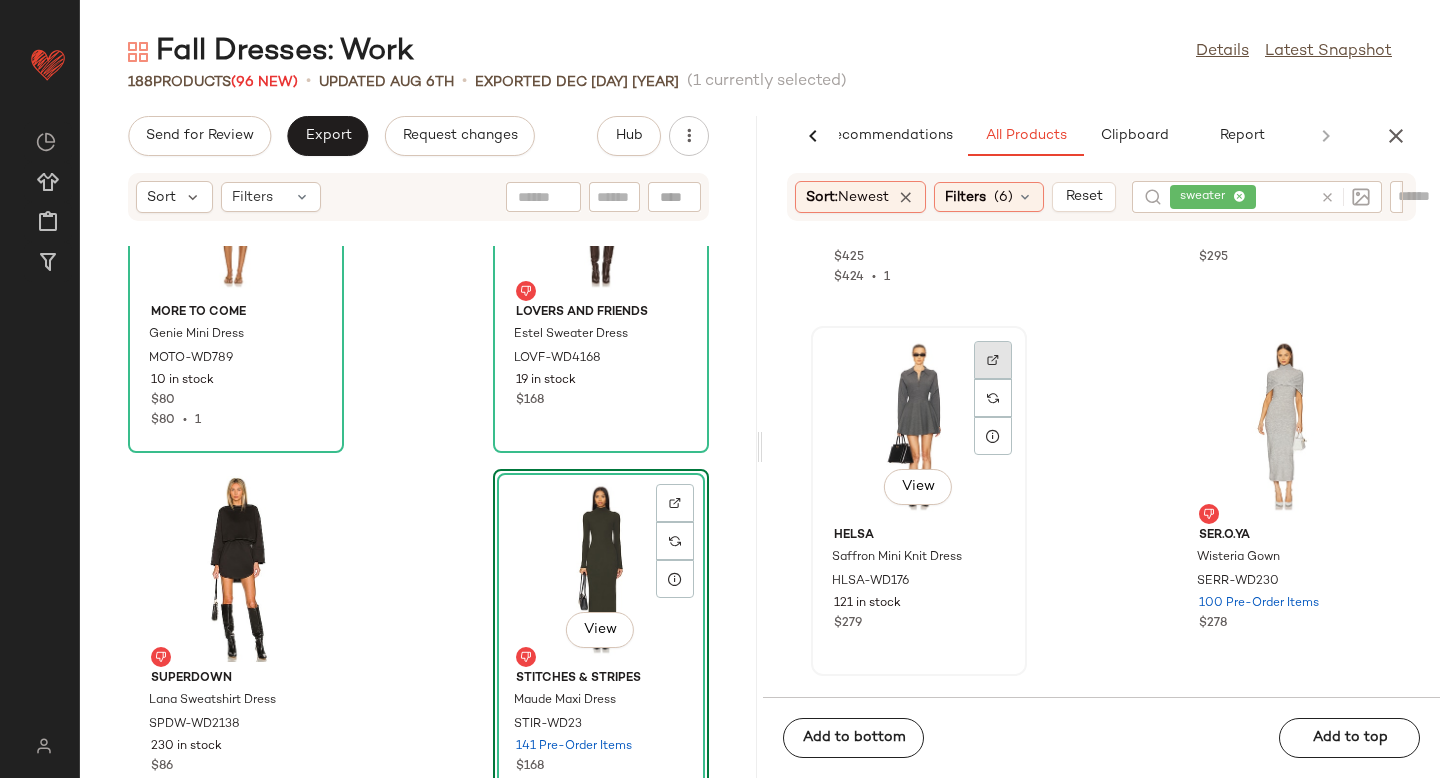 click 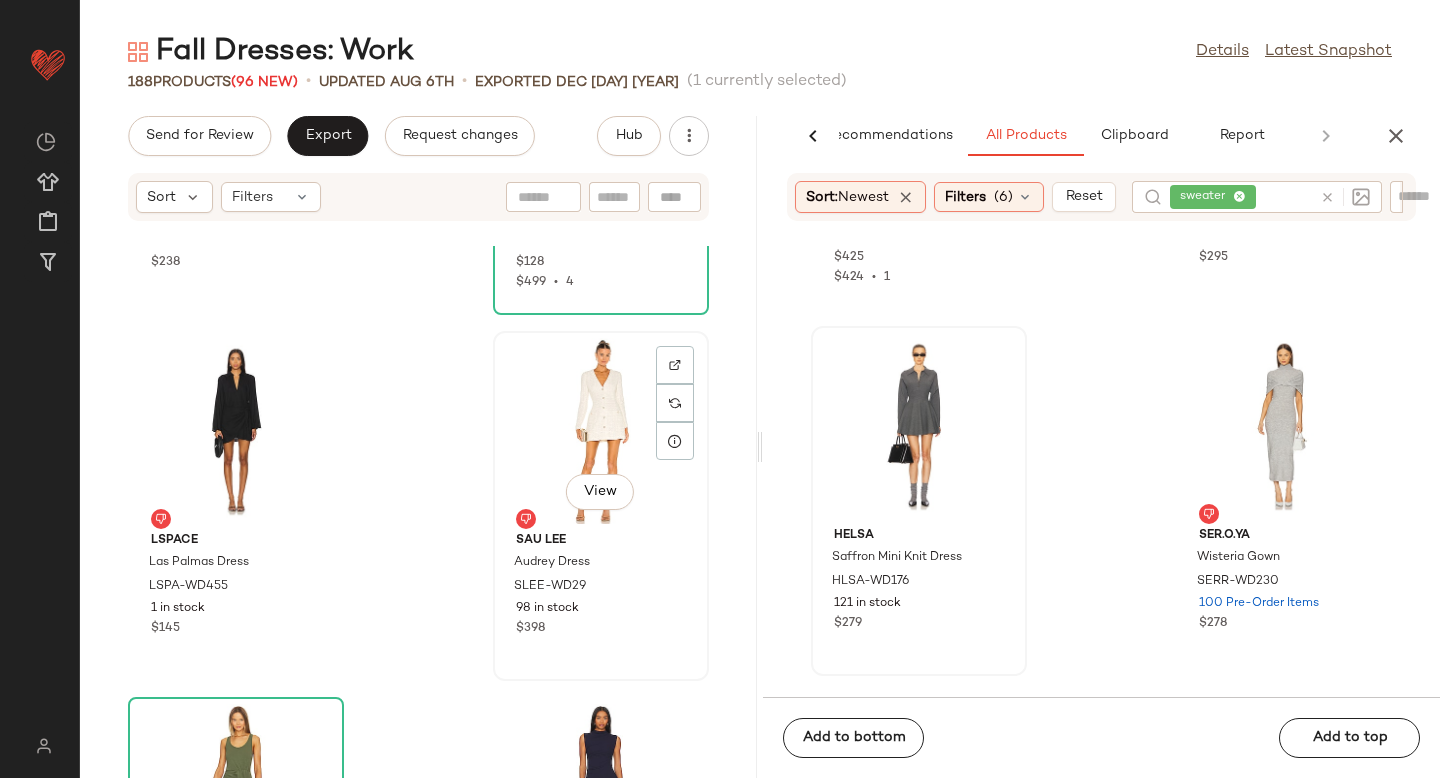 scroll, scrollTop: 12744, scrollLeft: 0, axis: vertical 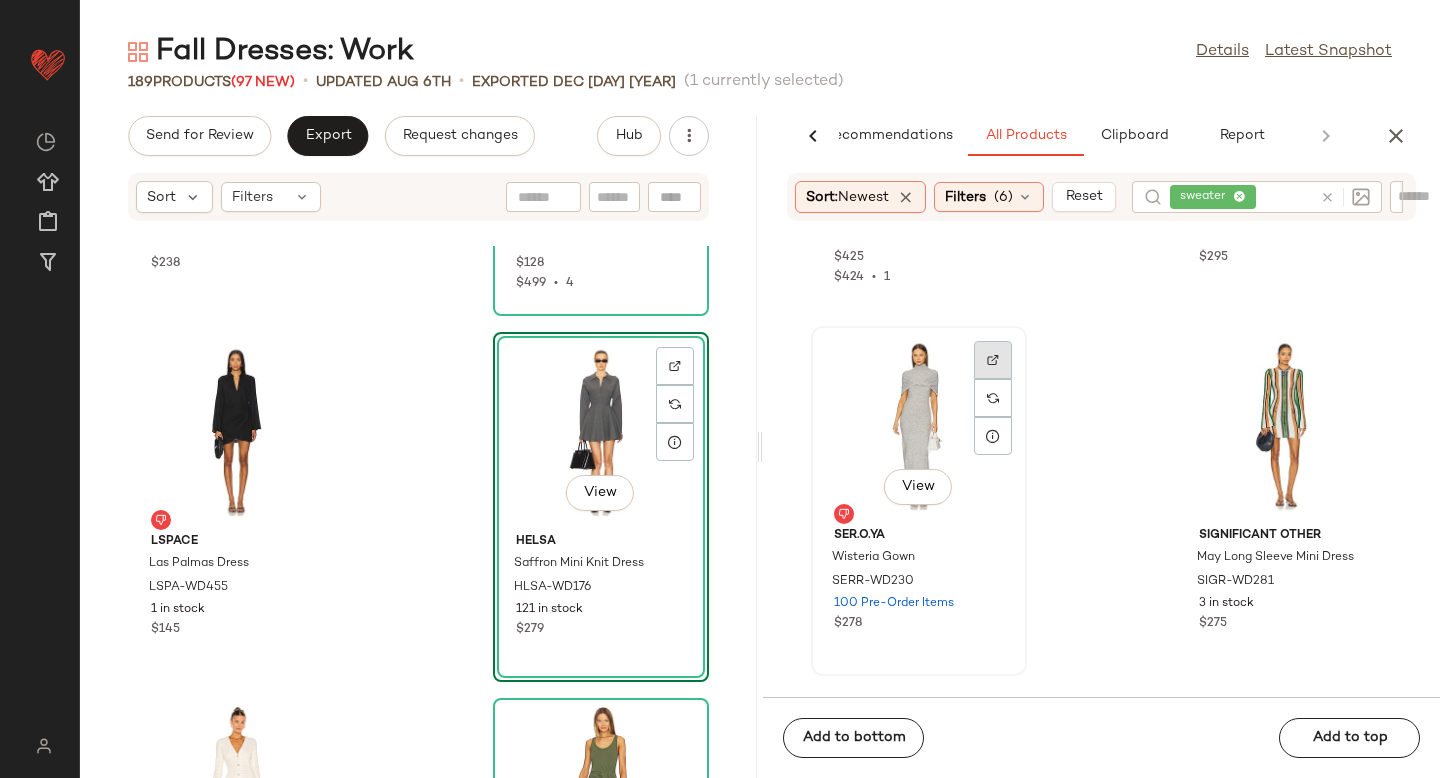 click 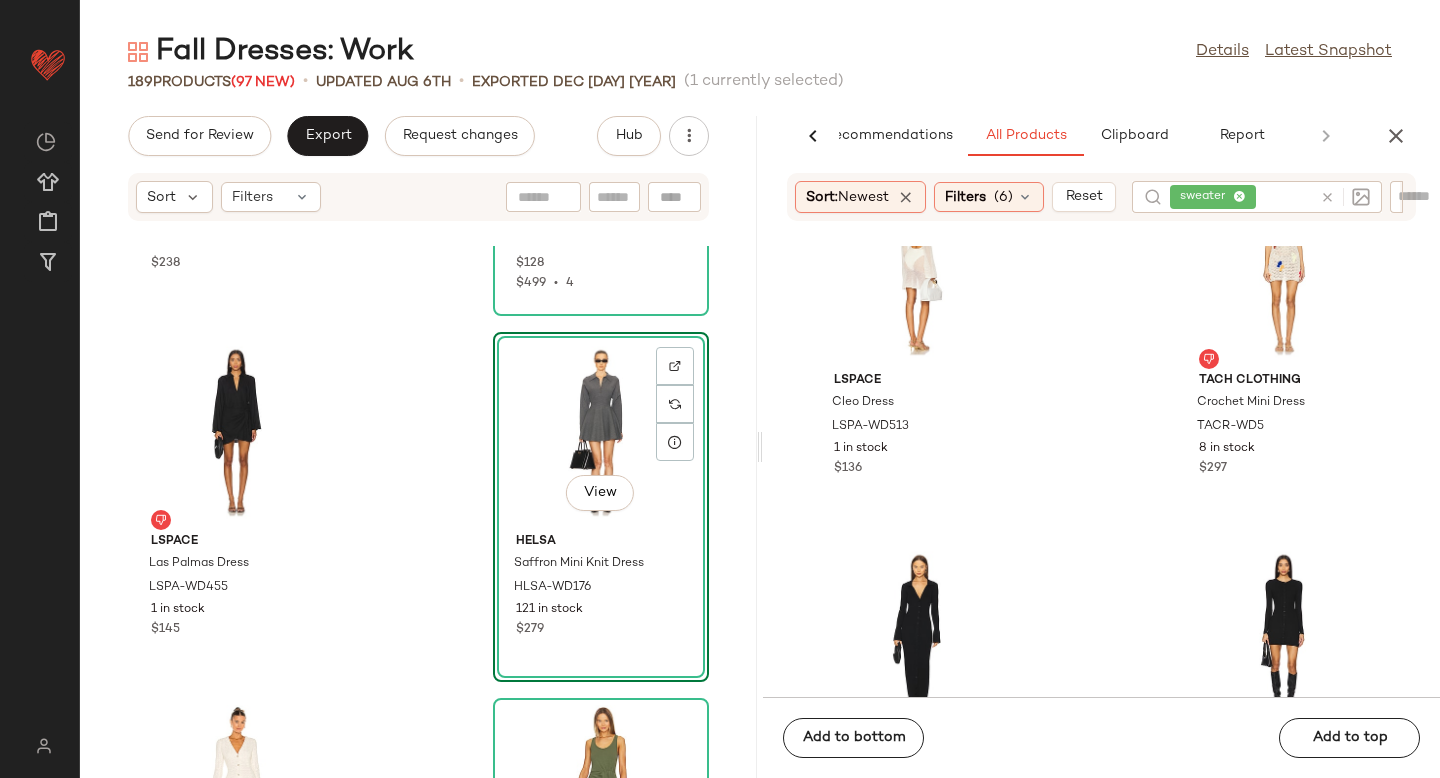 scroll, scrollTop: 21159, scrollLeft: 0, axis: vertical 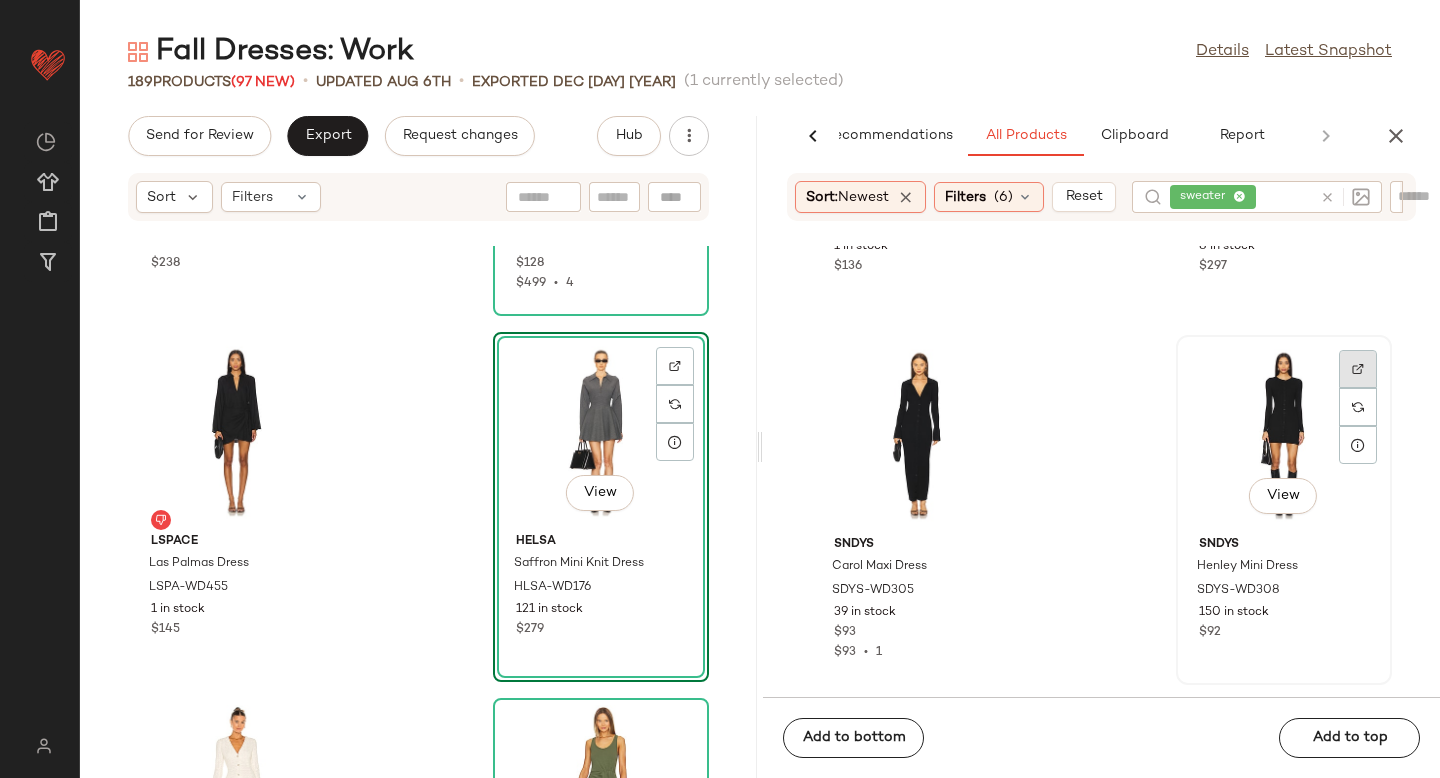 click 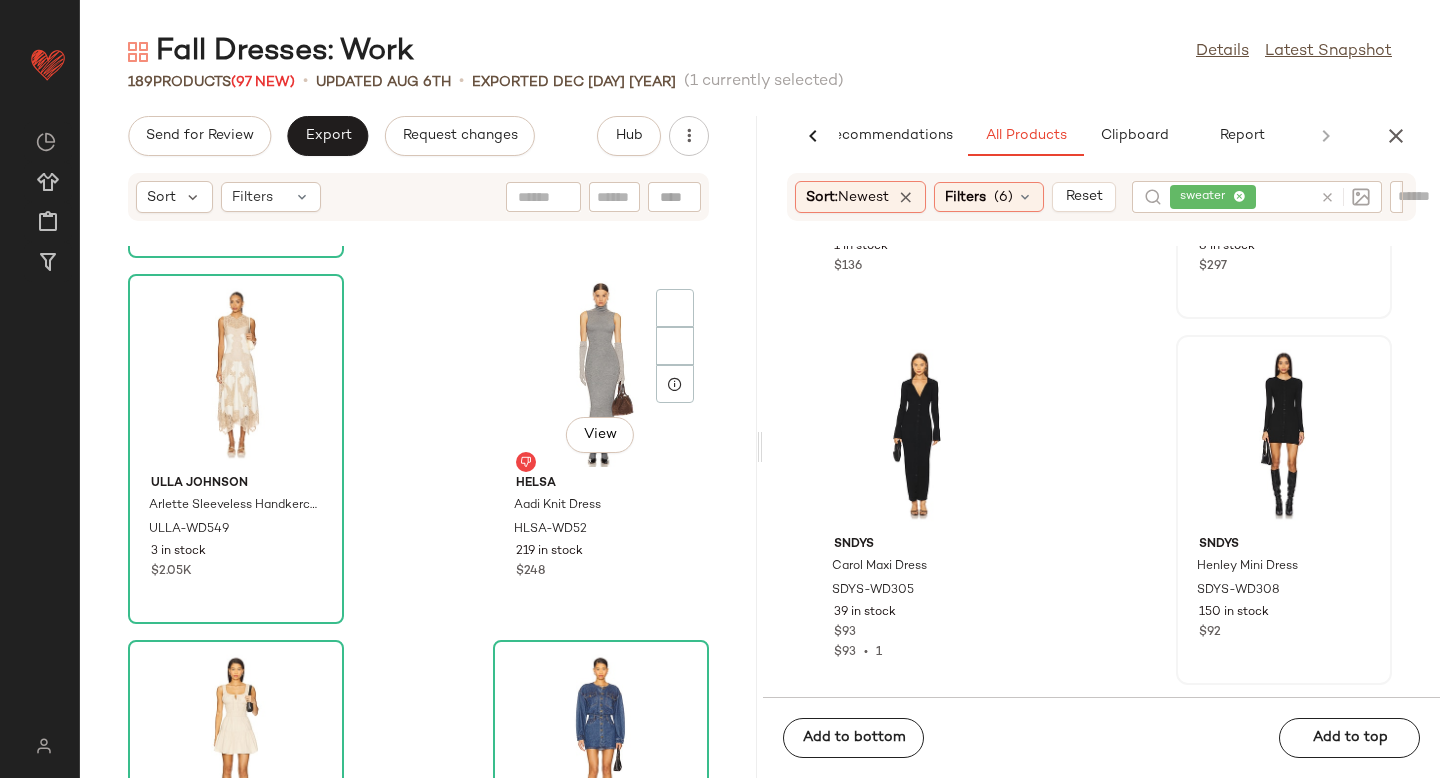 scroll, scrollTop: 22683, scrollLeft: 0, axis: vertical 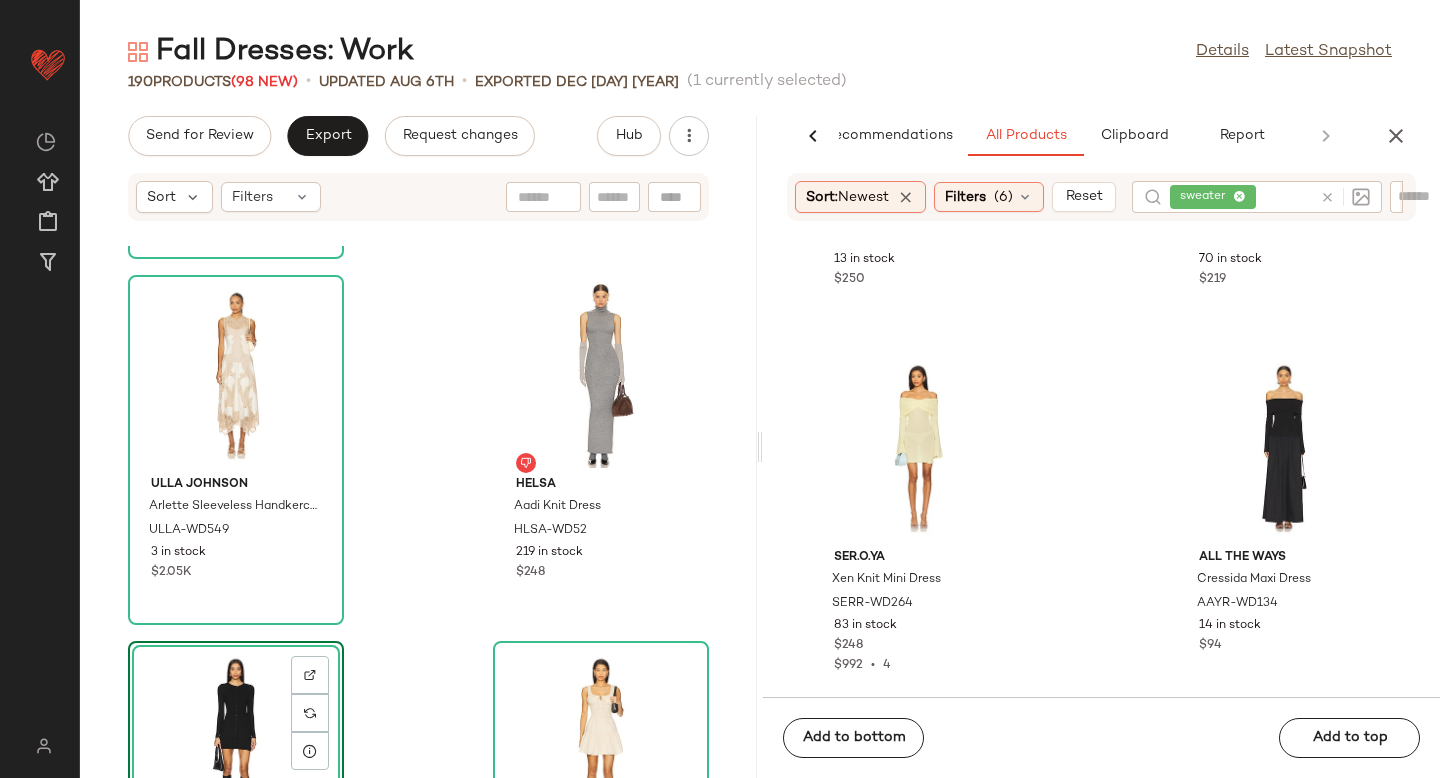 click on "Norma Kamali x REVOLVE Long Sleeve Turtleneck Fishtail Mini Dress NKAM-WD680 13 in stock $250 Michael Costello x REVOLVE Kyle Maxi Dress MELR-WD1146 70 in stock $219 SER.O.YA Xen Knit Mini Dress SERR-WD264 83 in stock $248 $992  •  4 ALL THE WAYS Cressida Maxi Dress AAYR-WD134 14 in stock $94 superdown Azalea Maxi Dress SPDW-WD2842 21 in stock $98 $676  •  7 Free People x free-est Lilliana Midi Dress FREE-WD3001 96 in stock $88 $79  •  1 SER.O.YA Selene Mini Dress SERR-WD231 100 Pre-Order Items $248 Alexis Bryn Dress AXIS-WD884 21 in stock $595" 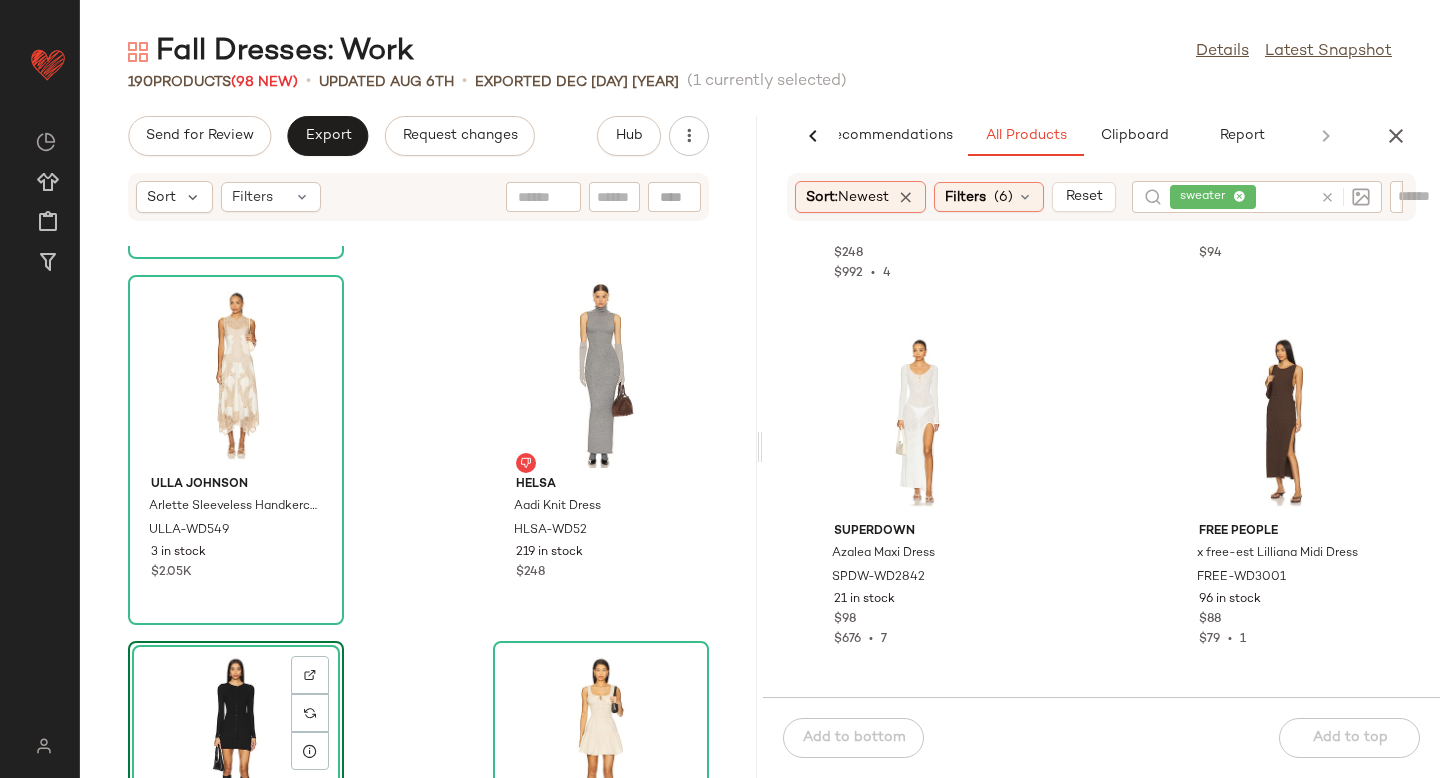 scroll, scrollTop: 25217, scrollLeft: 0, axis: vertical 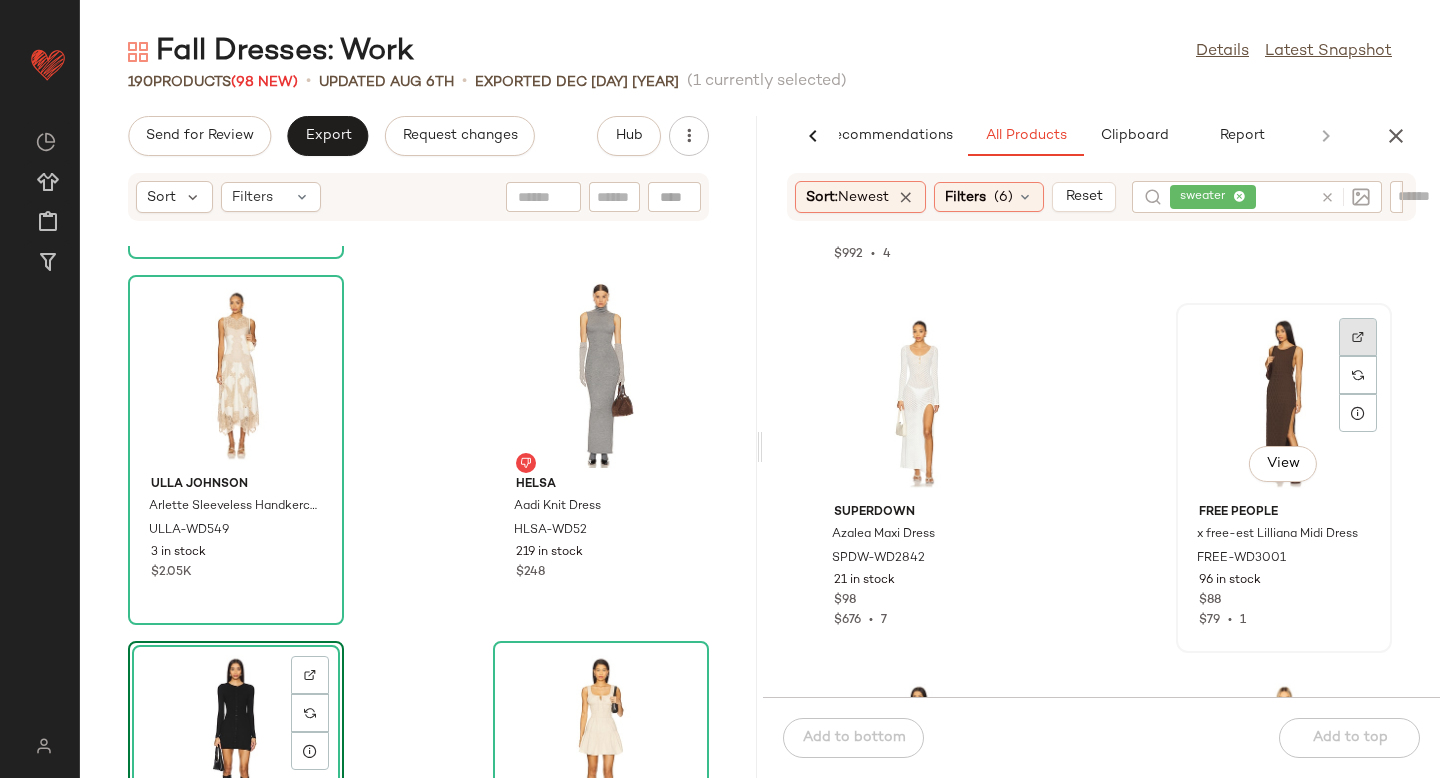 click 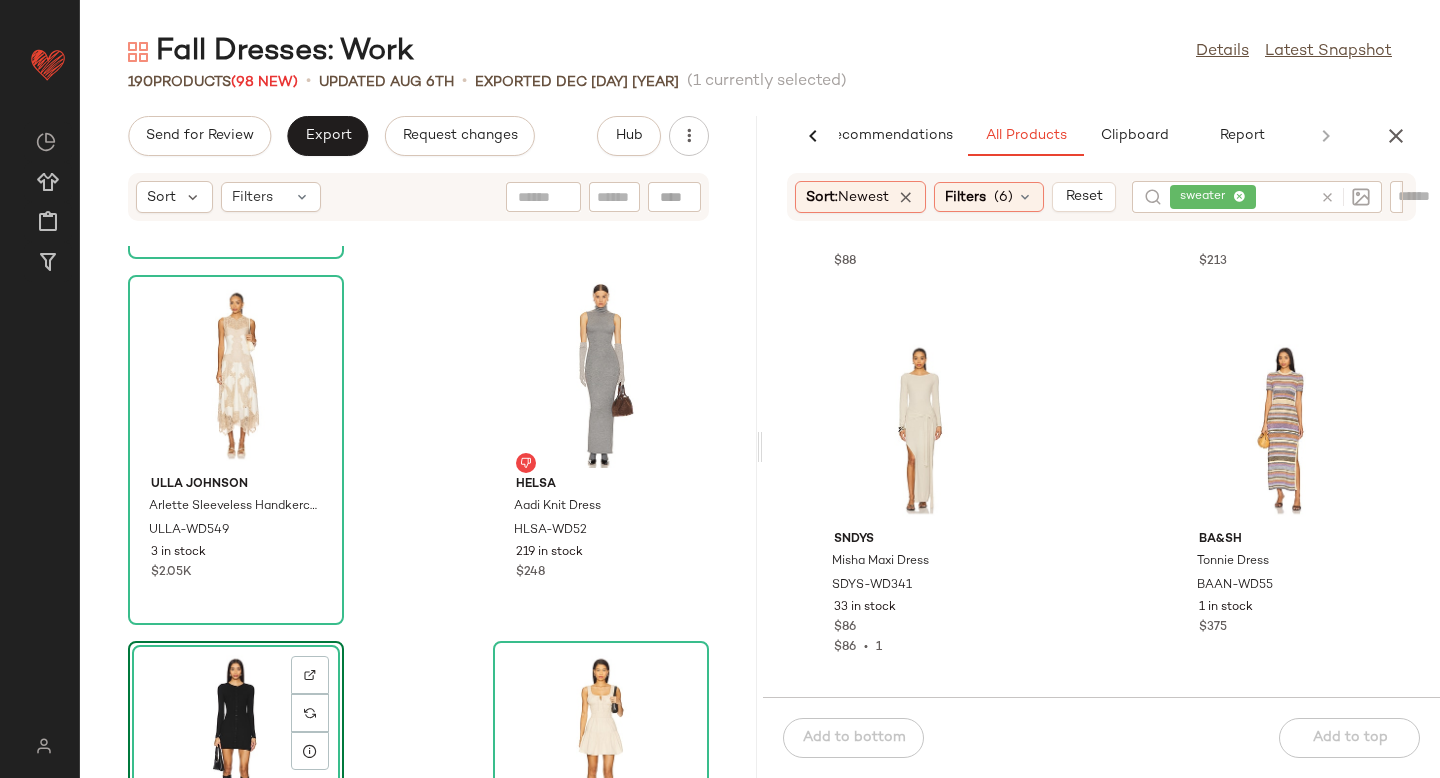scroll, scrollTop: 27401, scrollLeft: 0, axis: vertical 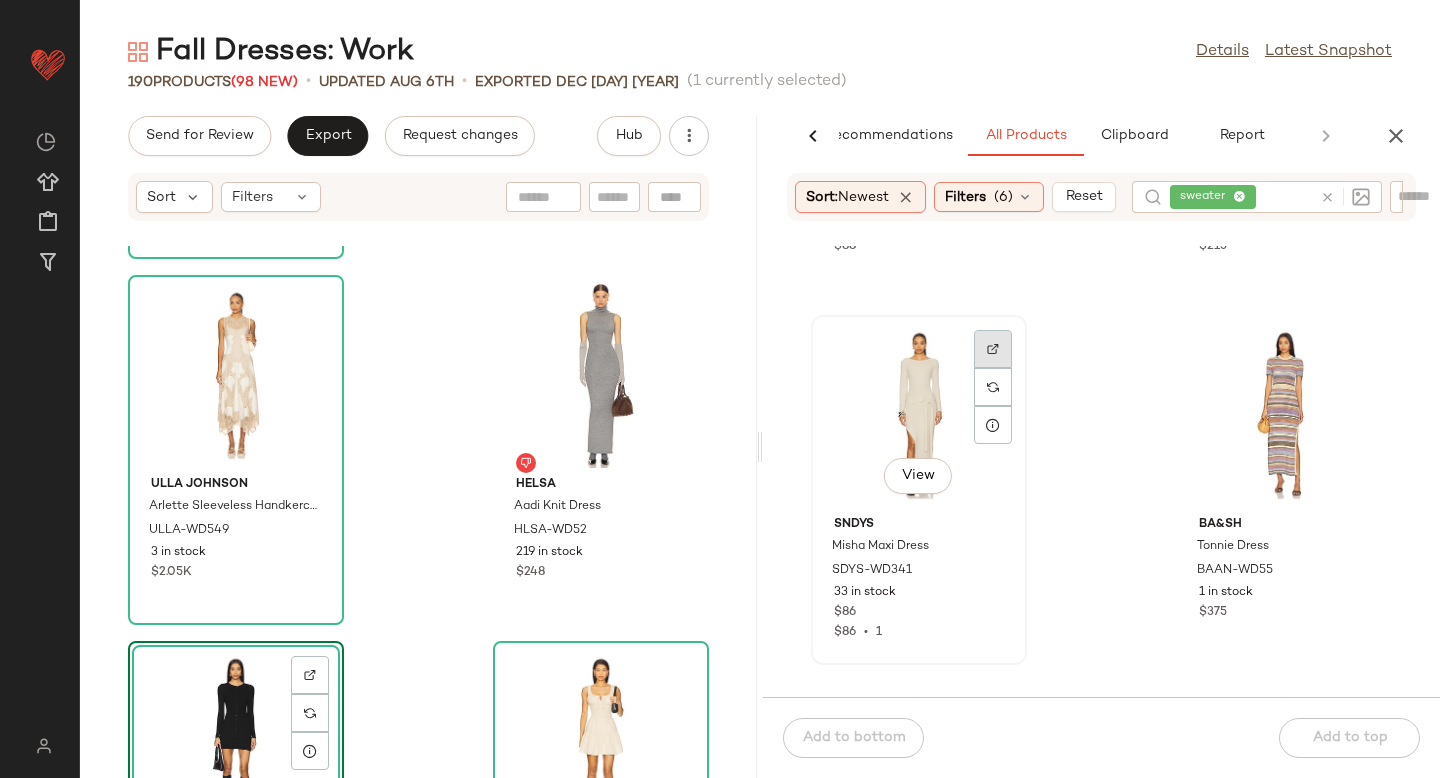 click 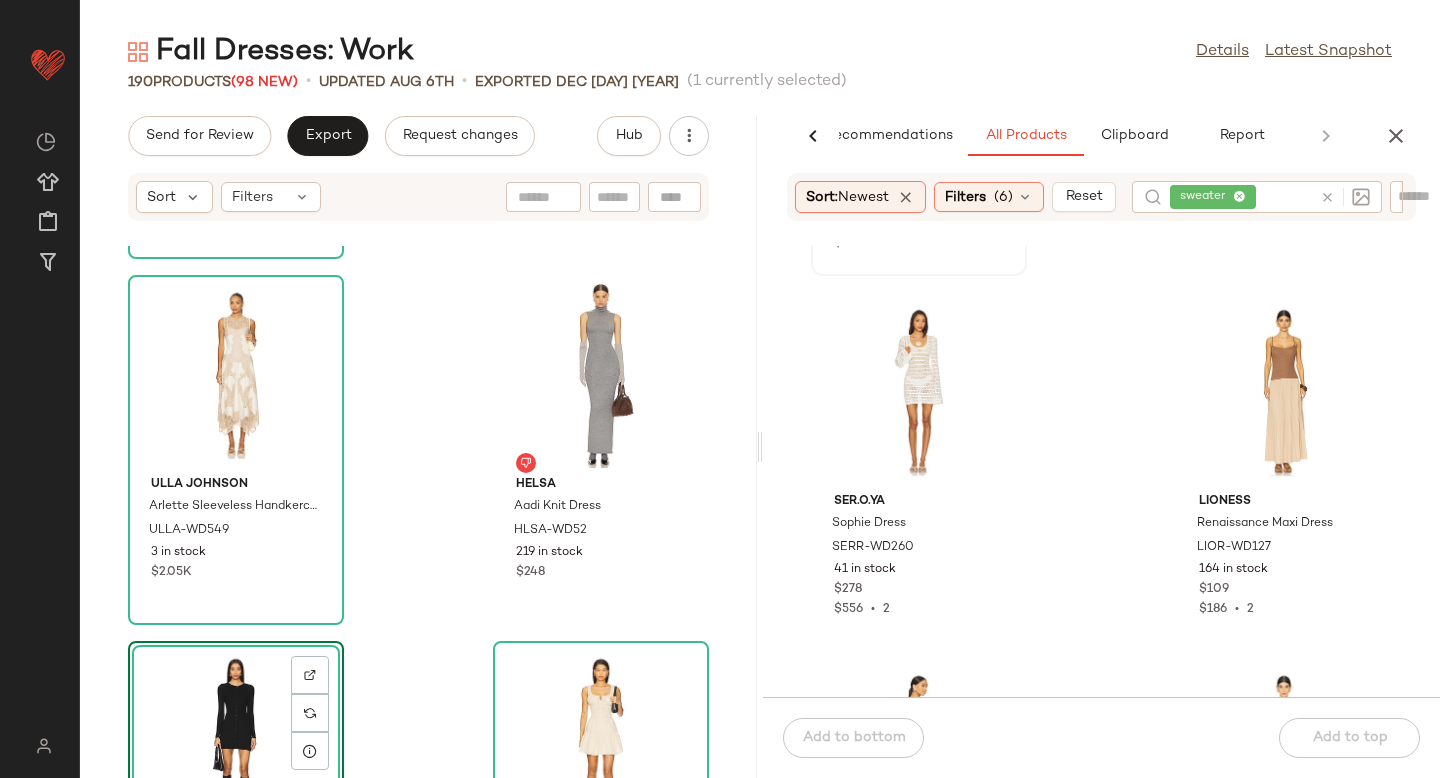 scroll, scrollTop: 27789, scrollLeft: 0, axis: vertical 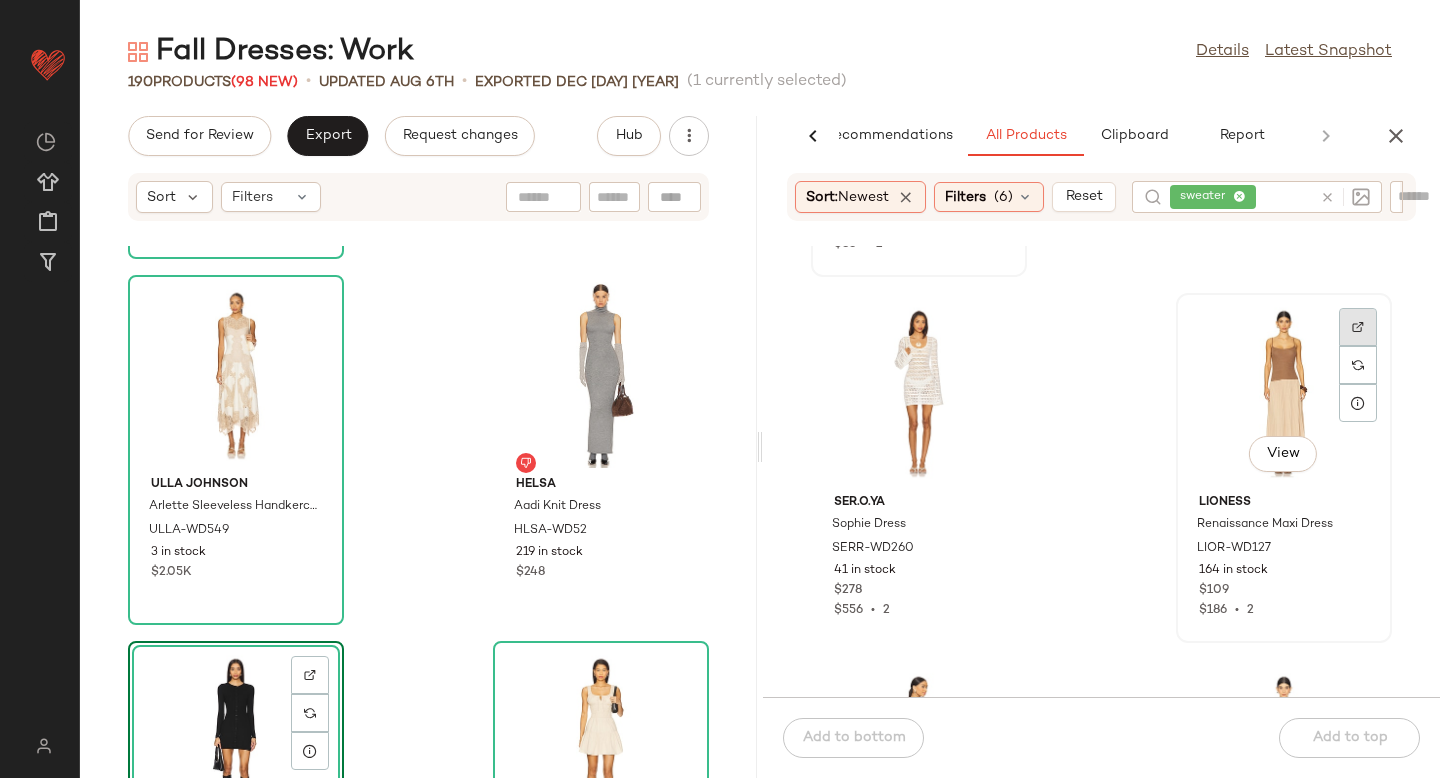 click 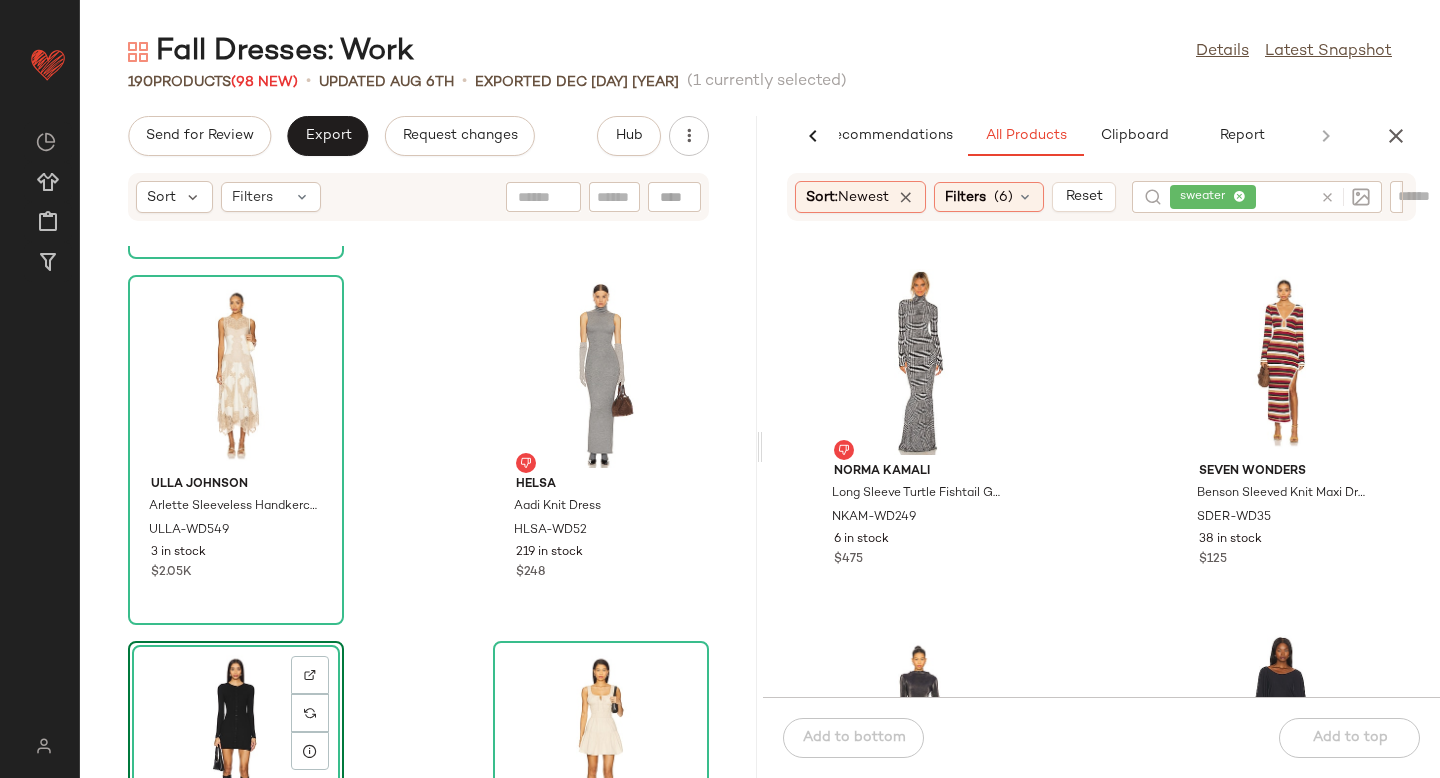 scroll, scrollTop: 29260, scrollLeft: 0, axis: vertical 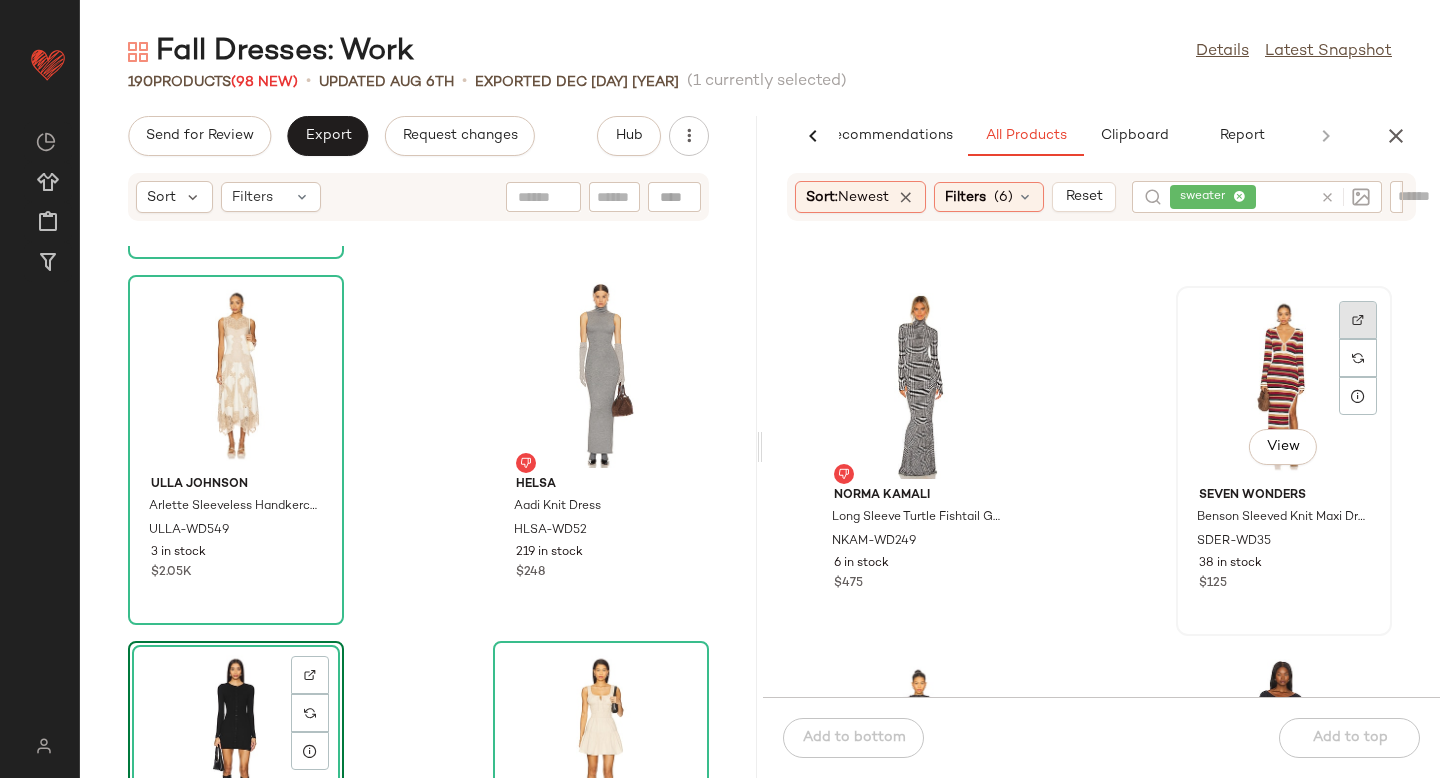 click 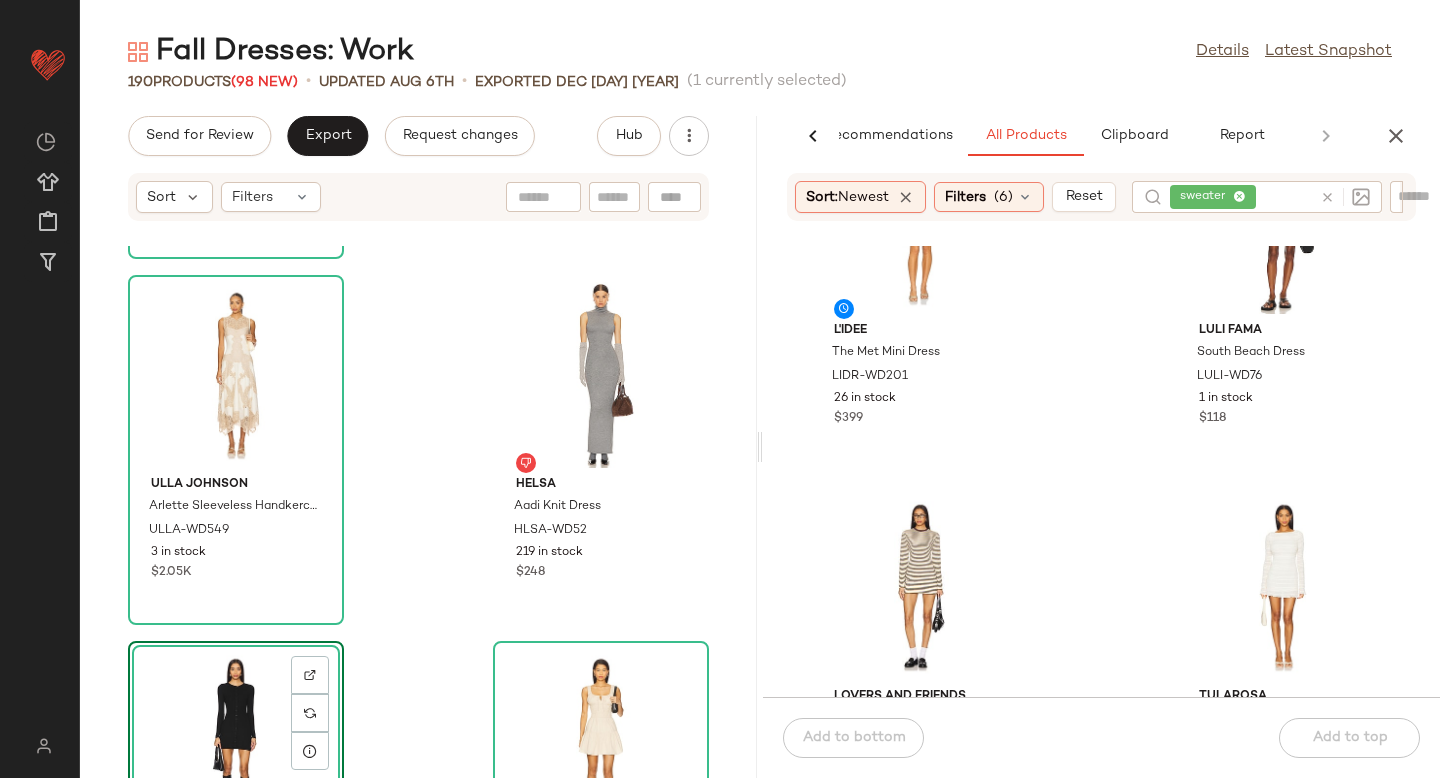 scroll, scrollTop: 29804, scrollLeft: 0, axis: vertical 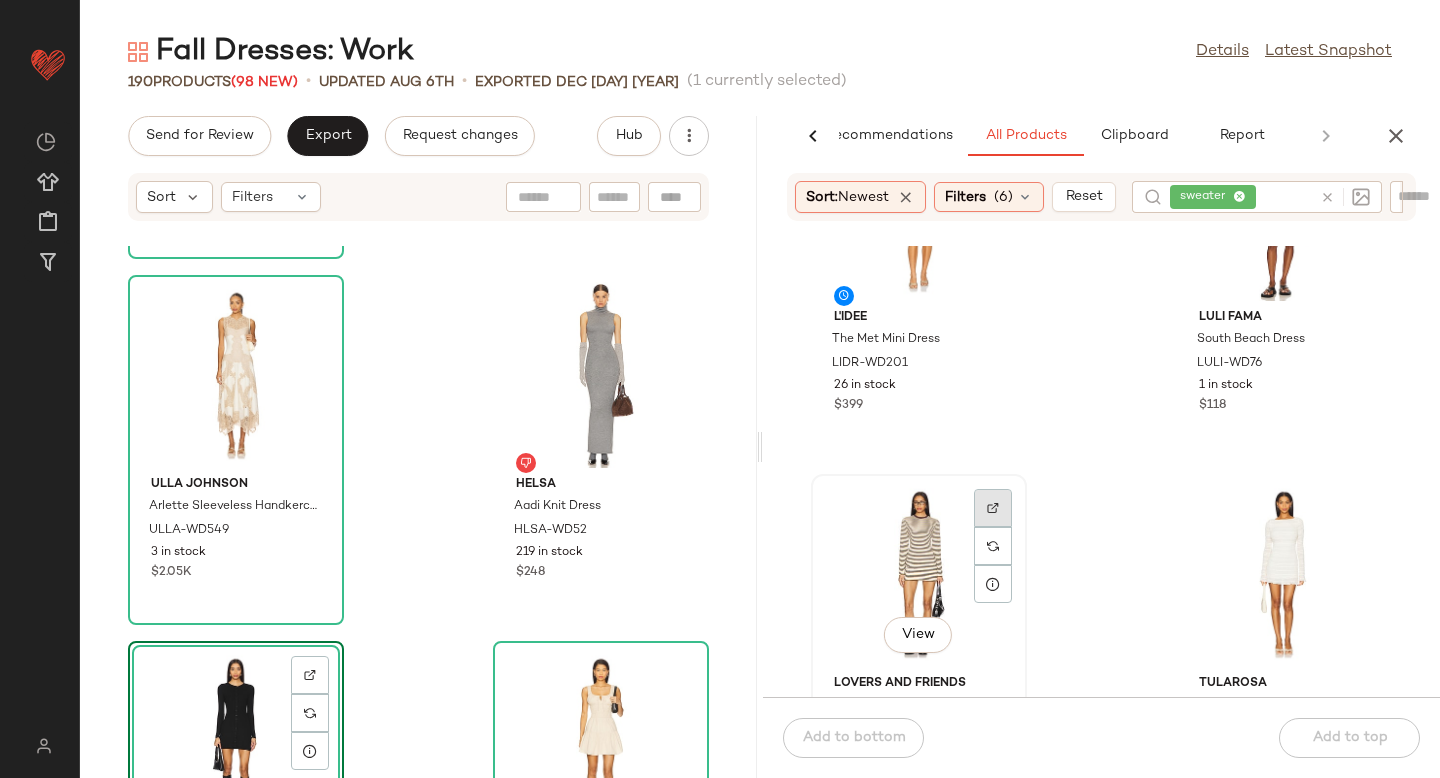 click 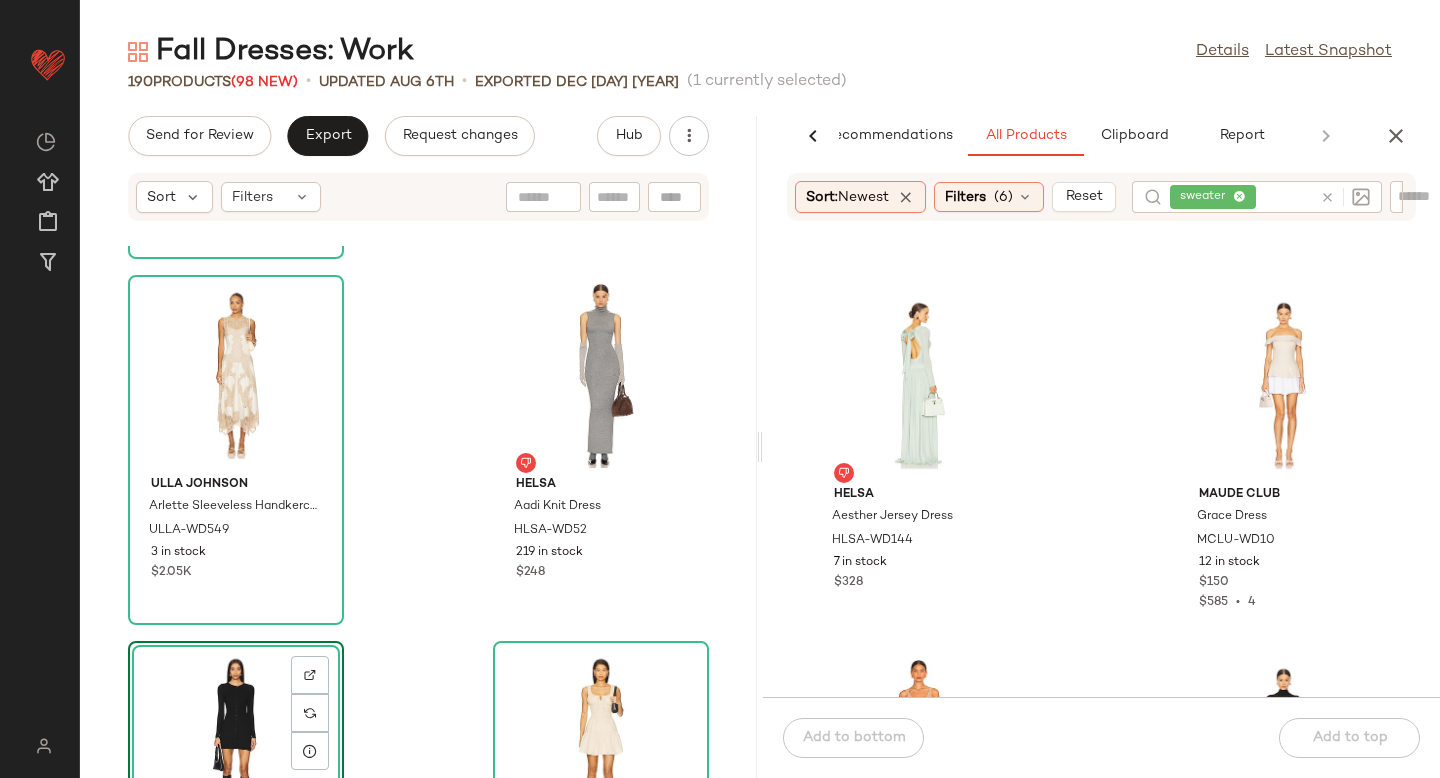 scroll, scrollTop: 32490, scrollLeft: 0, axis: vertical 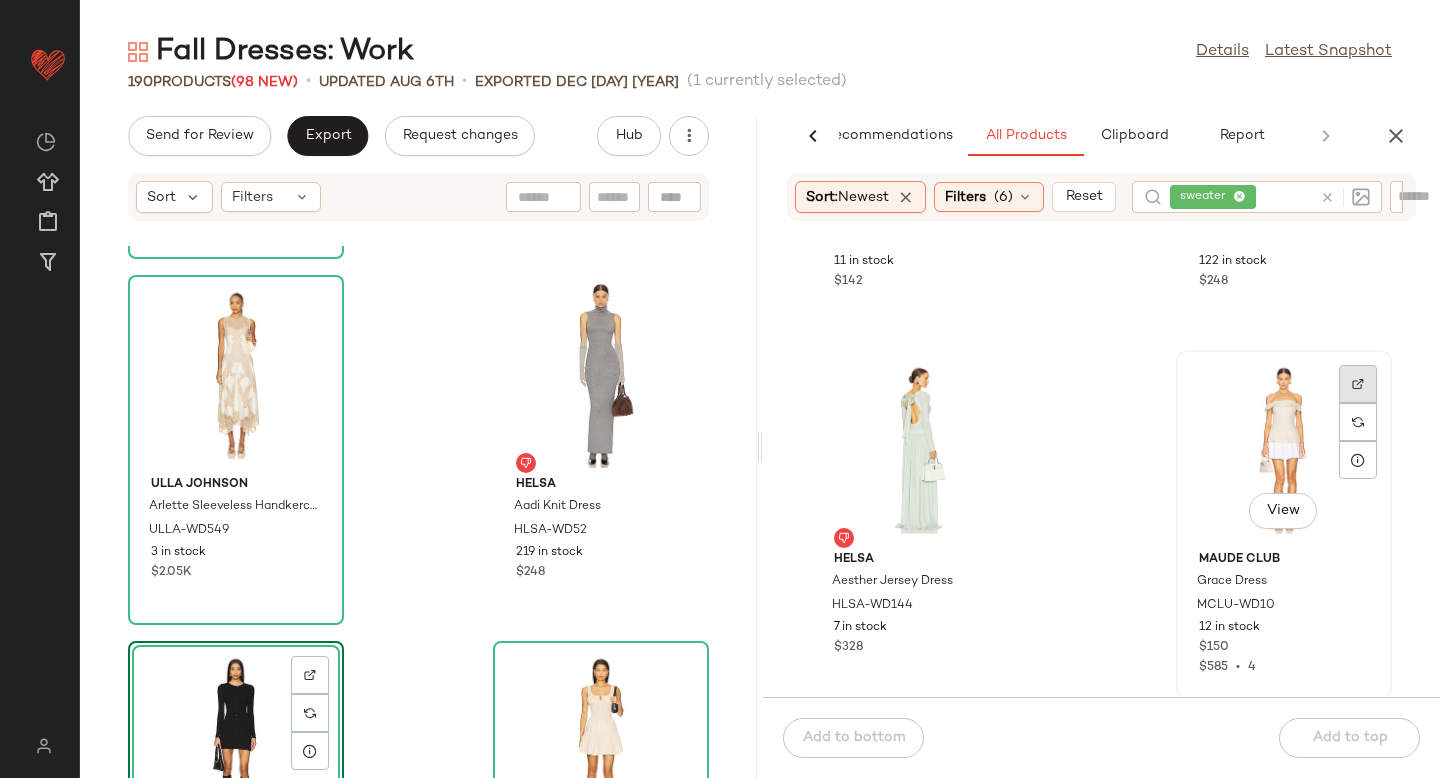 click 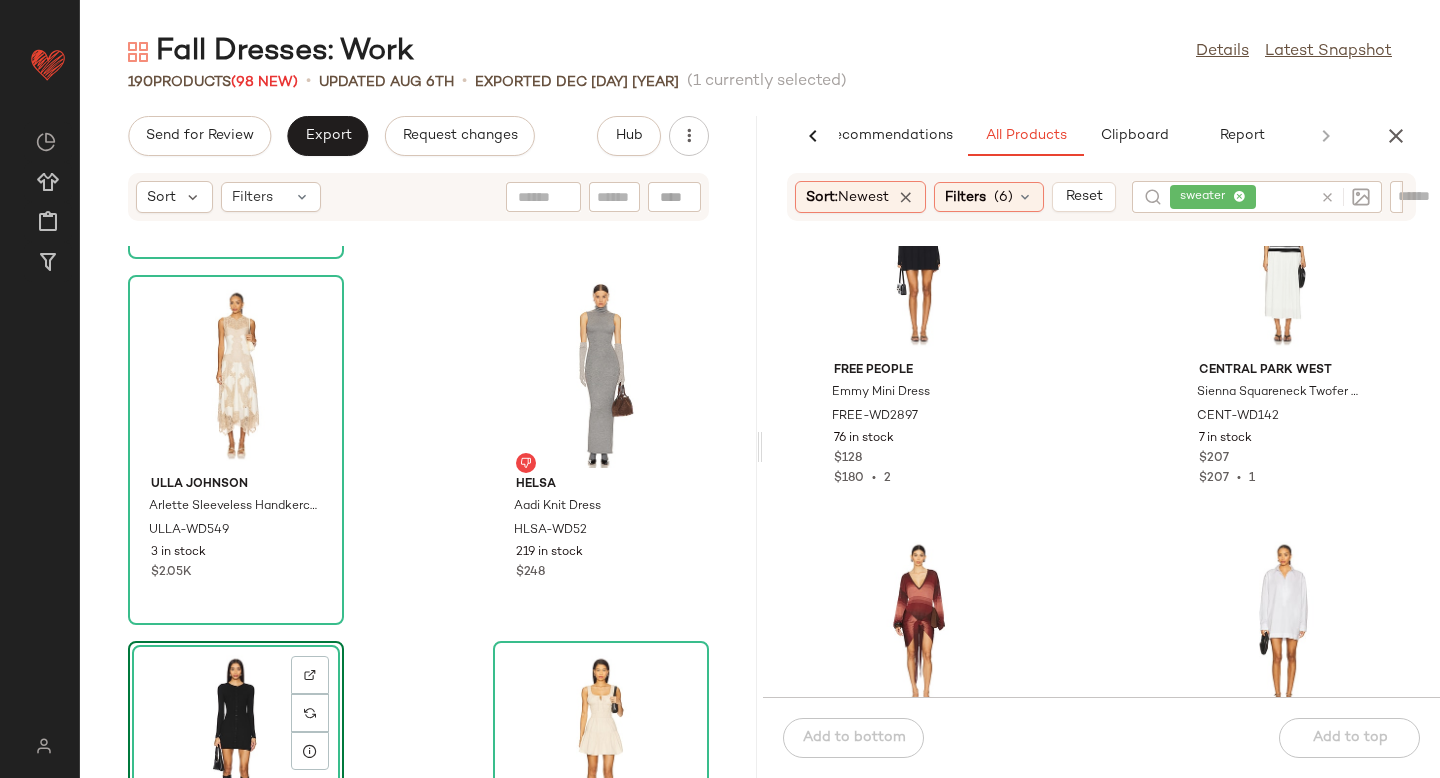 scroll, scrollTop: 33554, scrollLeft: 0, axis: vertical 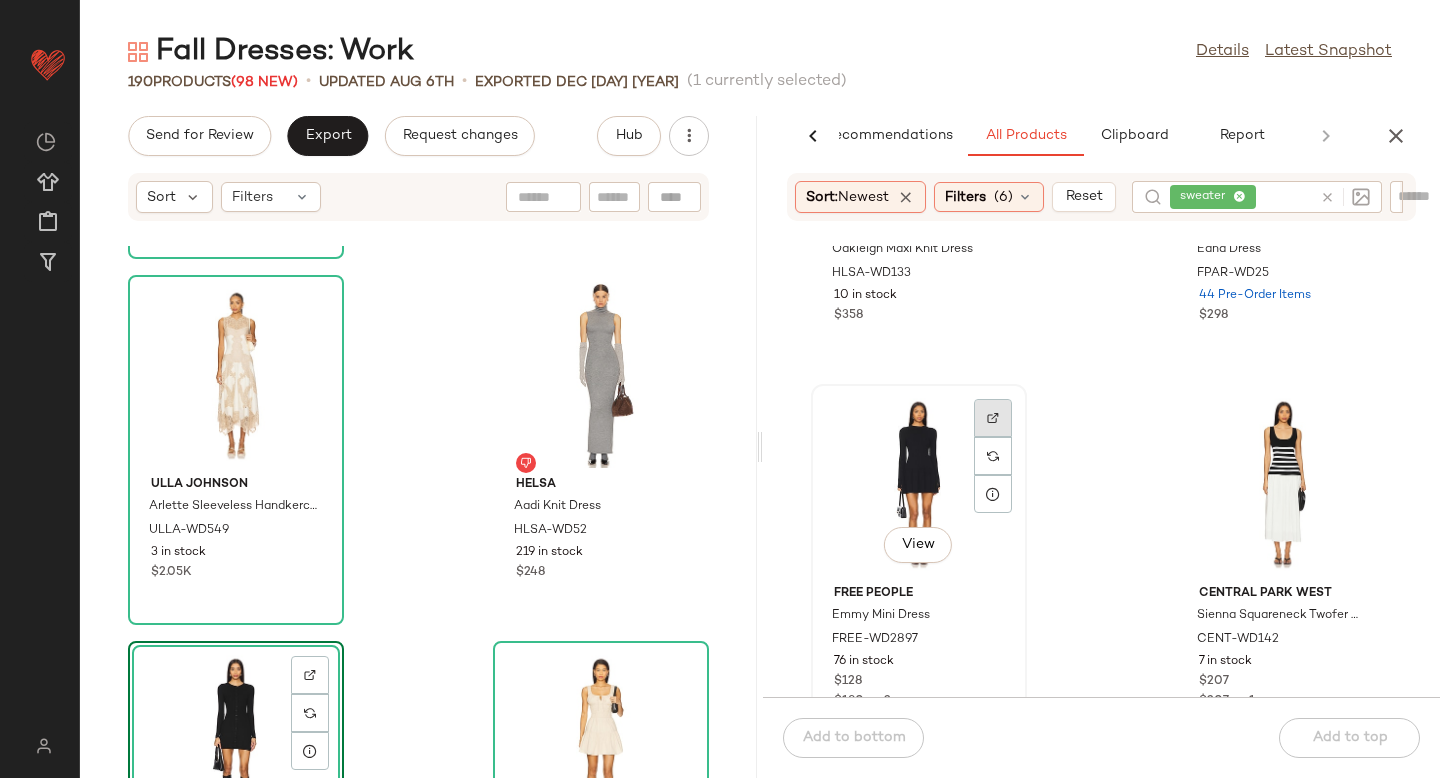 click 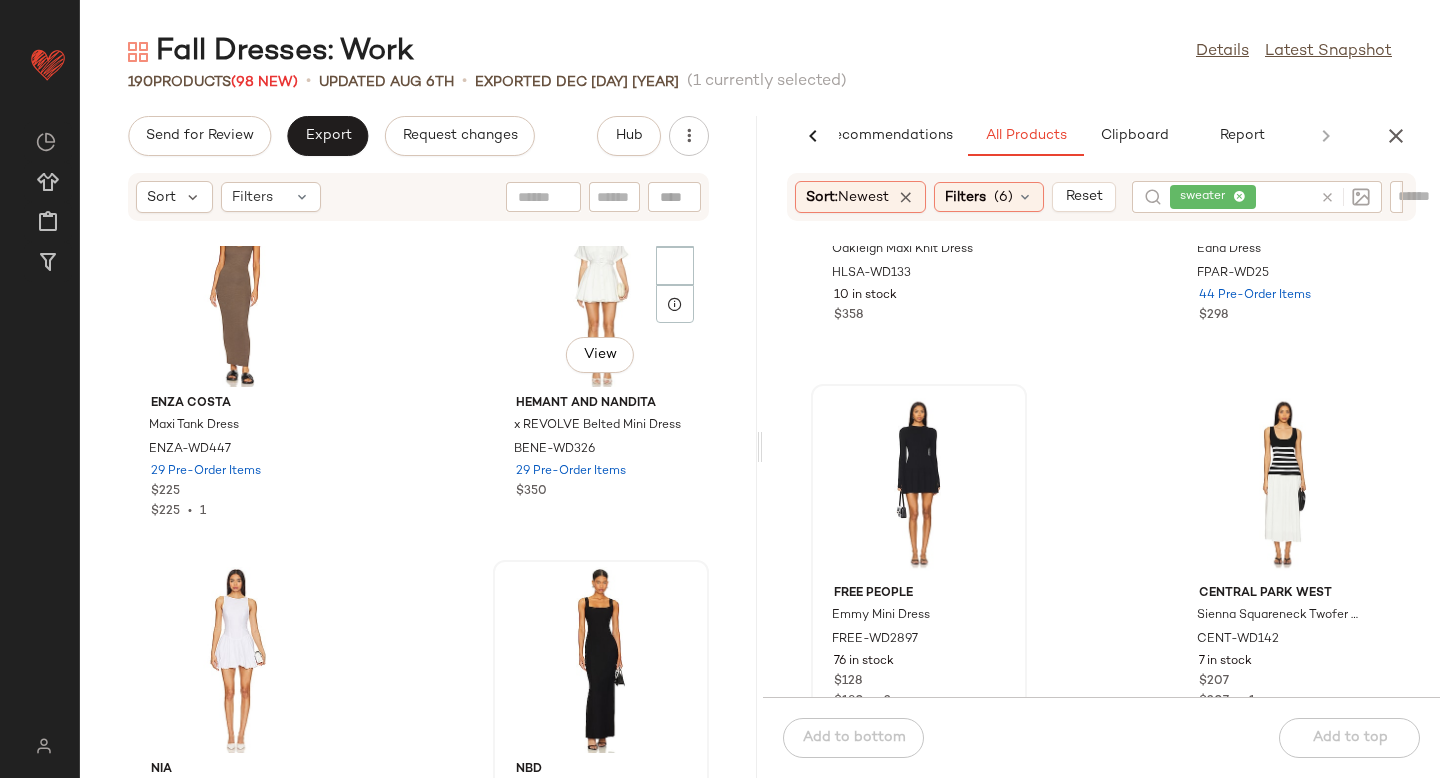 scroll, scrollTop: 31098, scrollLeft: 0, axis: vertical 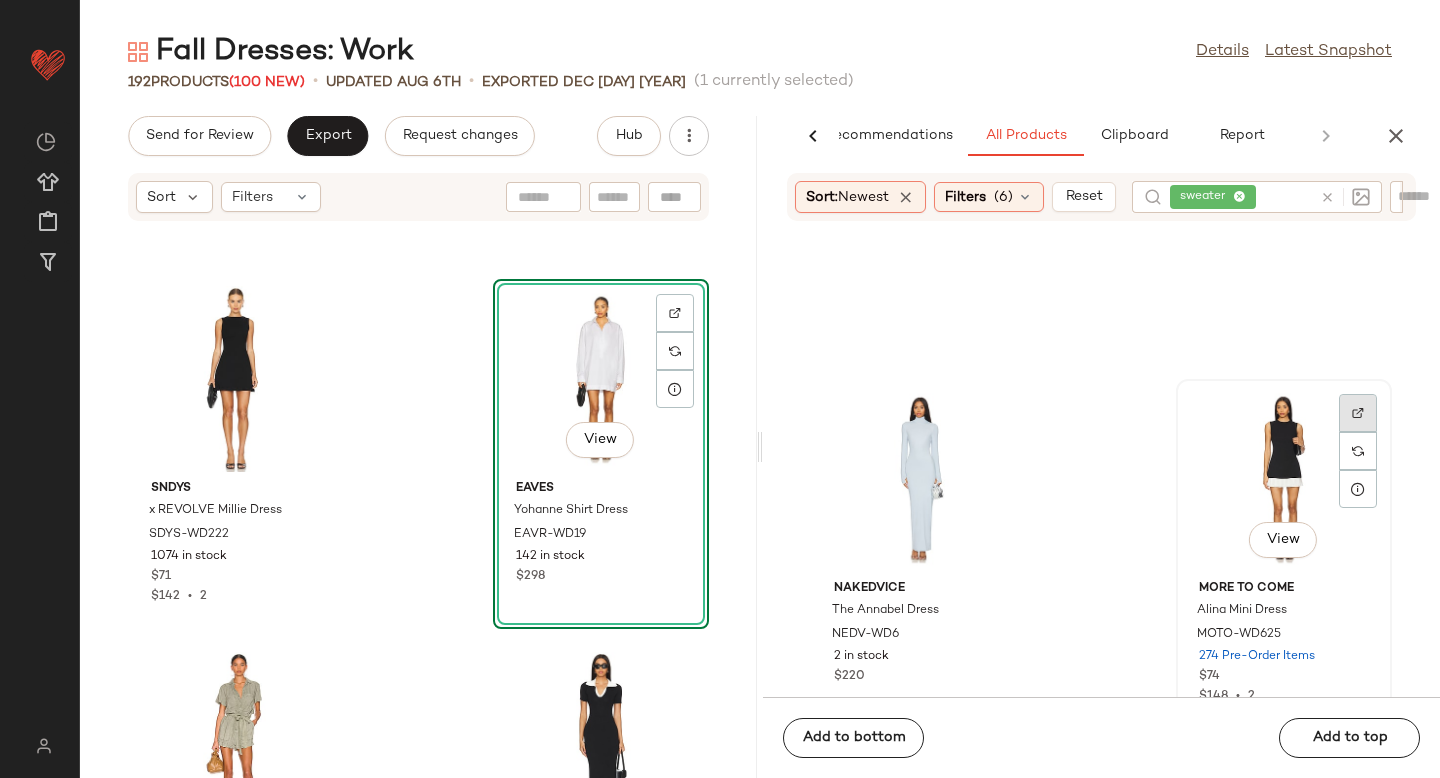 click 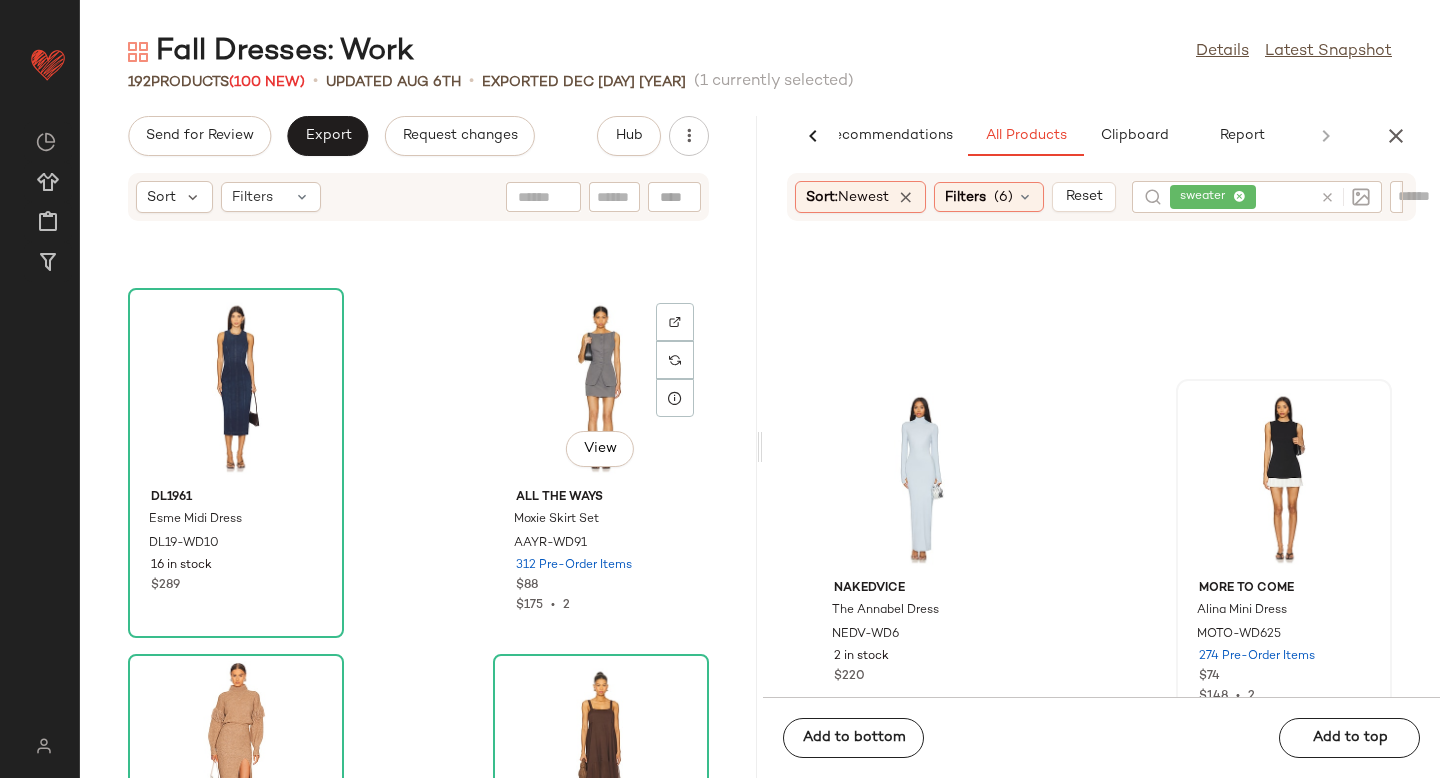 scroll, scrollTop: 21673, scrollLeft: 0, axis: vertical 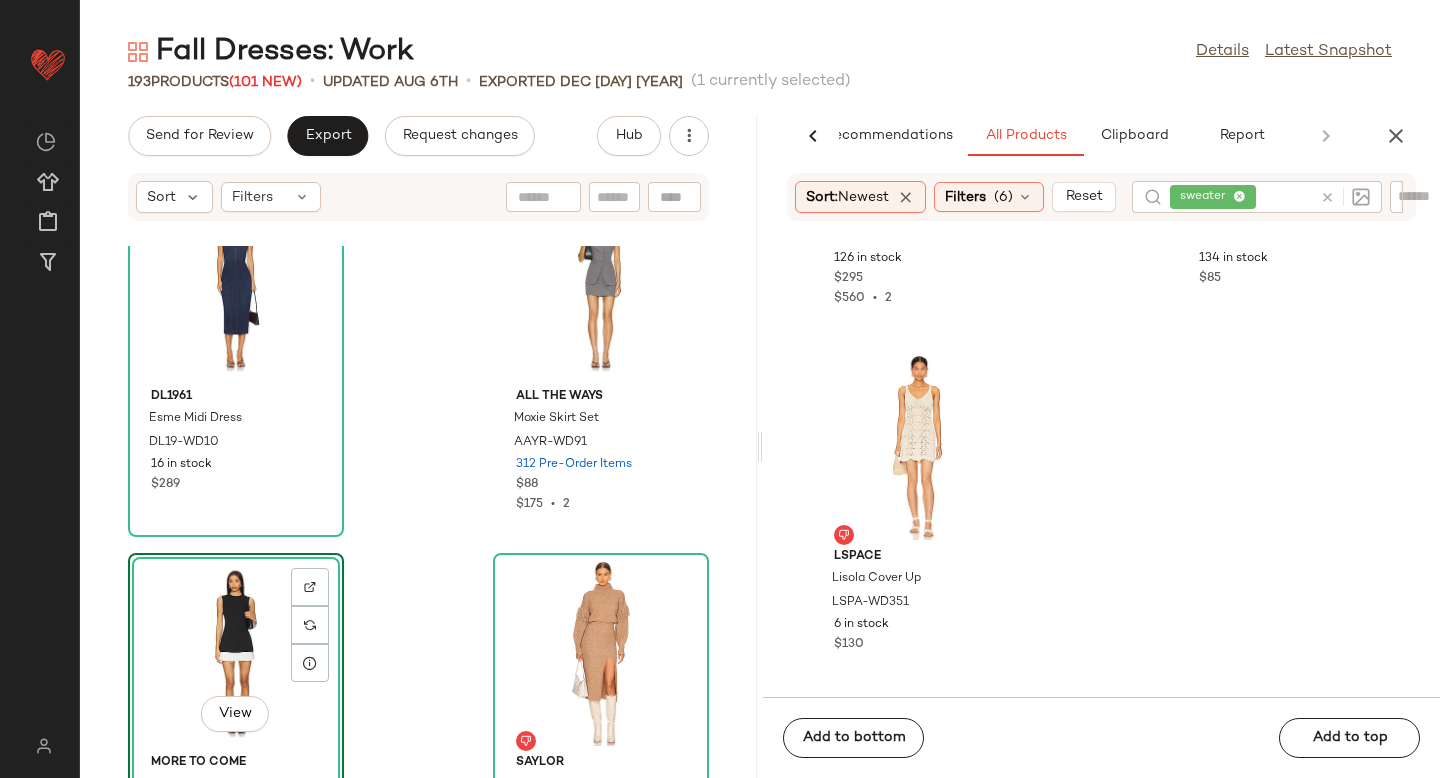 click at bounding box center [1327, 197] 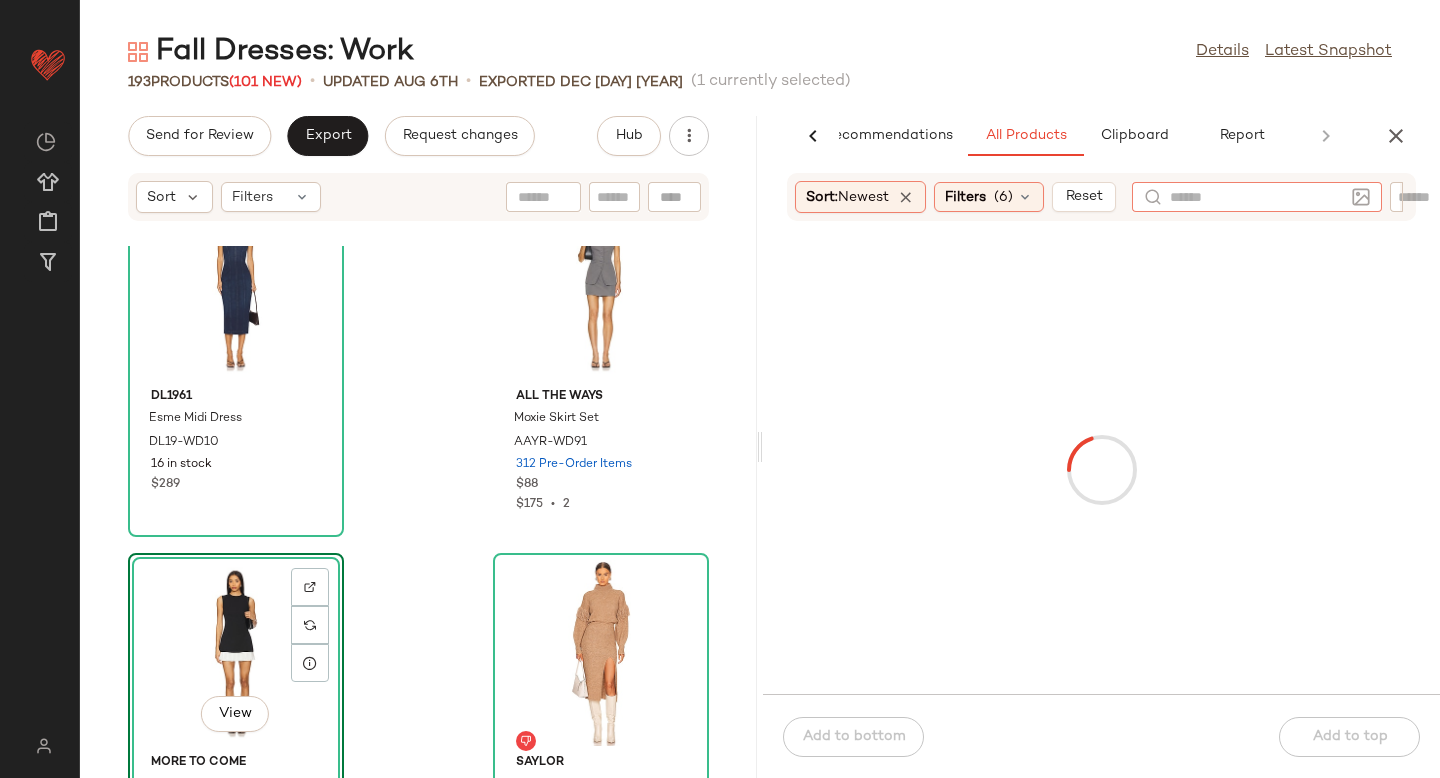click at bounding box center [1101, 470] 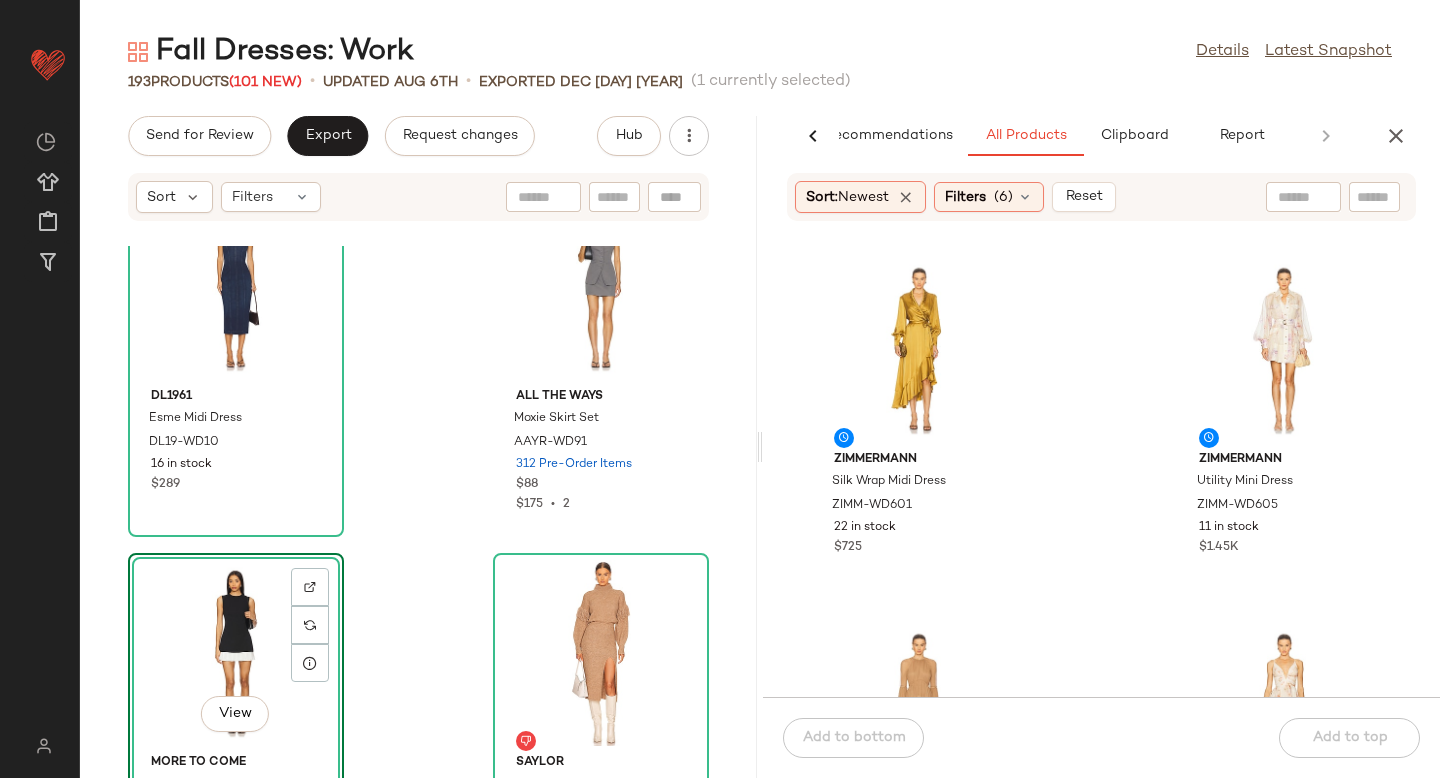 click 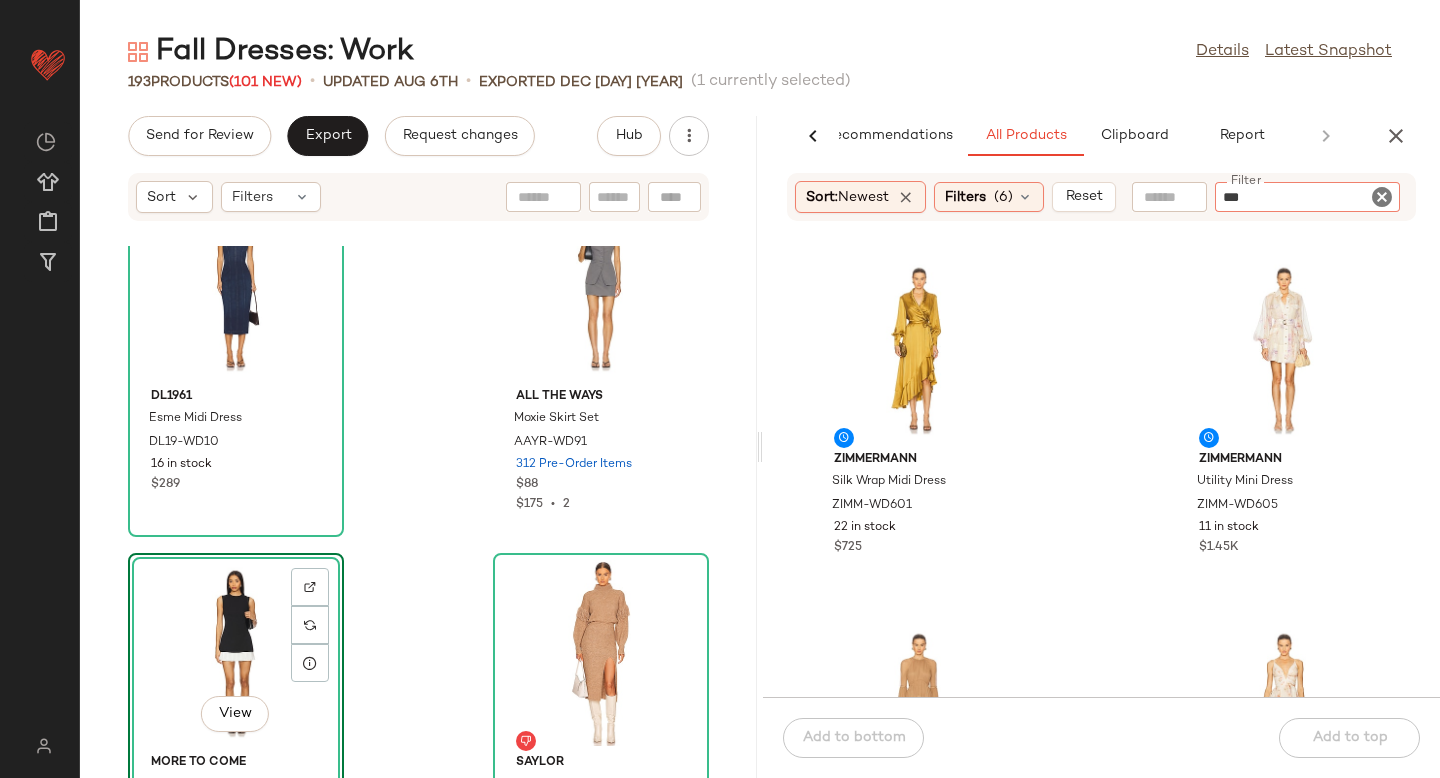 type on "****" 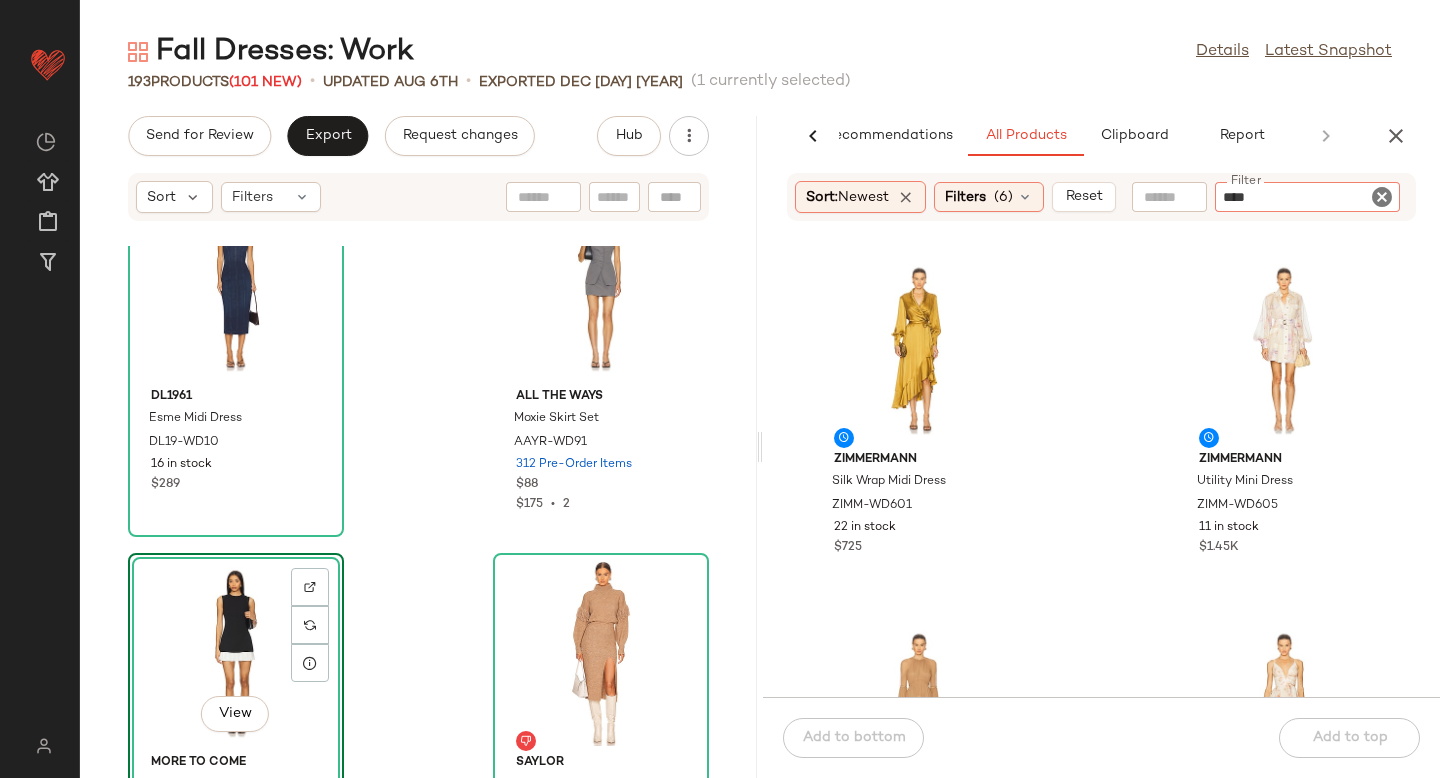 type 